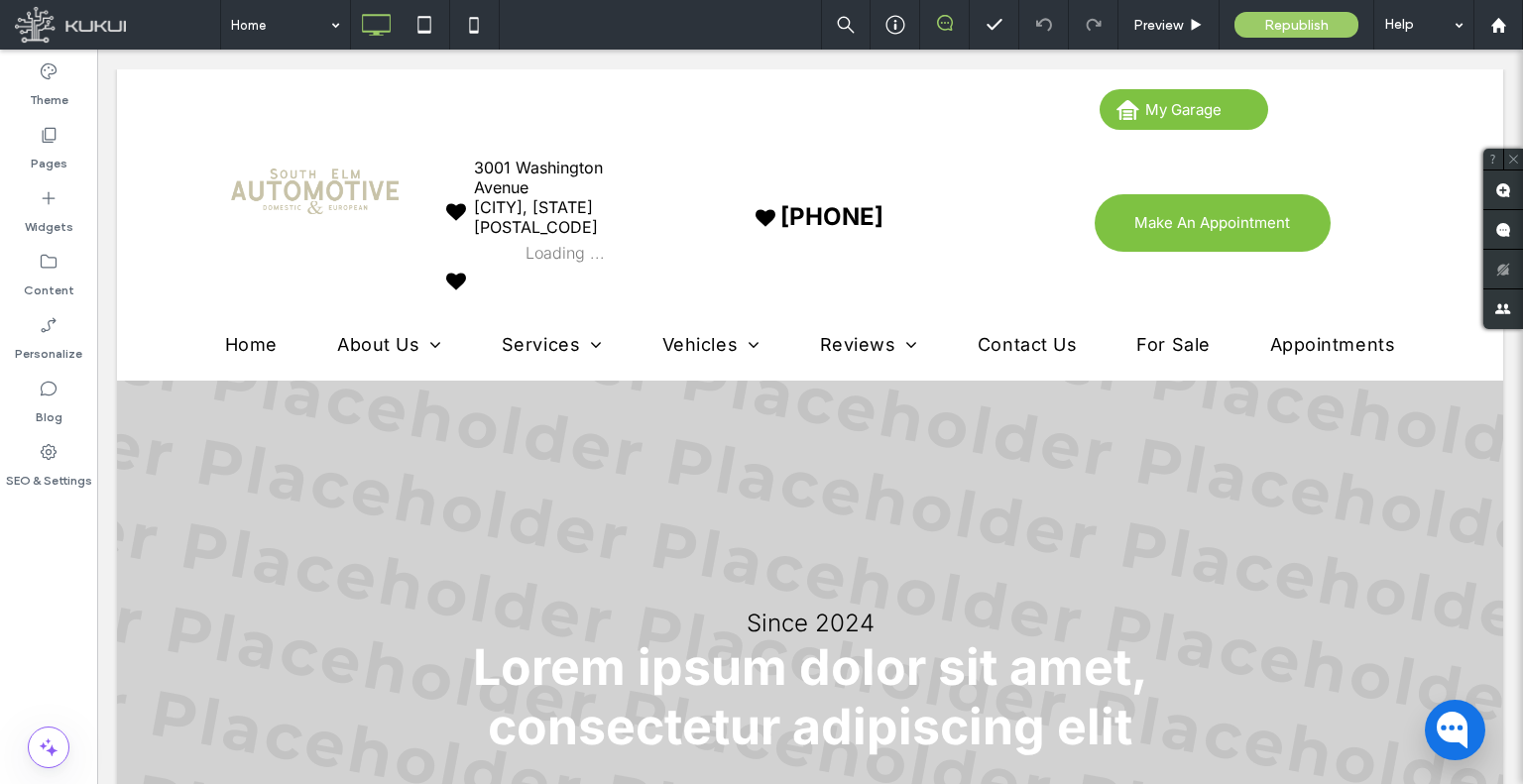 scroll, scrollTop: 0, scrollLeft: 0, axis: both 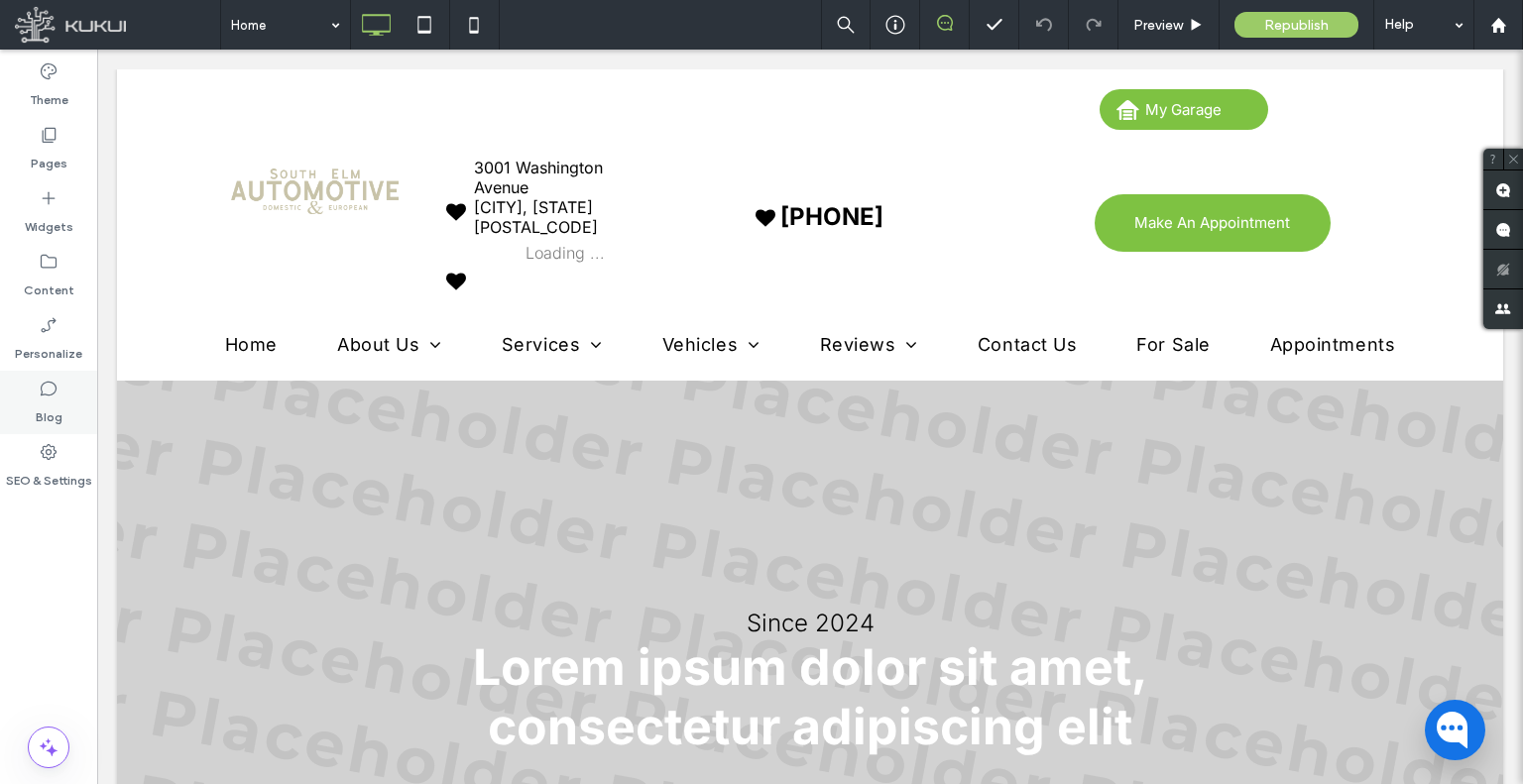 click on "Blog" at bounding box center [49, 412] 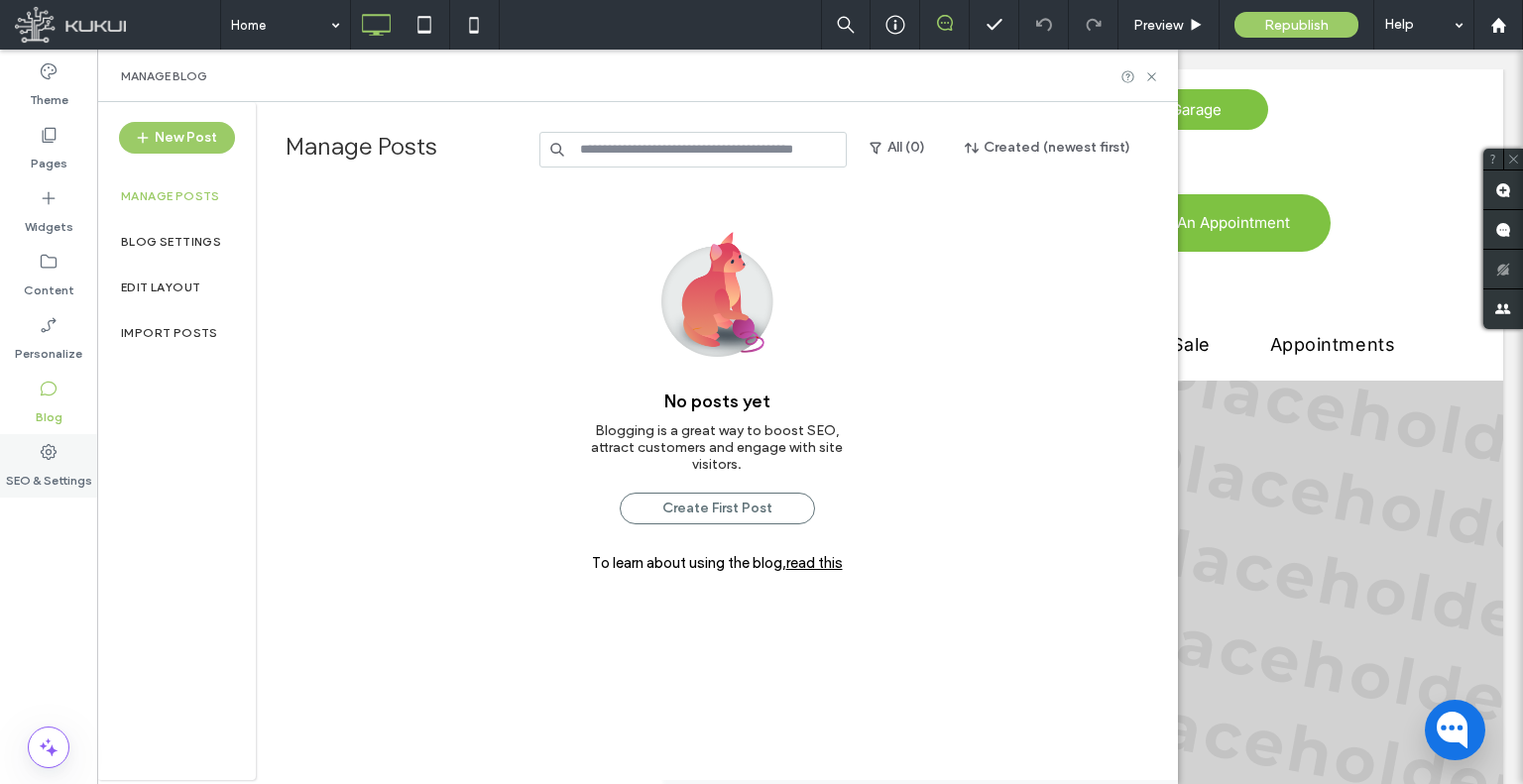 click 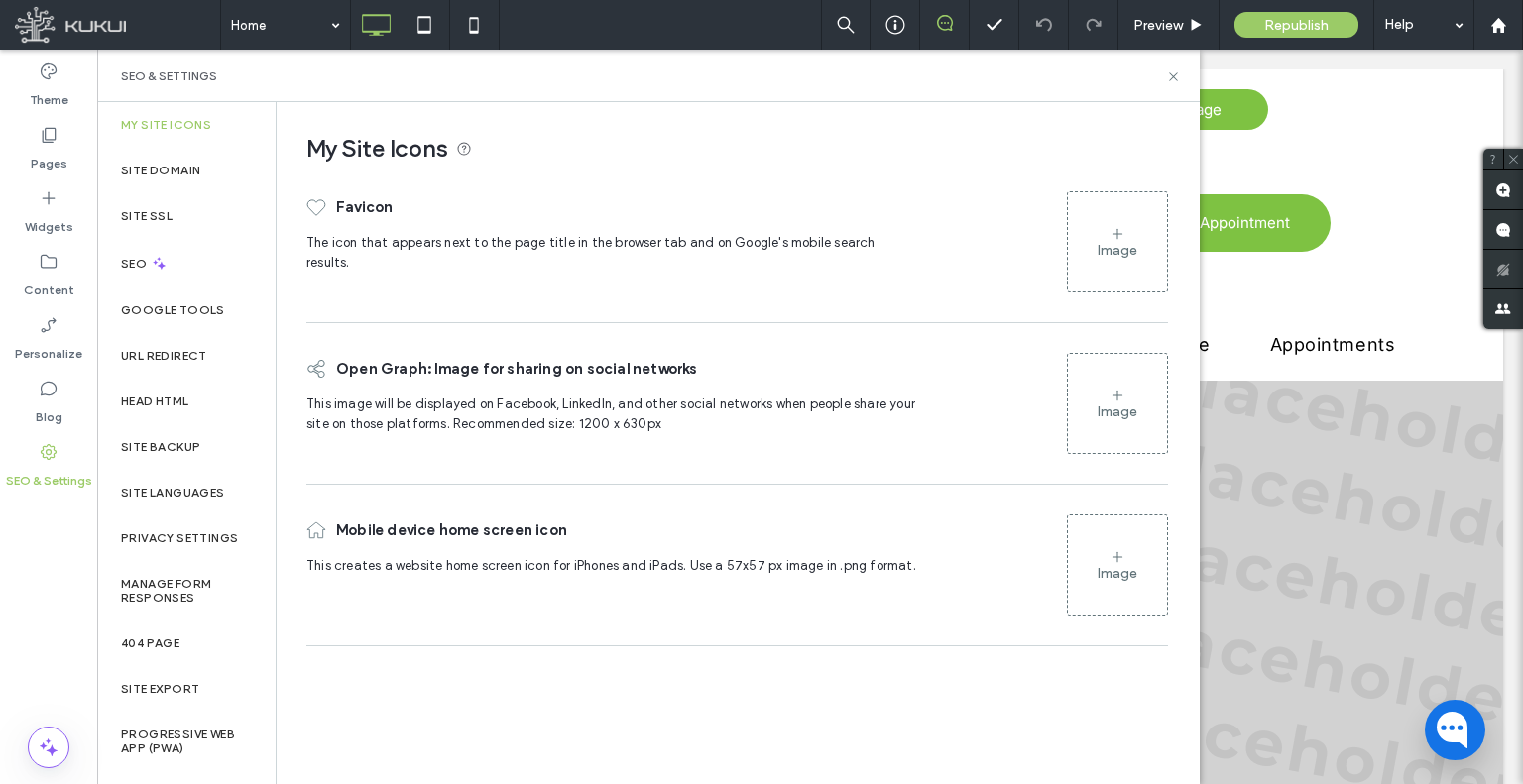click on "New Post Manage posts Blog Settings Edit Layout Import Posts" at bounding box center (176, 441) 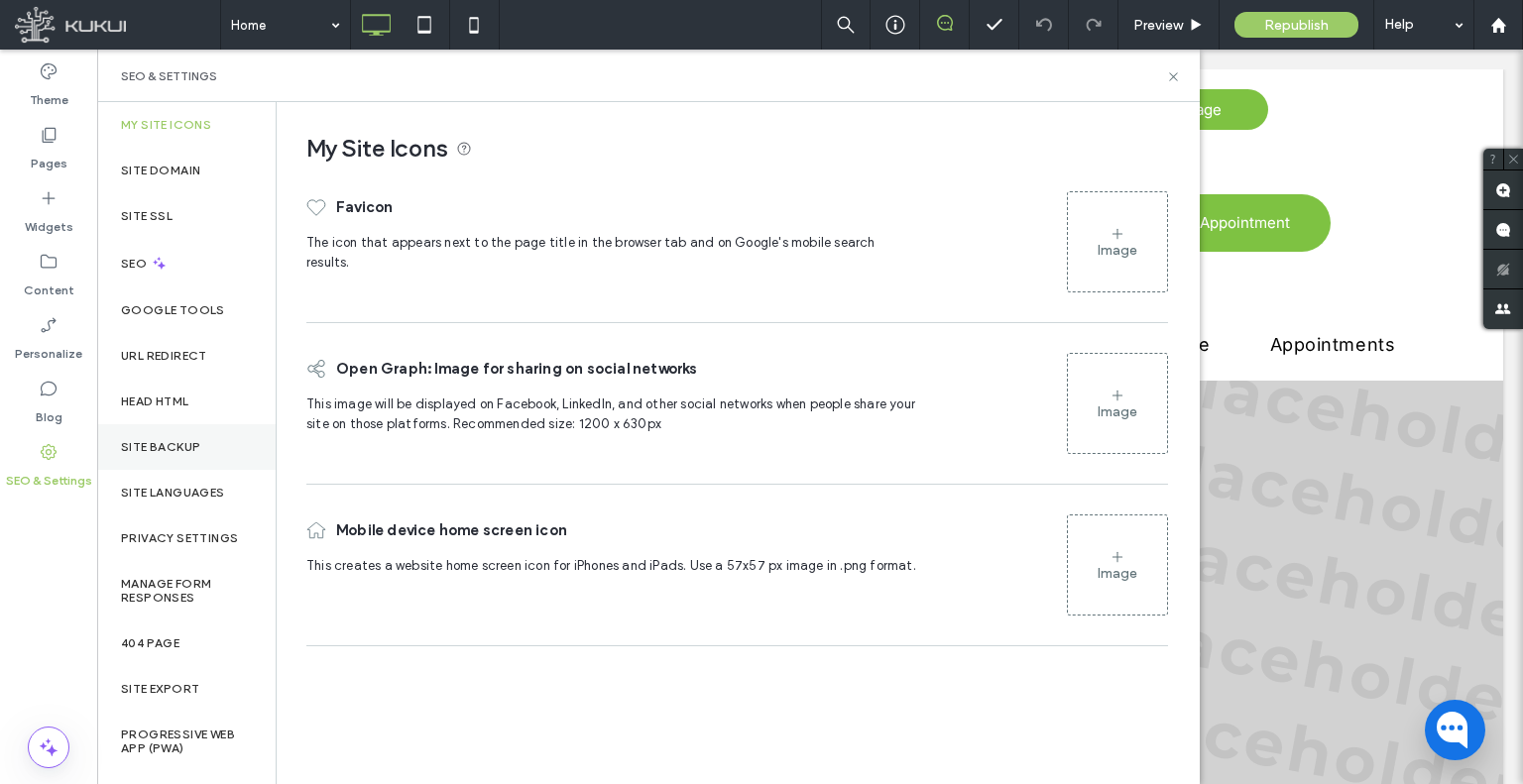 click on "Site Backup" at bounding box center [186, 447] 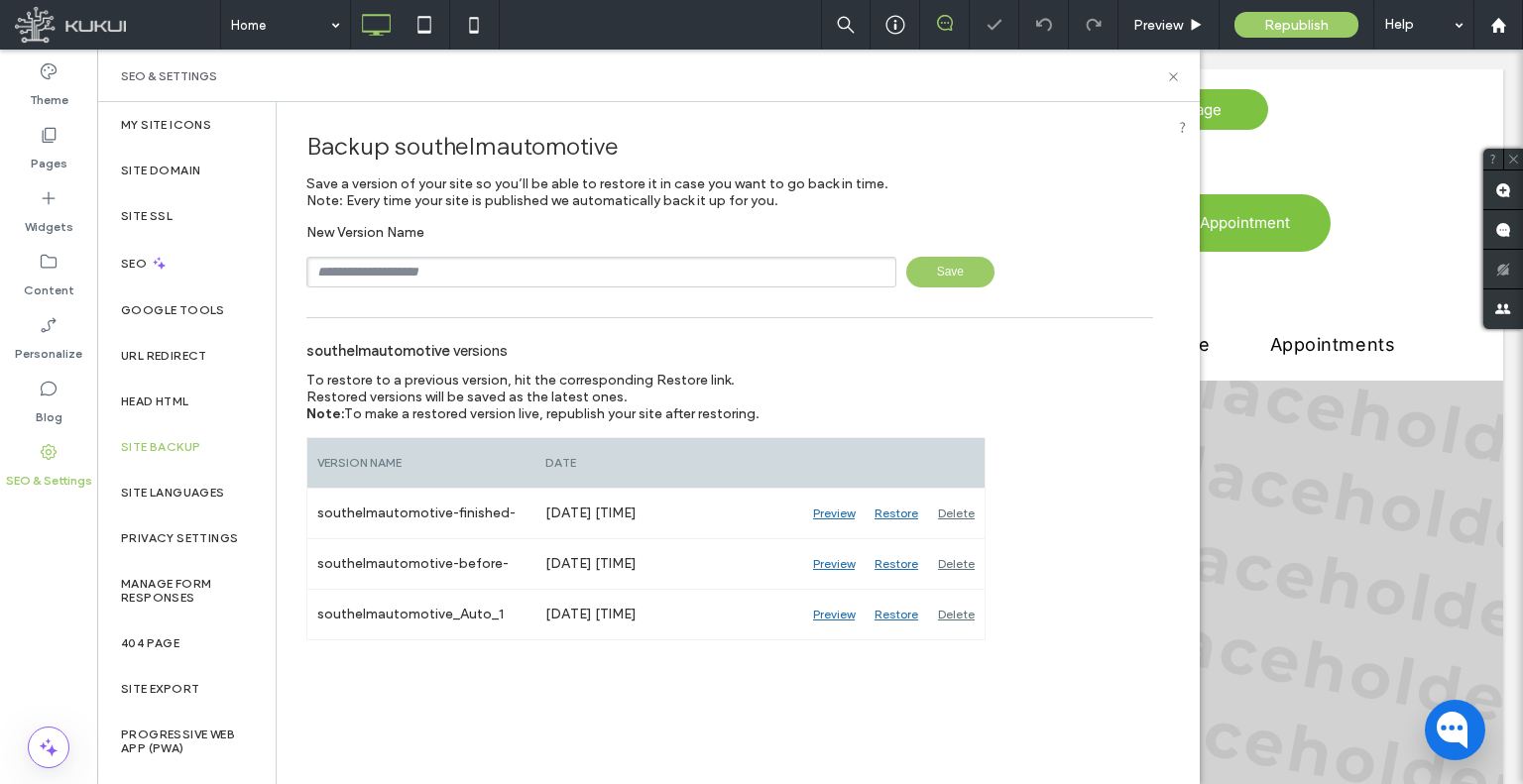click on "Backup
southelmautomotive
Save a version of your site so you’ll be able to restore it in case you want to go back in time.
Note: Every time your site is published we automatically back it up for you.
New Version Name
Save
southelmautomotive
versions
To restore to a previous version, hit the corresponding Restore link.
Restored versions will be saved as the latest ones.
Note:  To make a restored version live, republish your site after restoring.
Version Name
Date" at bounding box center [730, 371] 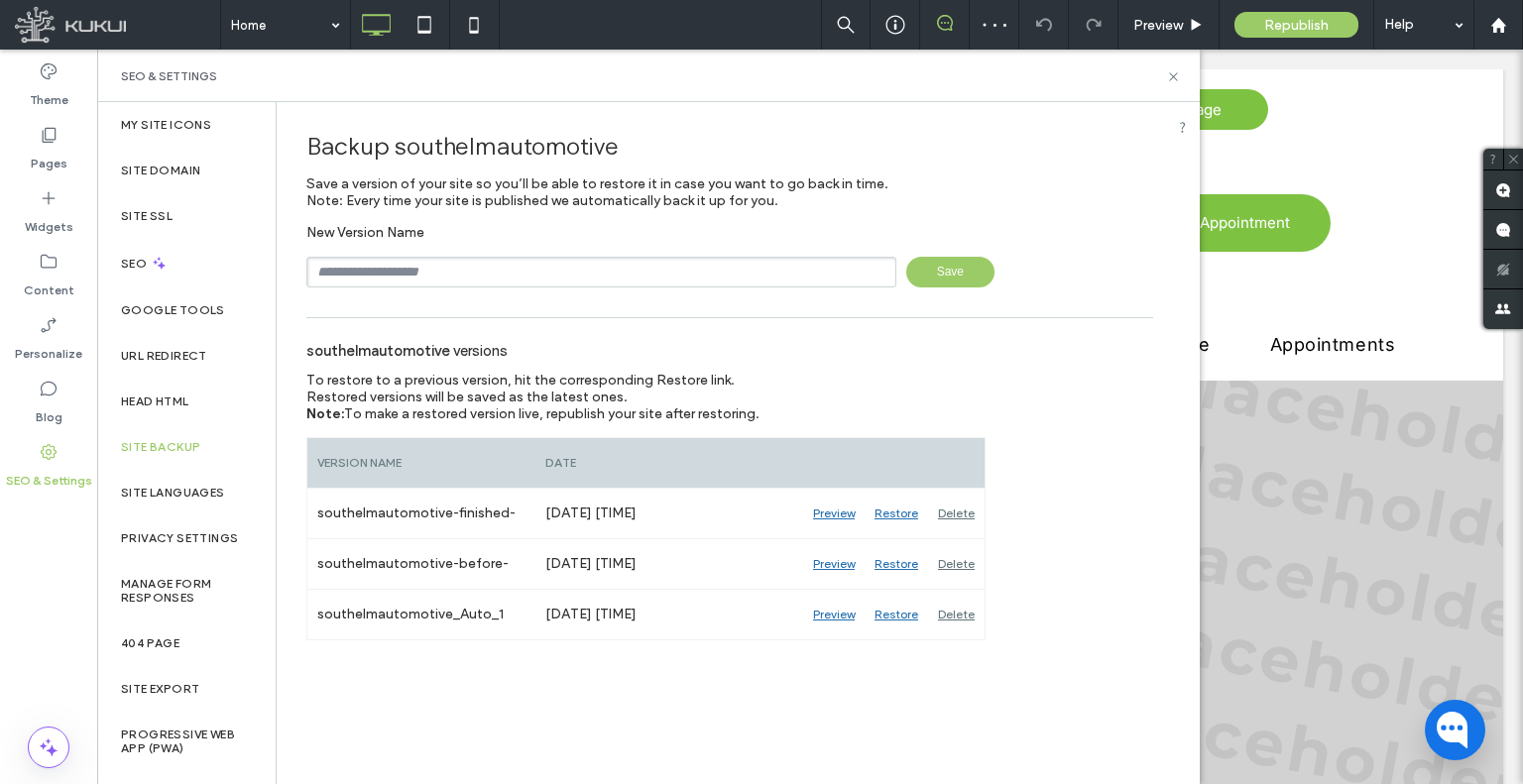type on "**********" 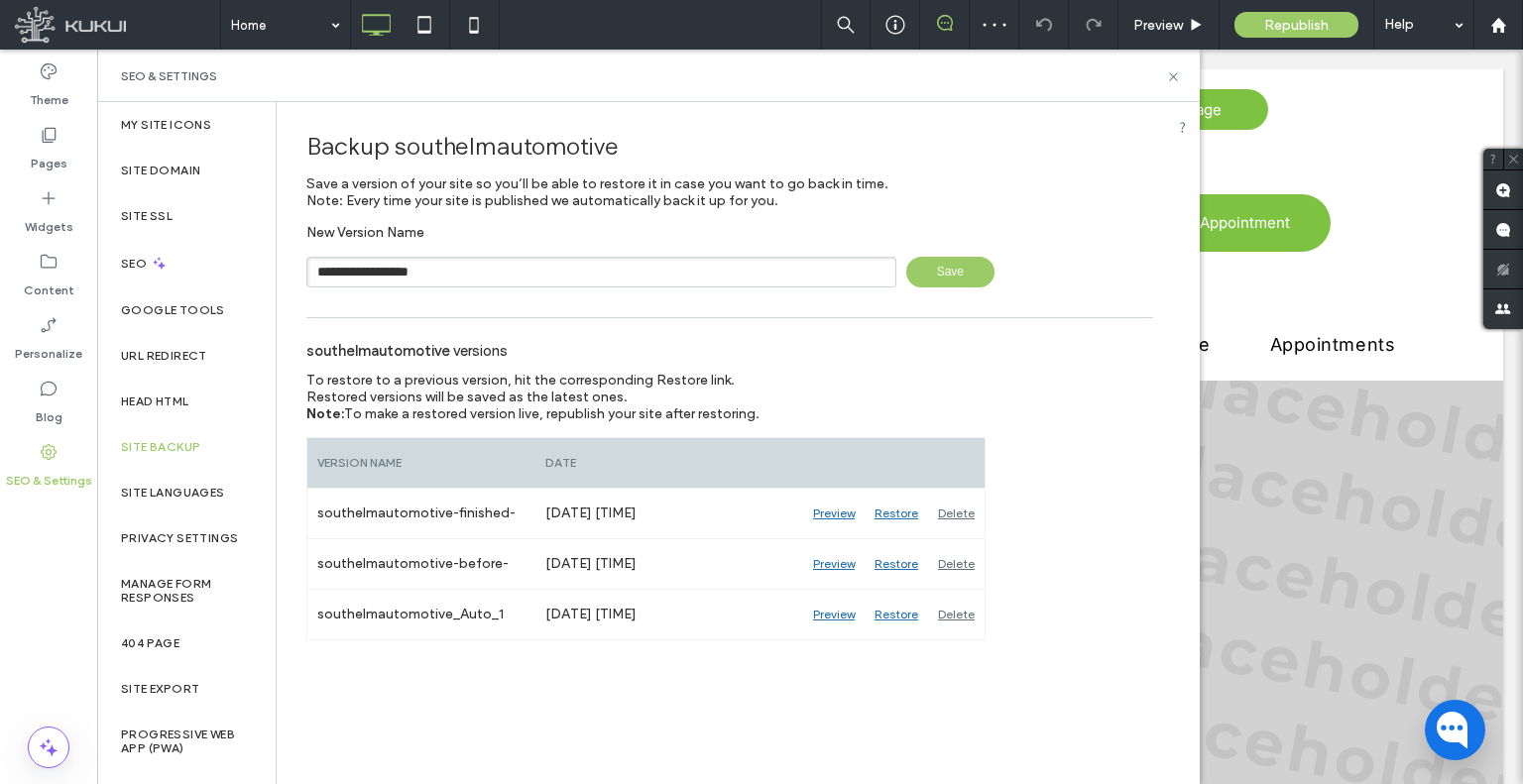 click on "**********" at bounding box center (601, 272) 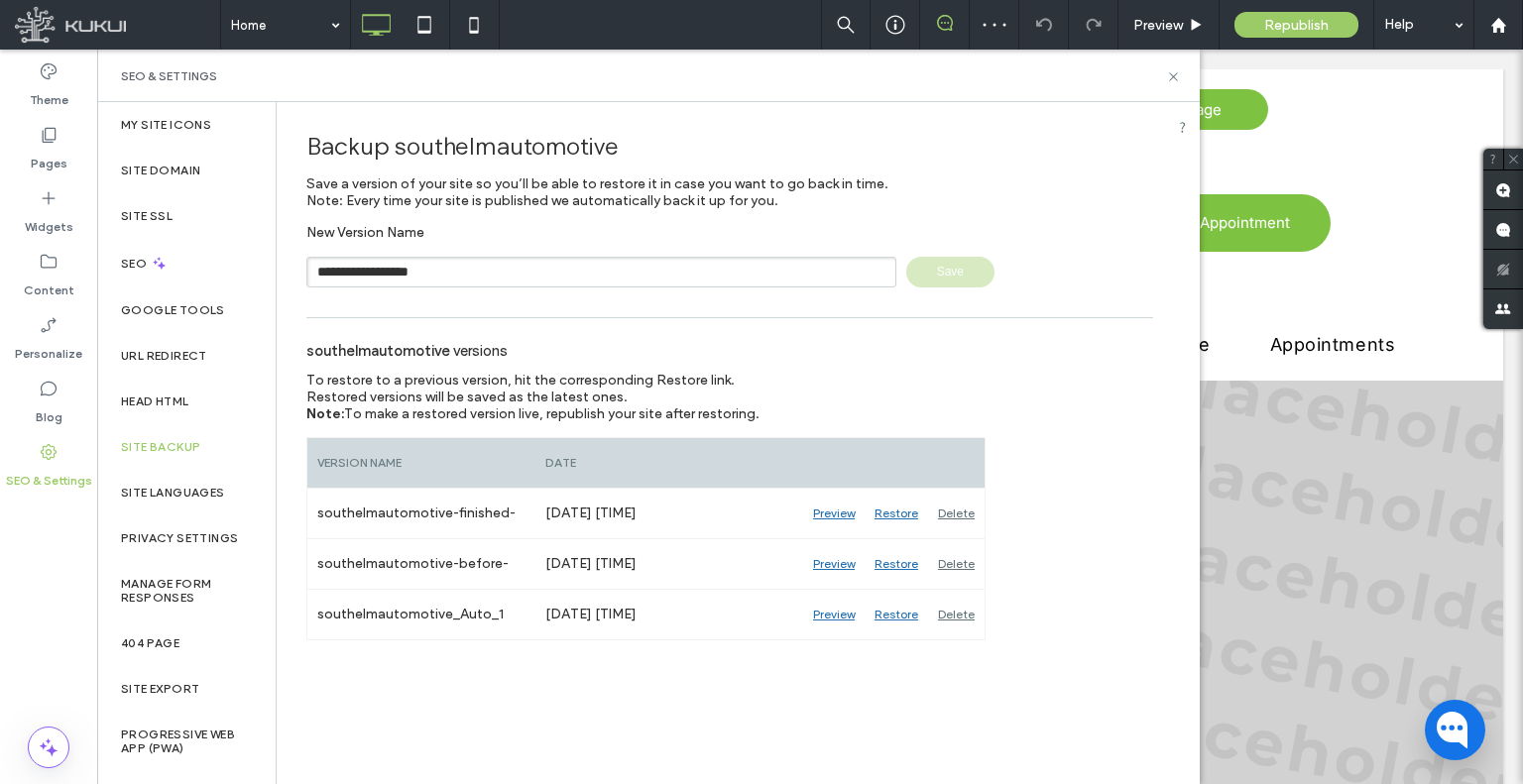 type 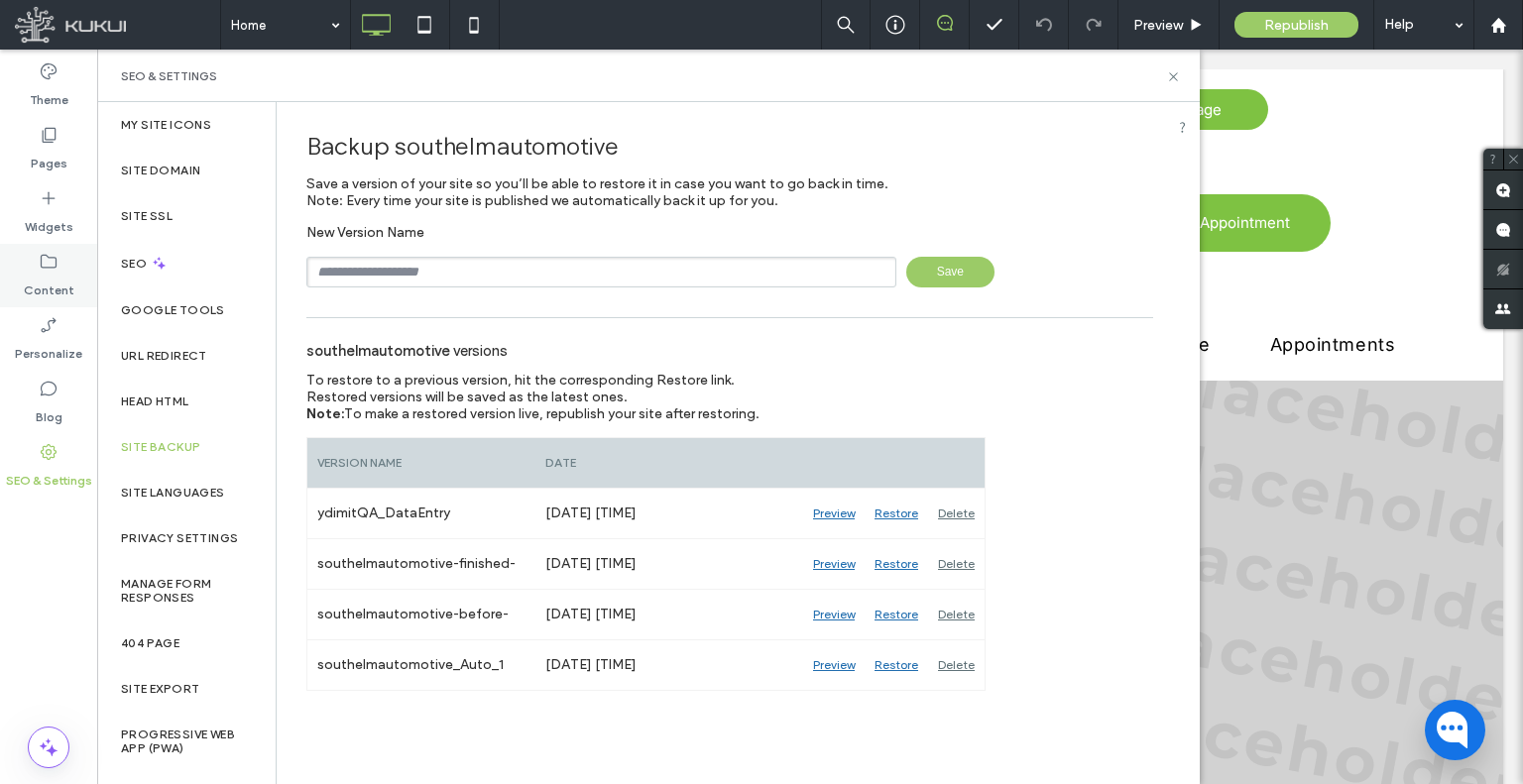 click on "Content" at bounding box center (49, 276) 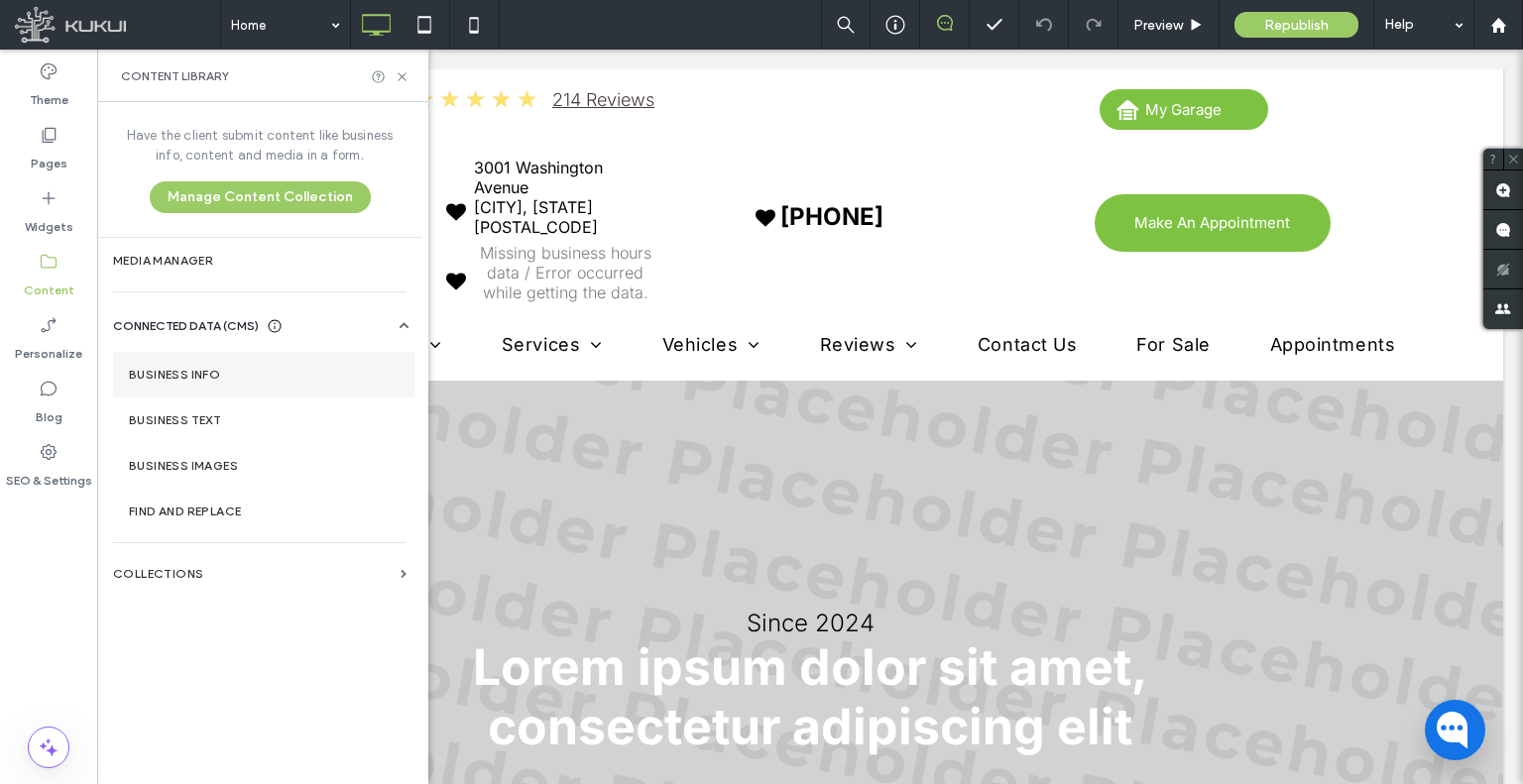 click on "Business Info" at bounding box center (264, 375) 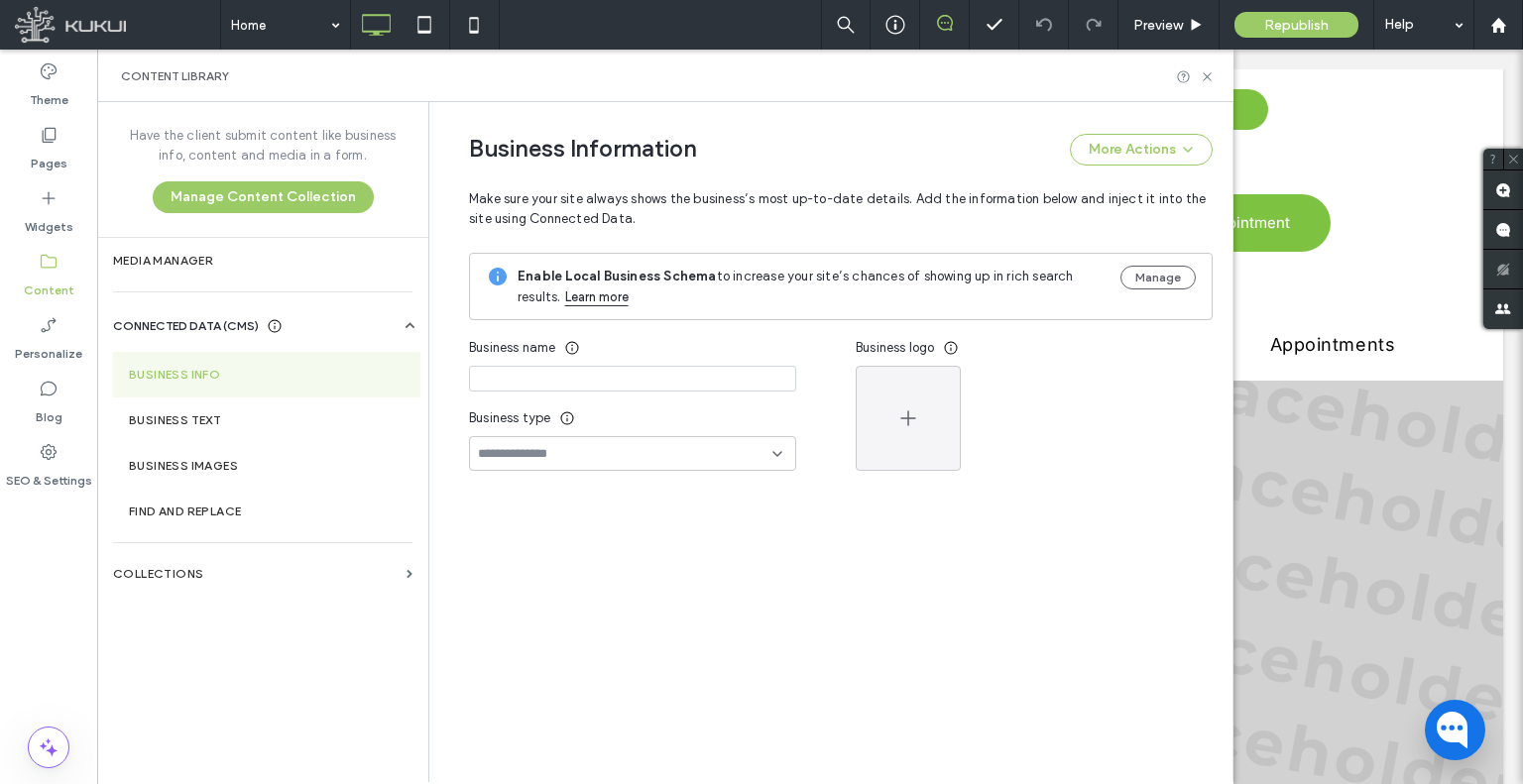 type on "**********" 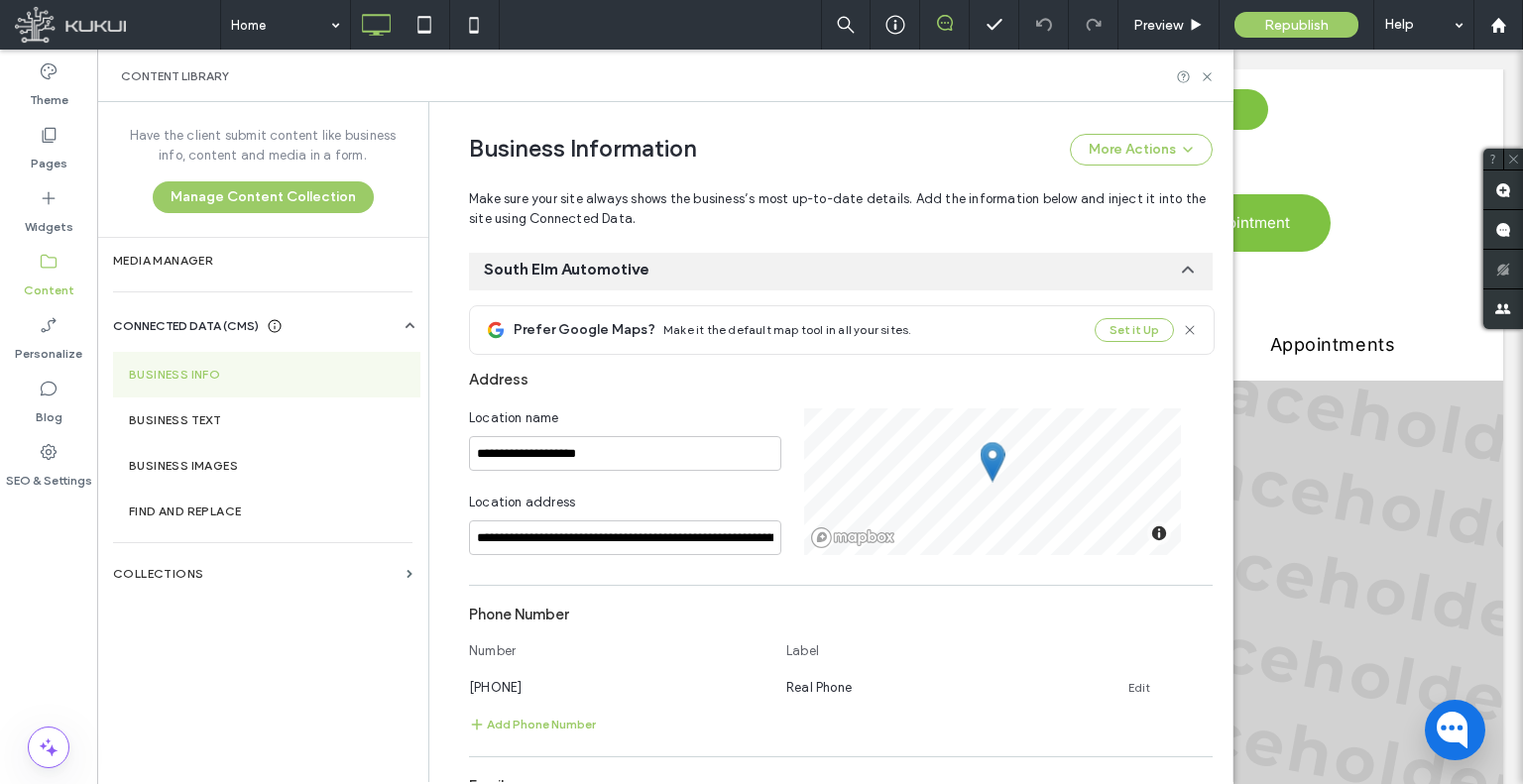 scroll, scrollTop: 535, scrollLeft: 0, axis: vertical 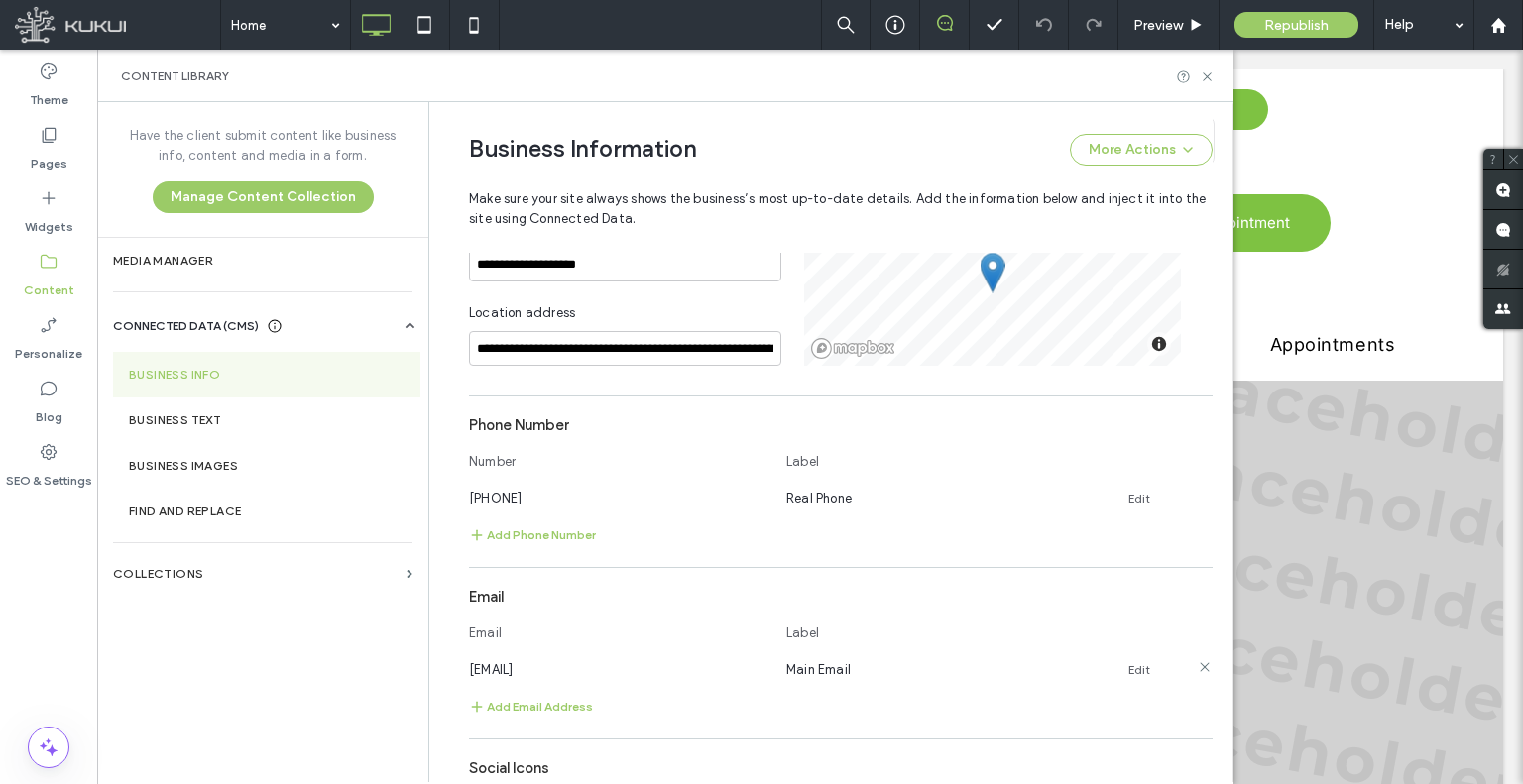 click on "service@southelmautomotive.com" at bounding box center [491, 669] 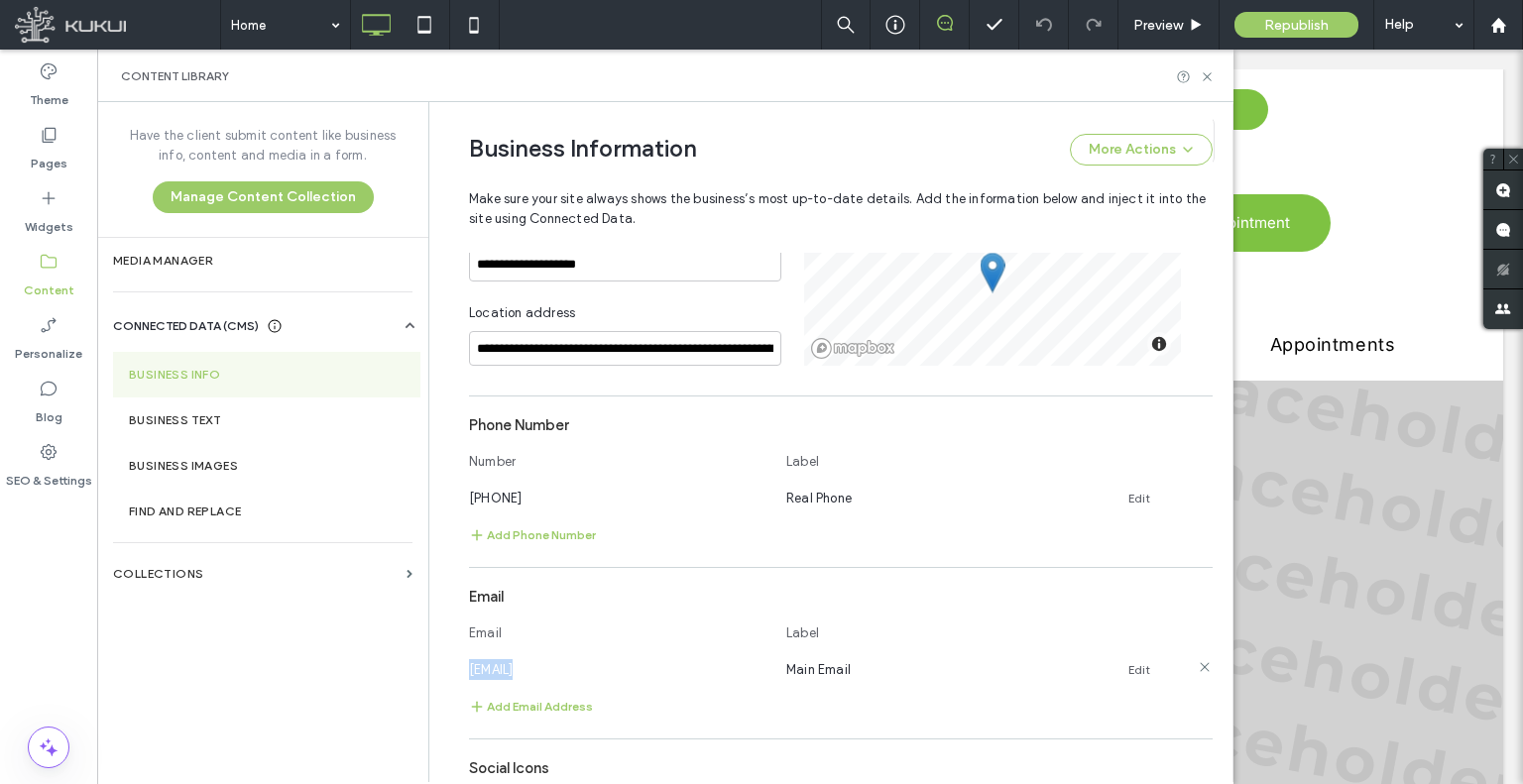 click on "service@southelmautomotive.com" at bounding box center [491, 669] 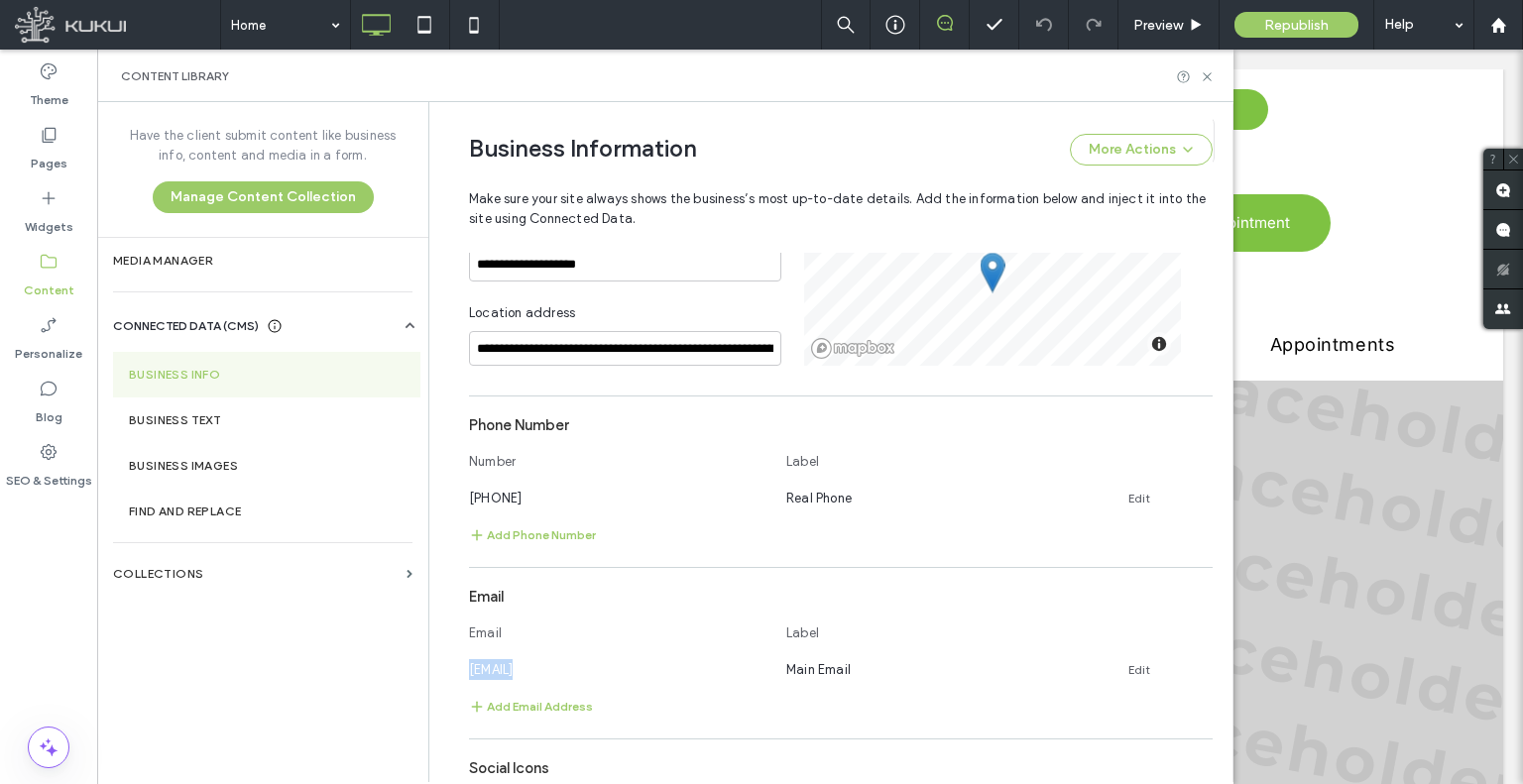 copy on "service@southelmautomotive.com" 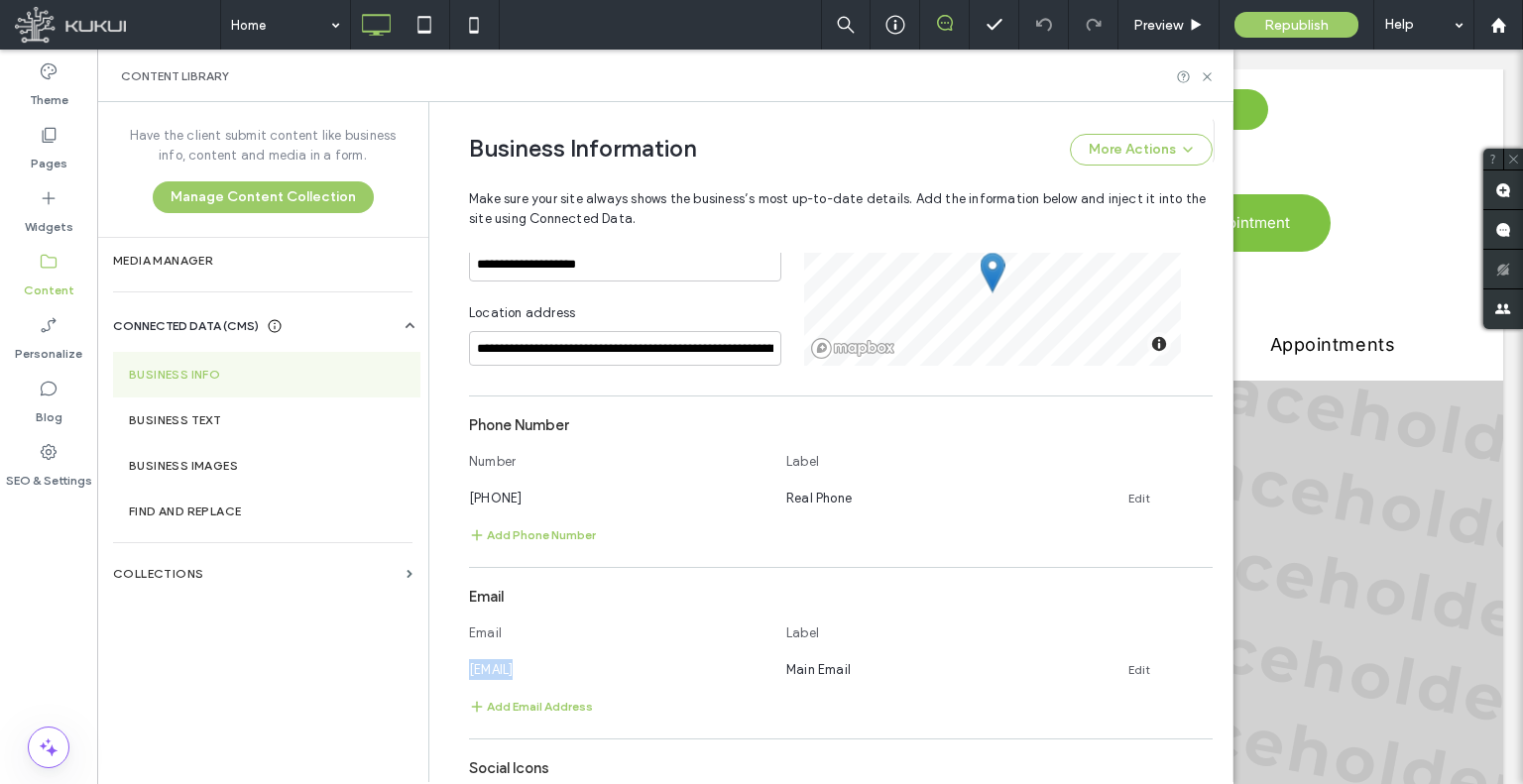 scroll, scrollTop: 923, scrollLeft: 0, axis: vertical 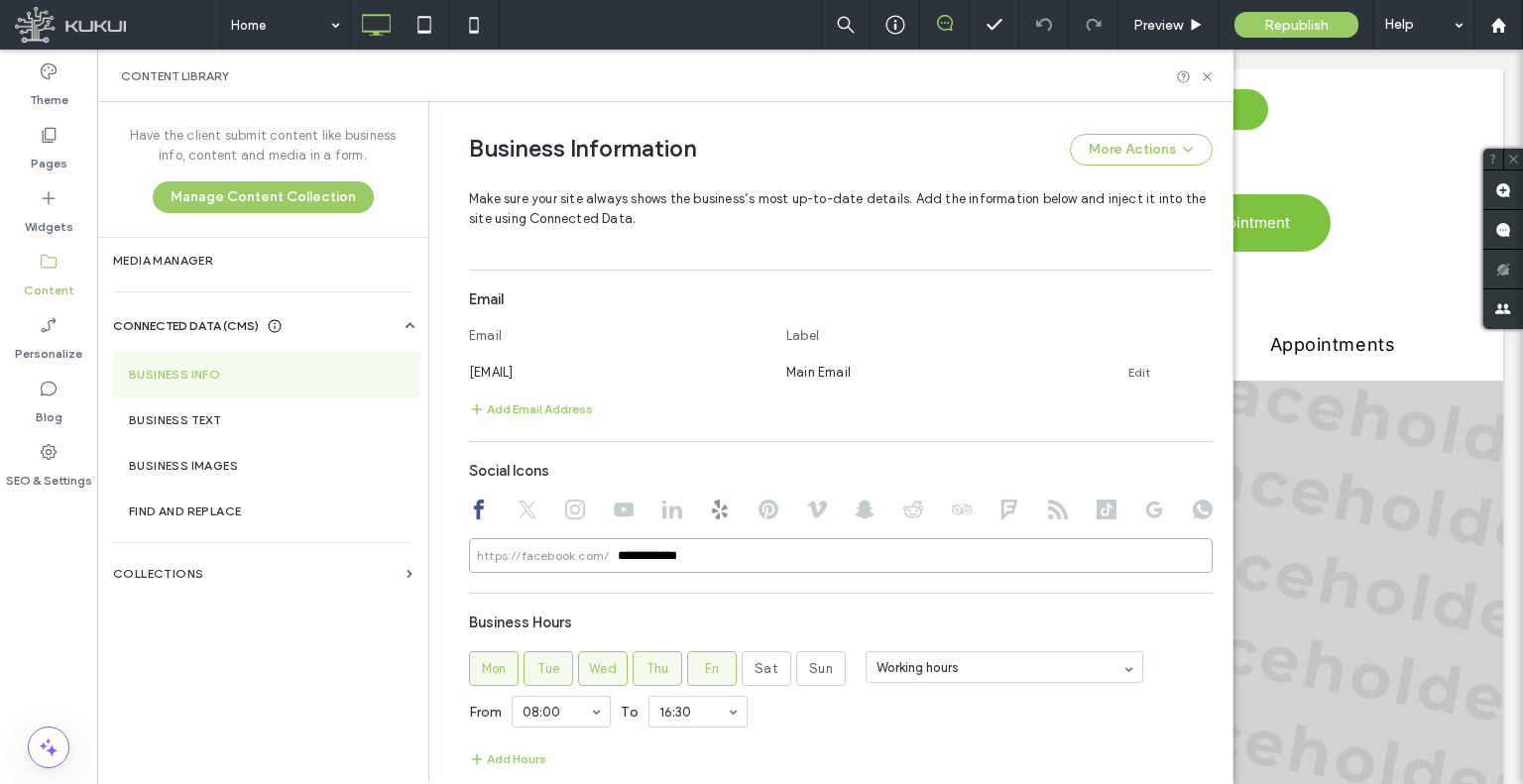 click on "**********" at bounding box center (841, 555) 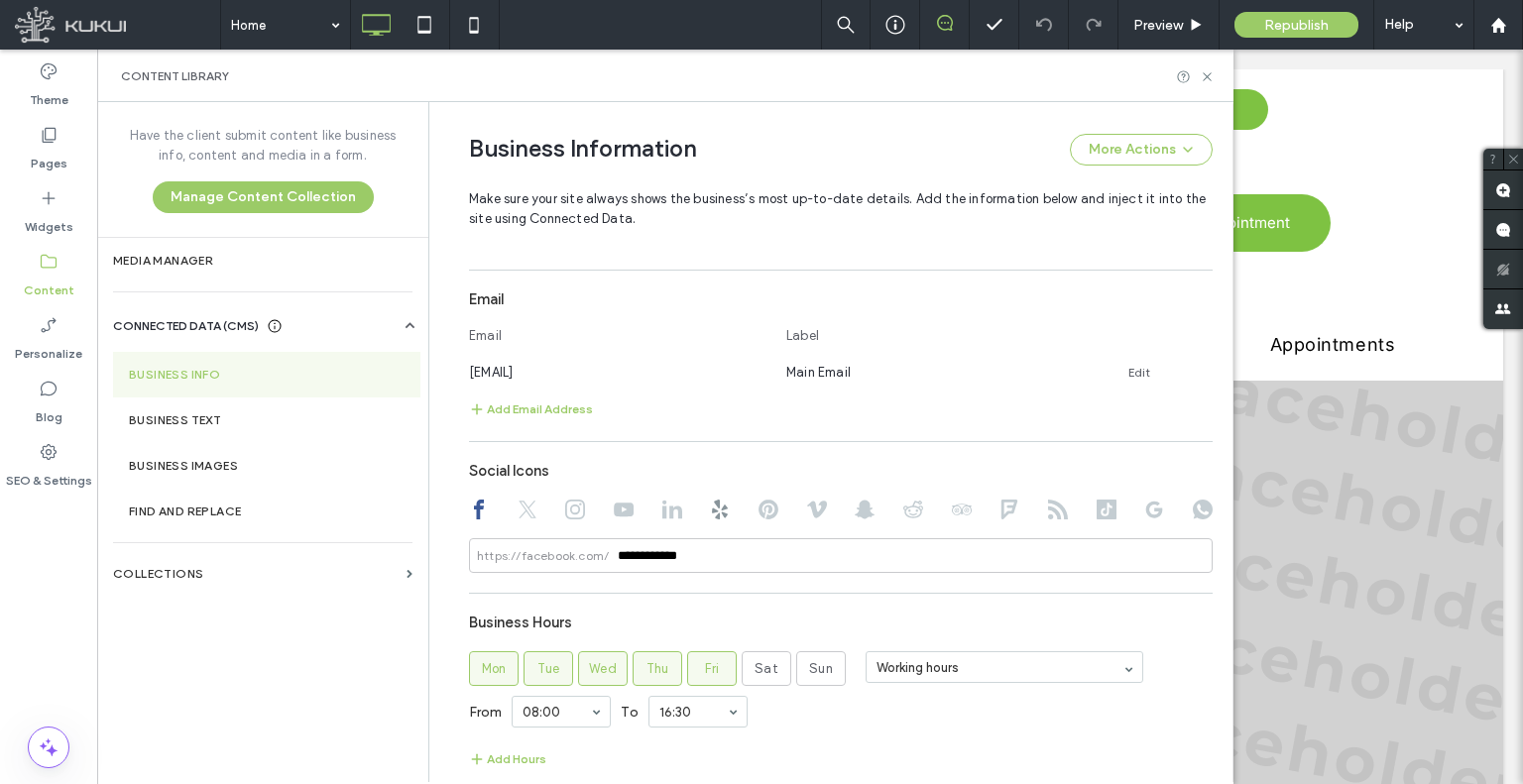 click at bounding box center (841, 511) 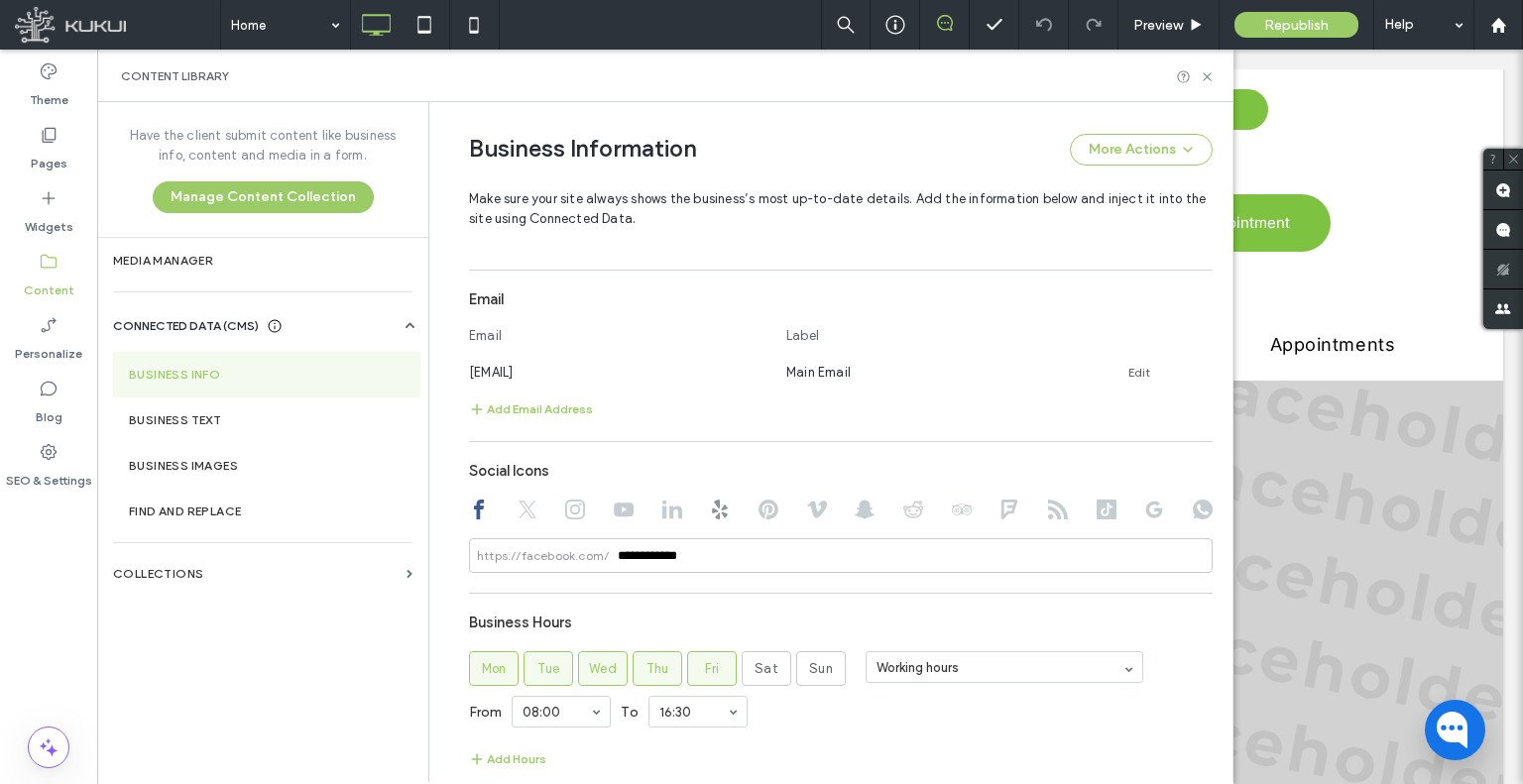 click at bounding box center [841, 511] 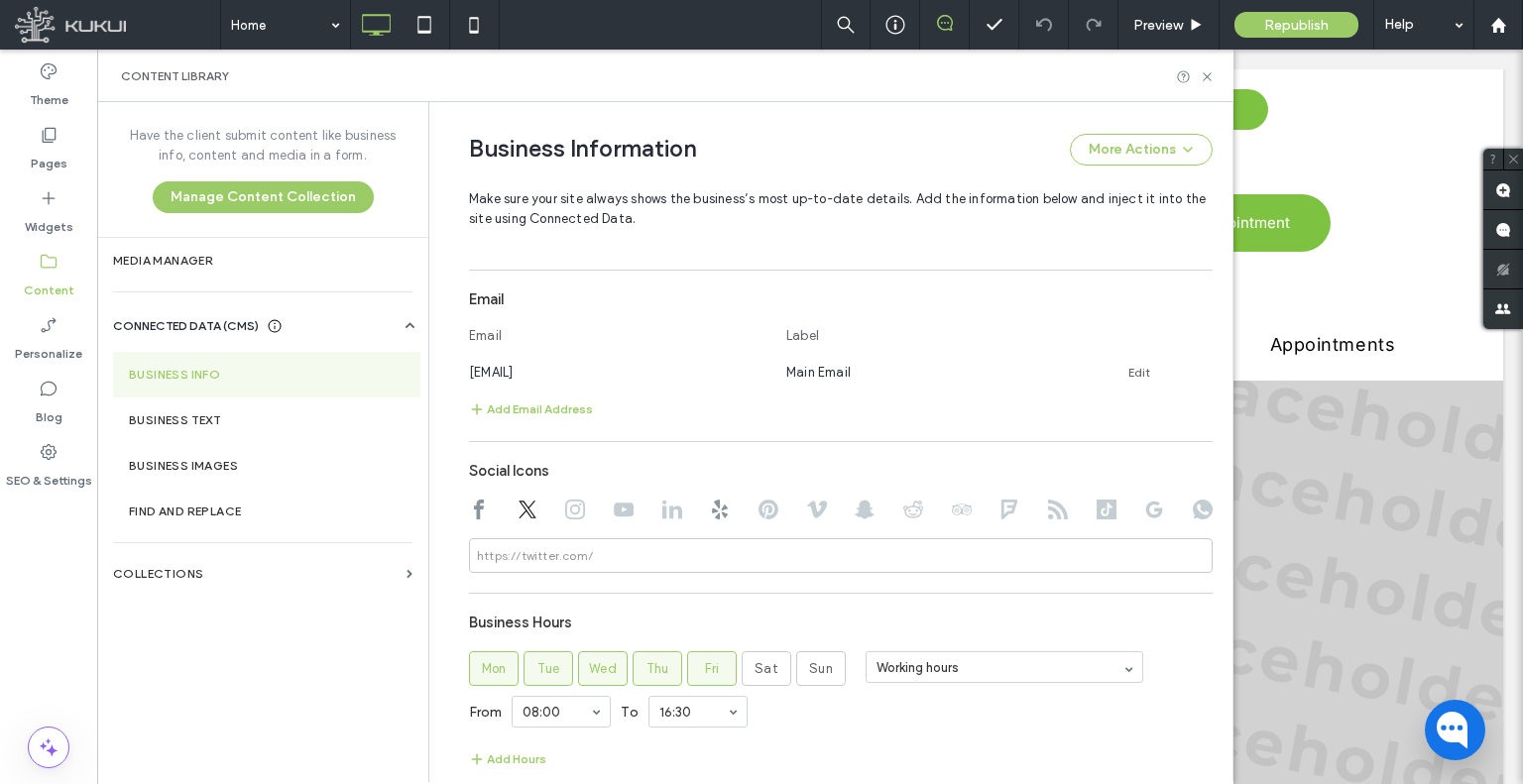 click 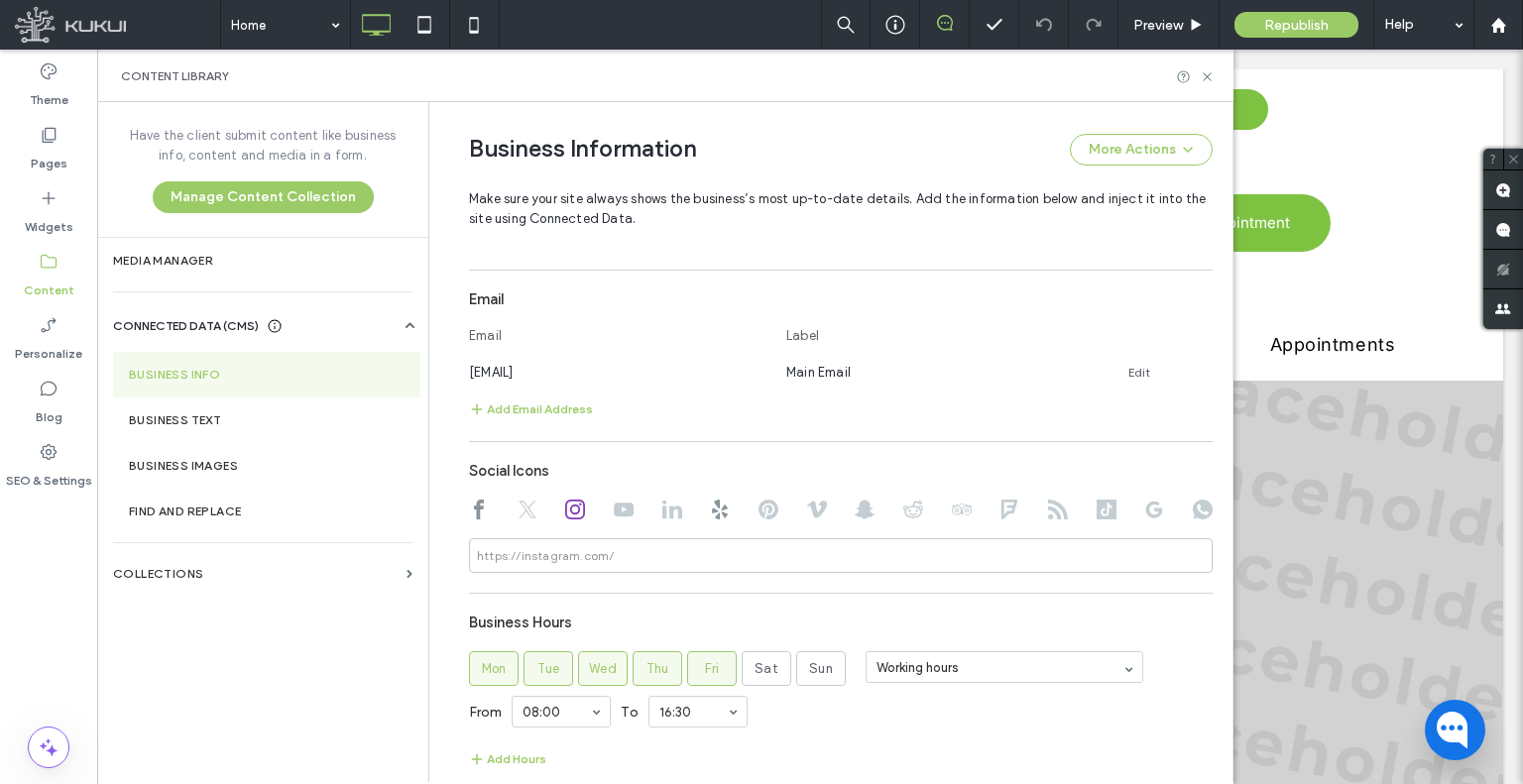 click 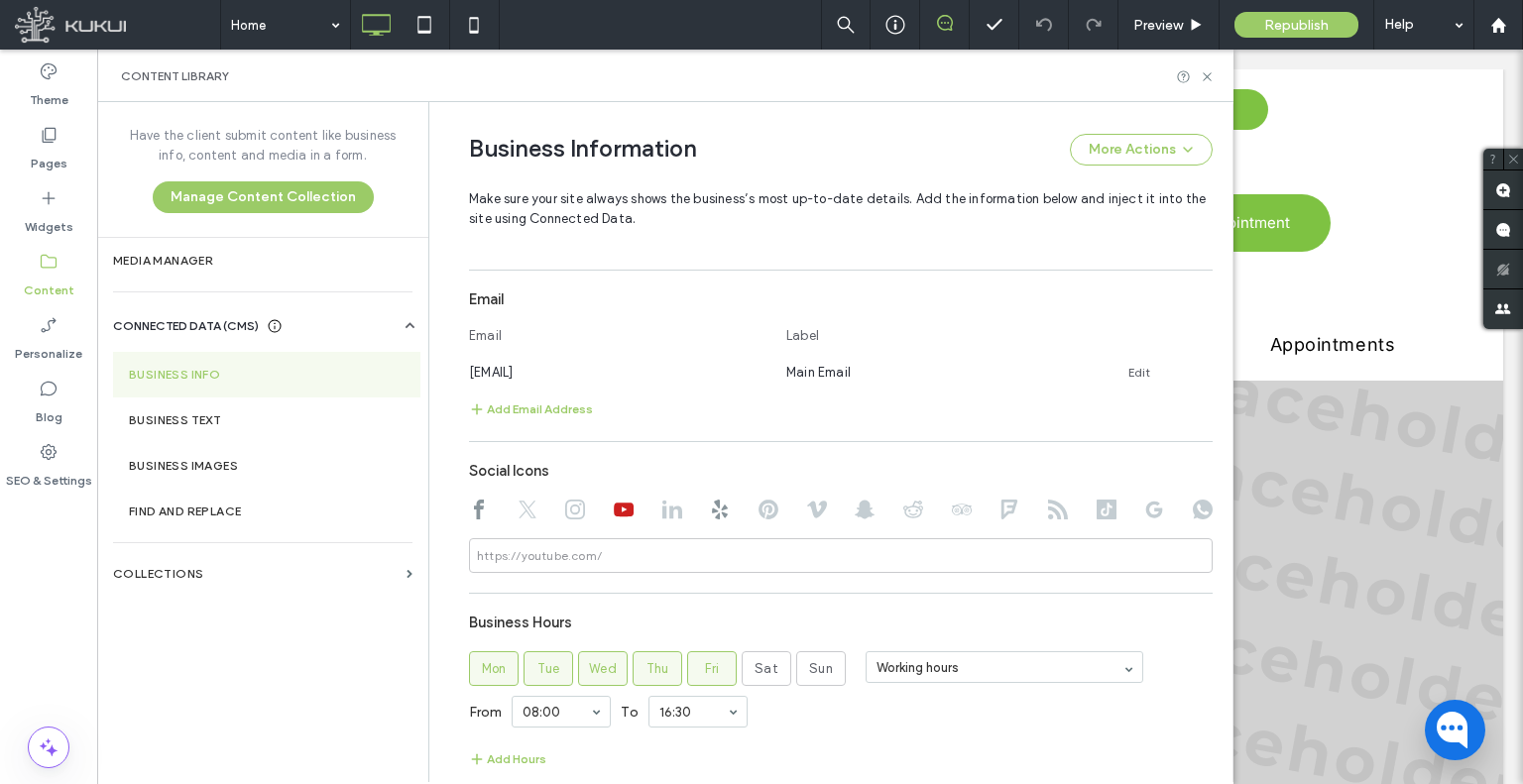 click at bounding box center [841, 511] 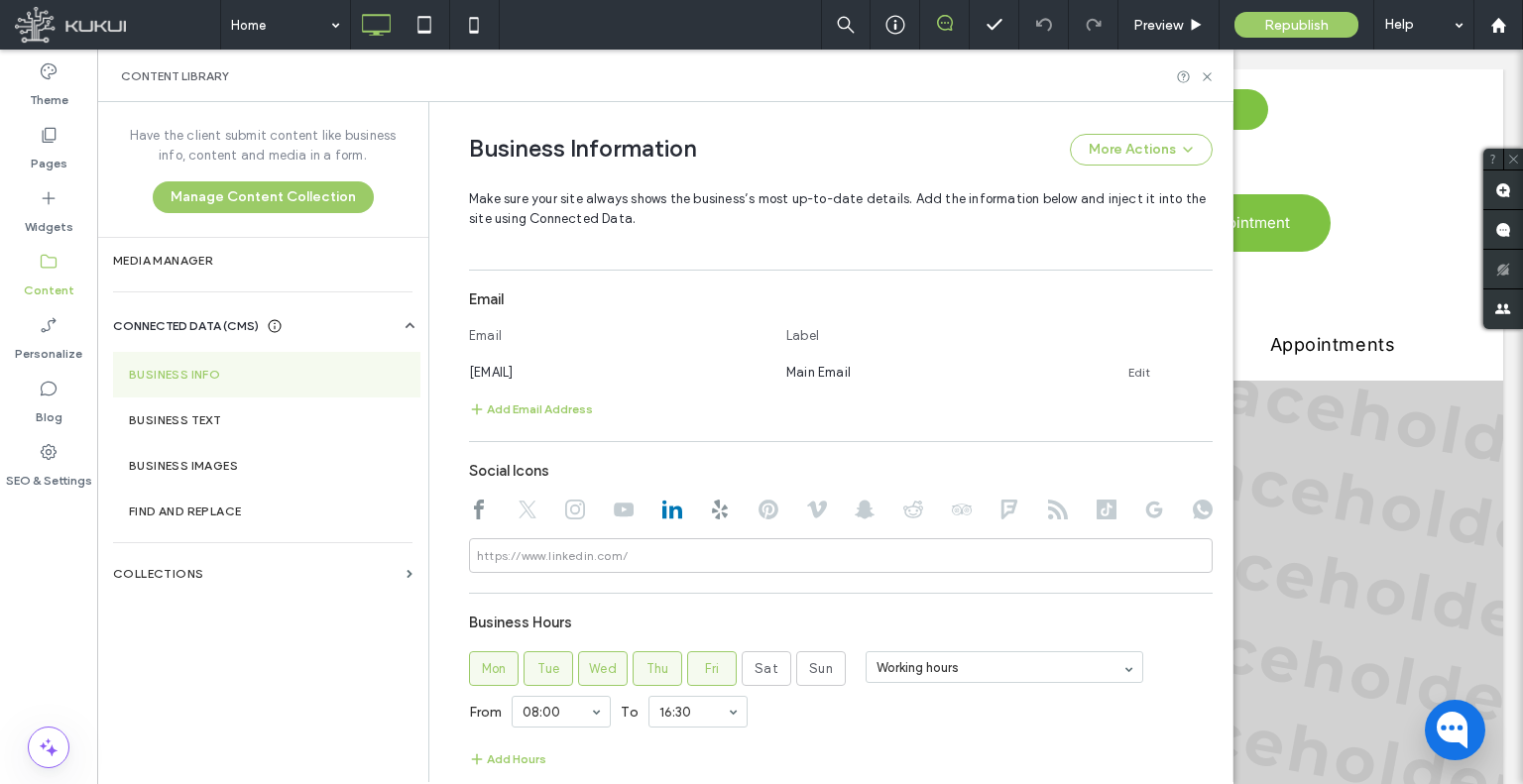 click at bounding box center [841, 511] 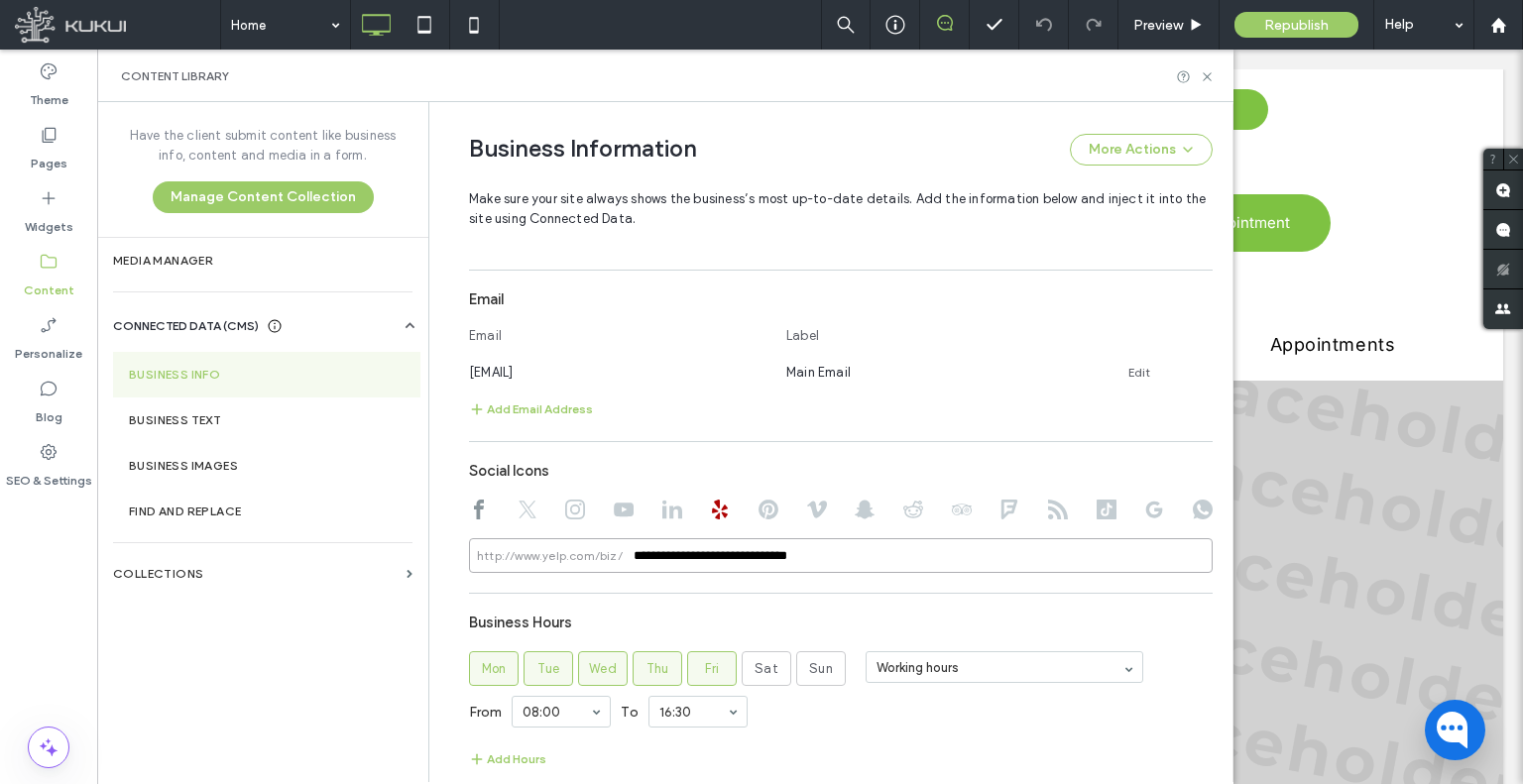 click on "**********" at bounding box center [841, 555] 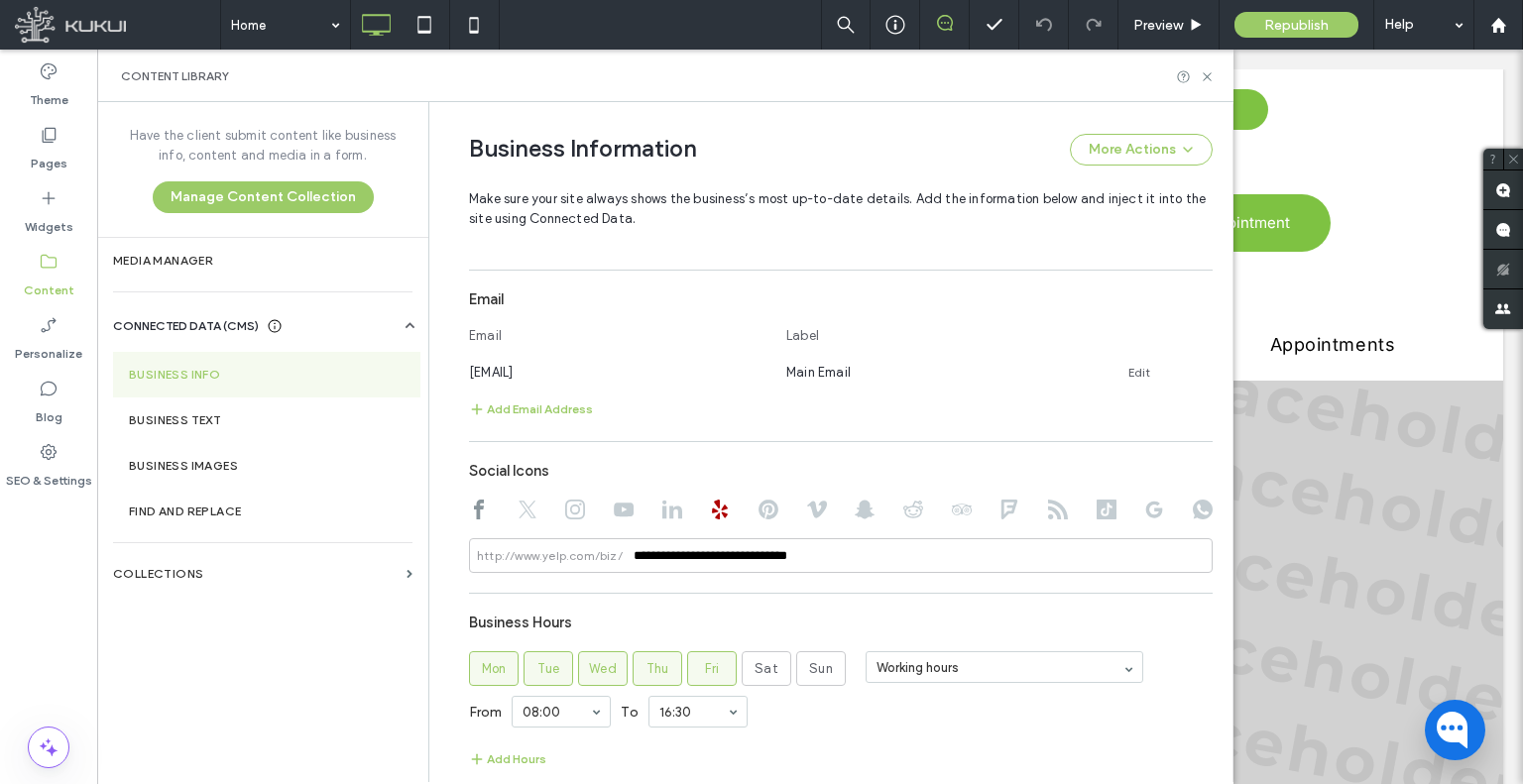 click at bounding box center [768, 511] 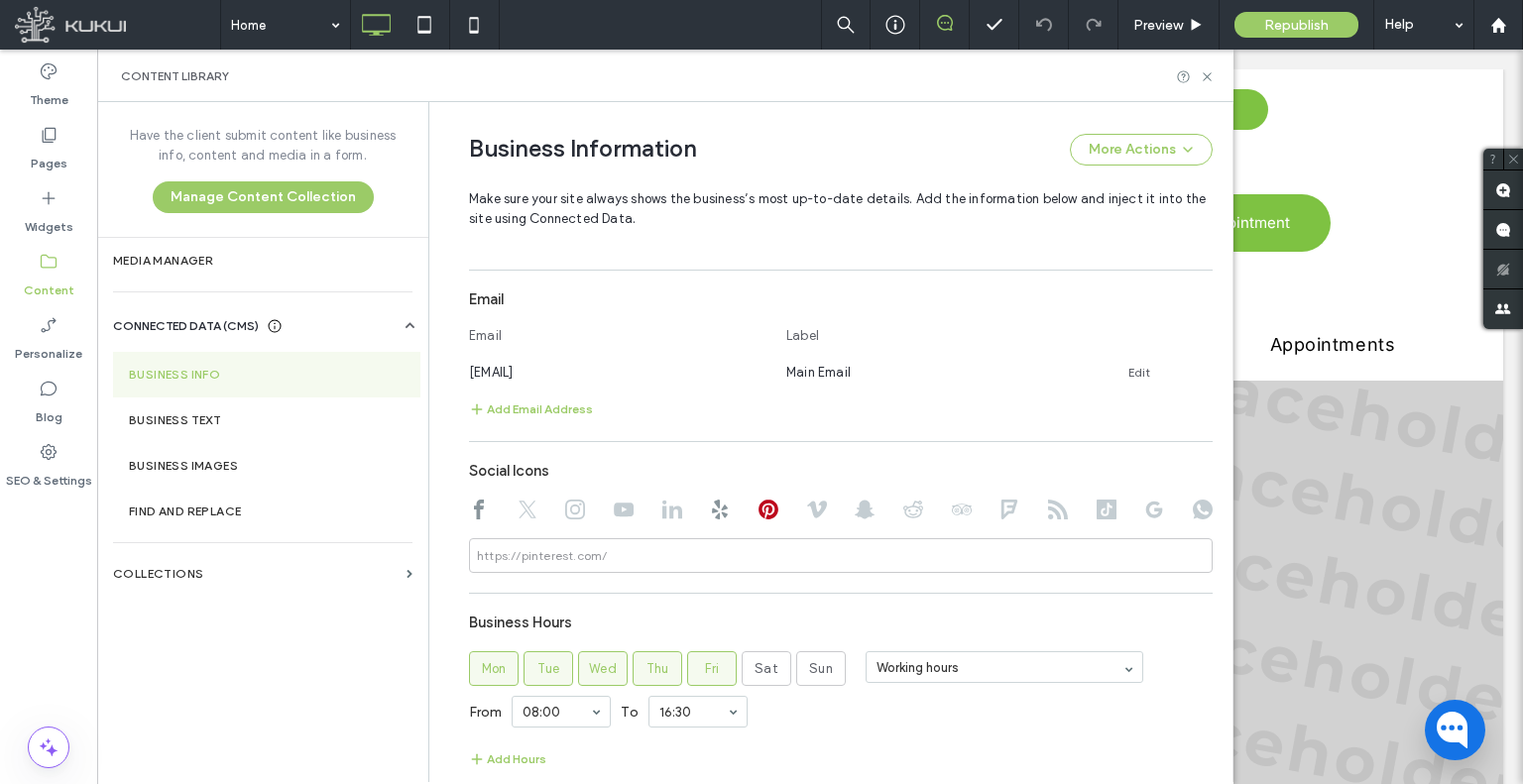 click 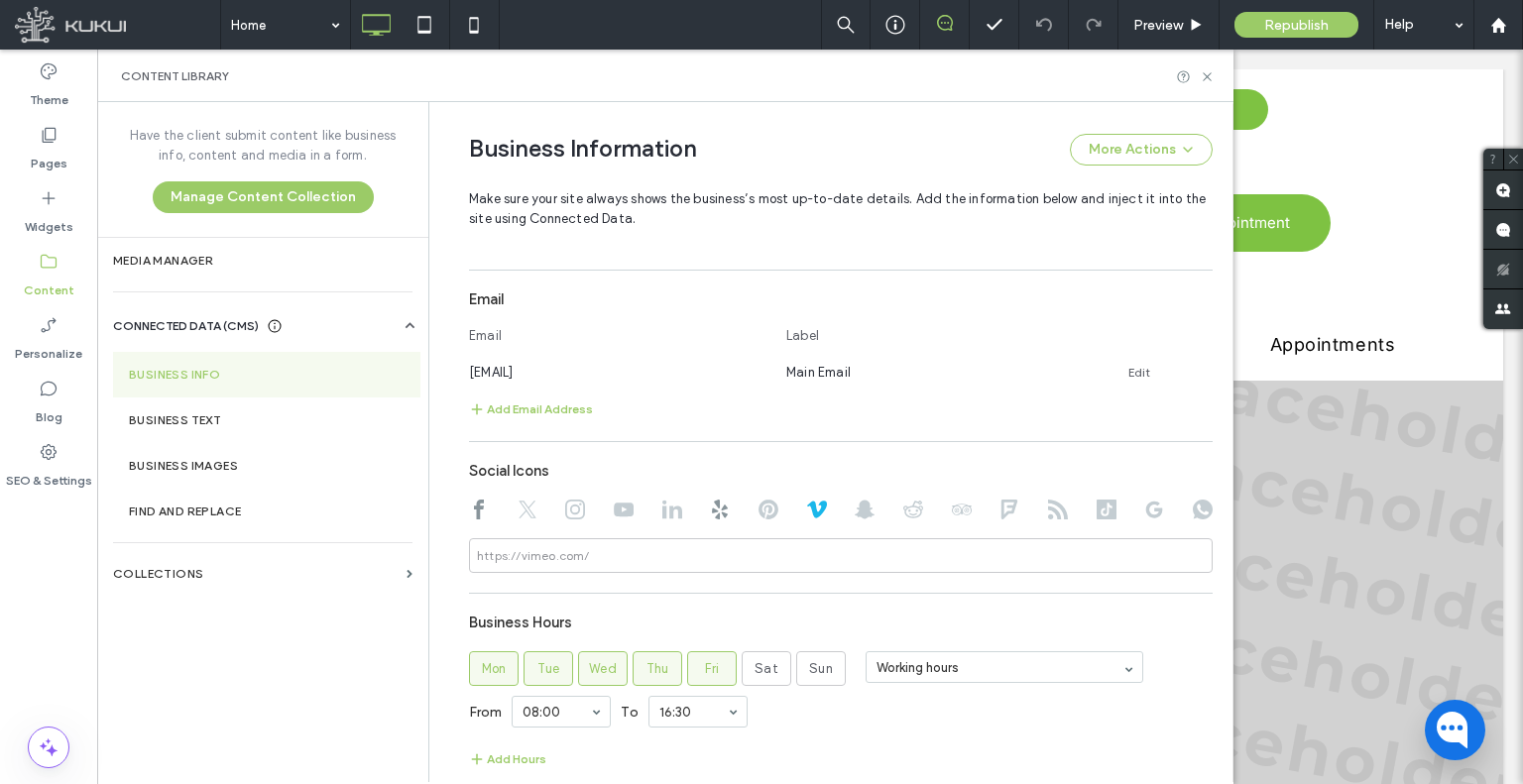 click at bounding box center [841, 511] 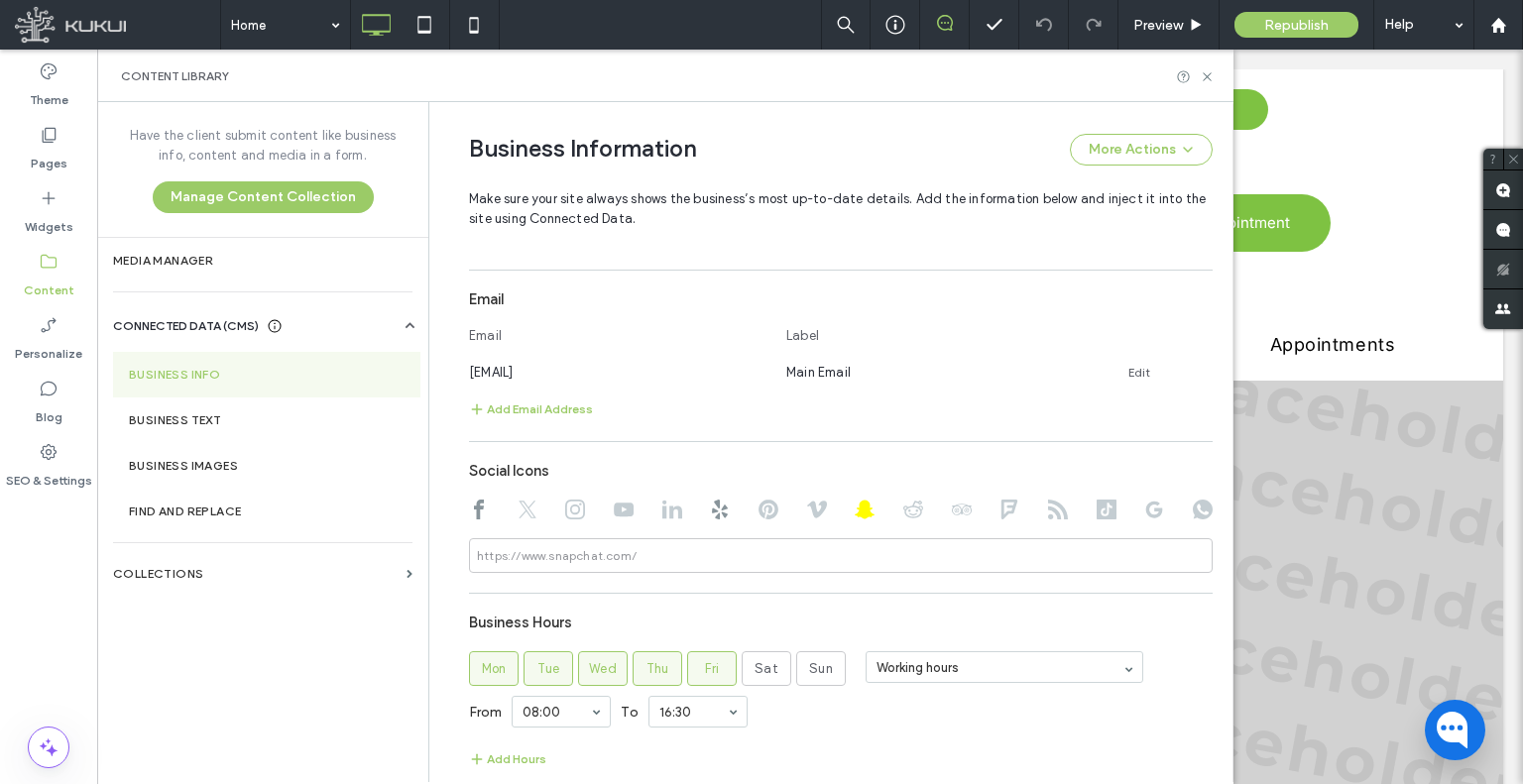 click 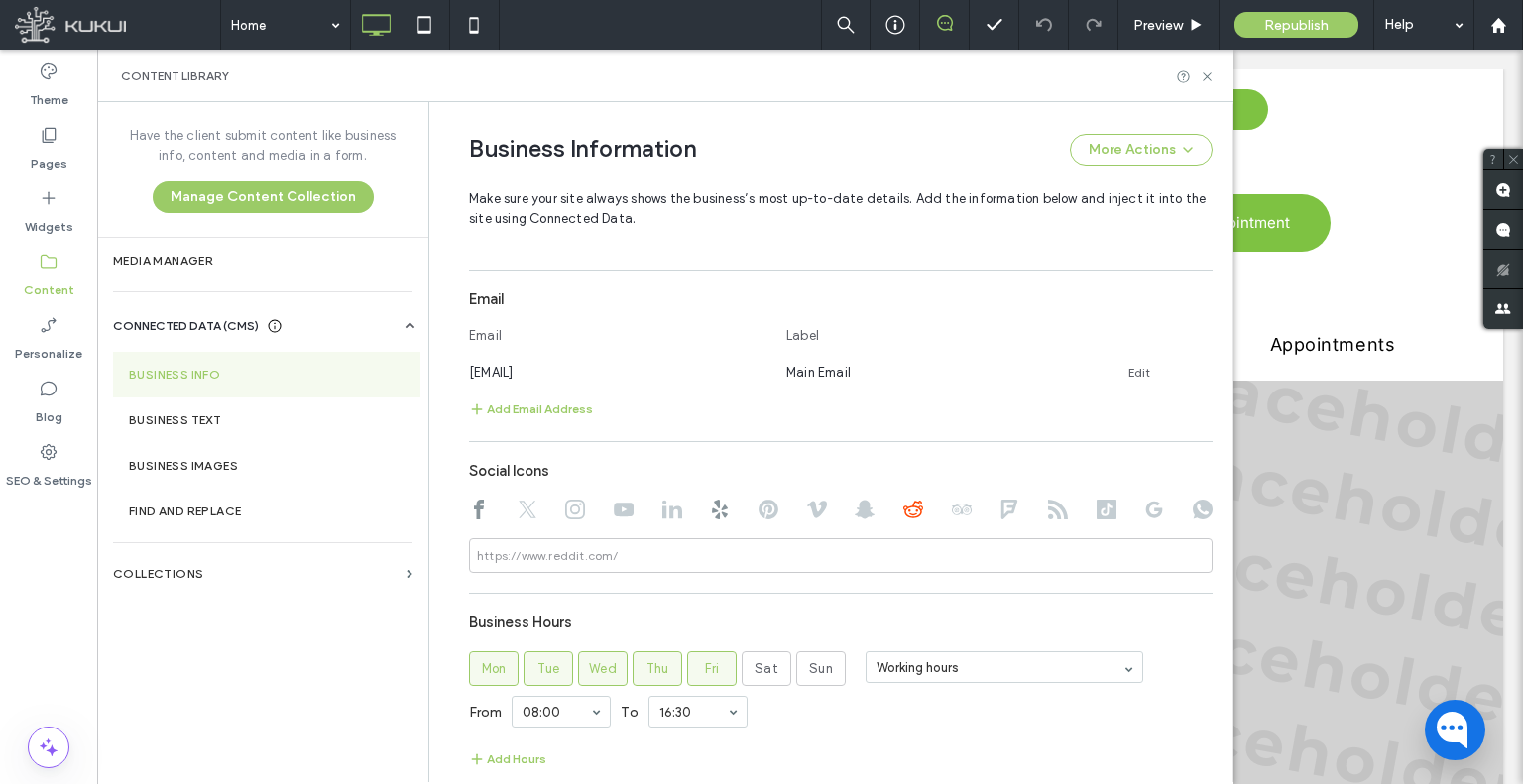 click 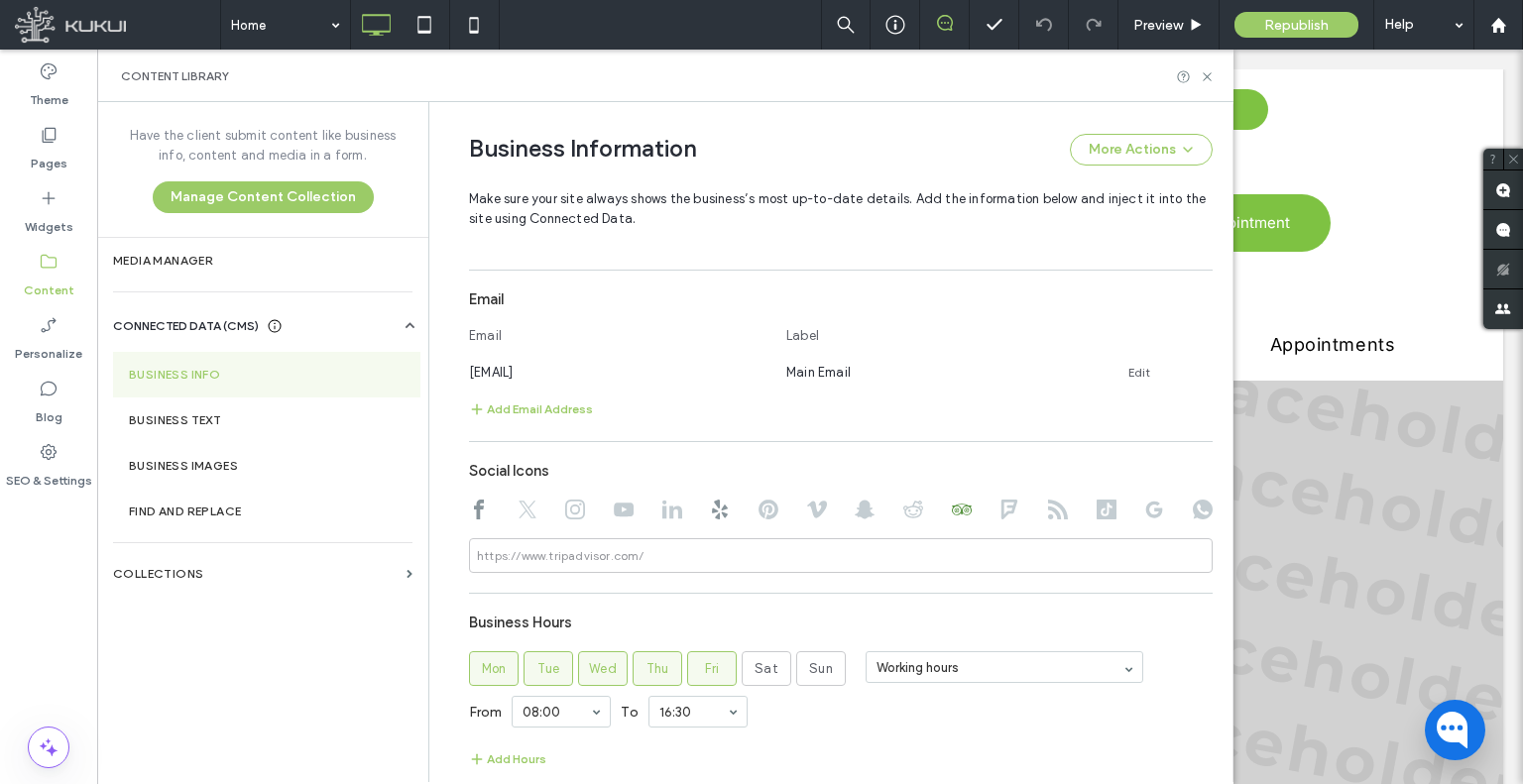 click at bounding box center (841, 511) 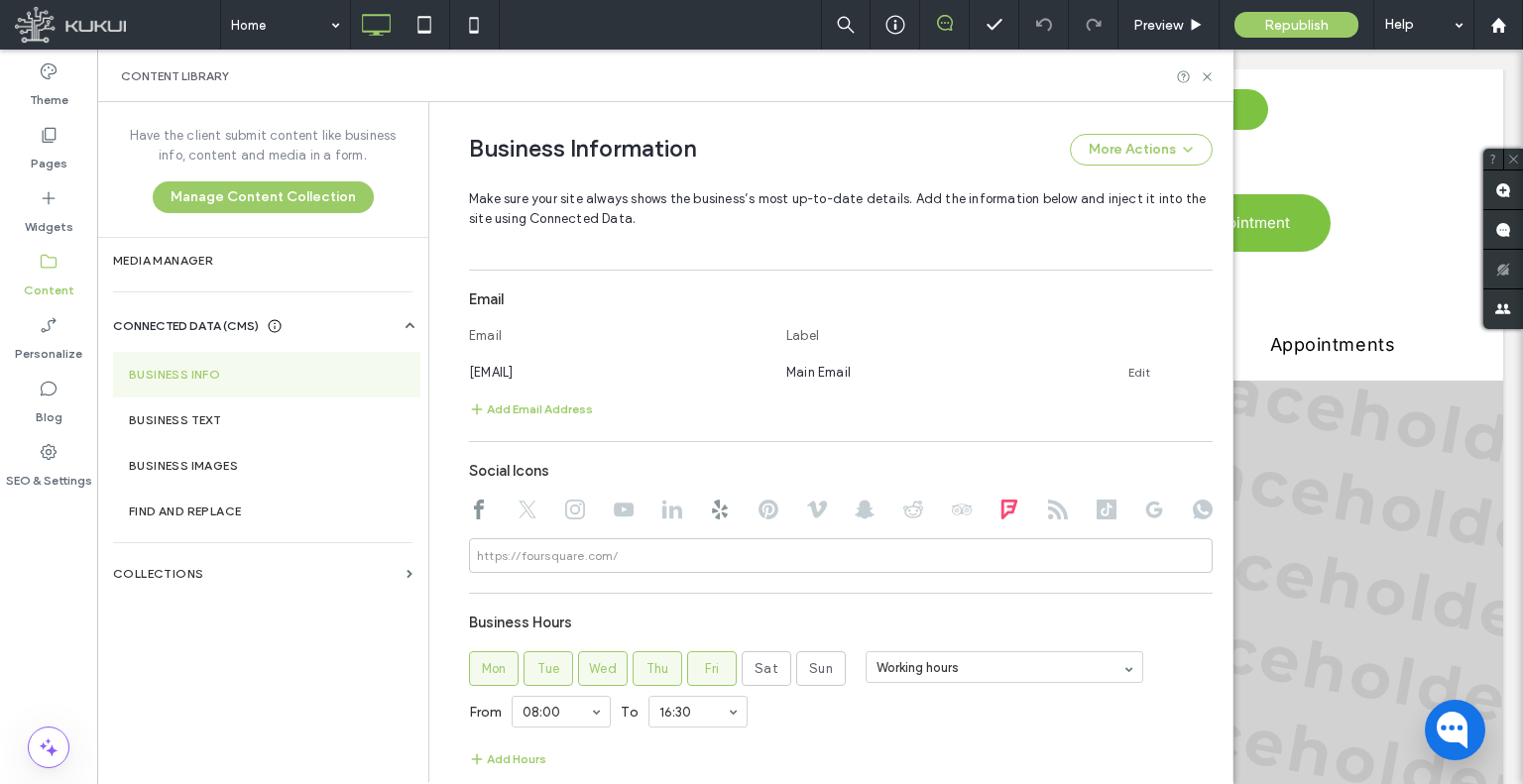 click at bounding box center [841, 511] 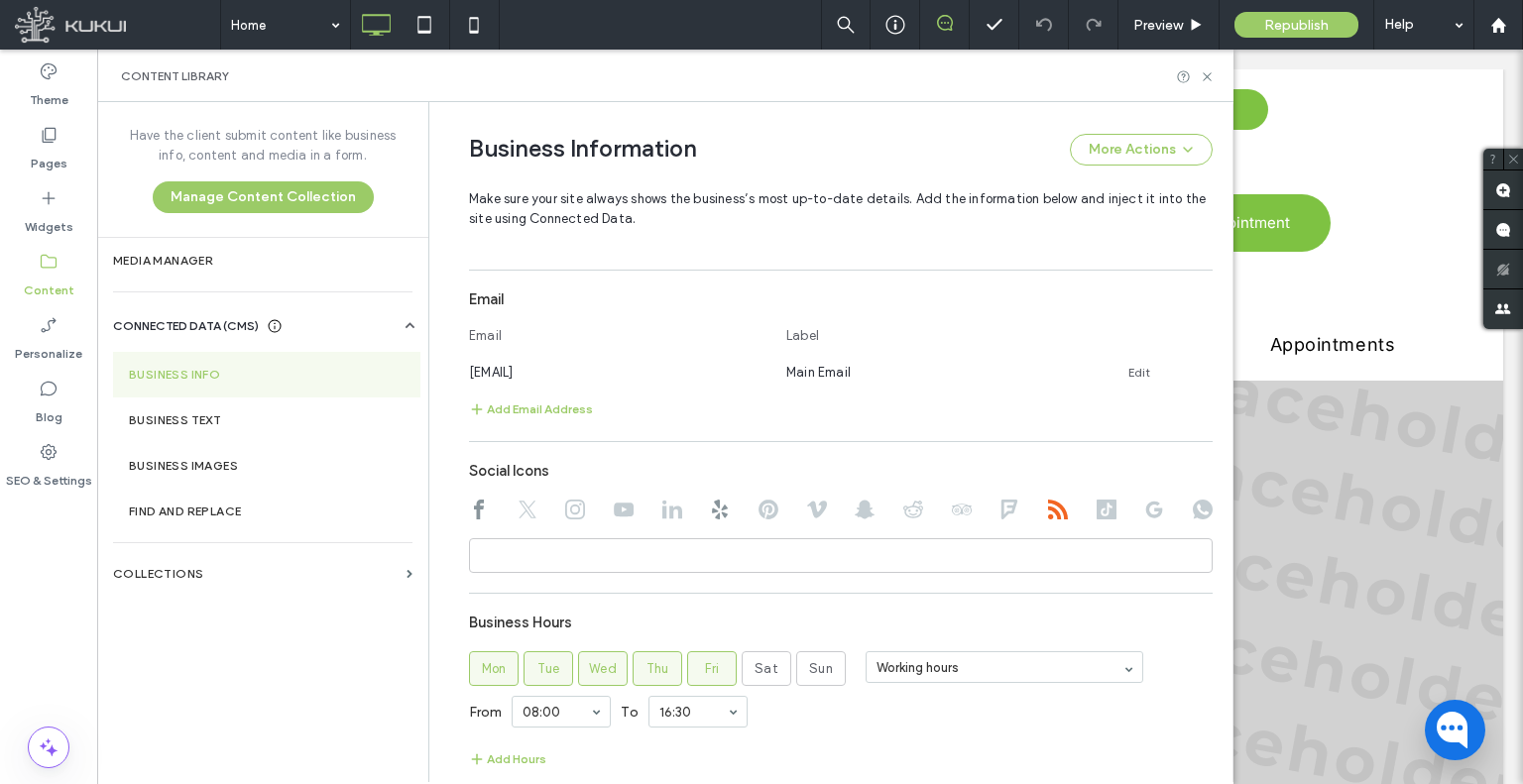 click 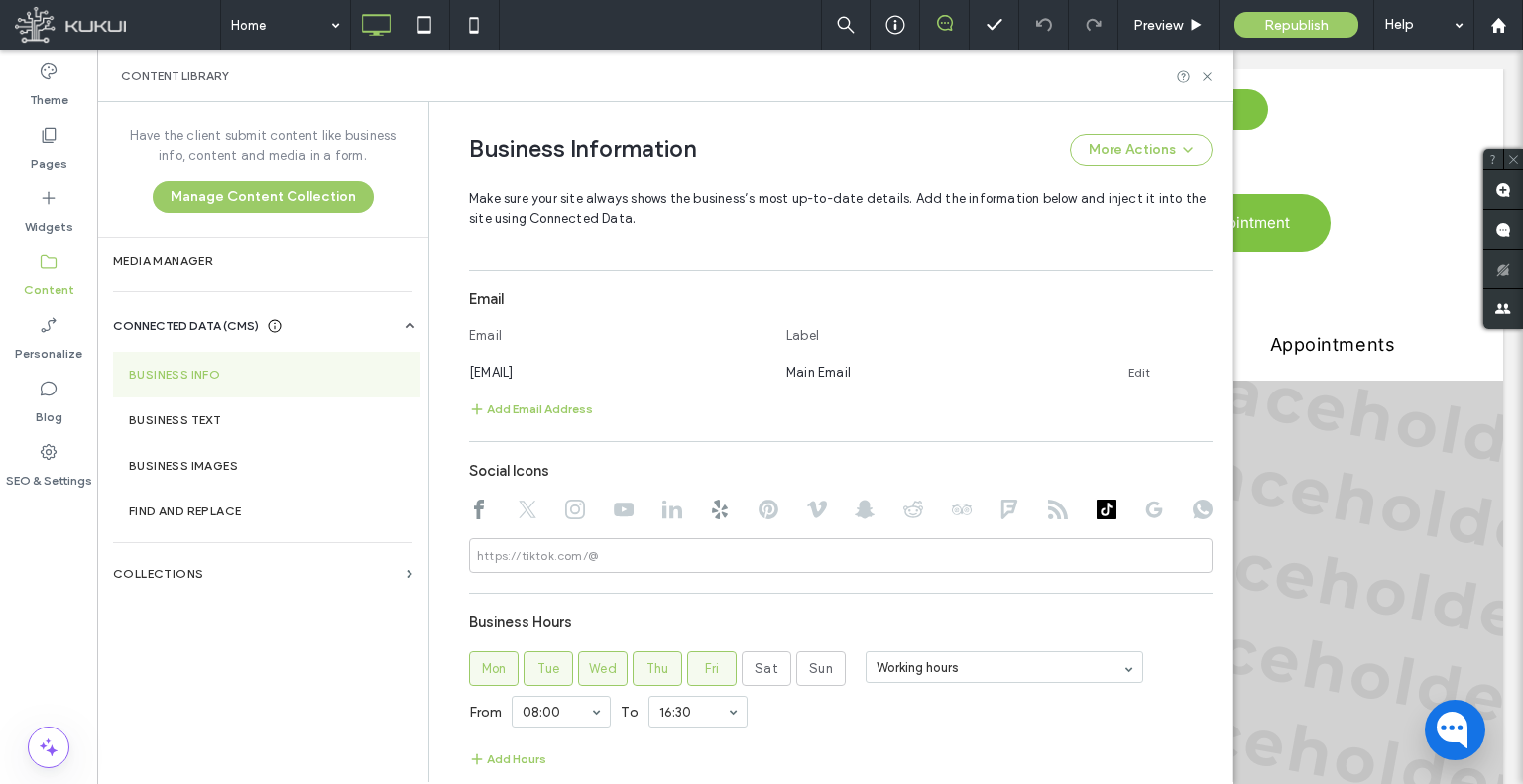 click at bounding box center [841, 511] 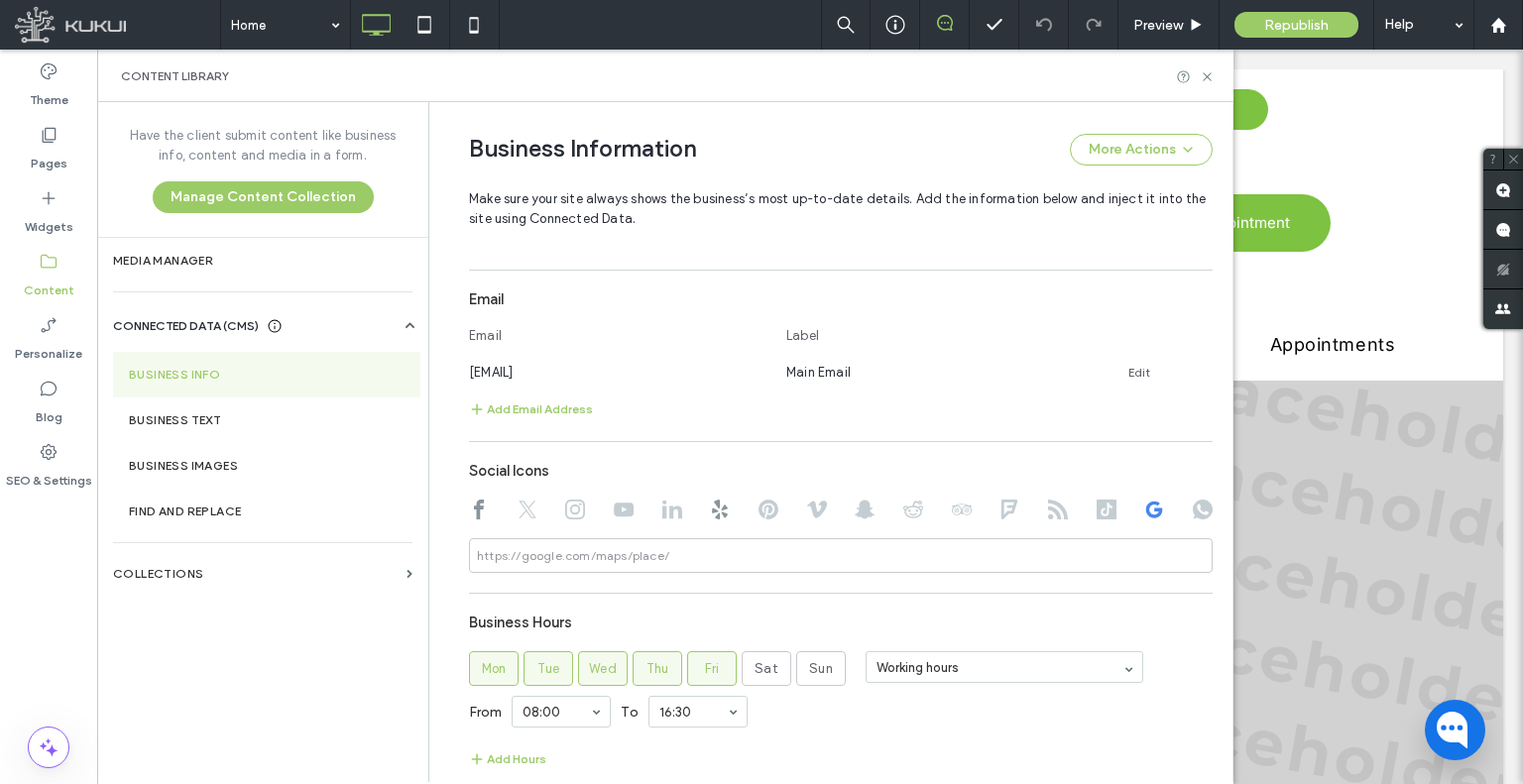 click 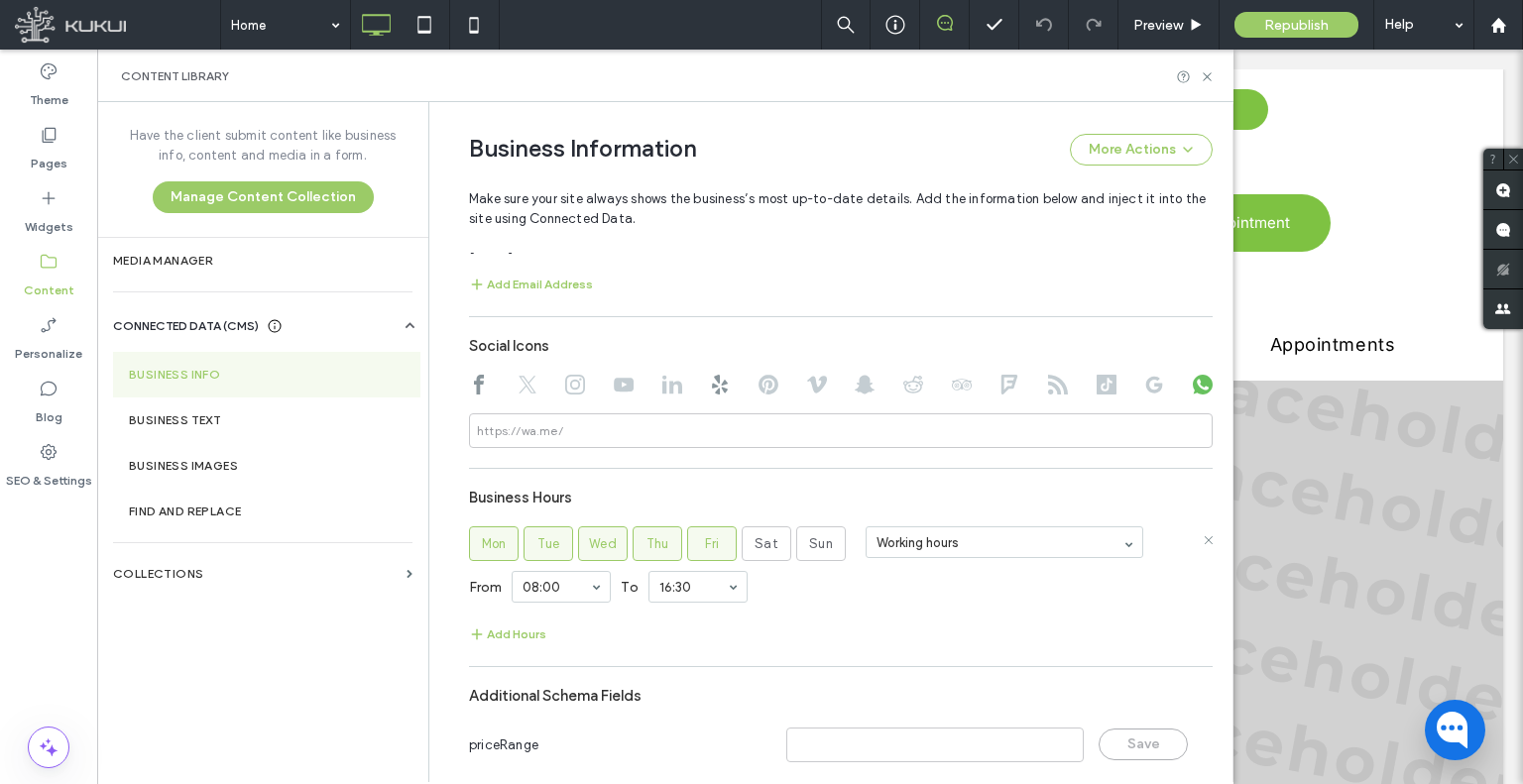 scroll, scrollTop: 1107, scrollLeft: 0, axis: vertical 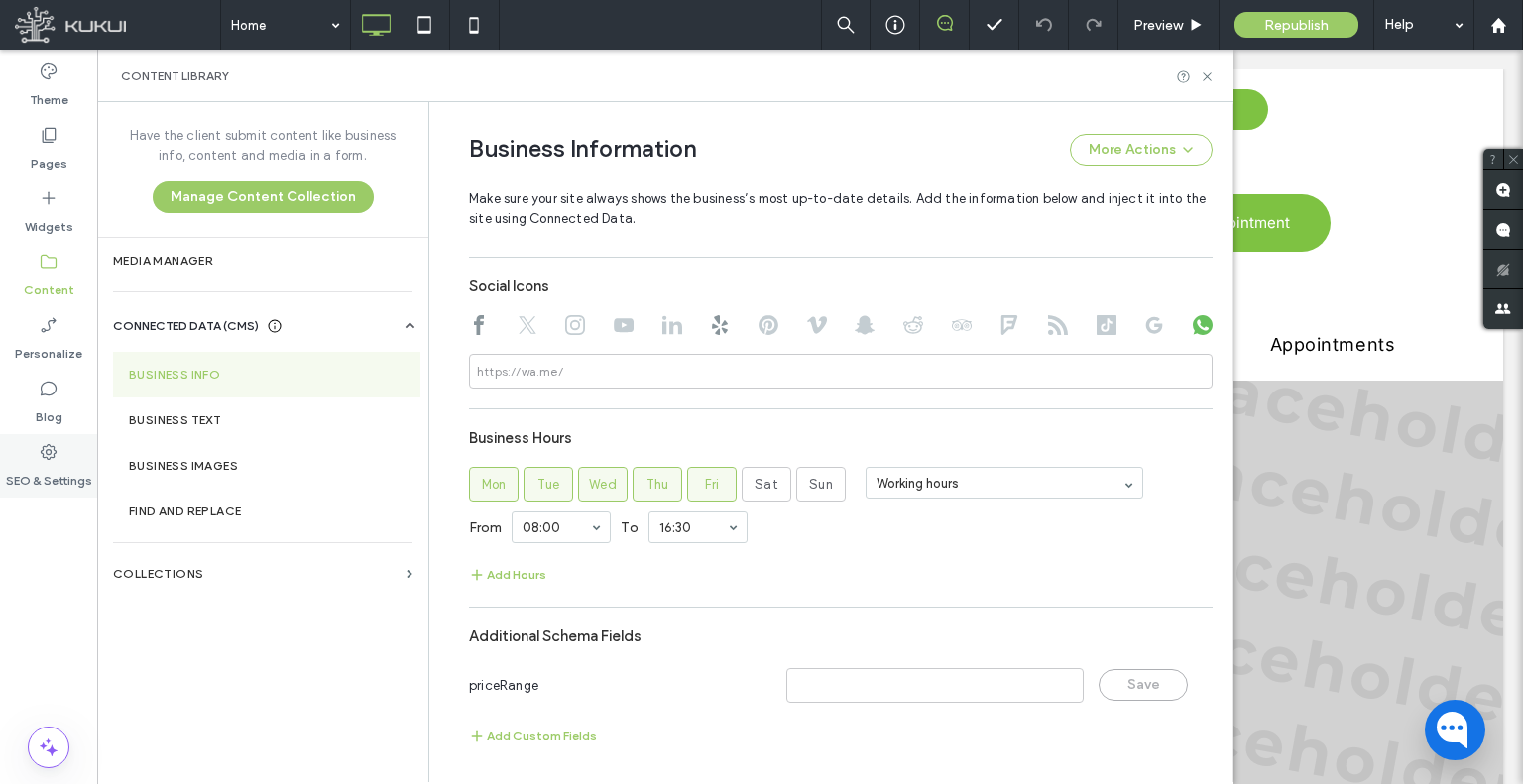 click on "SEO & Settings" at bounding box center (49, 476) 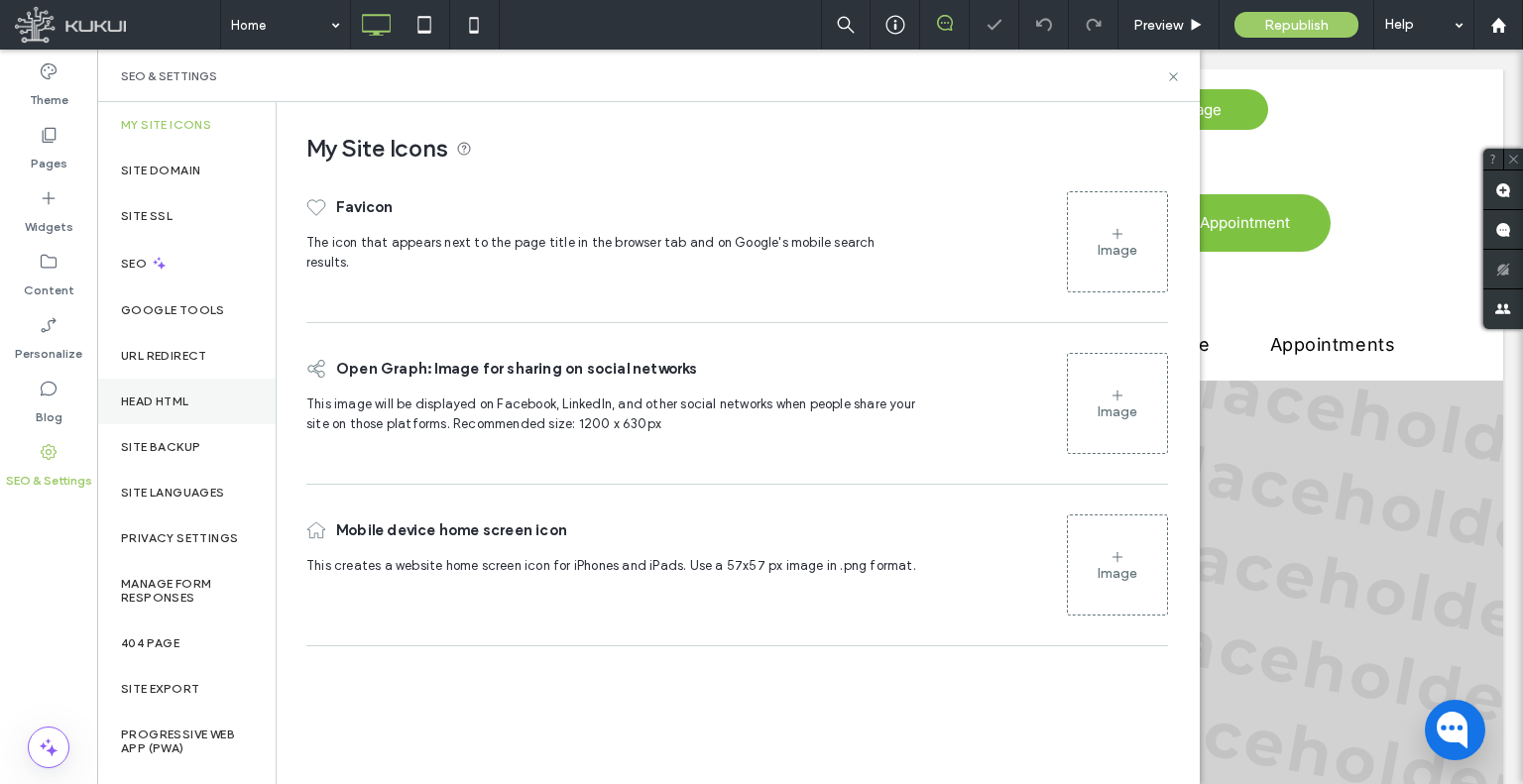 click on "Head HTML" at bounding box center (155, 401) 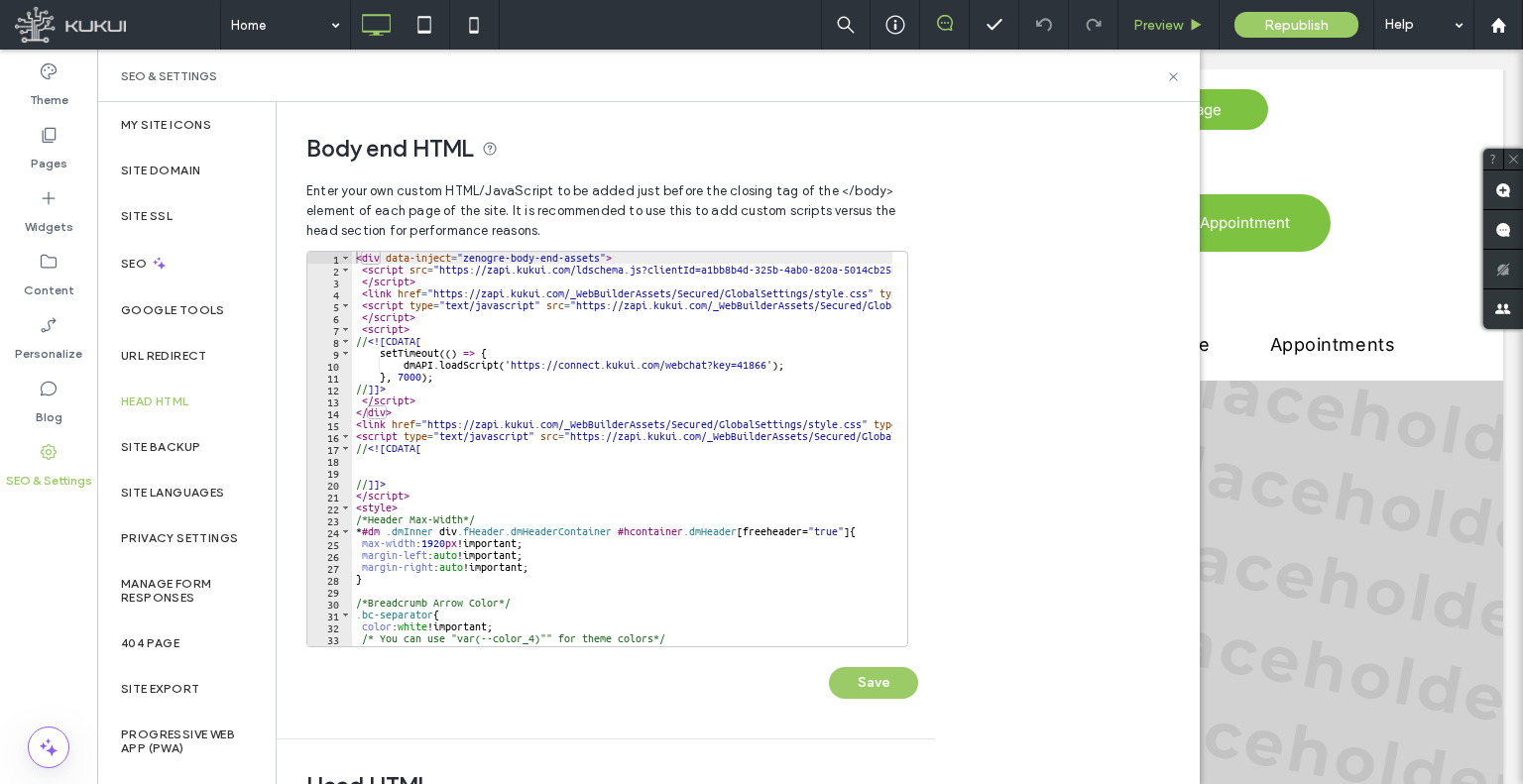 scroll, scrollTop: 0, scrollLeft: 0, axis: both 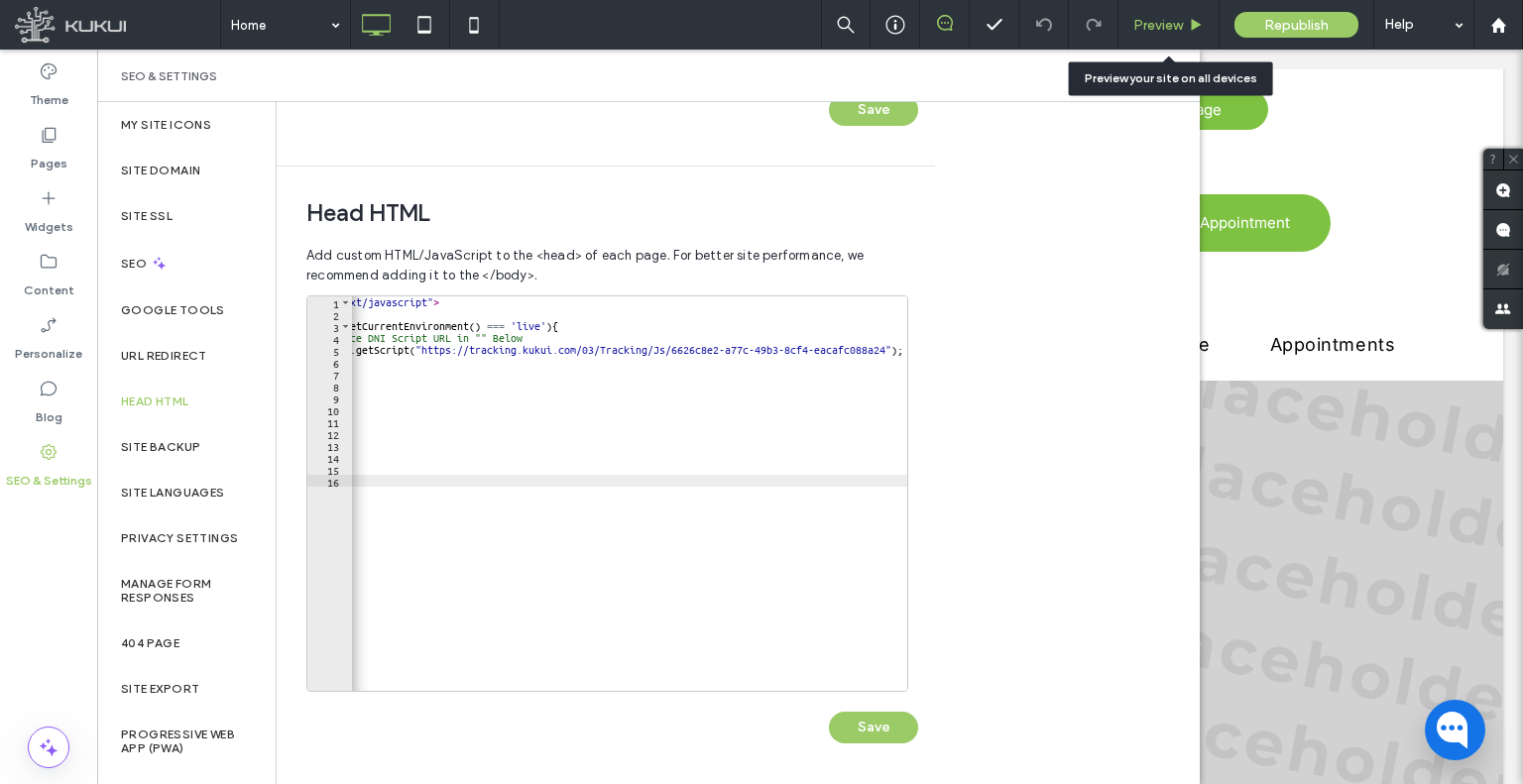 click on "Preview" at bounding box center [1158, 25] 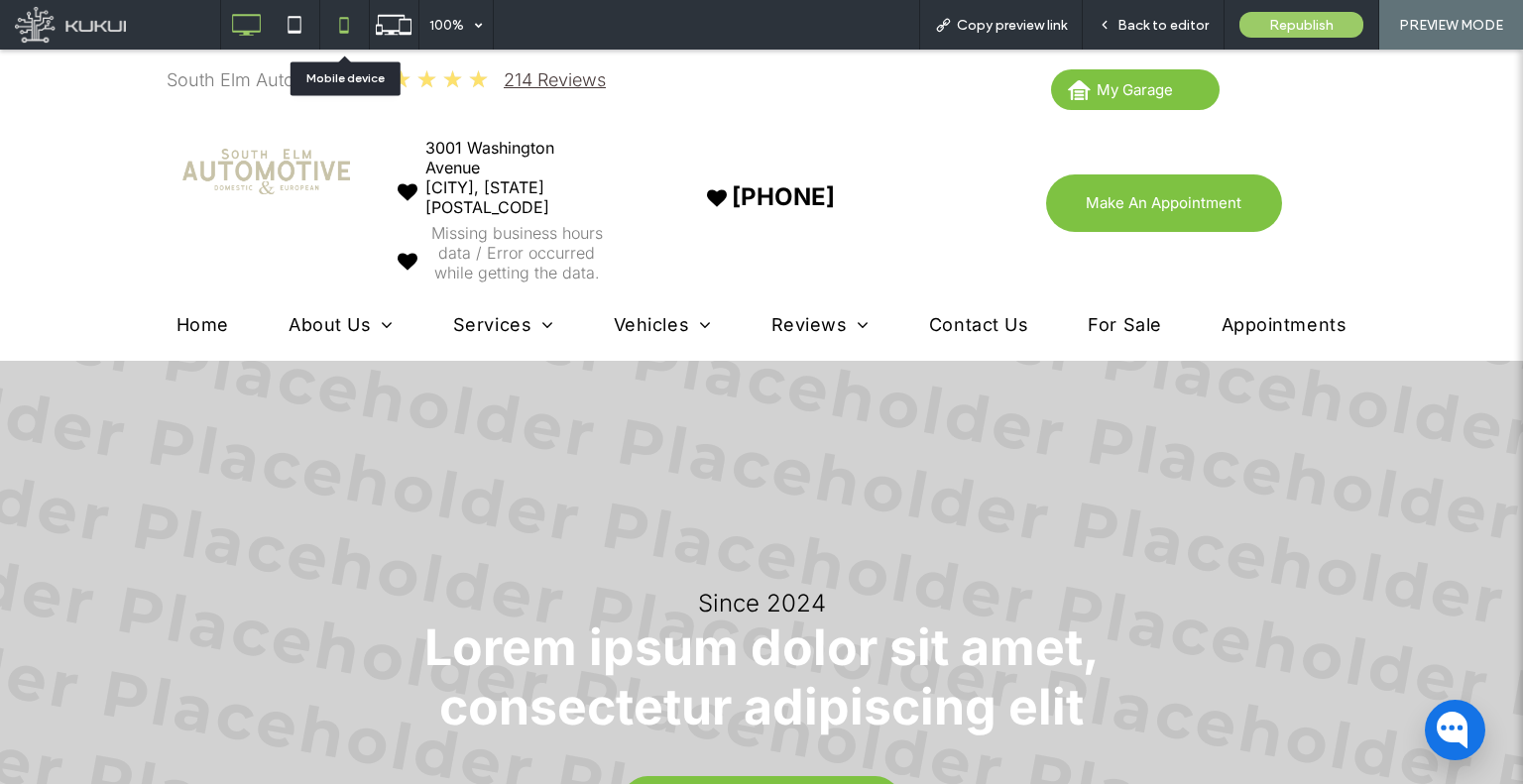 click 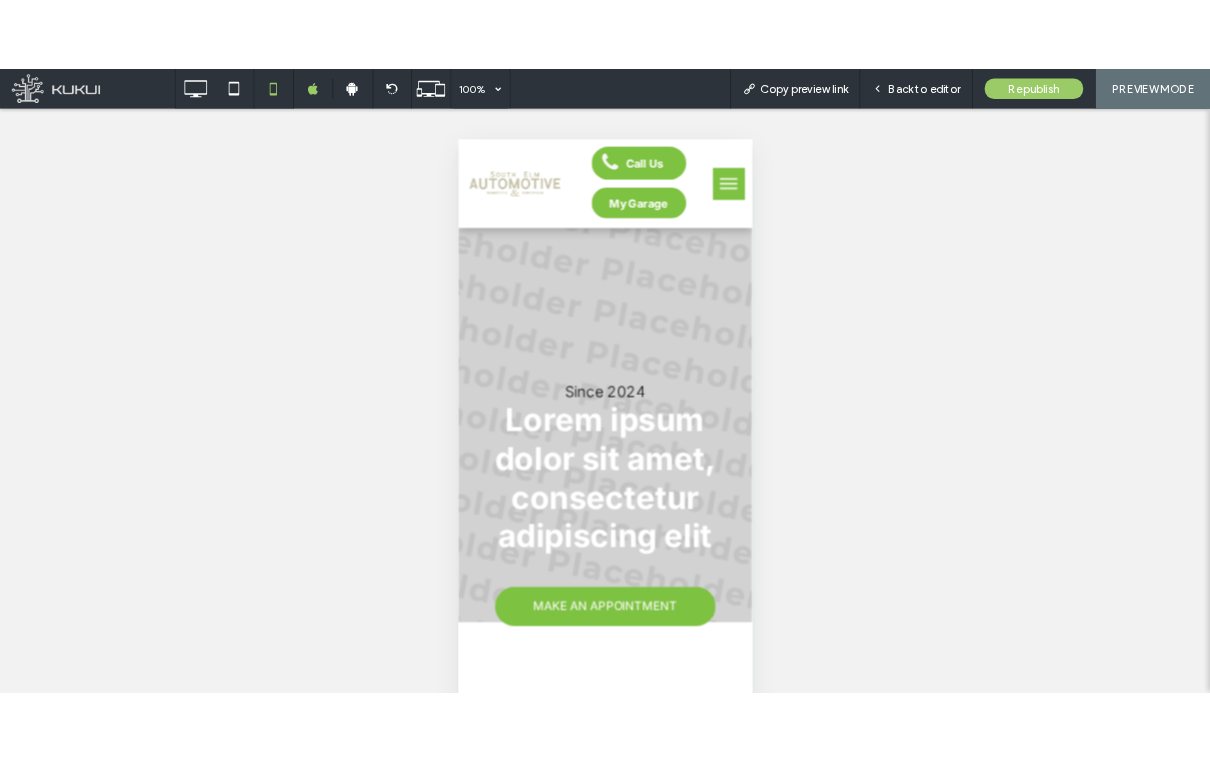 scroll, scrollTop: 0, scrollLeft: 0, axis: both 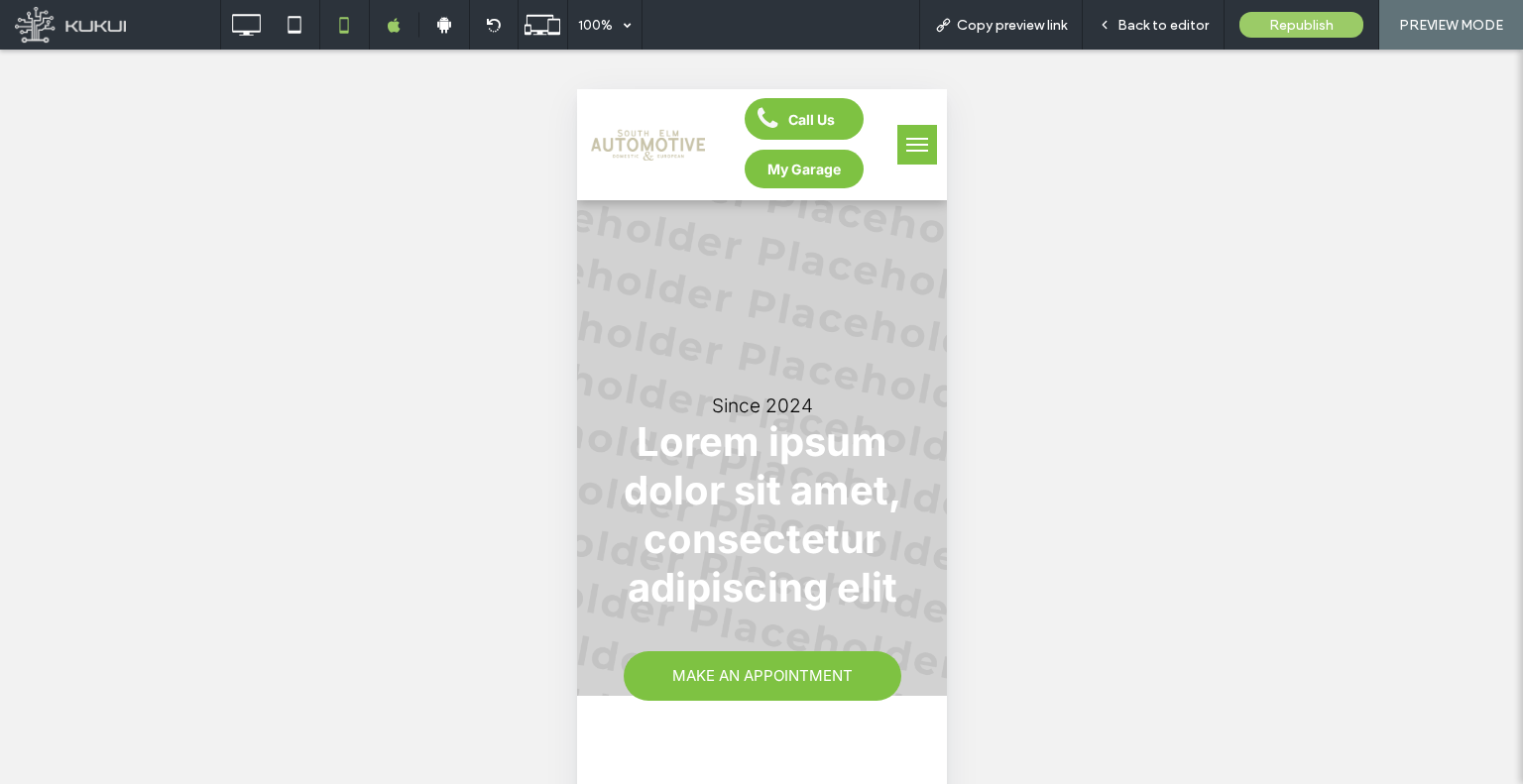 click at bounding box center (916, 145) 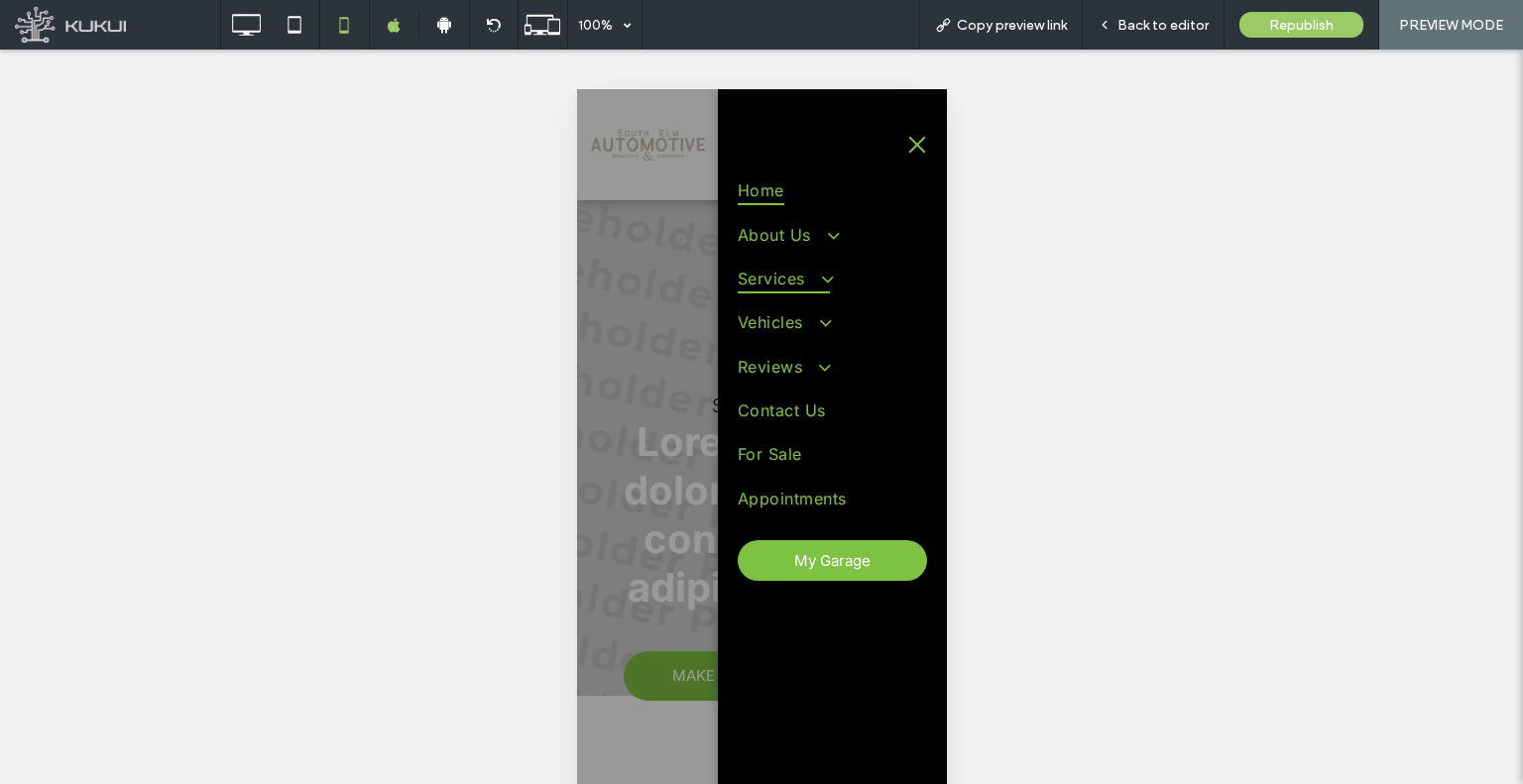 click on "Services" at bounding box center [782, 279] 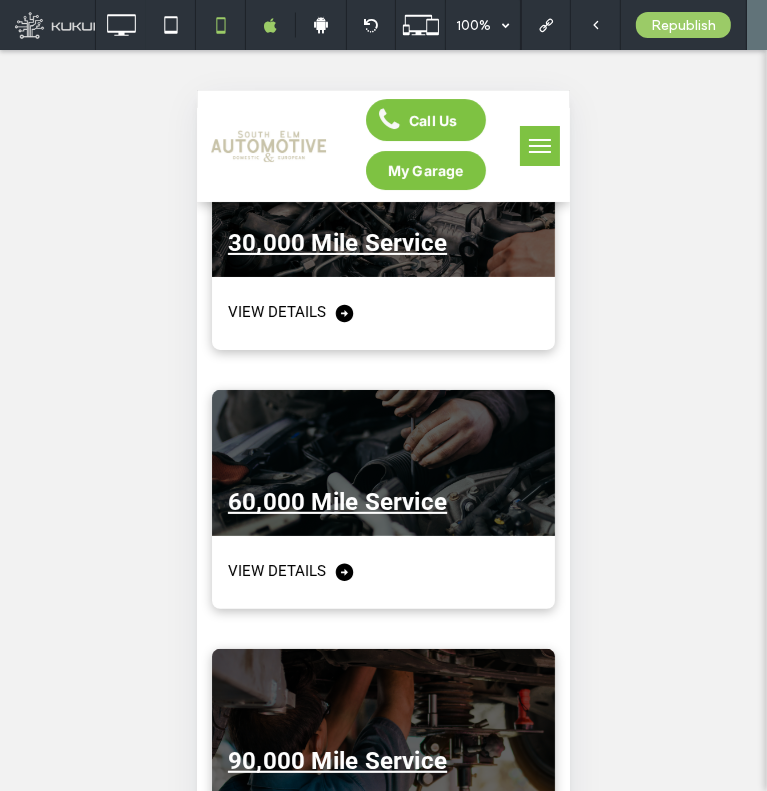 scroll, scrollTop: 100, scrollLeft: 0, axis: vertical 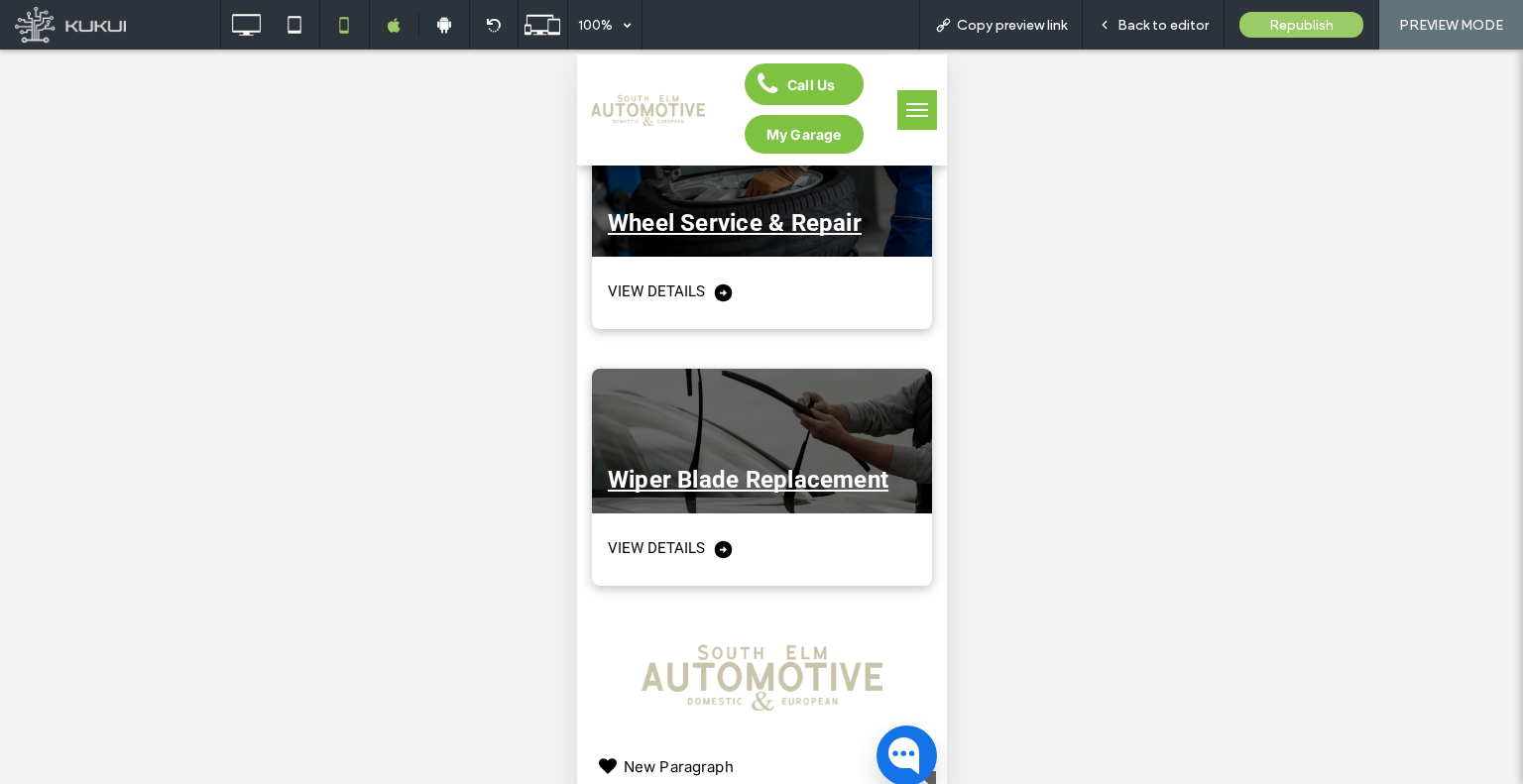 drag, startPoint x: 915, startPoint y: 107, endPoint x: 918, endPoint y: 122, distance: 15.297059 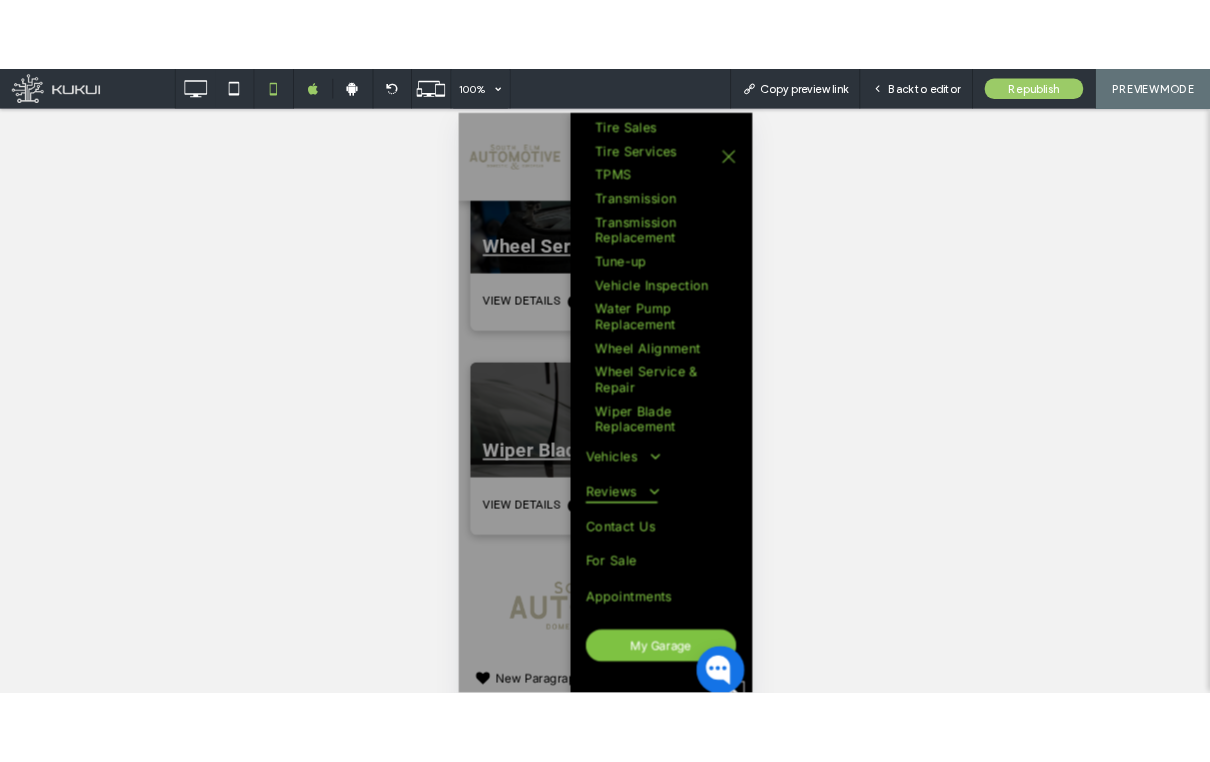 scroll, scrollTop: 2336, scrollLeft: 0, axis: vertical 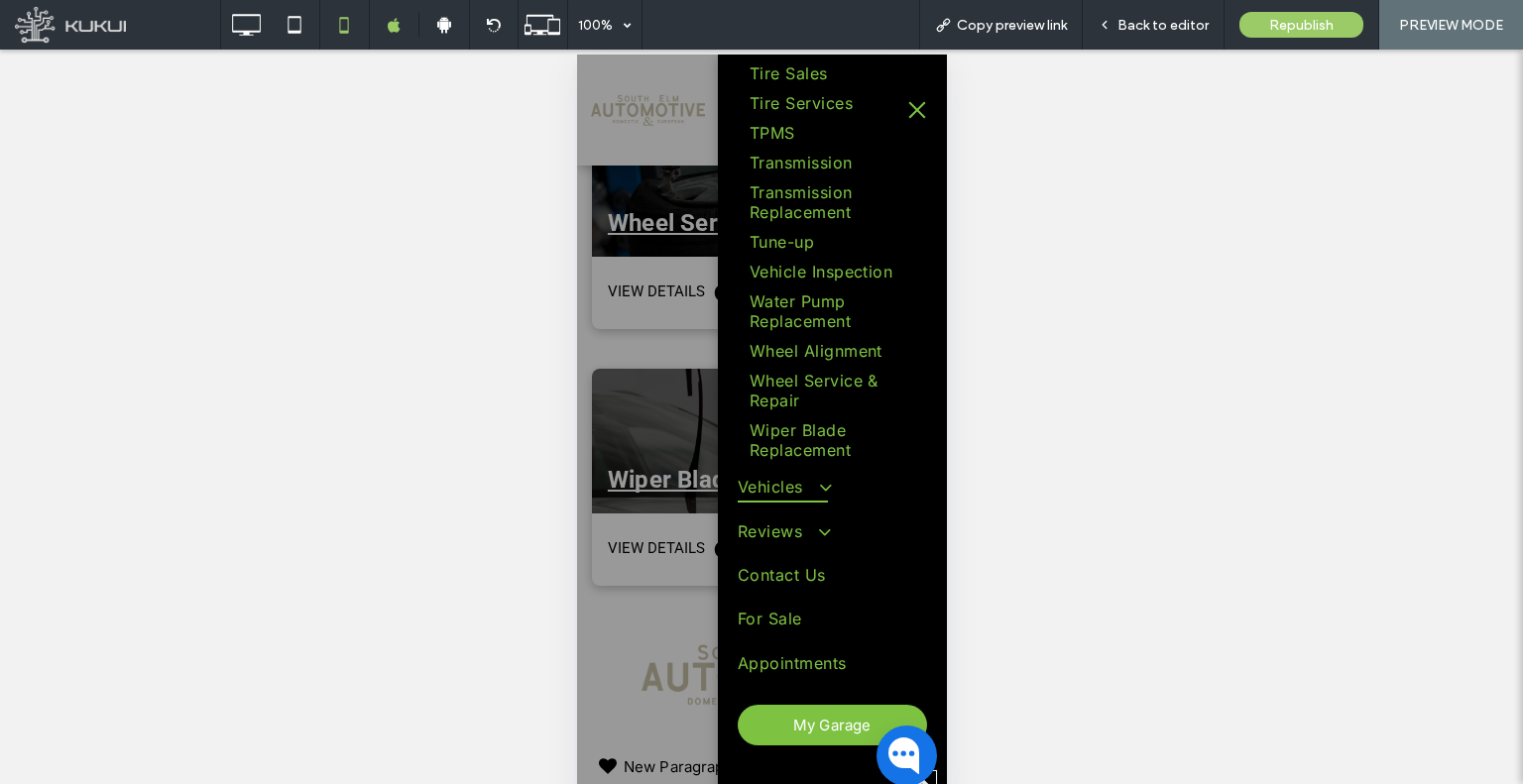 click on "Vehicles" at bounding box center [781, 487] 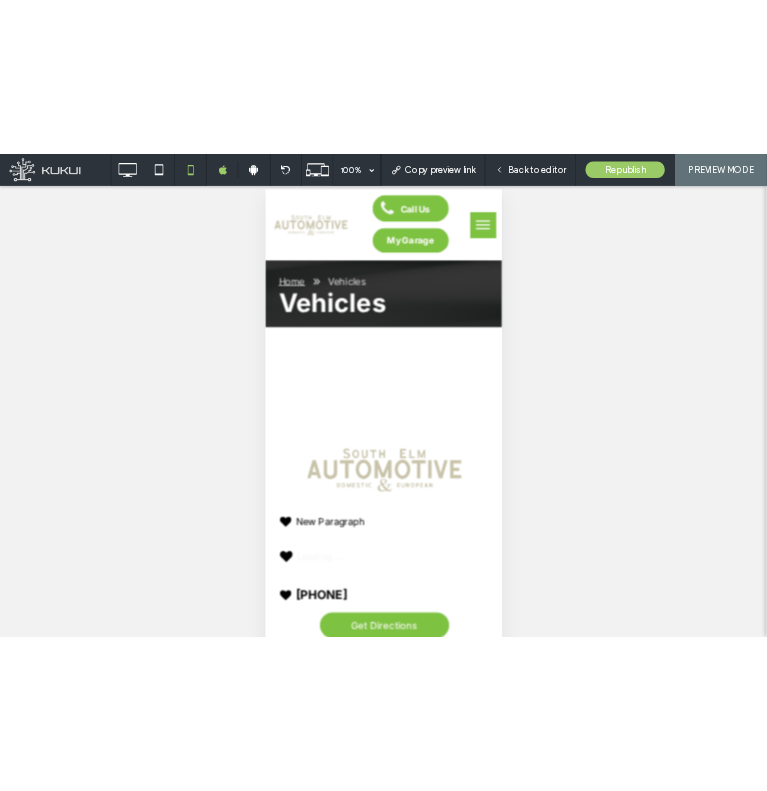 scroll, scrollTop: 0, scrollLeft: 0, axis: both 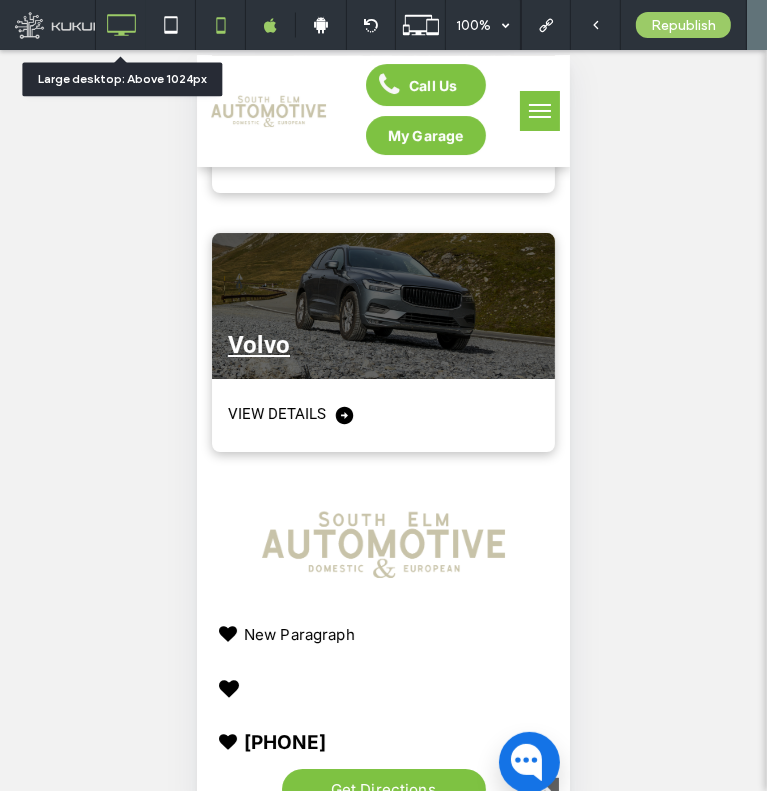 click 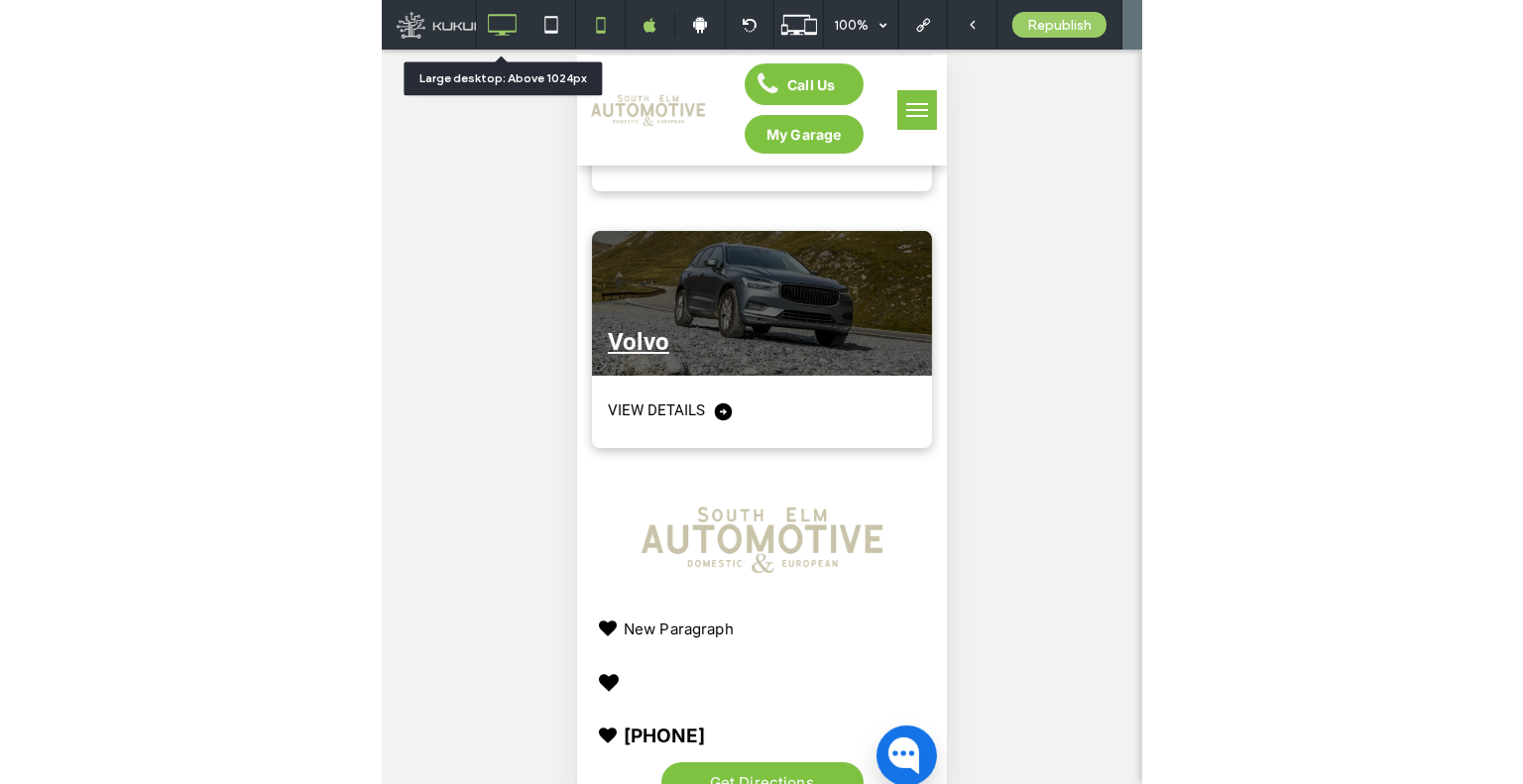 scroll, scrollTop: 0, scrollLeft: 0, axis: both 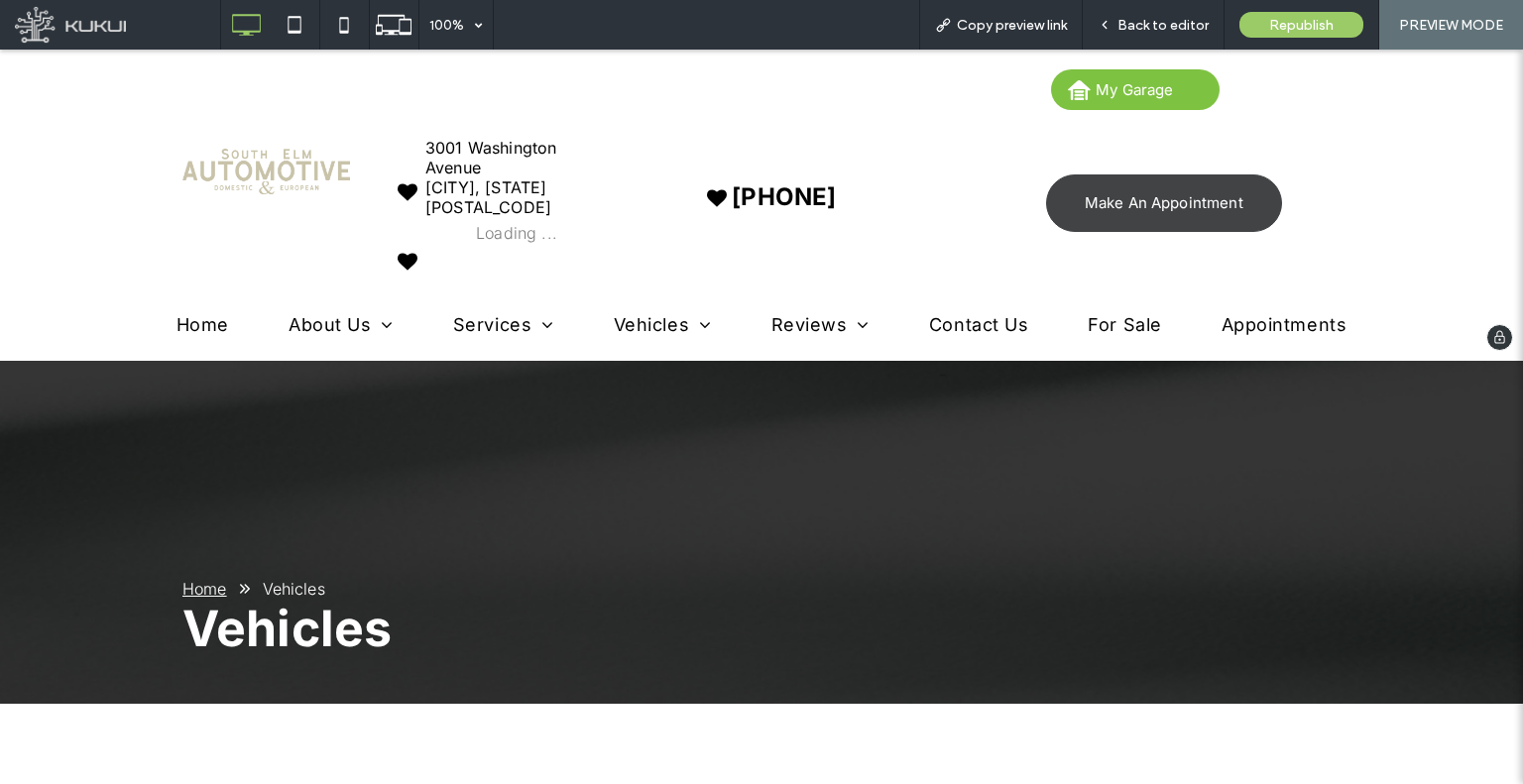 click on "Make An Appointment" at bounding box center (1164, 202) 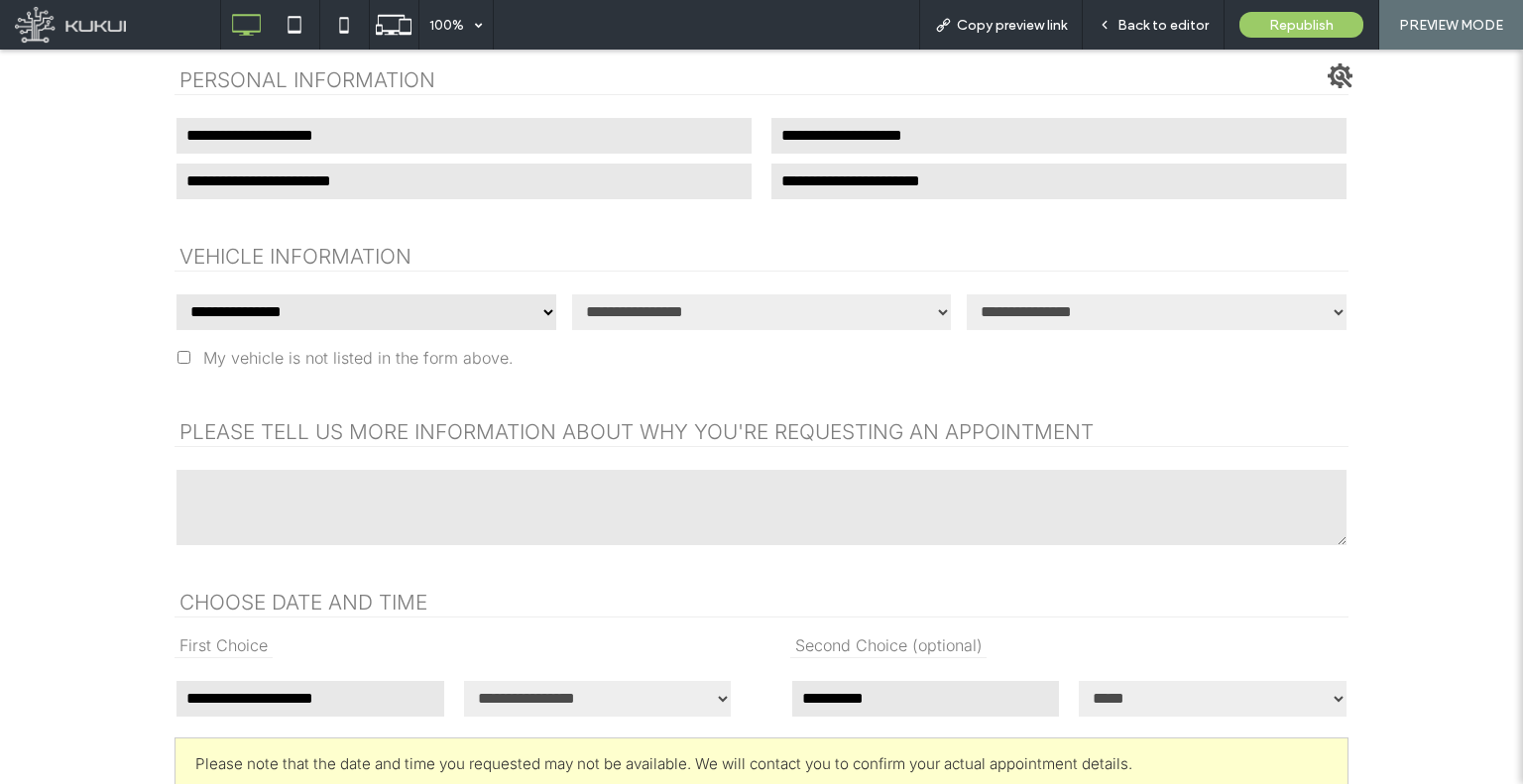 scroll, scrollTop: 793, scrollLeft: 0, axis: vertical 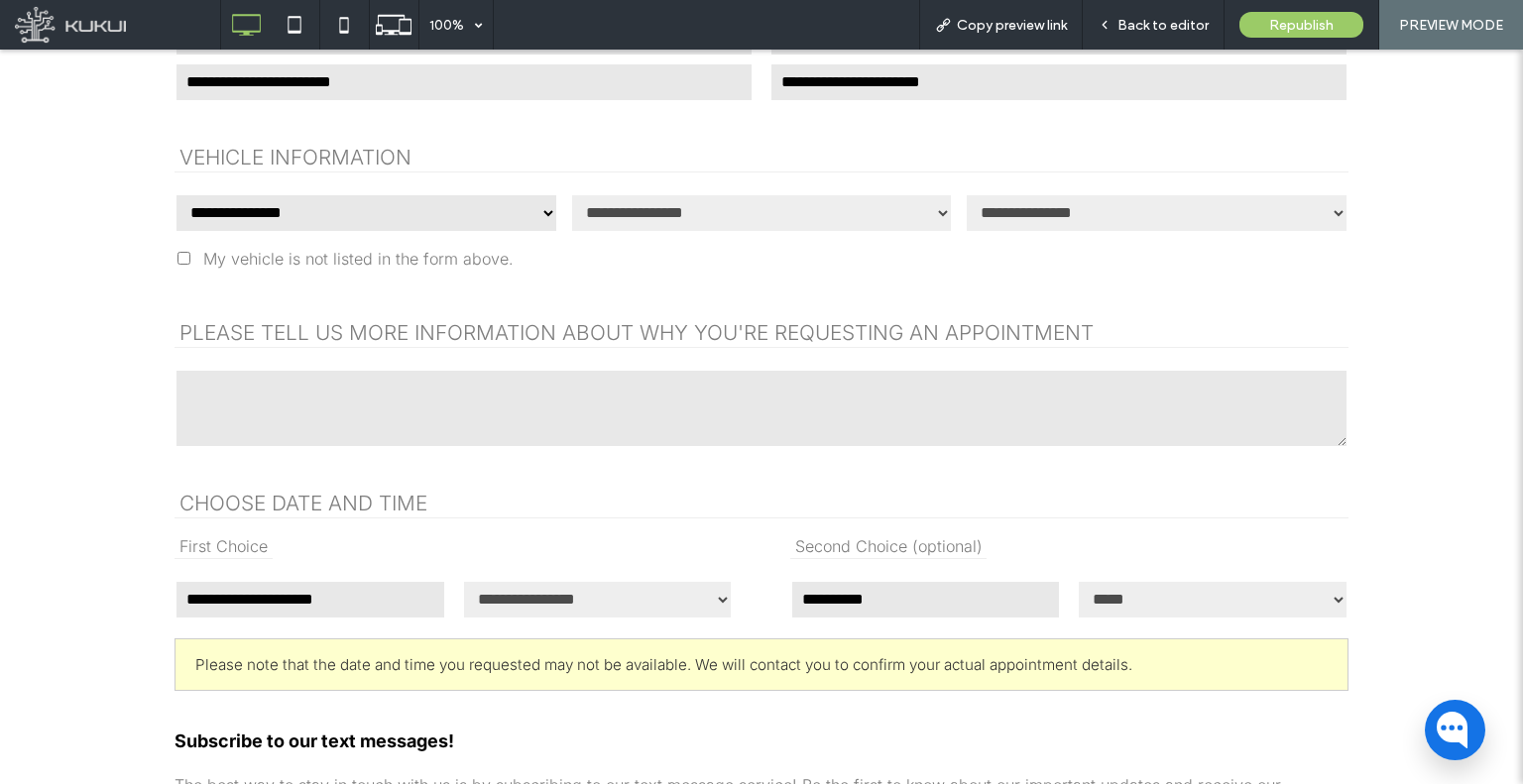 click on "**********" at bounding box center (366, 213) 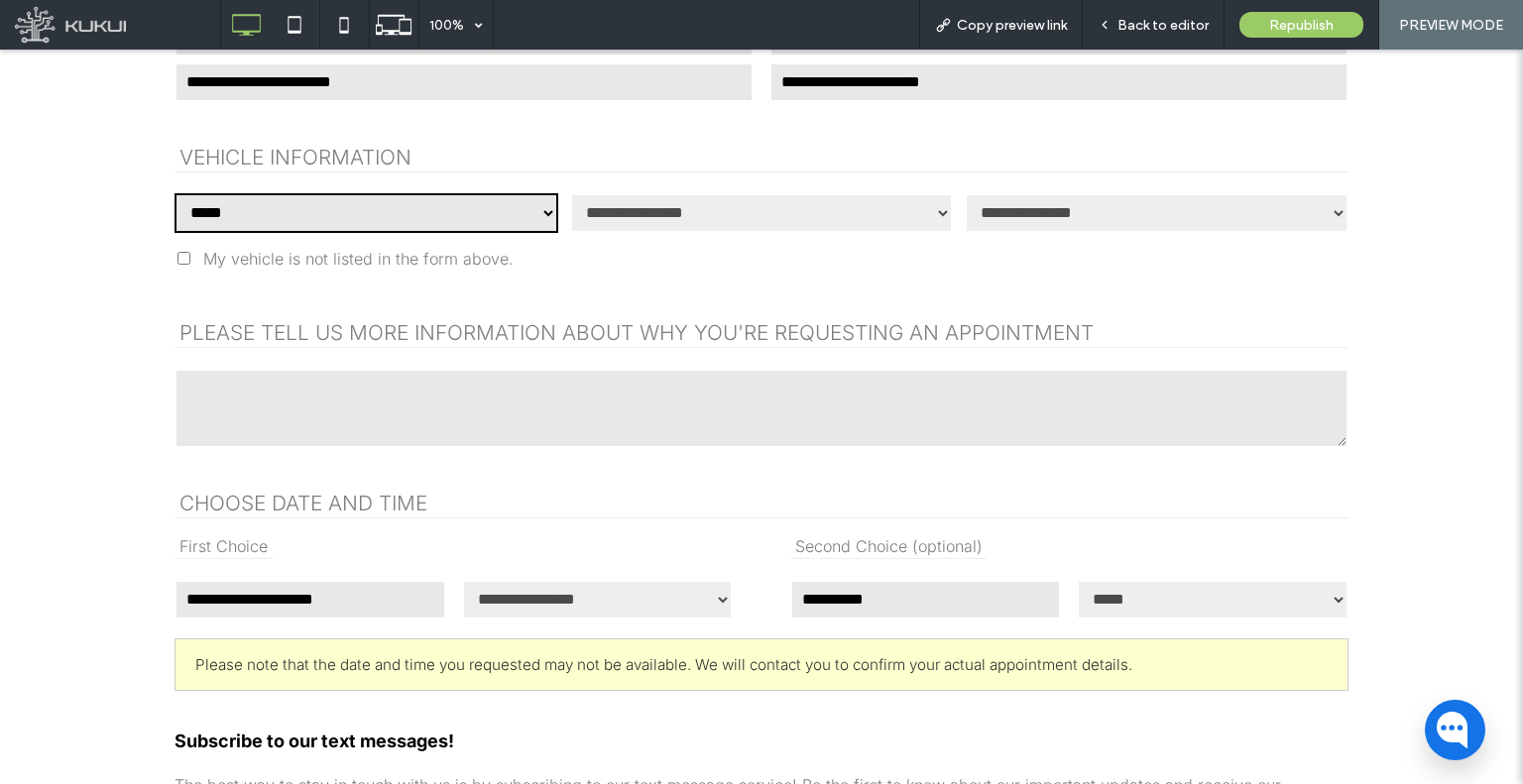 click on "**********" at bounding box center (366, 213) 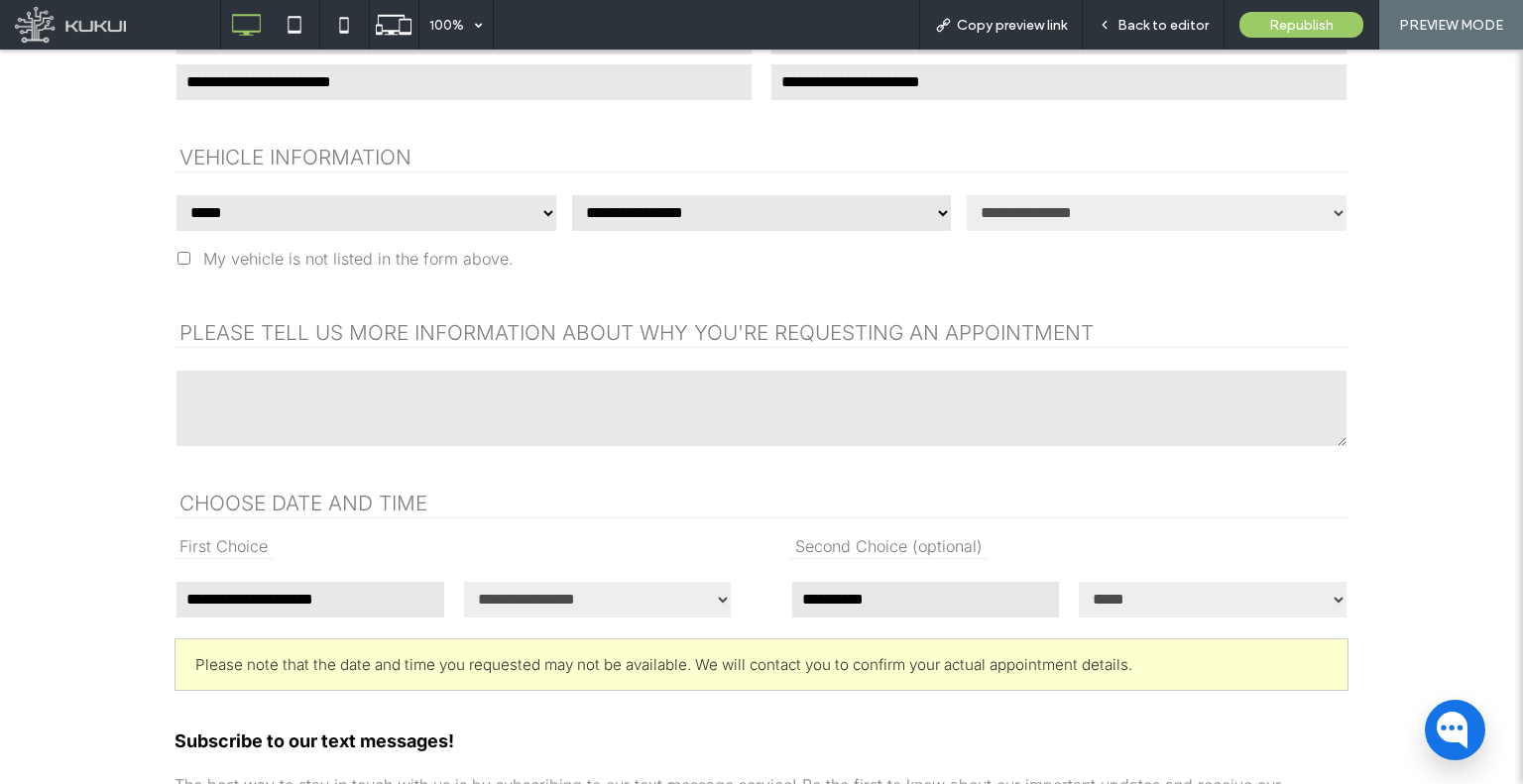 click on "**********" at bounding box center (366, 213) 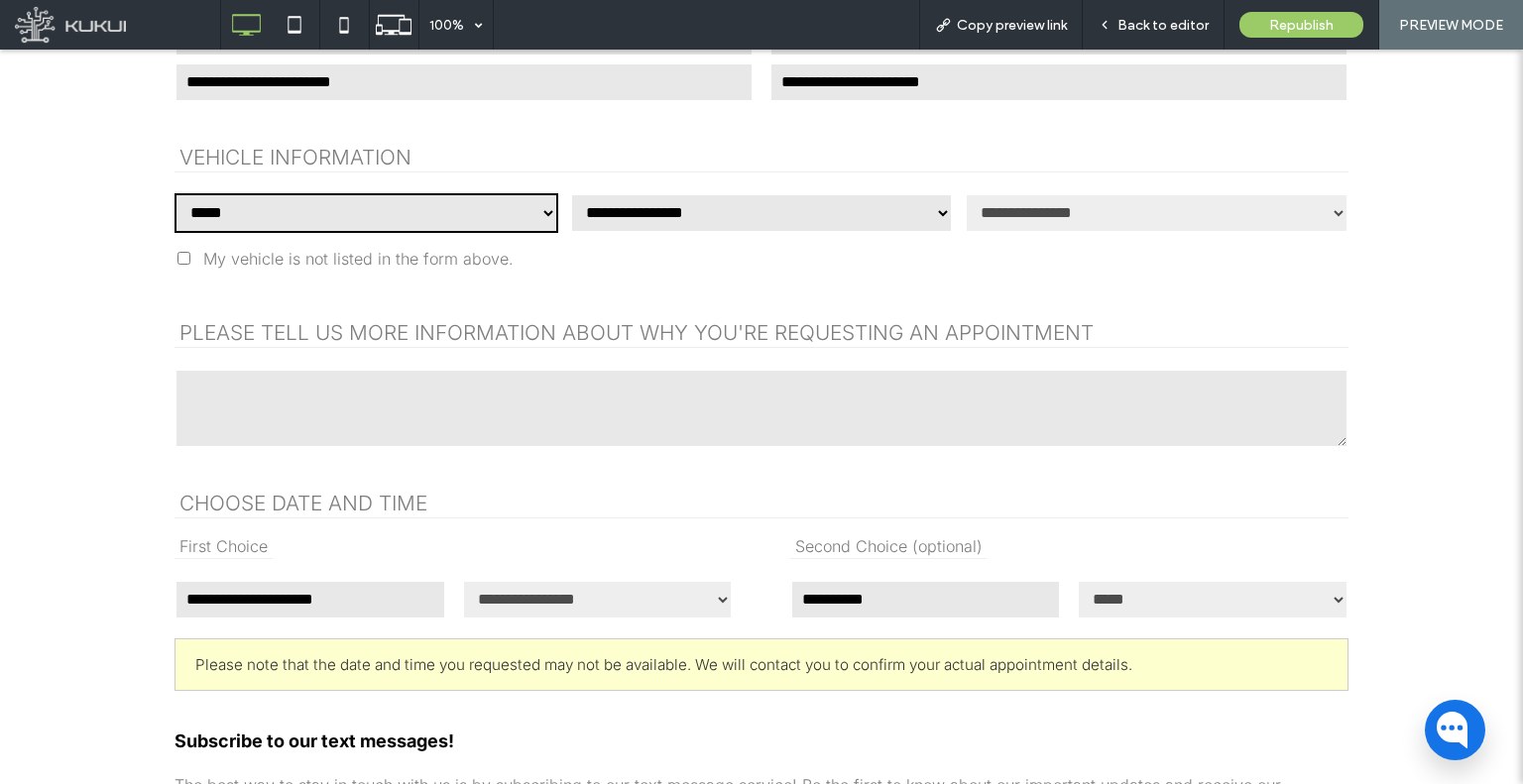 click on "**********" at bounding box center (366, 213) 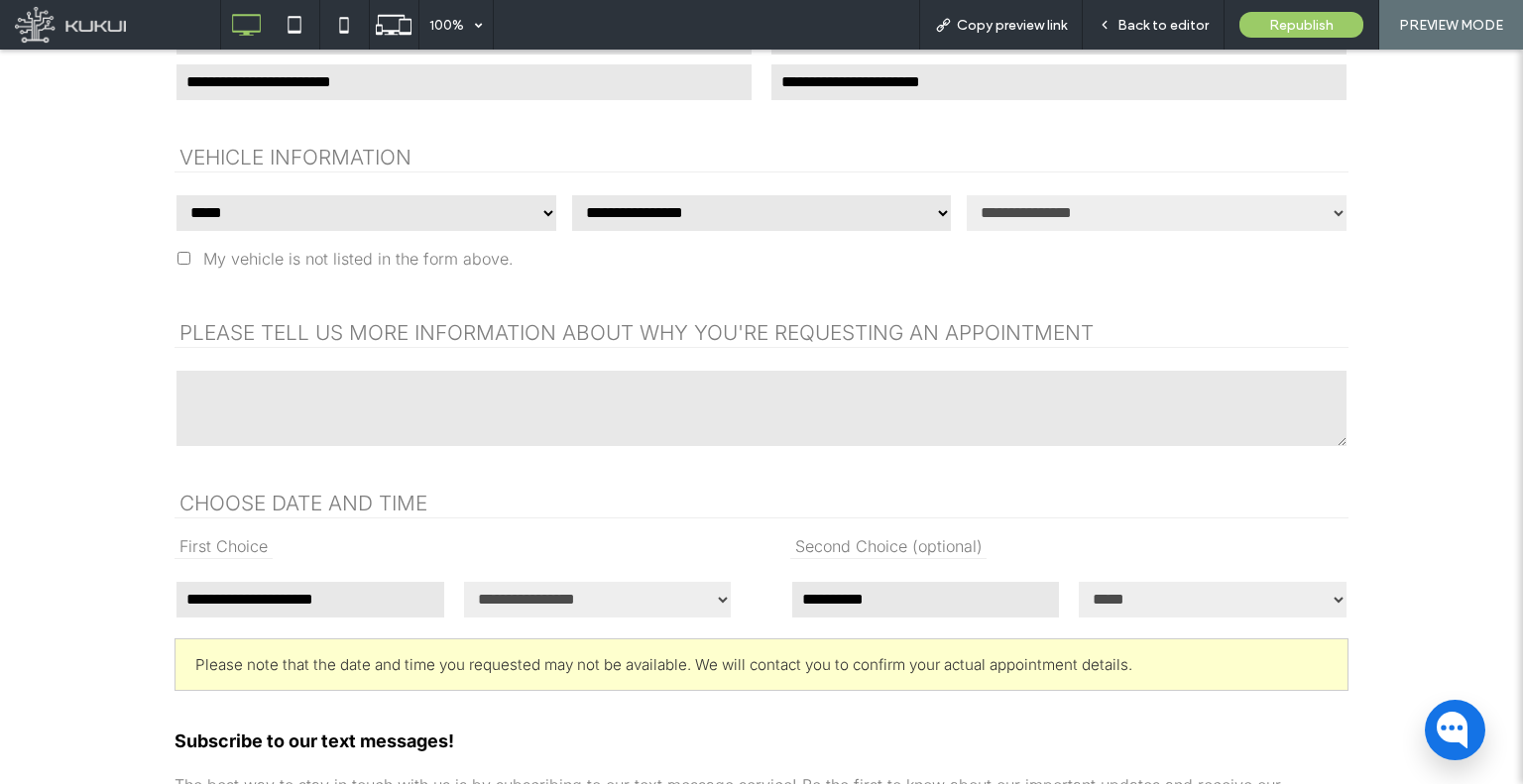 click on "**********" at bounding box center [366, 213] 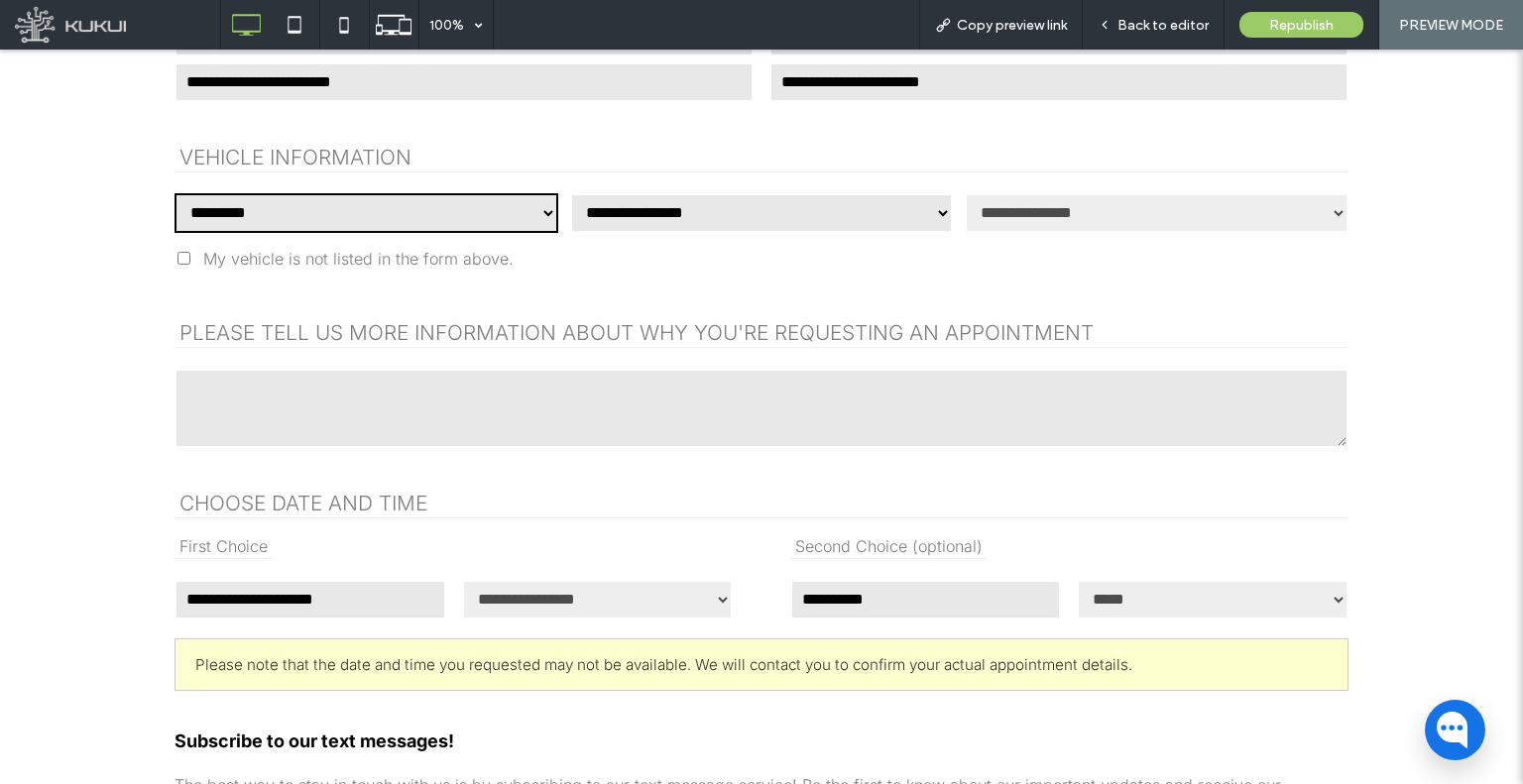 click on "**********" at bounding box center (366, 213) 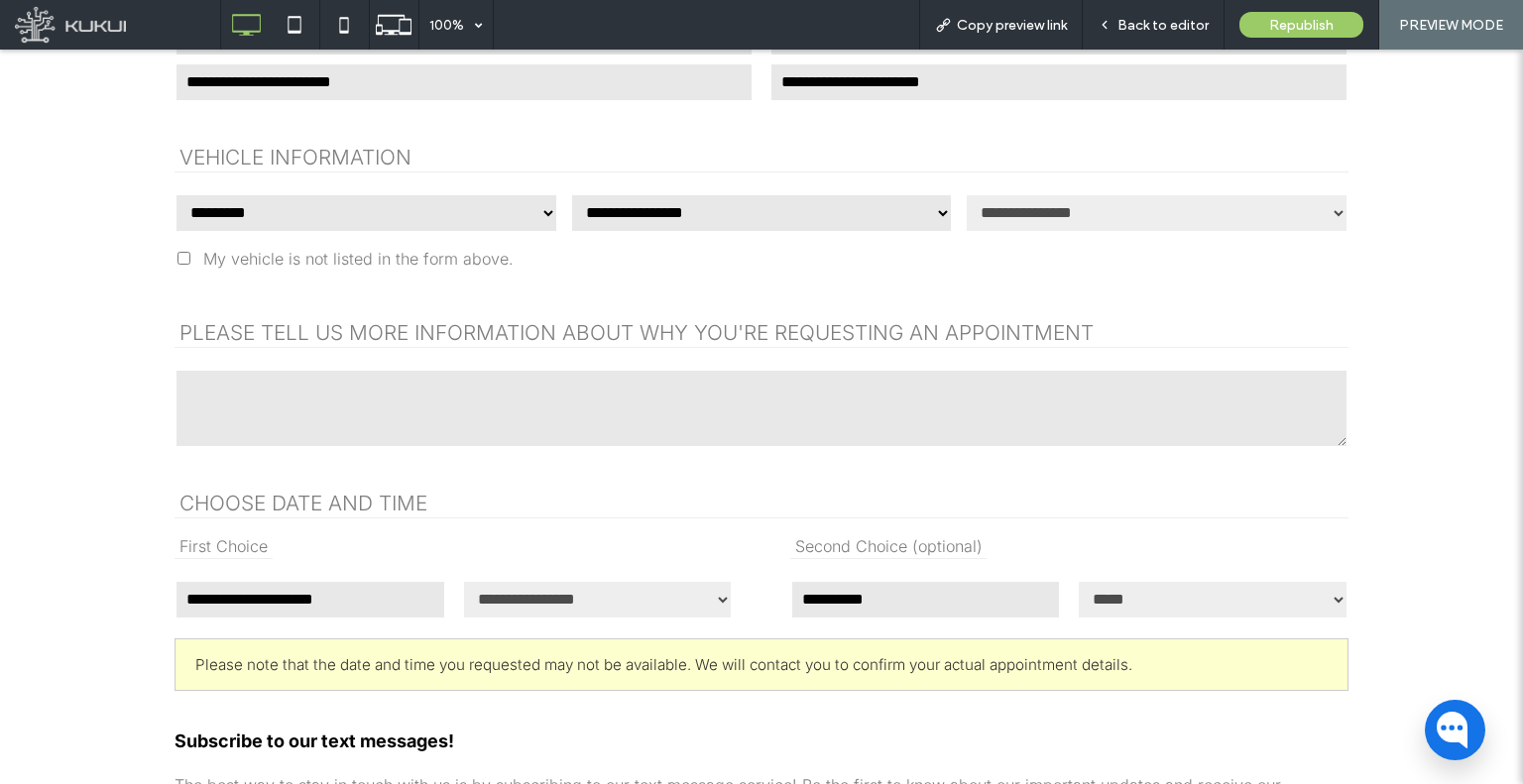 click on "**********" at bounding box center [366, 213] 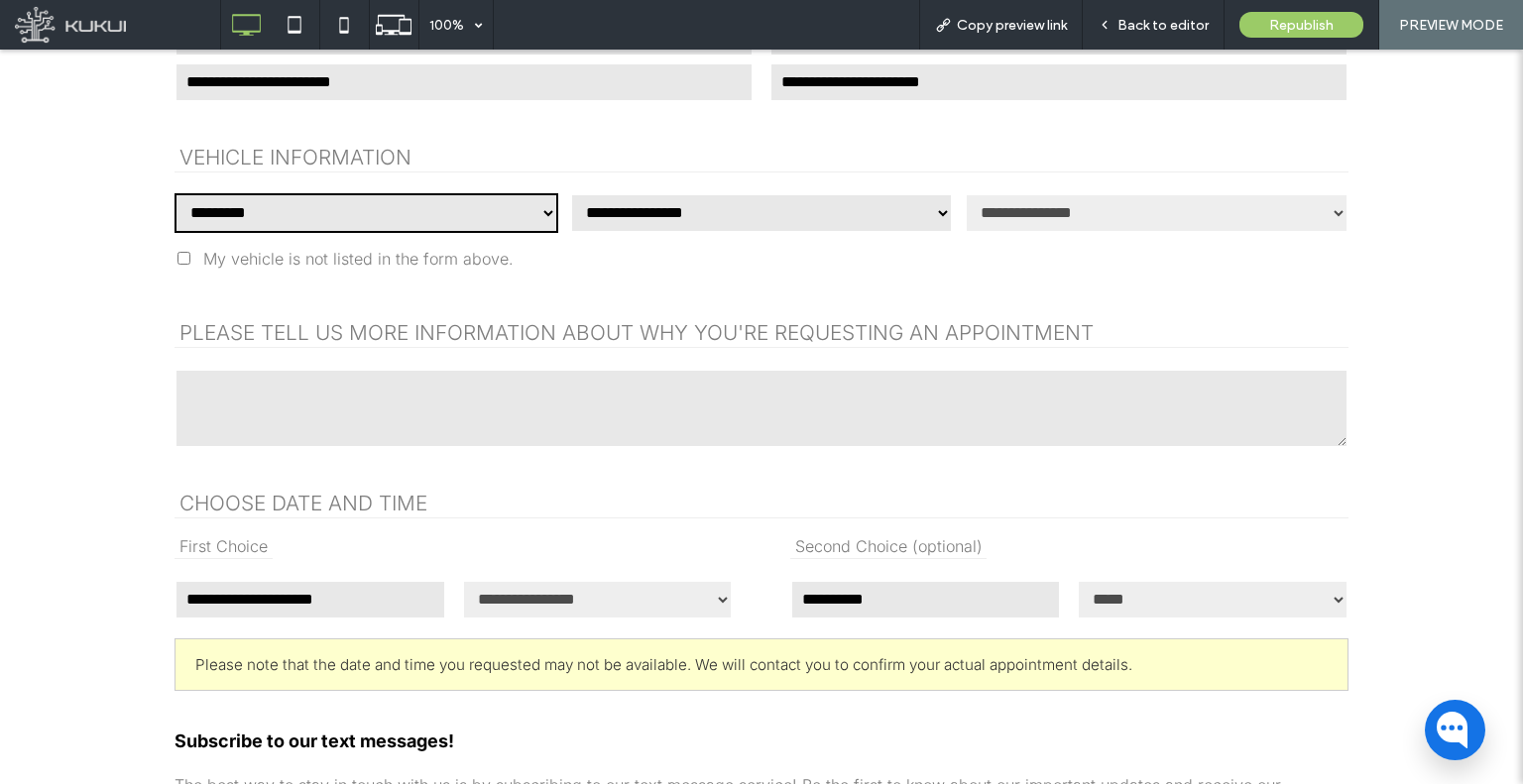 click on "**********" at bounding box center (366, 213) 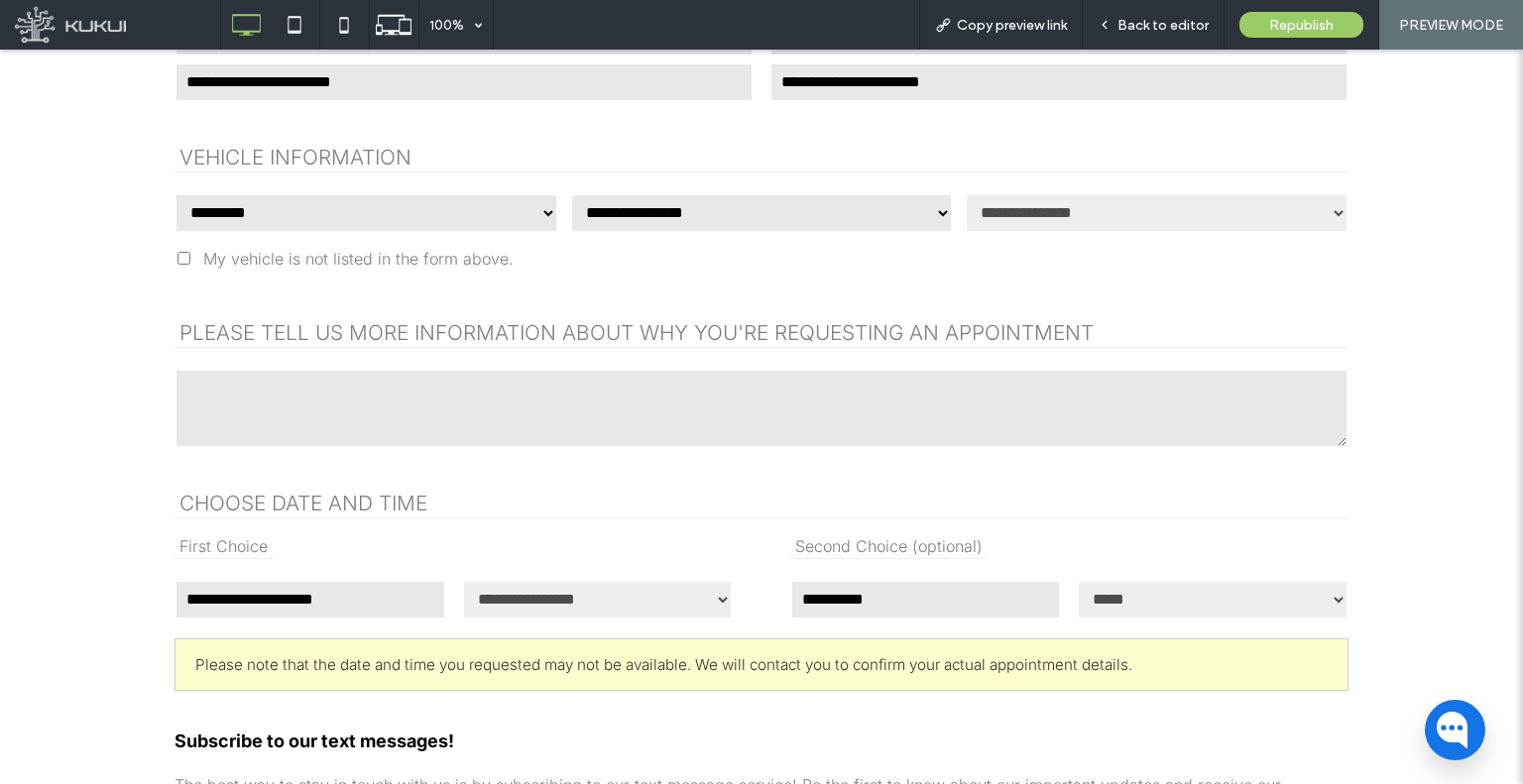 click on "**********" at bounding box center [366, 213] 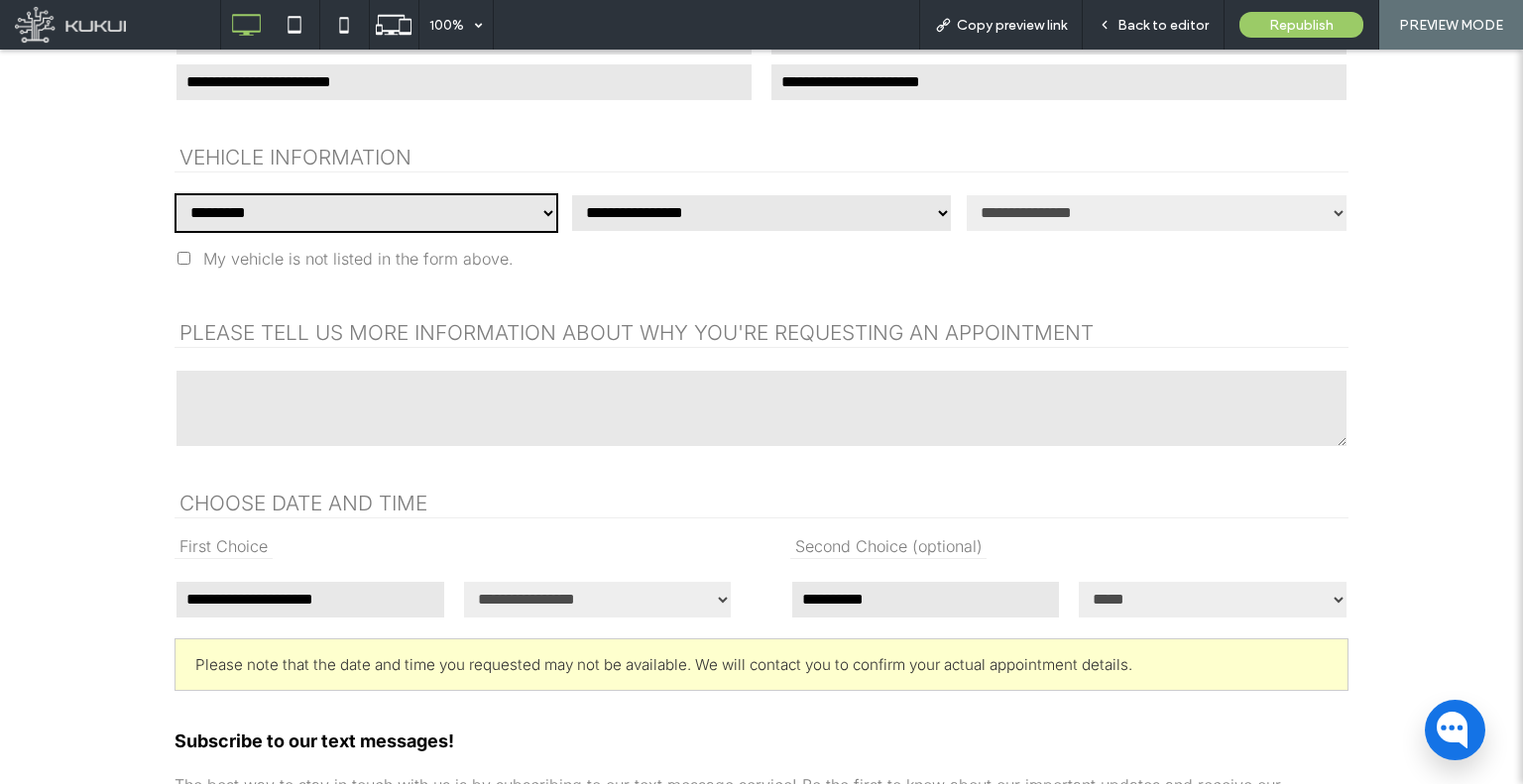click on "**********" at bounding box center [366, 213] 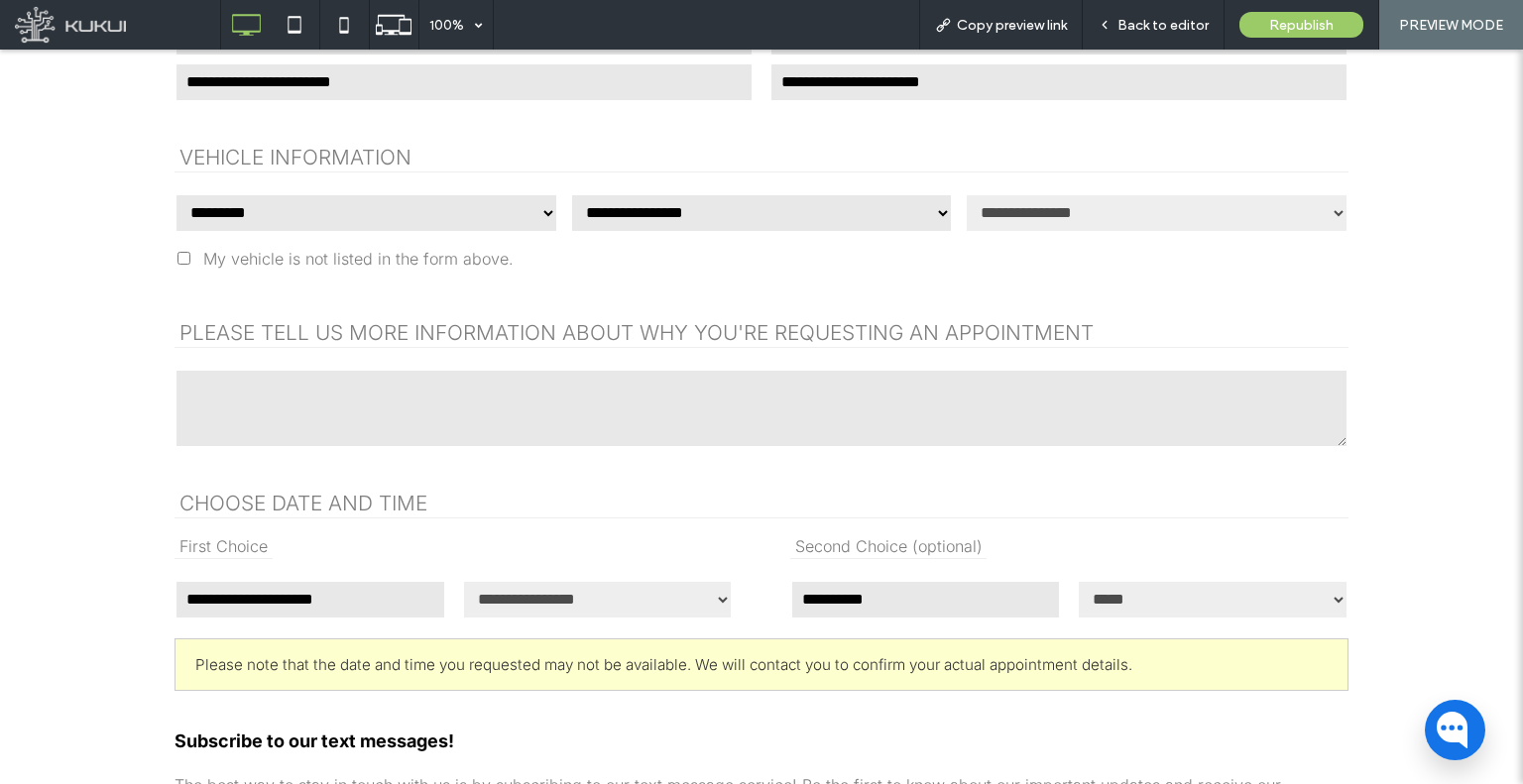 click on "**********" at bounding box center (366, 213) 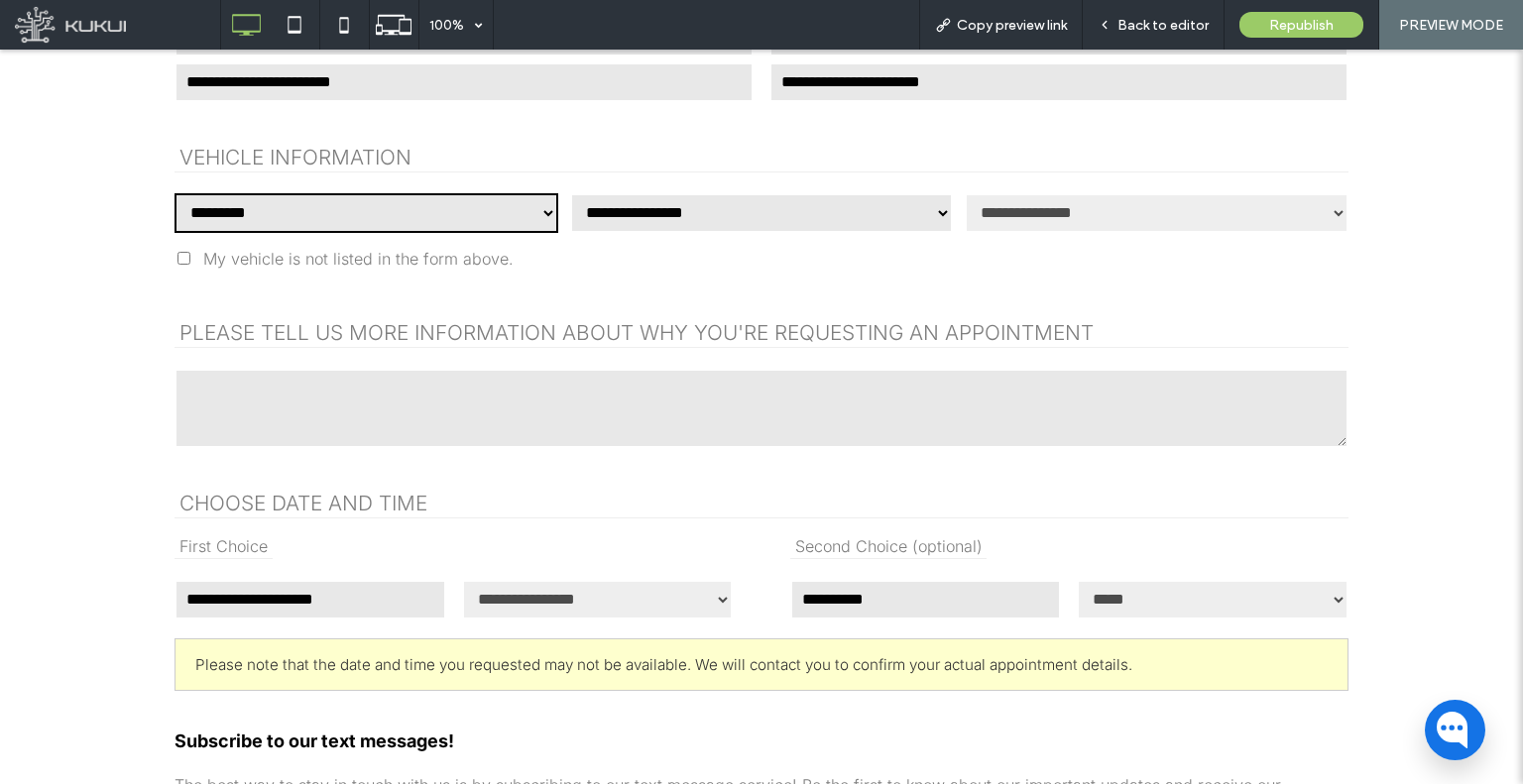 click on "**********" at bounding box center [366, 213] 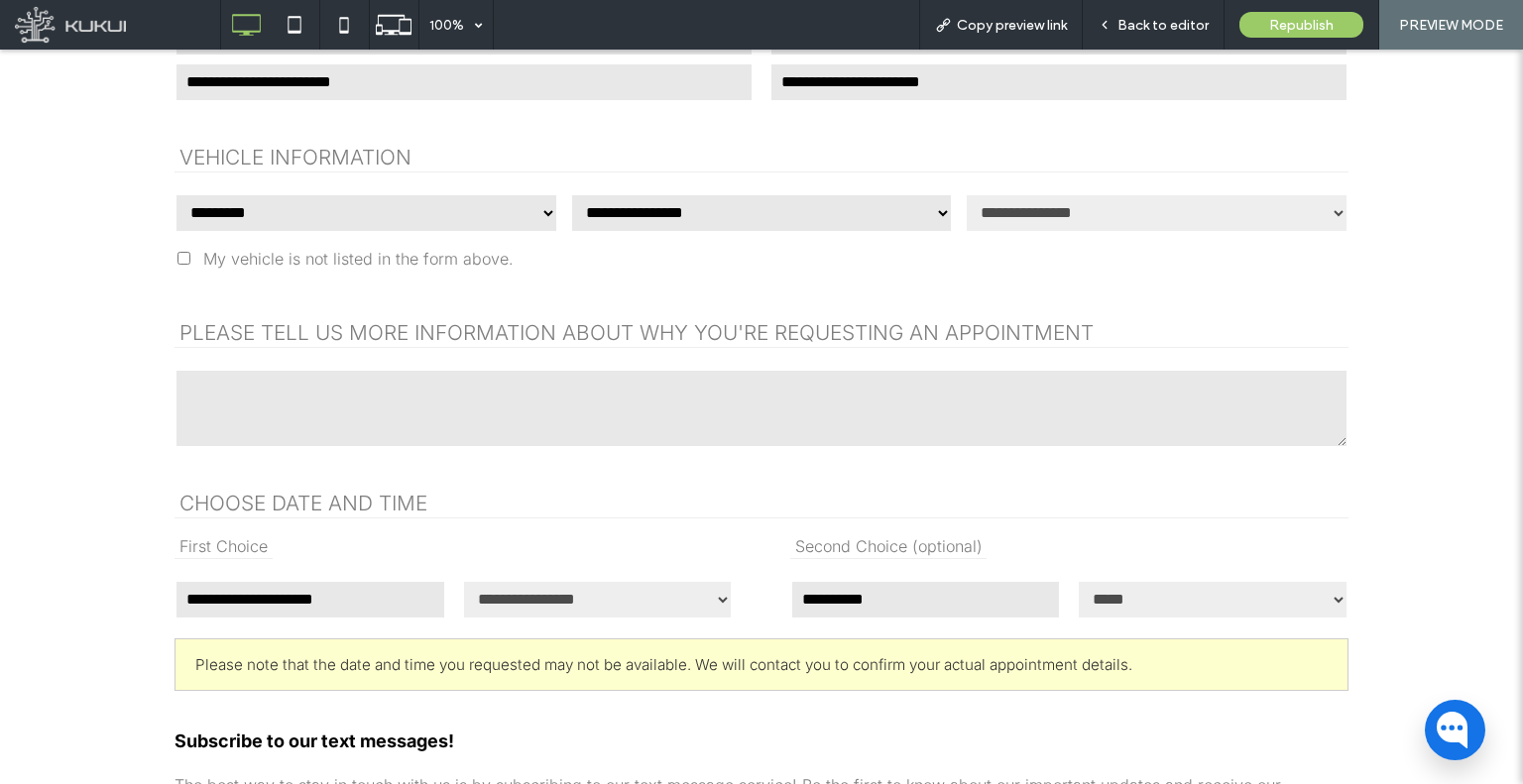 click on "**********" at bounding box center [366, 213] 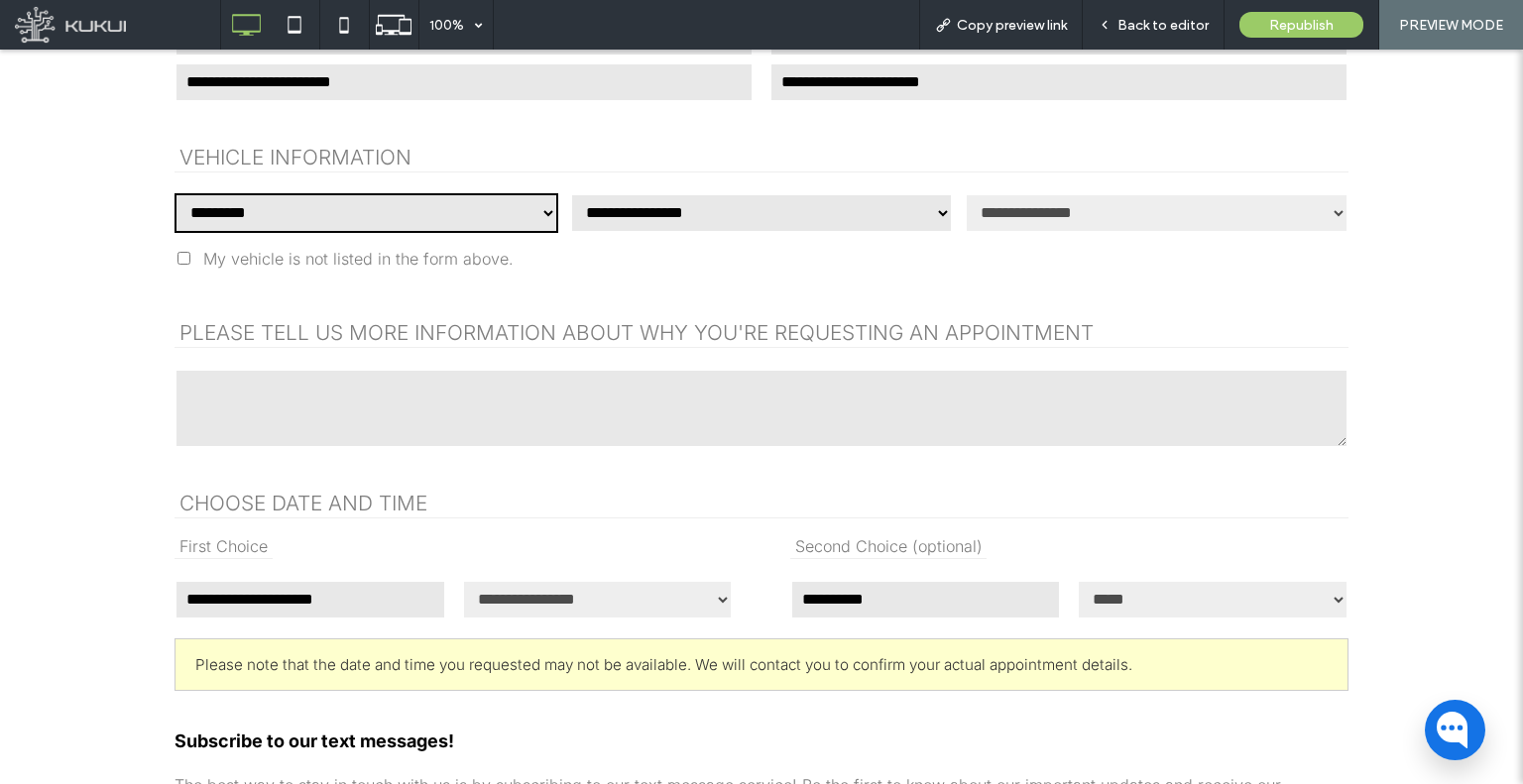 click on "**********" at bounding box center (366, 213) 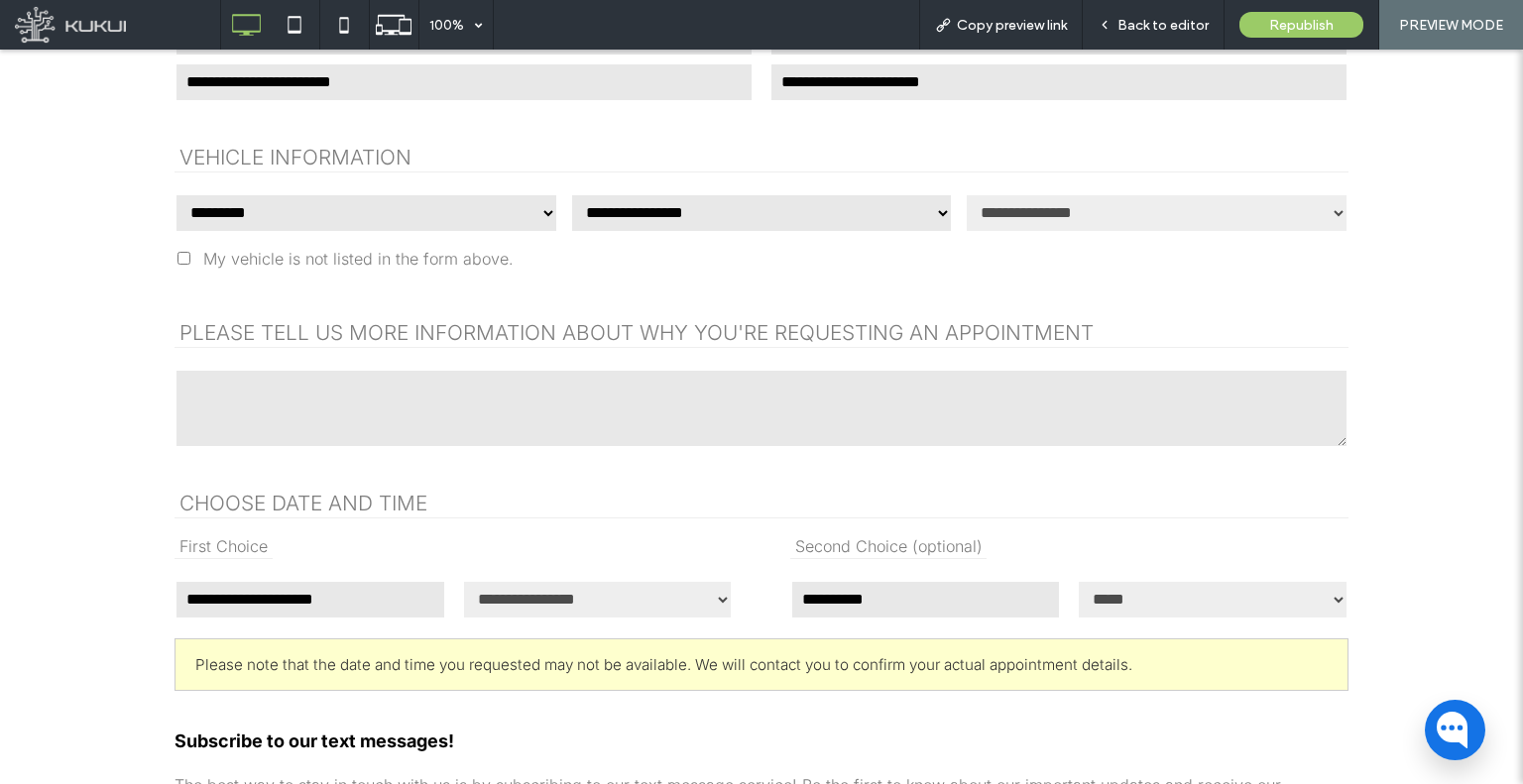 click on "**********" at bounding box center (366, 213) 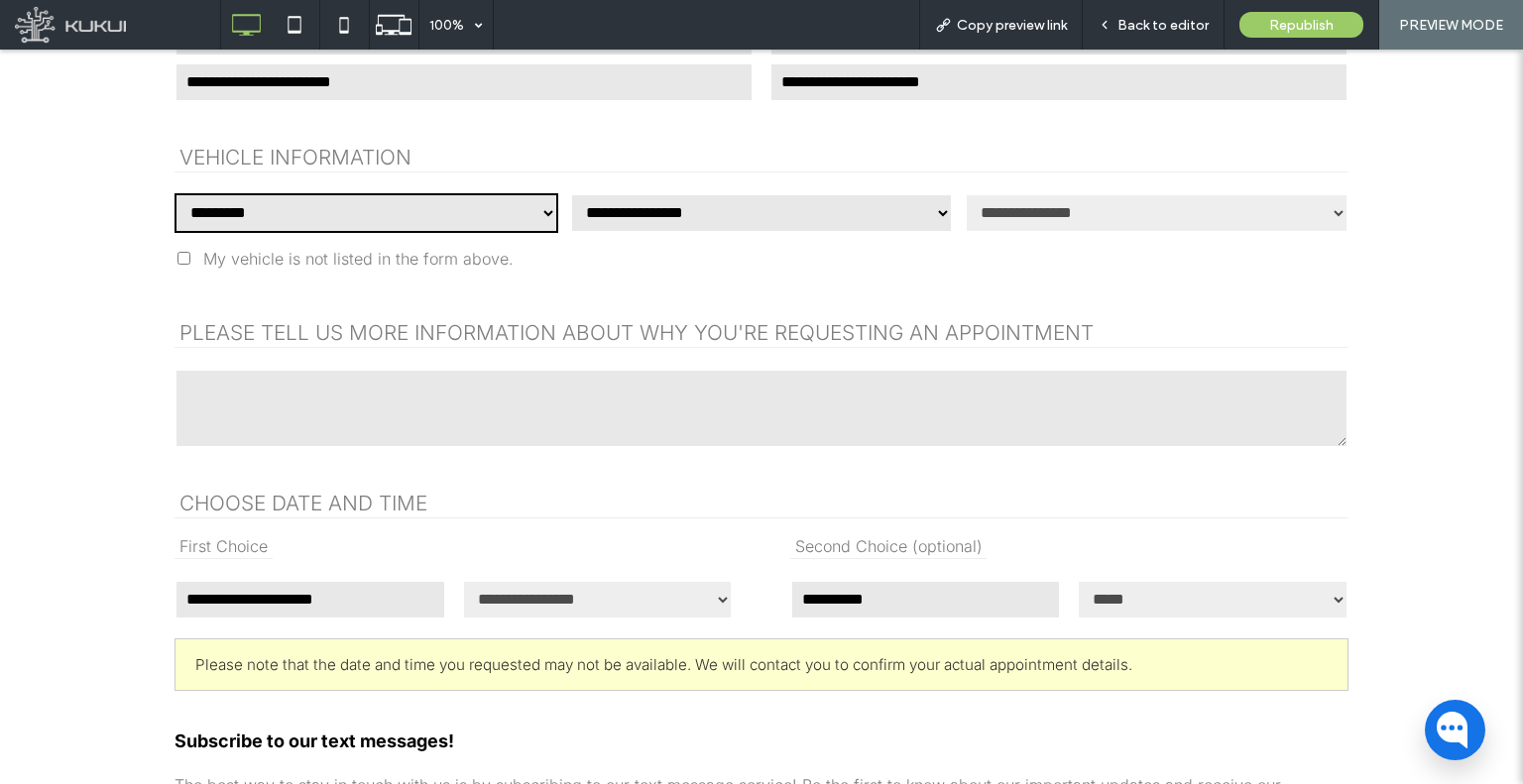 click on "**********" at bounding box center [366, 213] 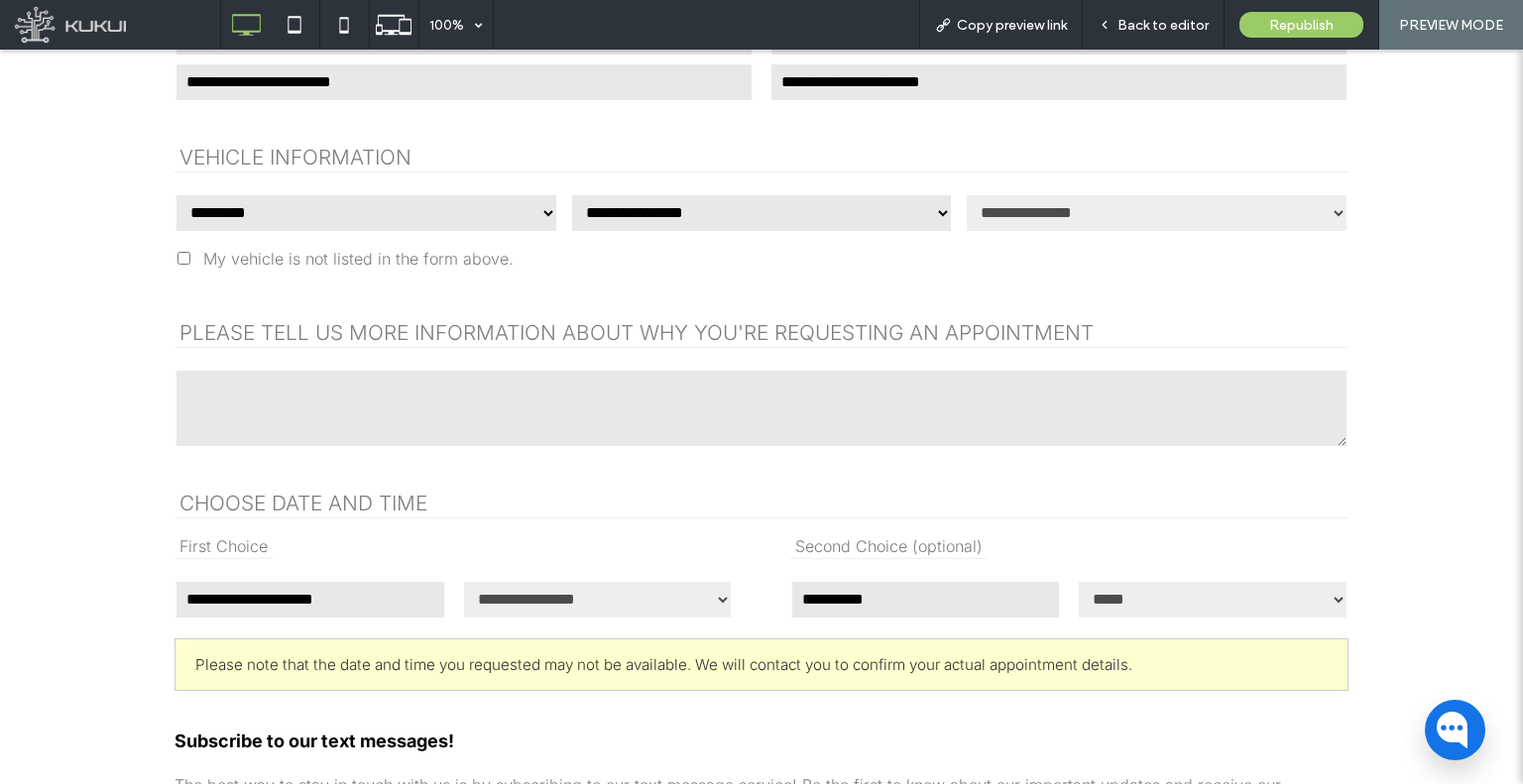 click on "**********" at bounding box center (366, 213) 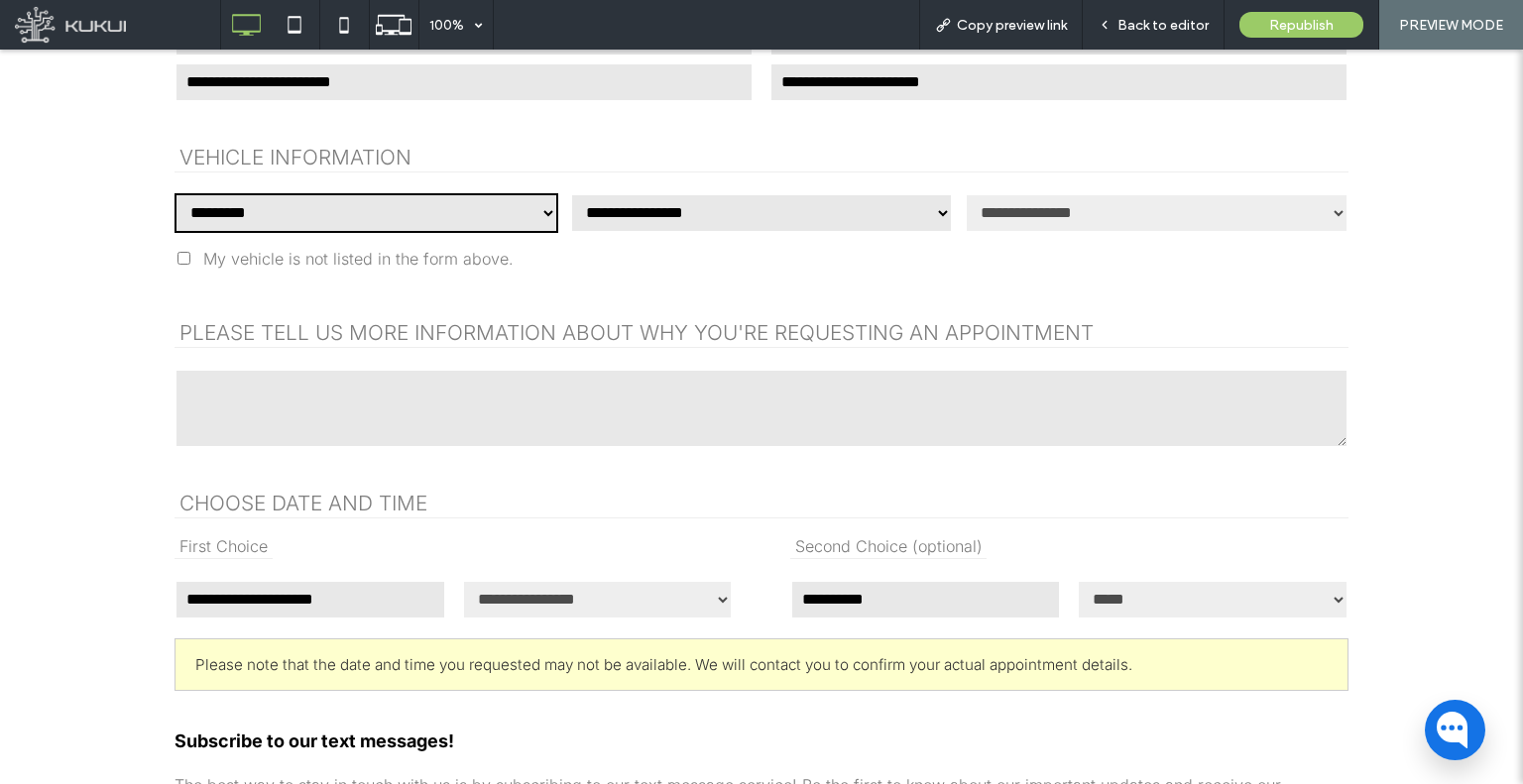 click on "**********" at bounding box center (366, 213) 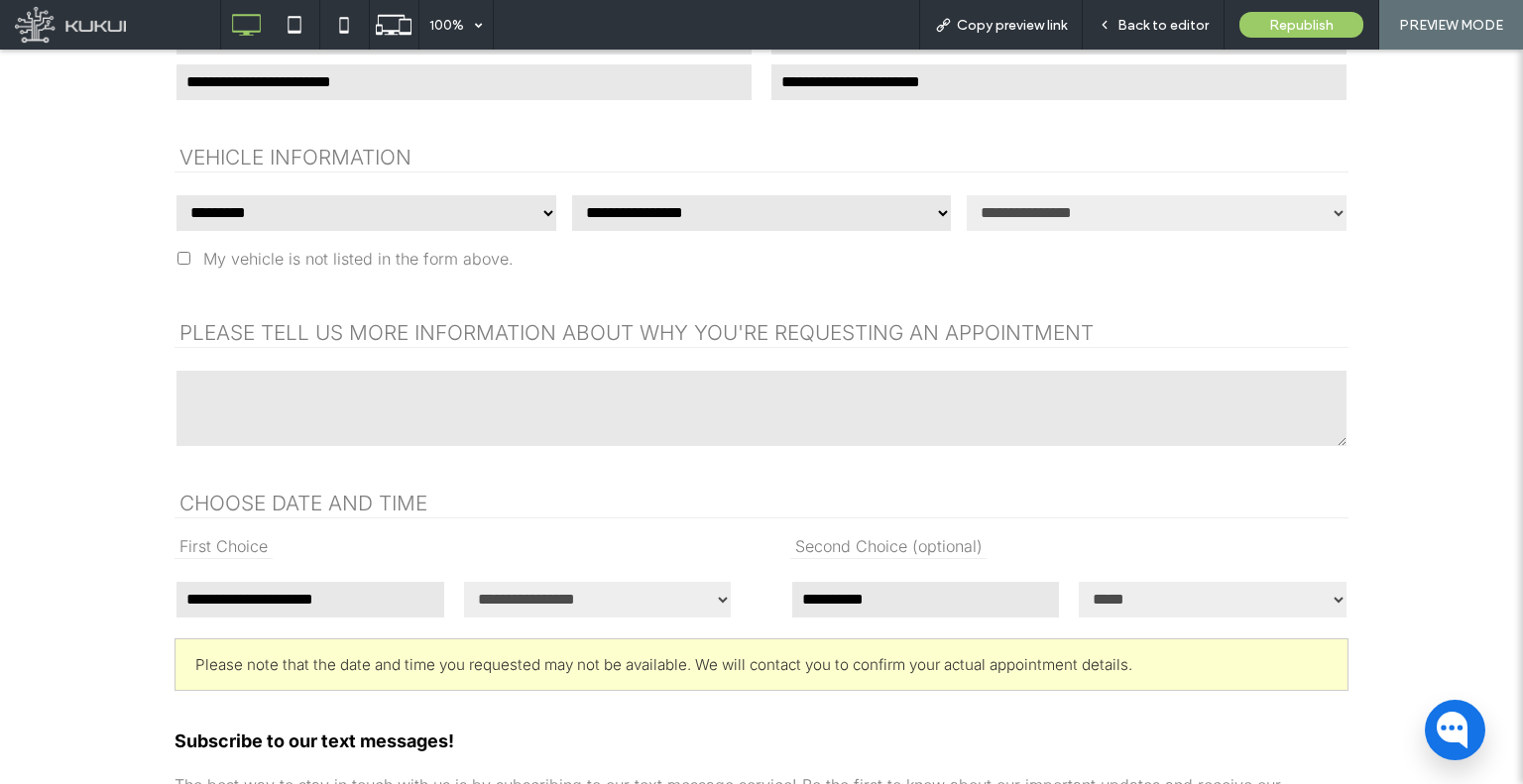 drag, startPoint x: 390, startPoint y: 195, endPoint x: 387, endPoint y: 205, distance: 10.440307 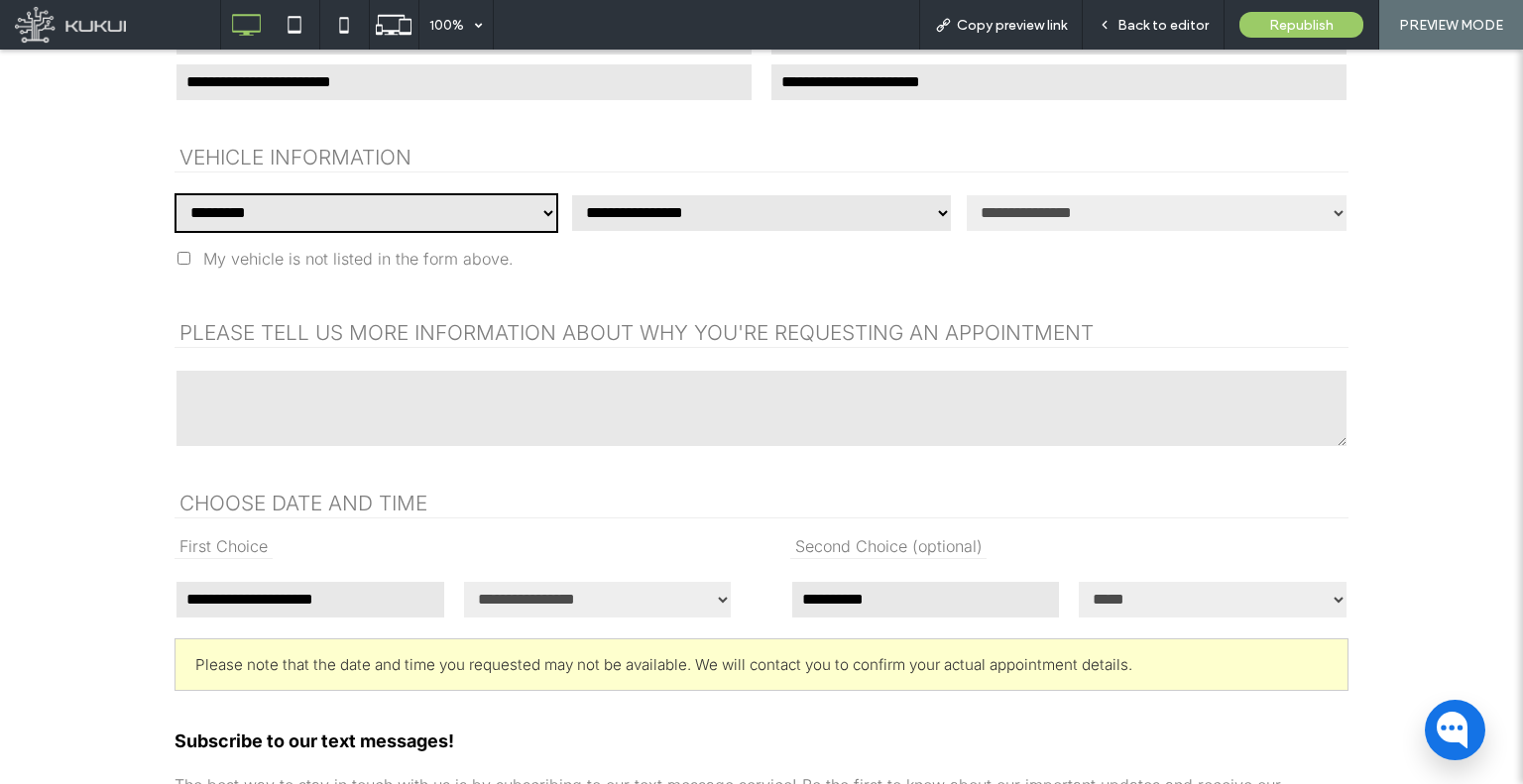 click on "**********" at bounding box center [366, 213] 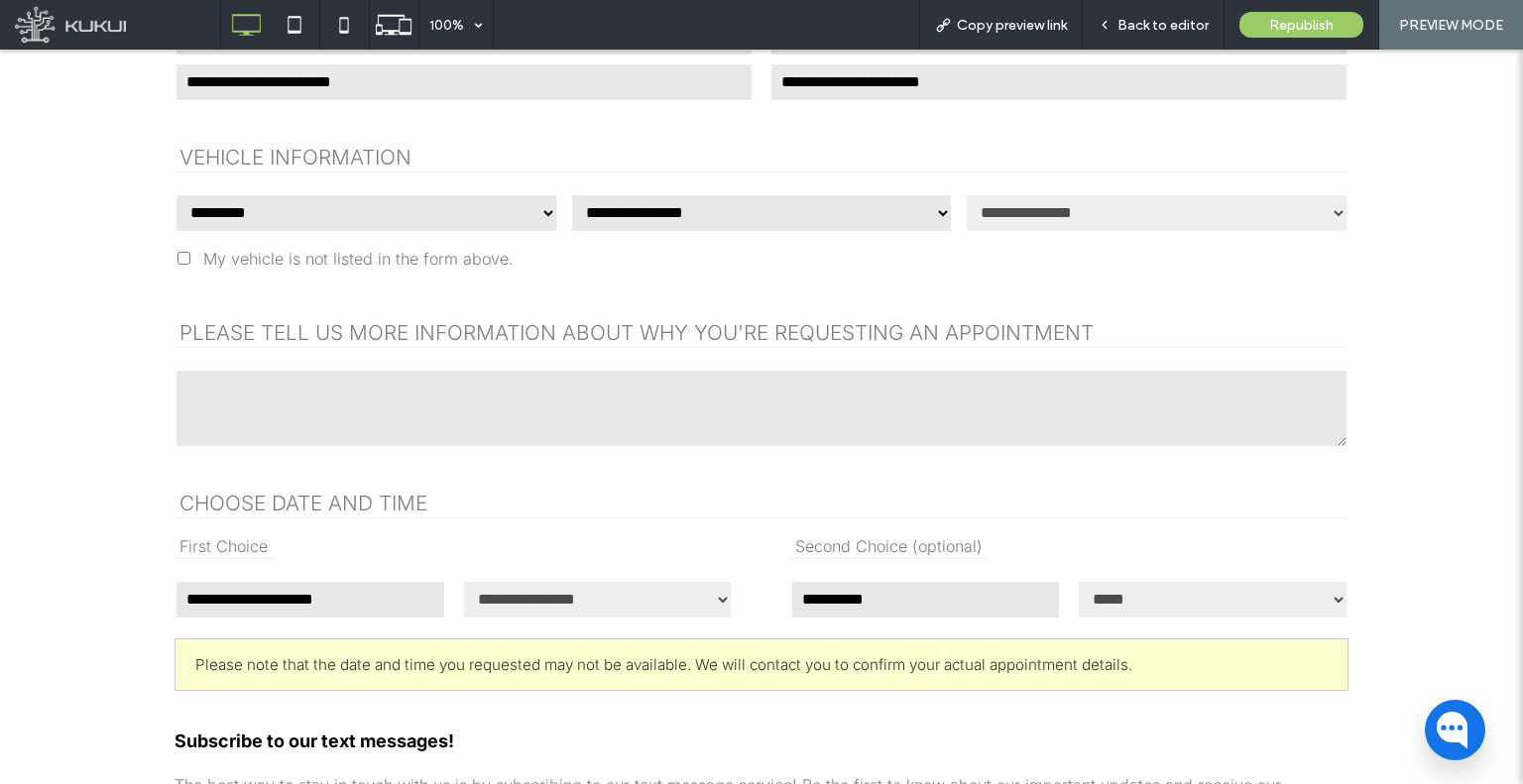 click on "**********" at bounding box center (366, 213) 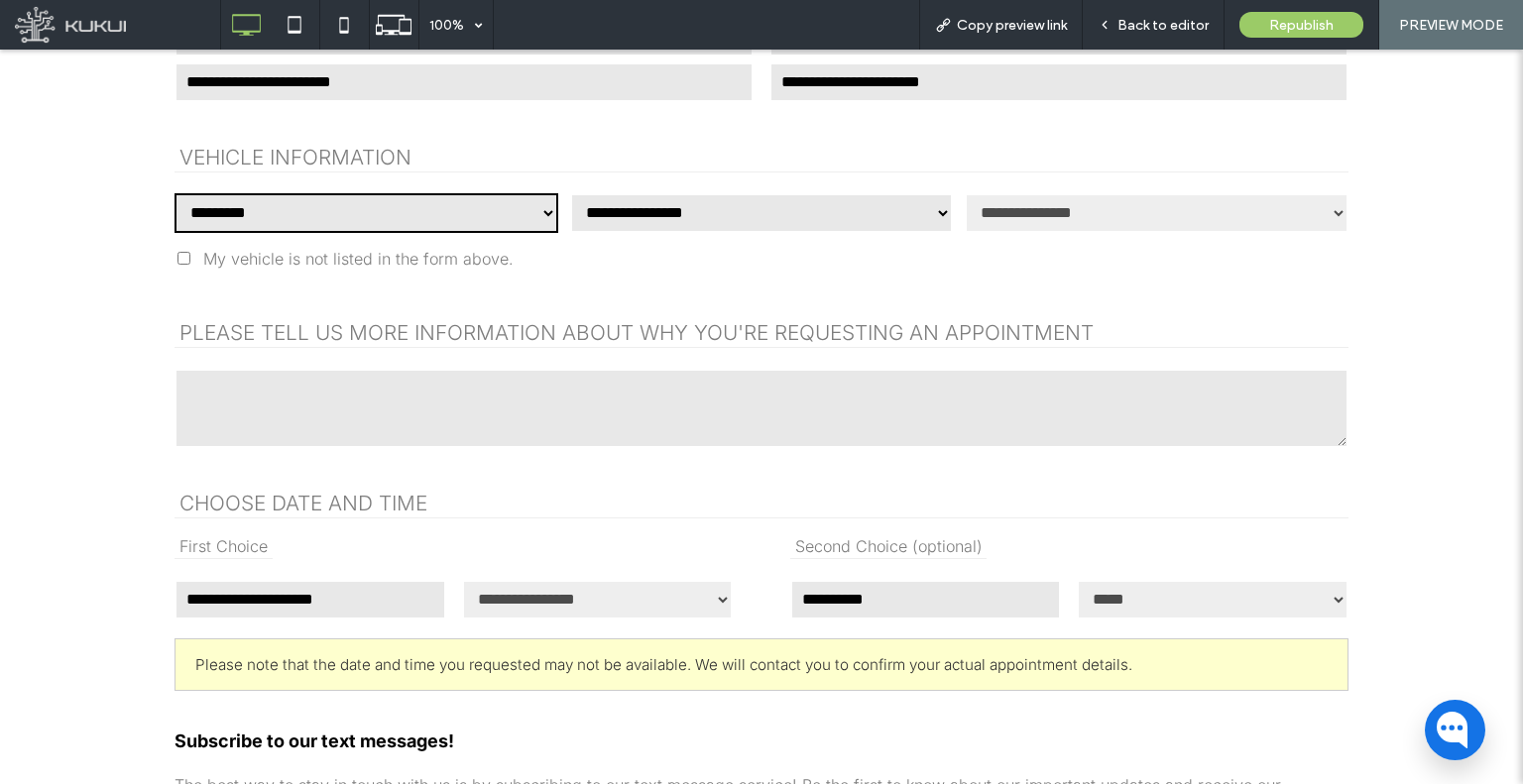 click on "**********" at bounding box center [366, 213] 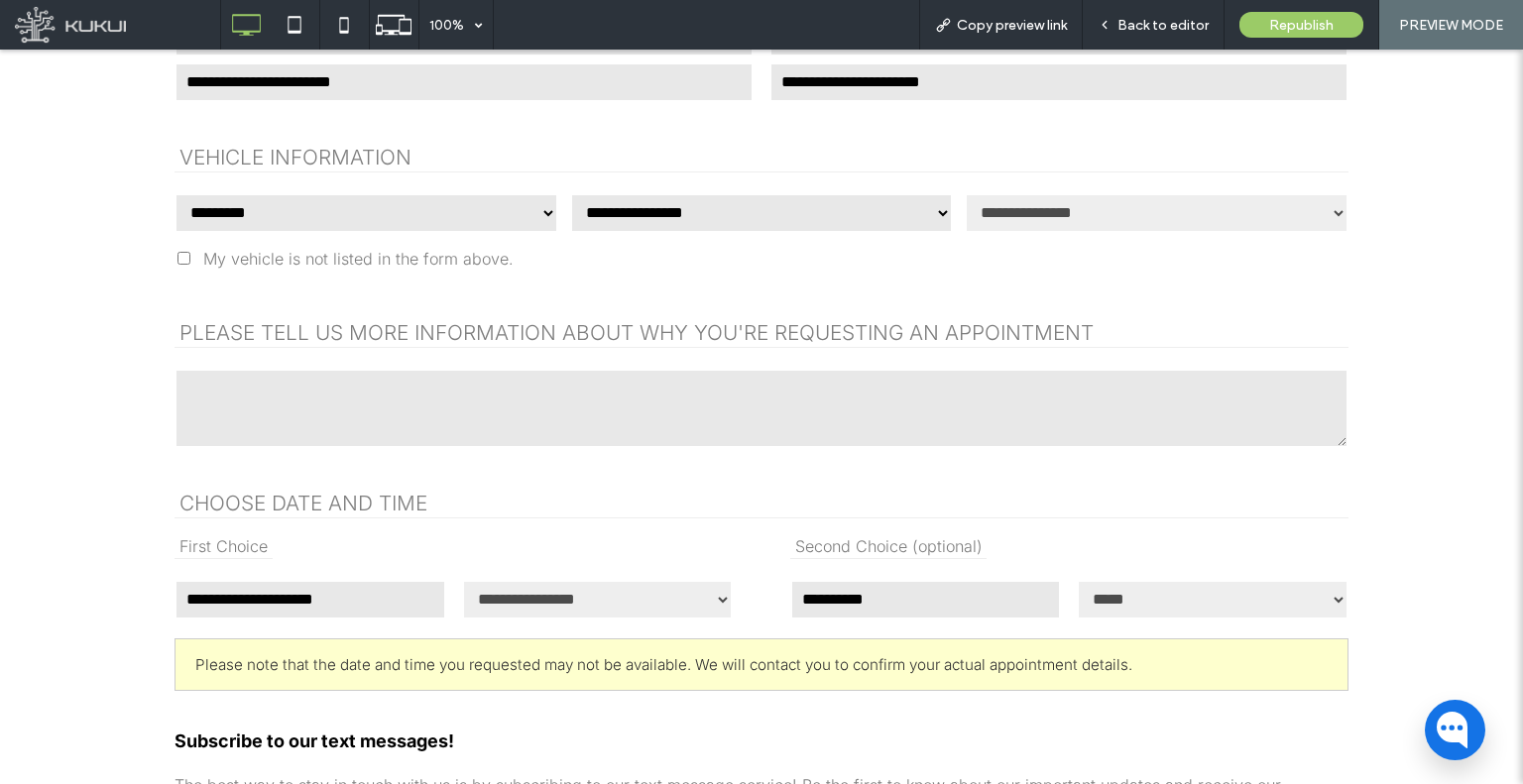 click on "**********" at bounding box center (366, 213) 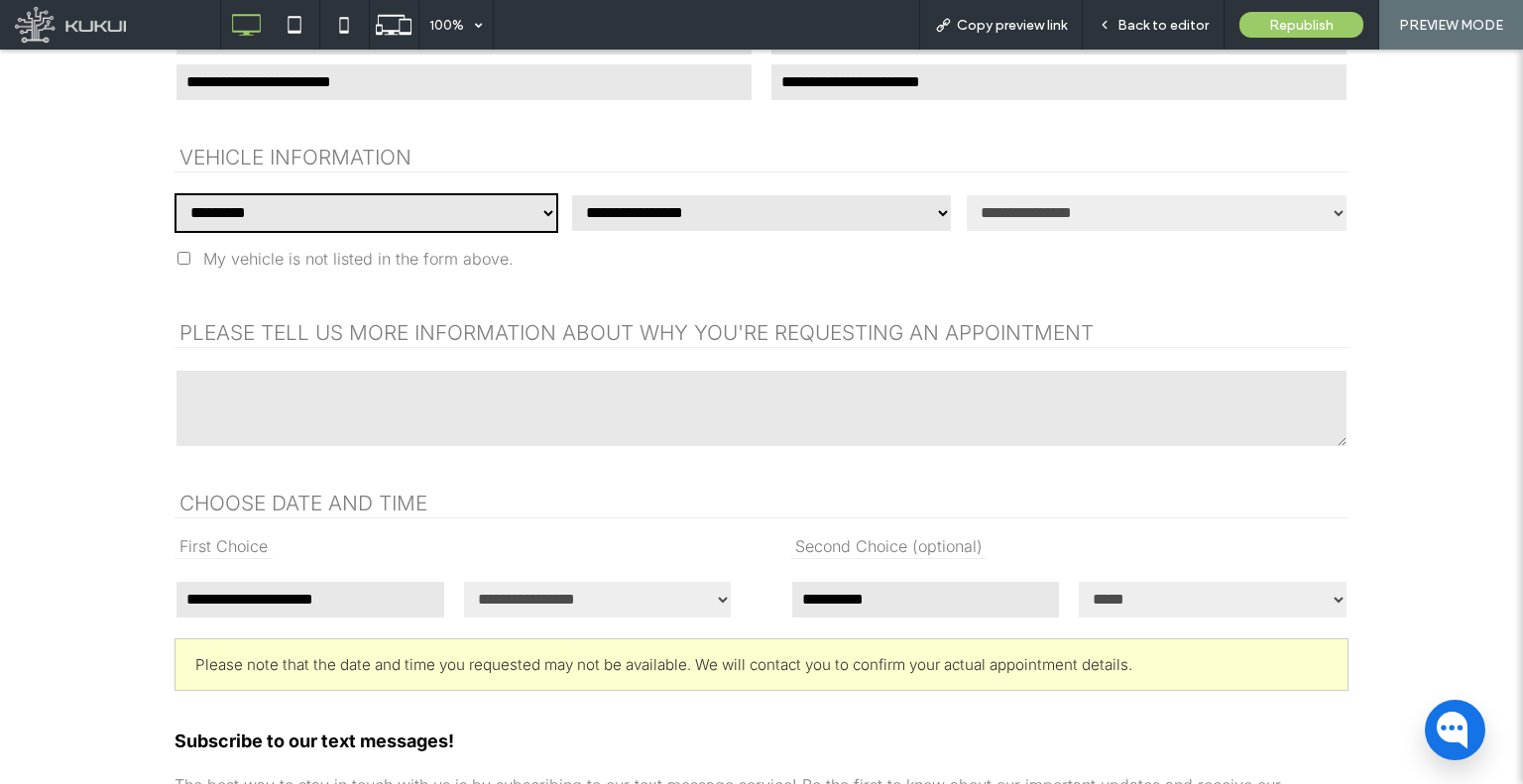 click on "**********" at bounding box center (366, 213) 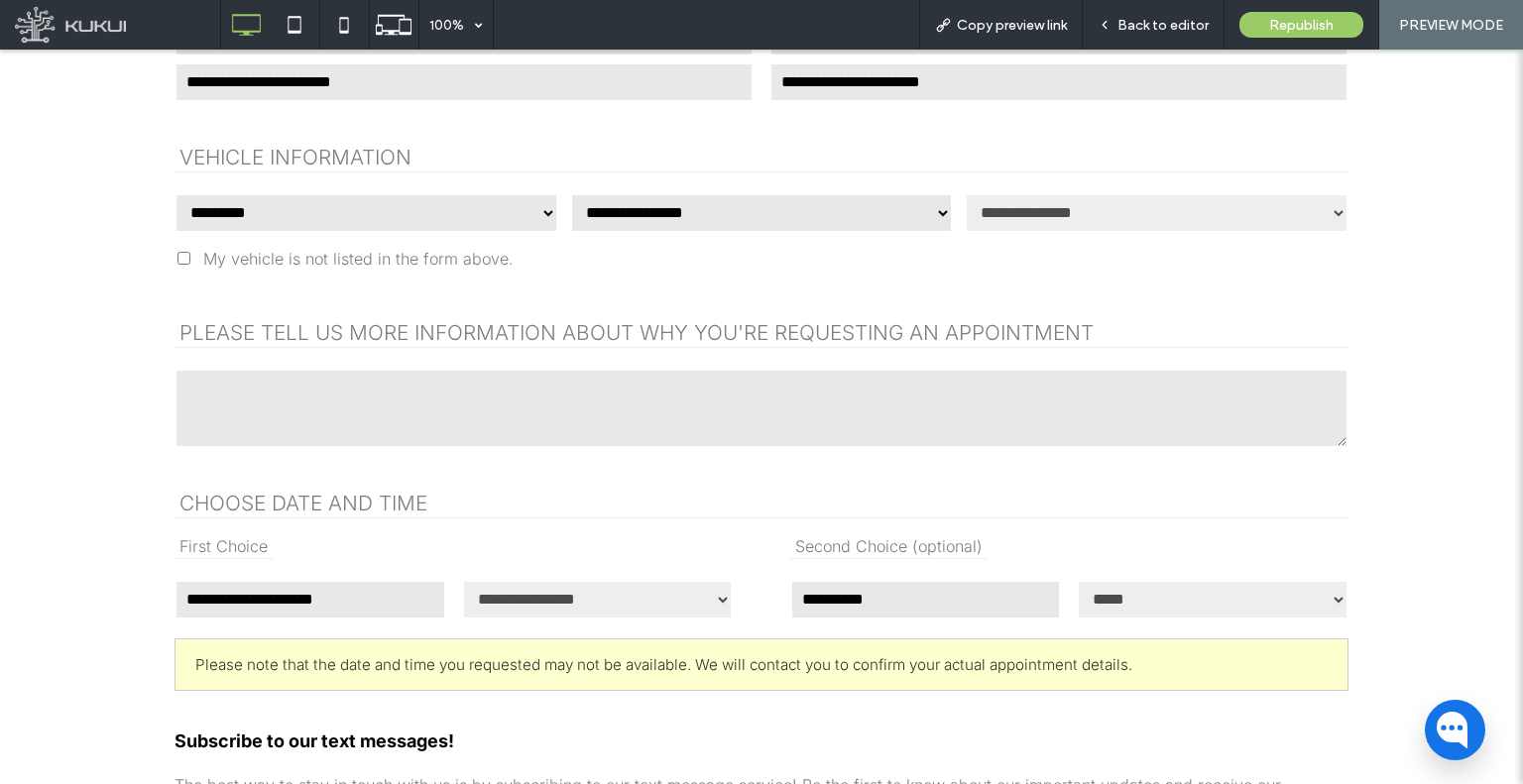 click on "**********" at bounding box center (366, 213) 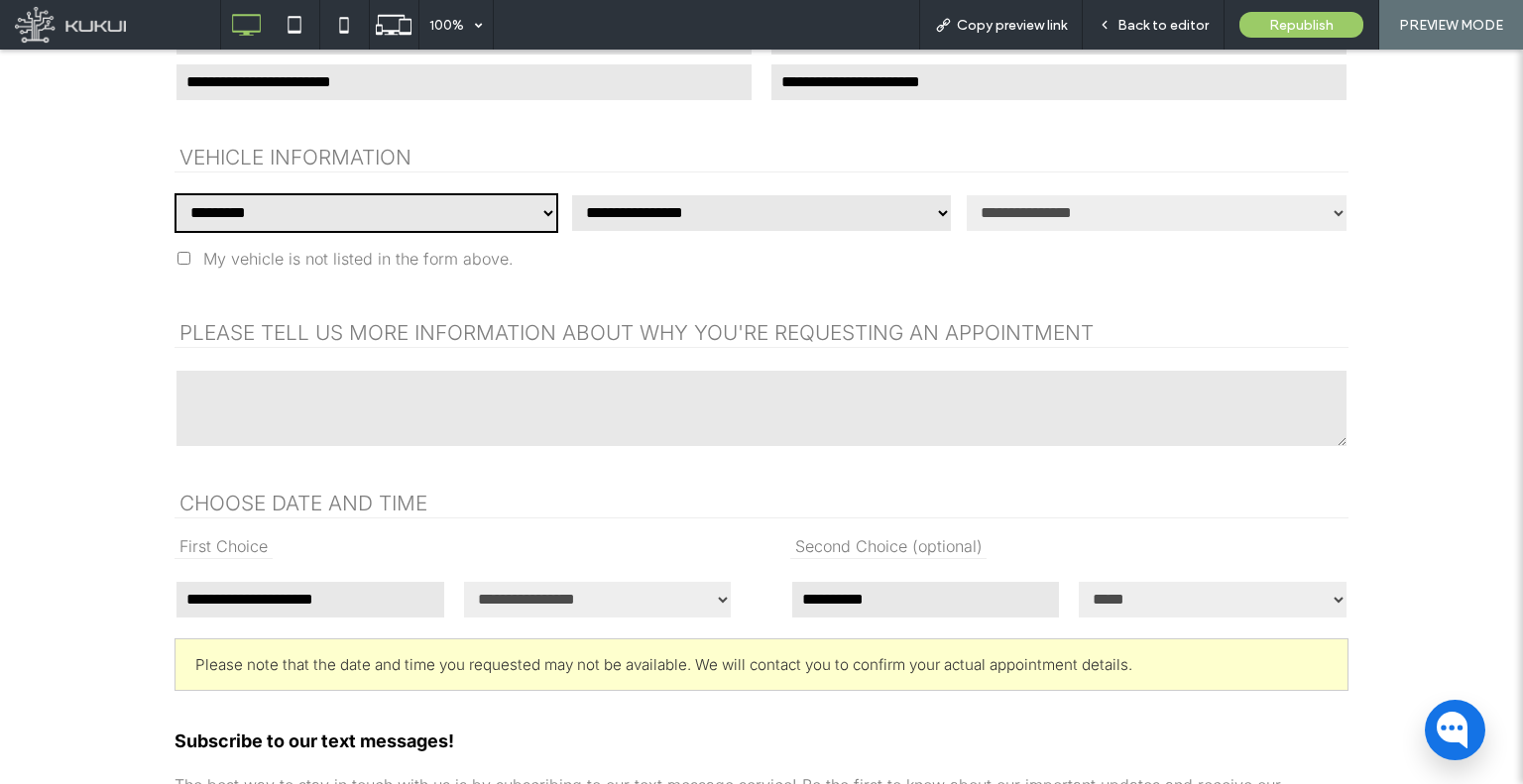 select on "**" 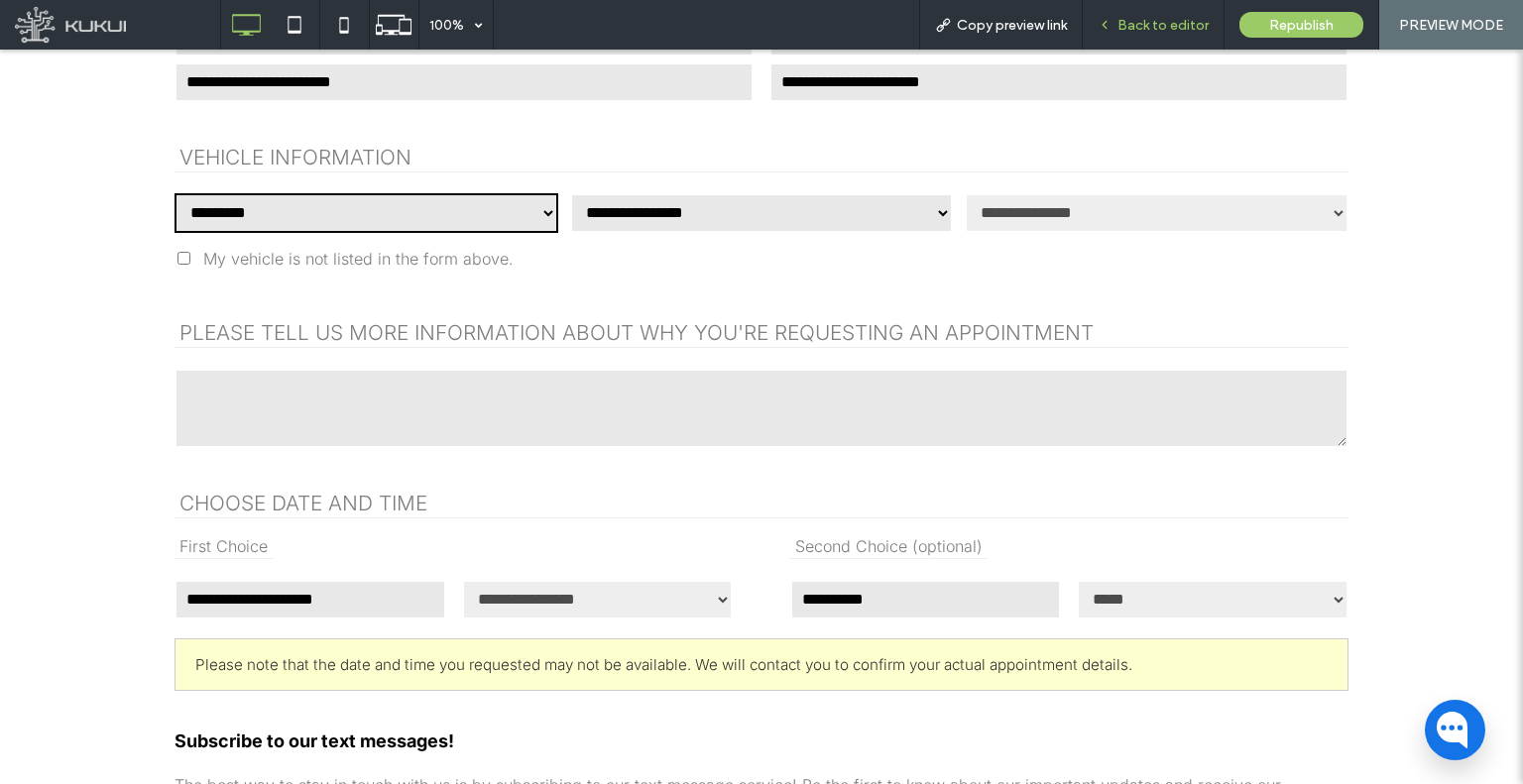 click on "Back to editor" at bounding box center [1153, 25] 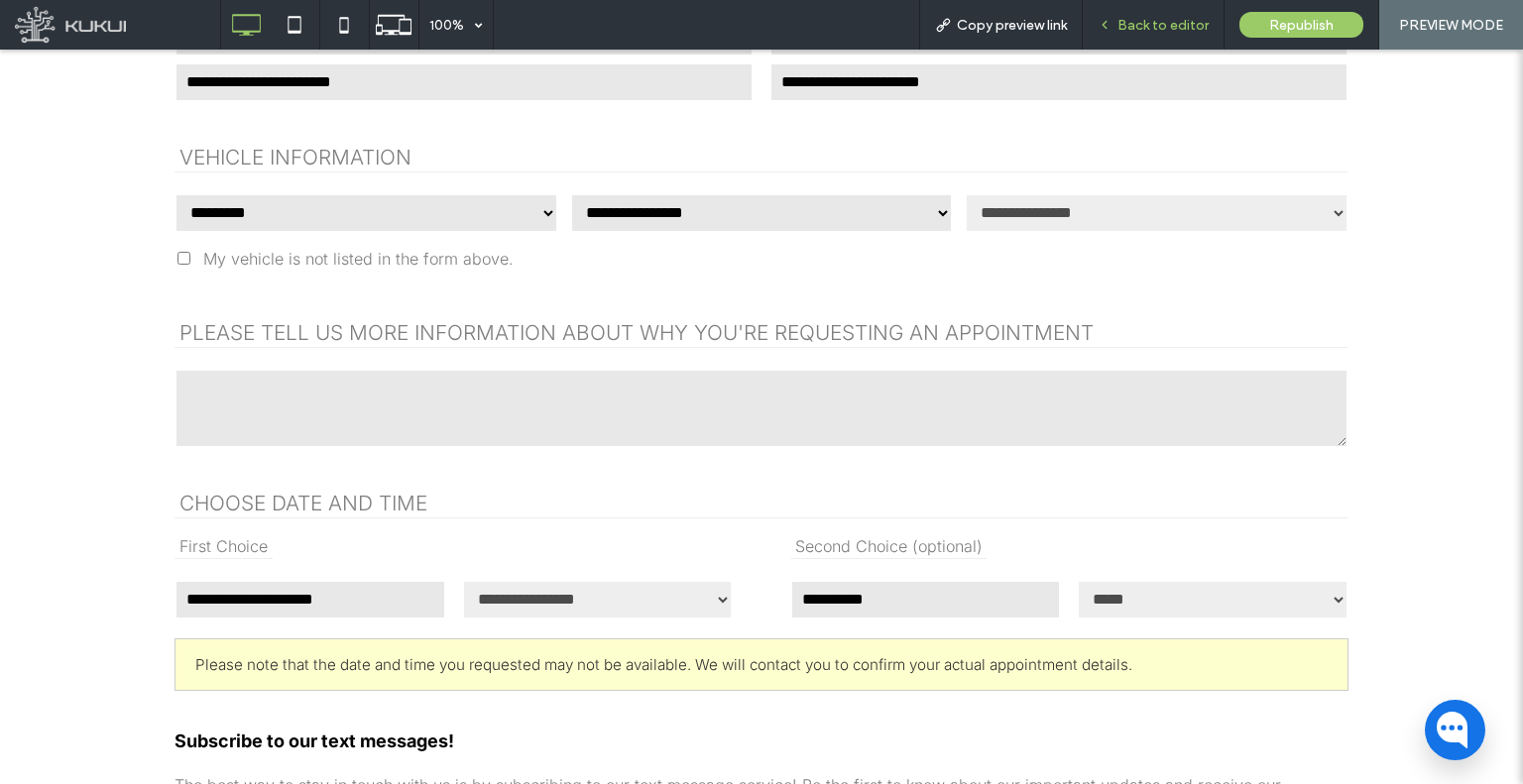 click 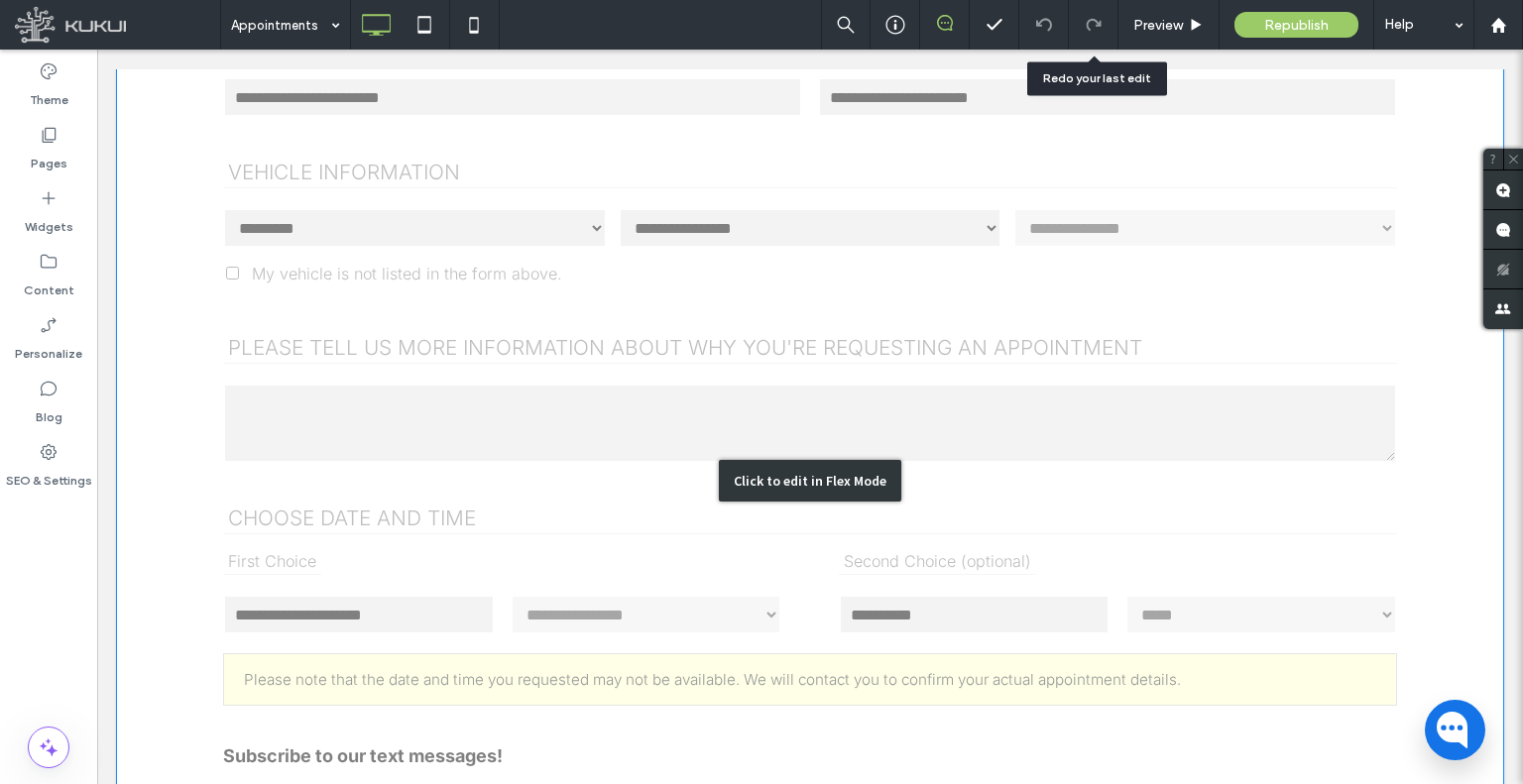 scroll, scrollTop: 786, scrollLeft: 0, axis: vertical 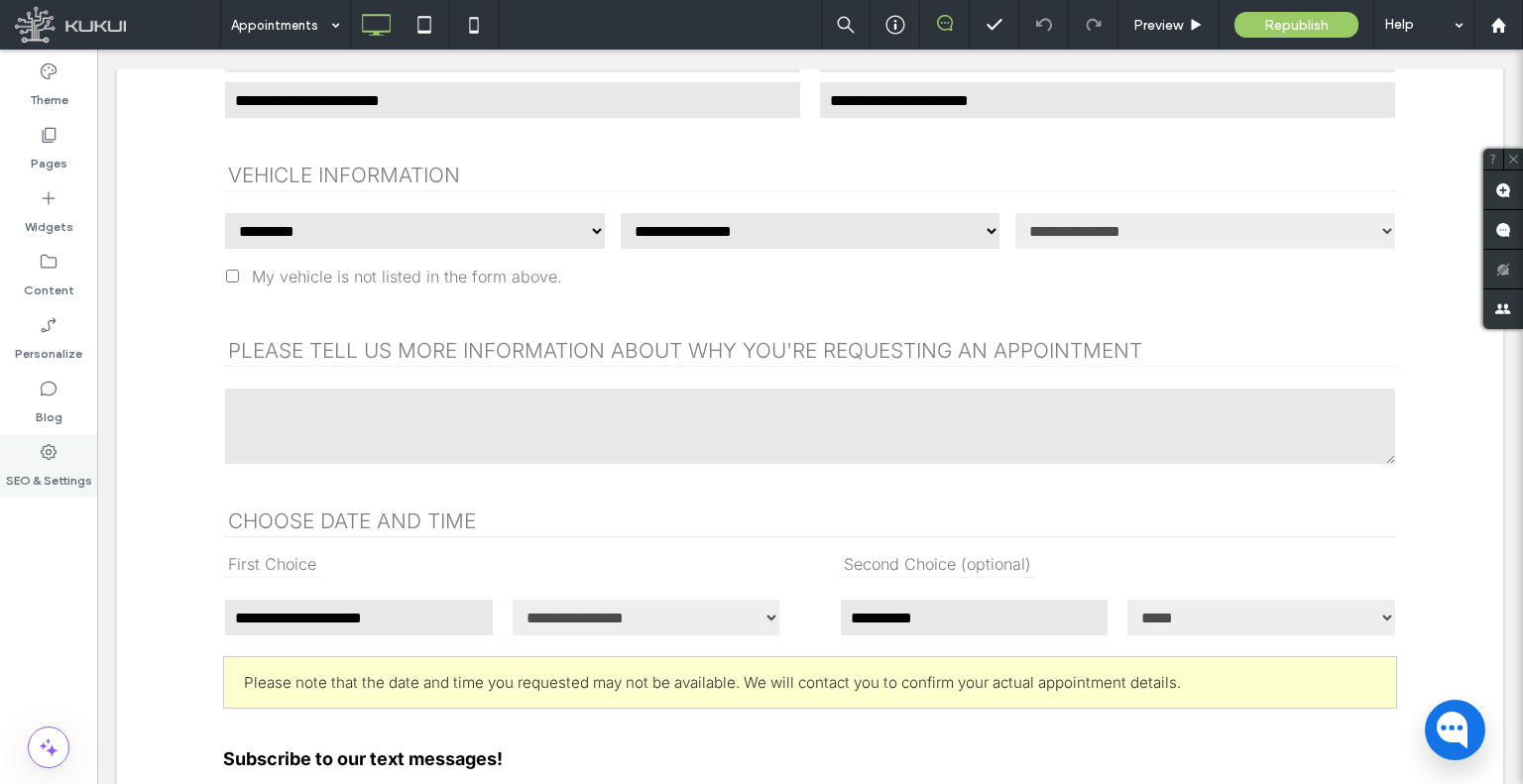 click on "SEO & Settings" at bounding box center [49, 476] 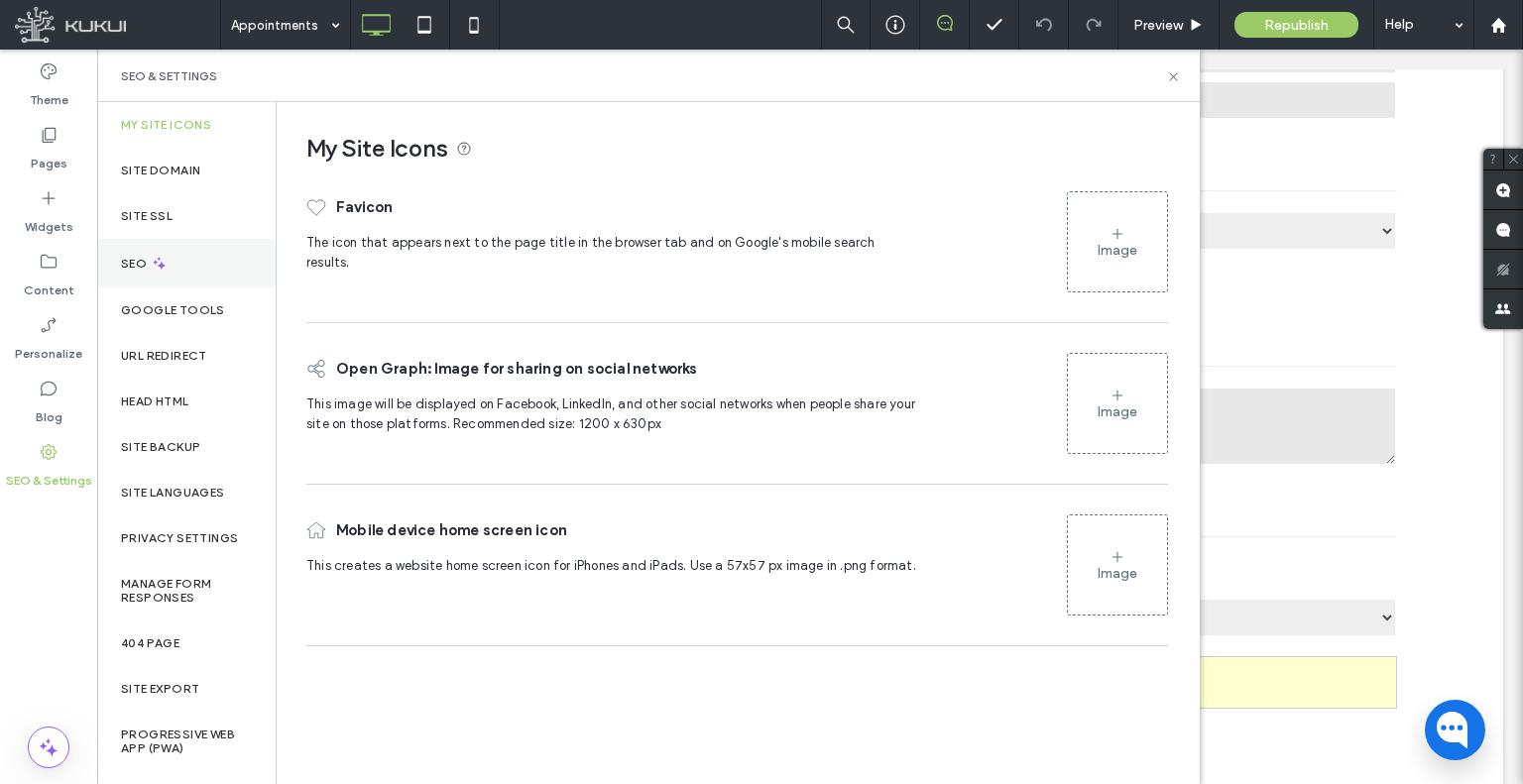 click on "SEO" at bounding box center [186, 263] 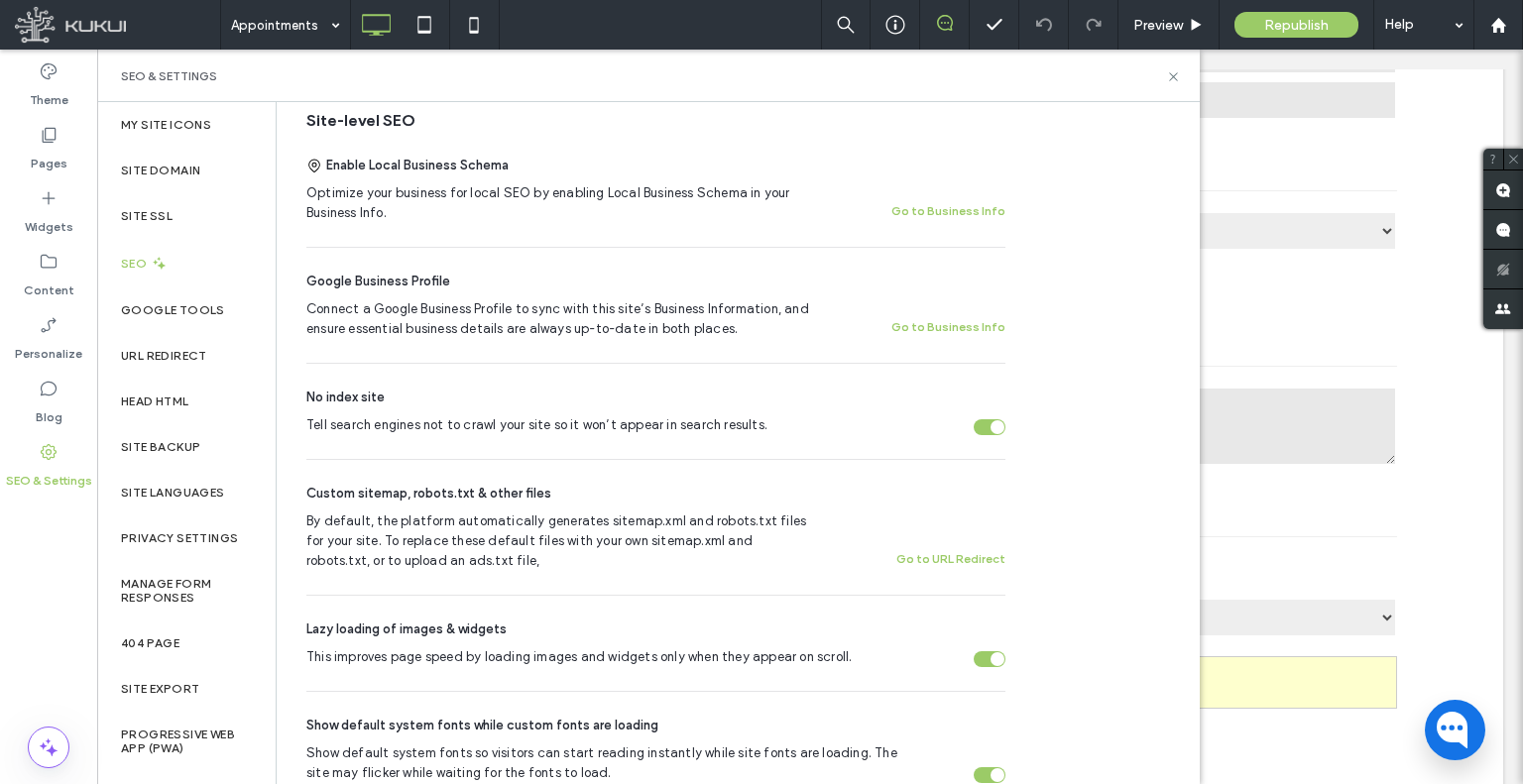 scroll, scrollTop: 396, scrollLeft: 0, axis: vertical 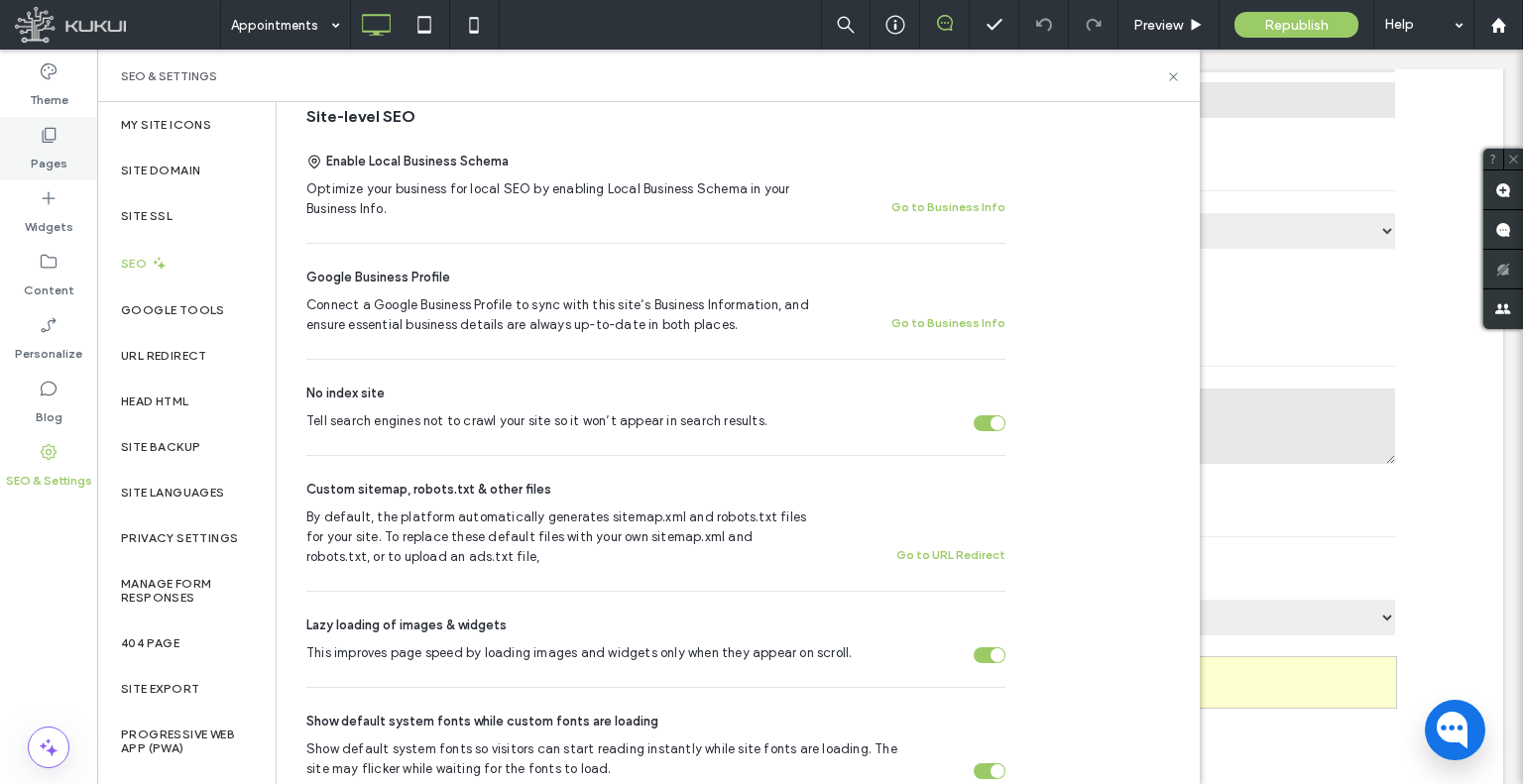click on "Pages" at bounding box center (49, 149) 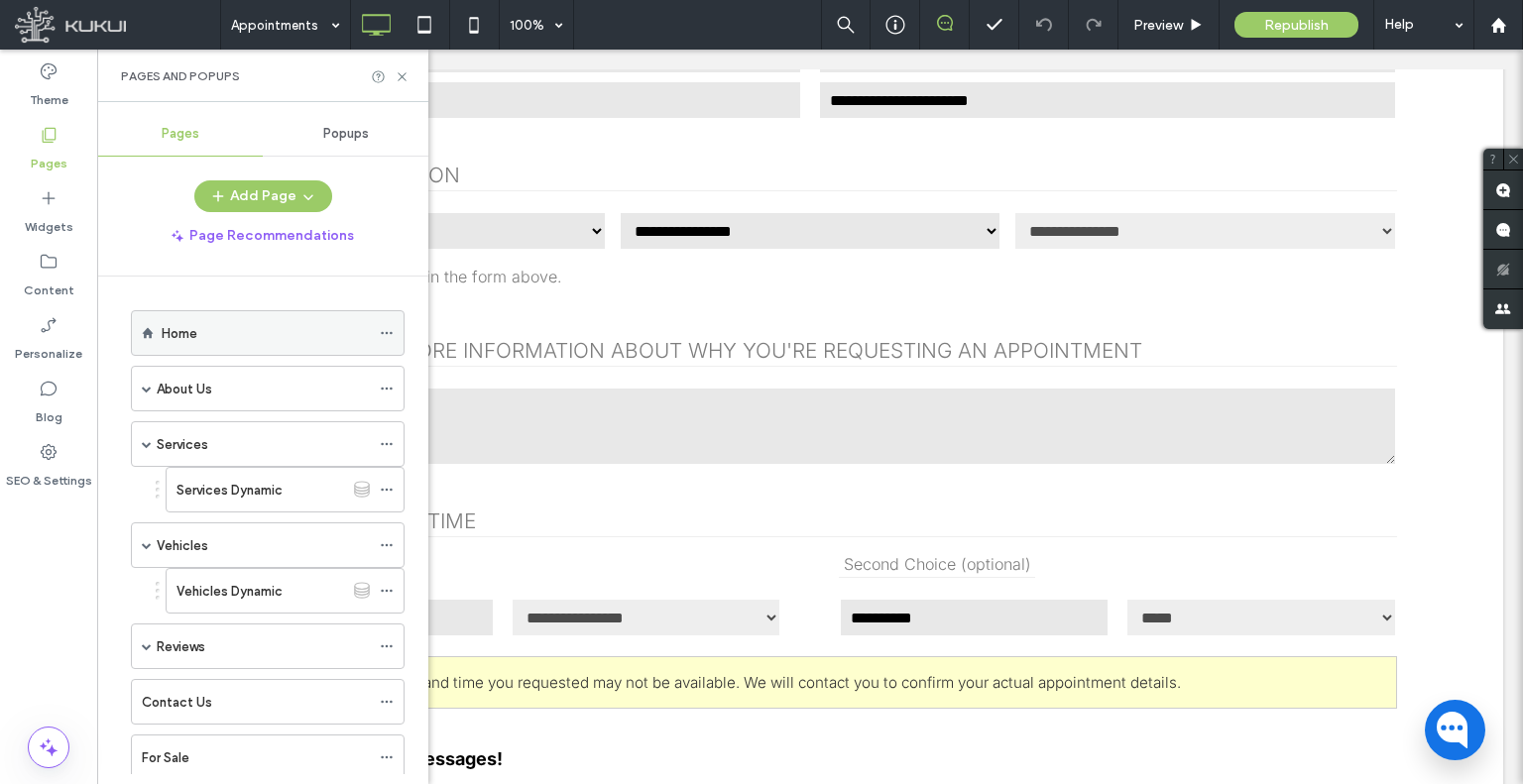 click 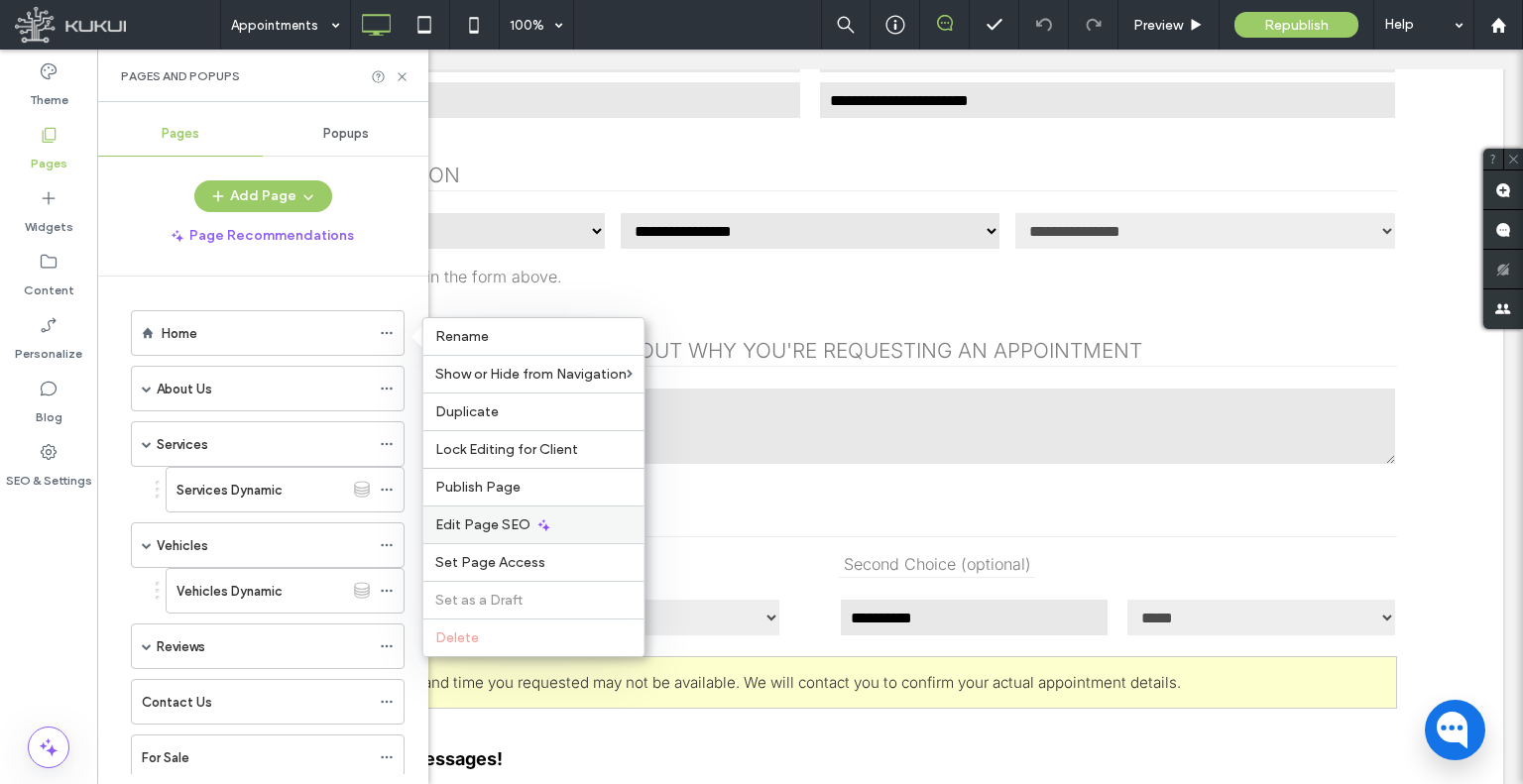 click on "Edit Page SEO" at bounding box center [483, 524] 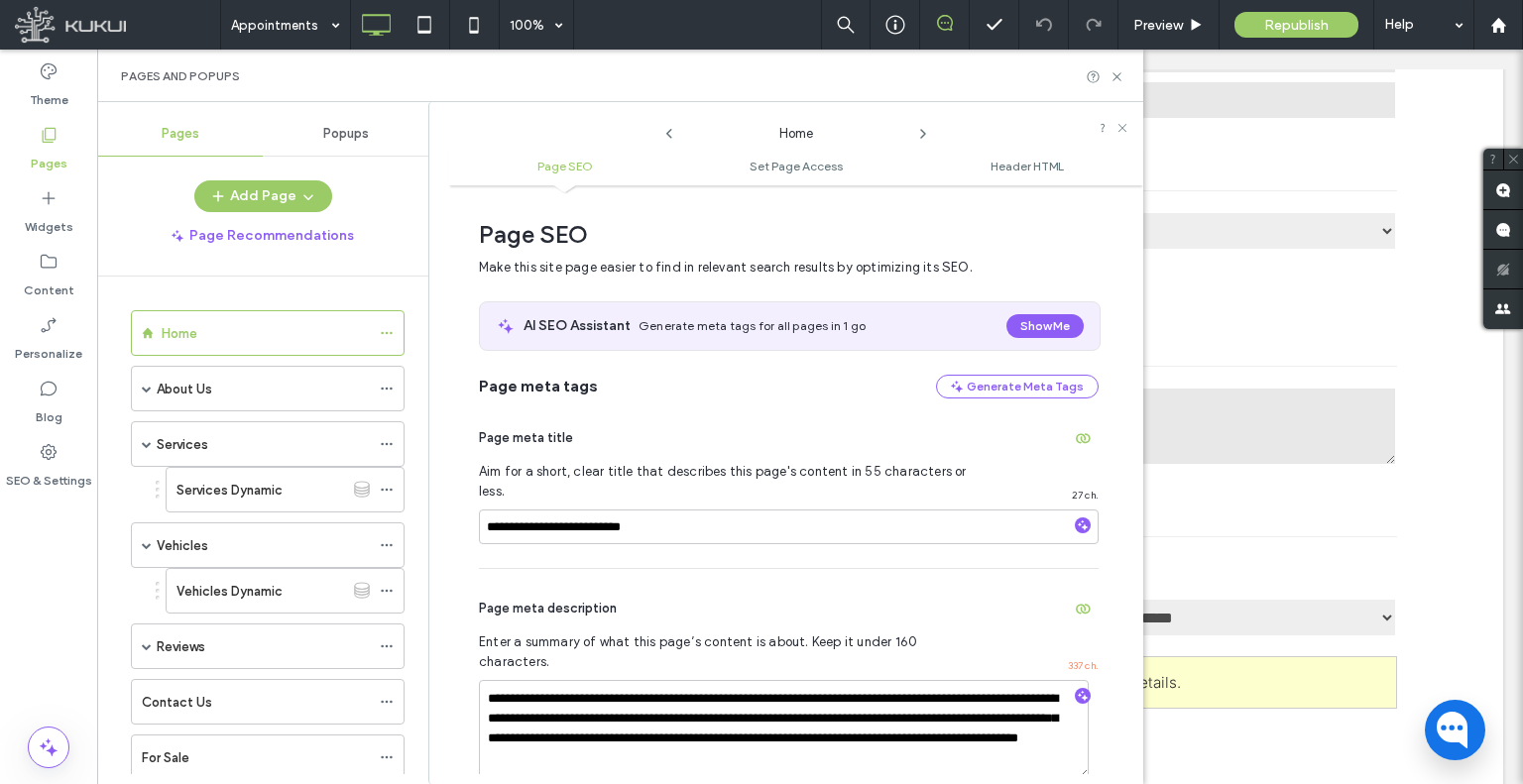 scroll, scrollTop: 10, scrollLeft: 0, axis: vertical 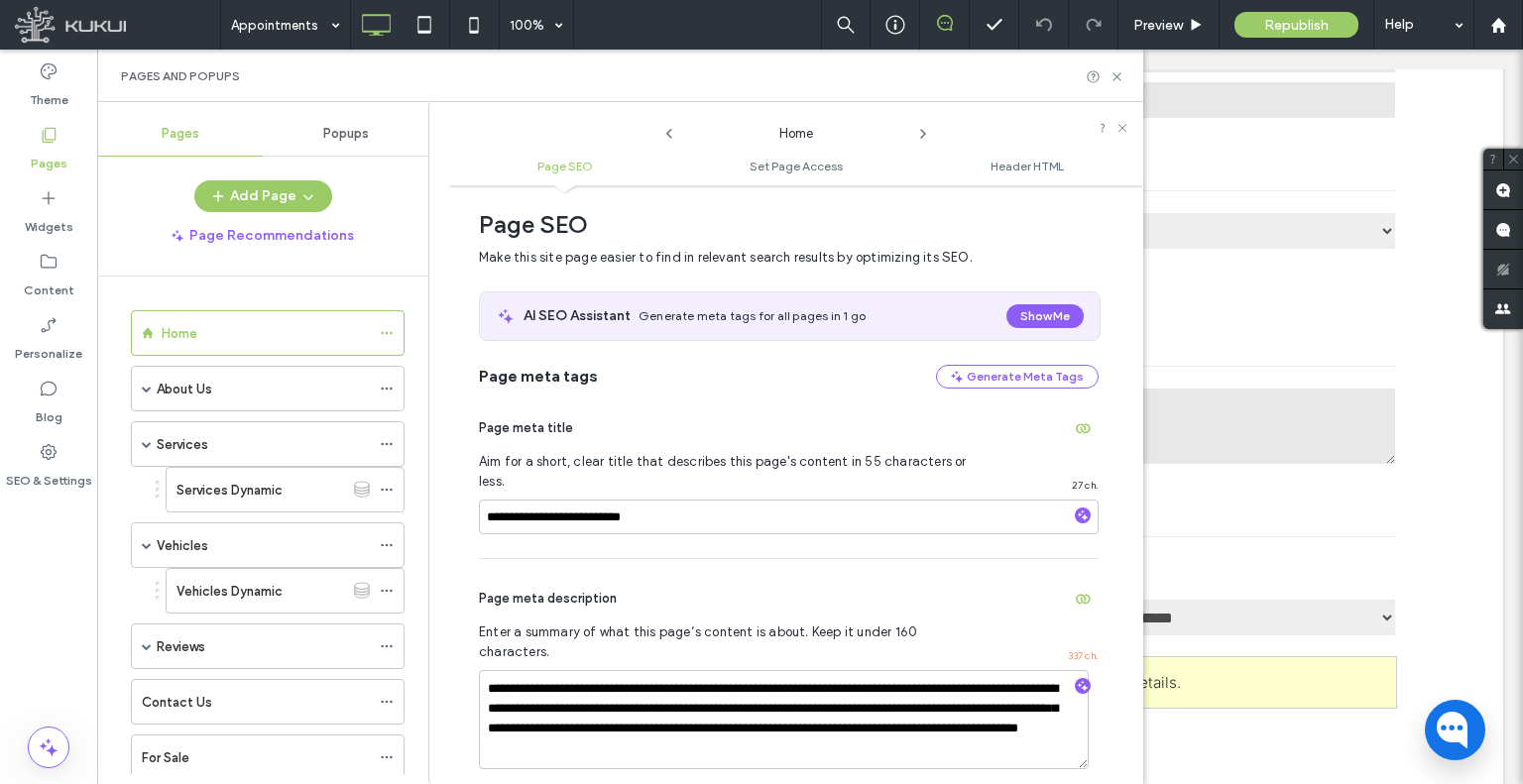 click 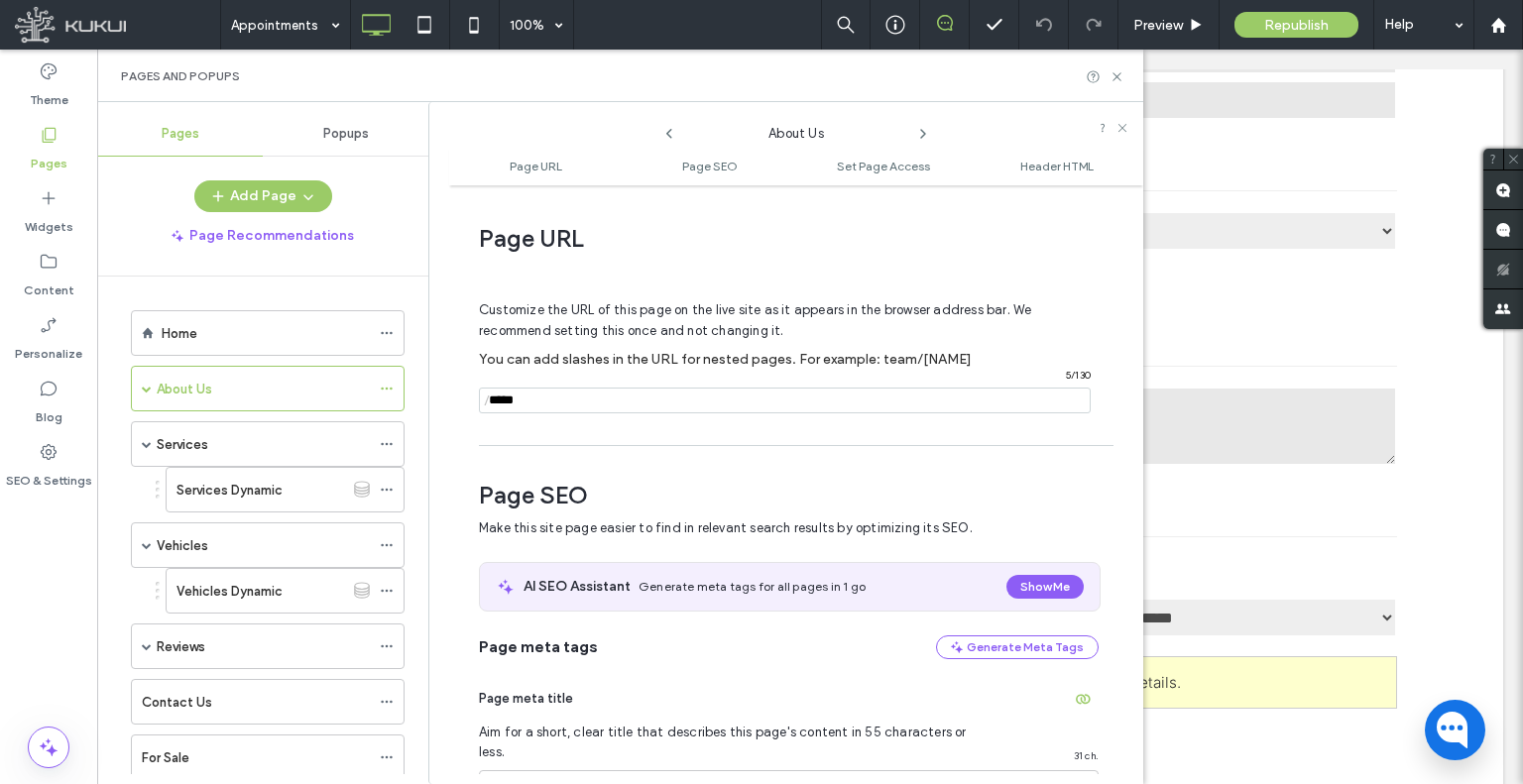 scroll, scrollTop: 272, scrollLeft: 0, axis: vertical 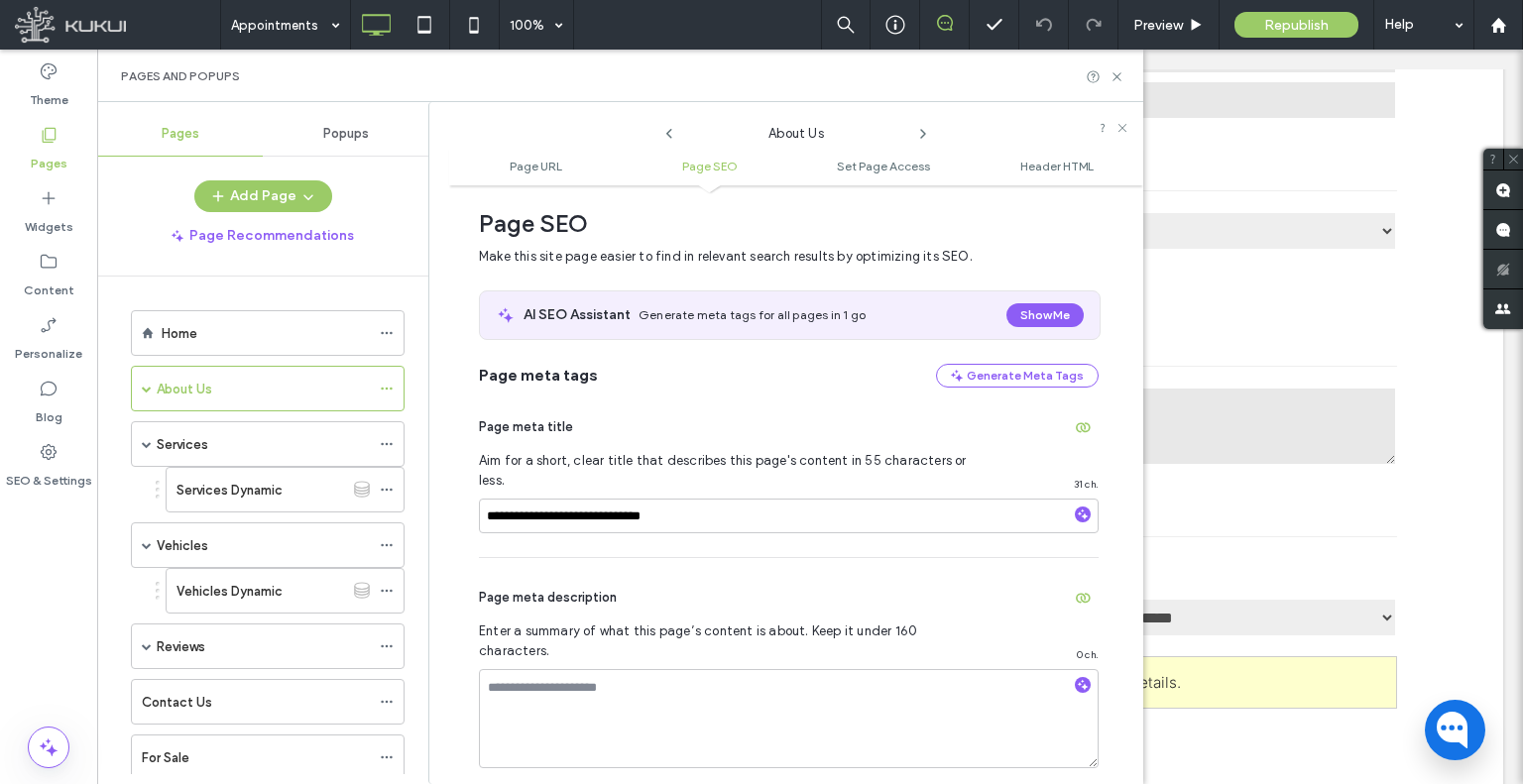 click 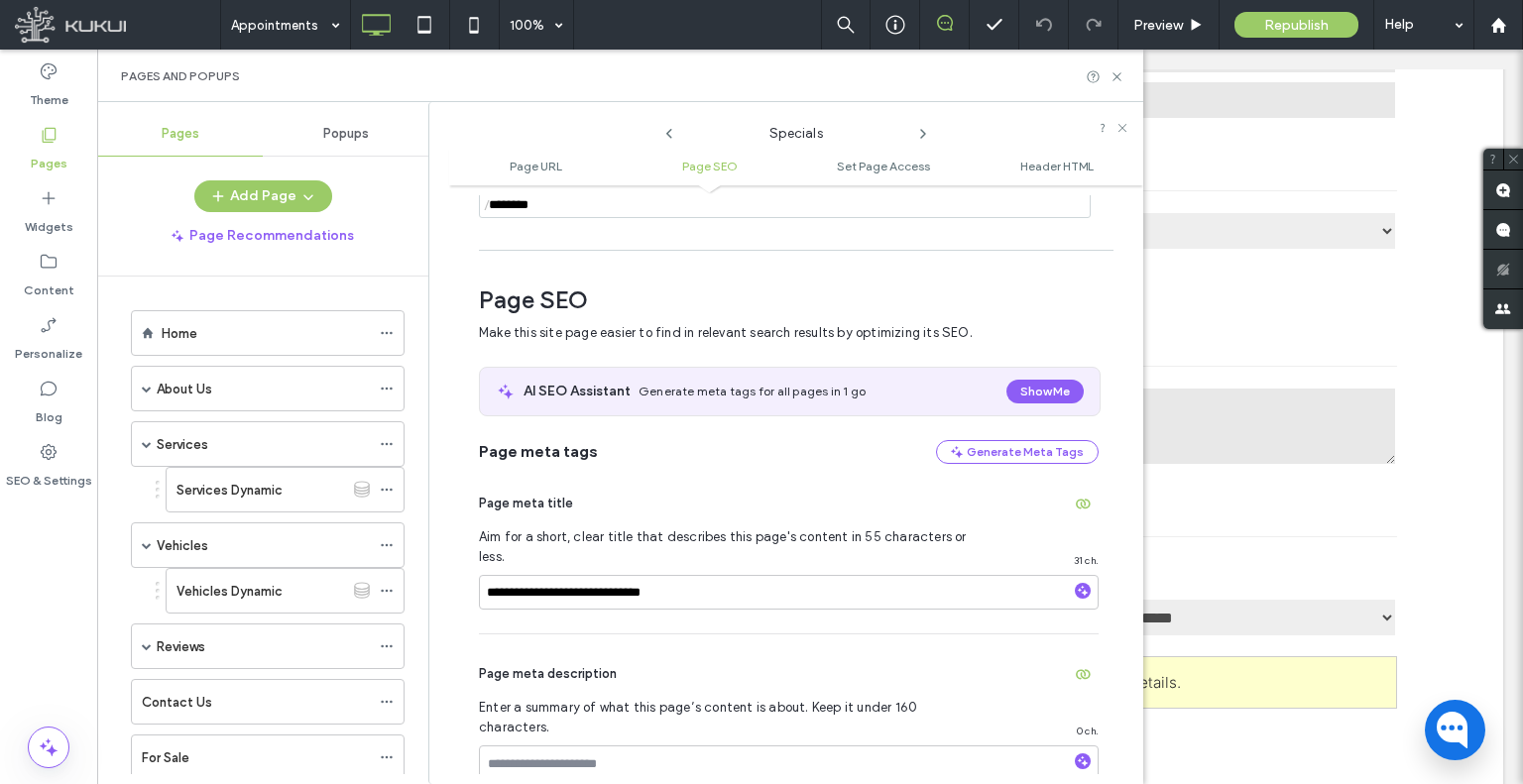 scroll, scrollTop: 272, scrollLeft: 0, axis: vertical 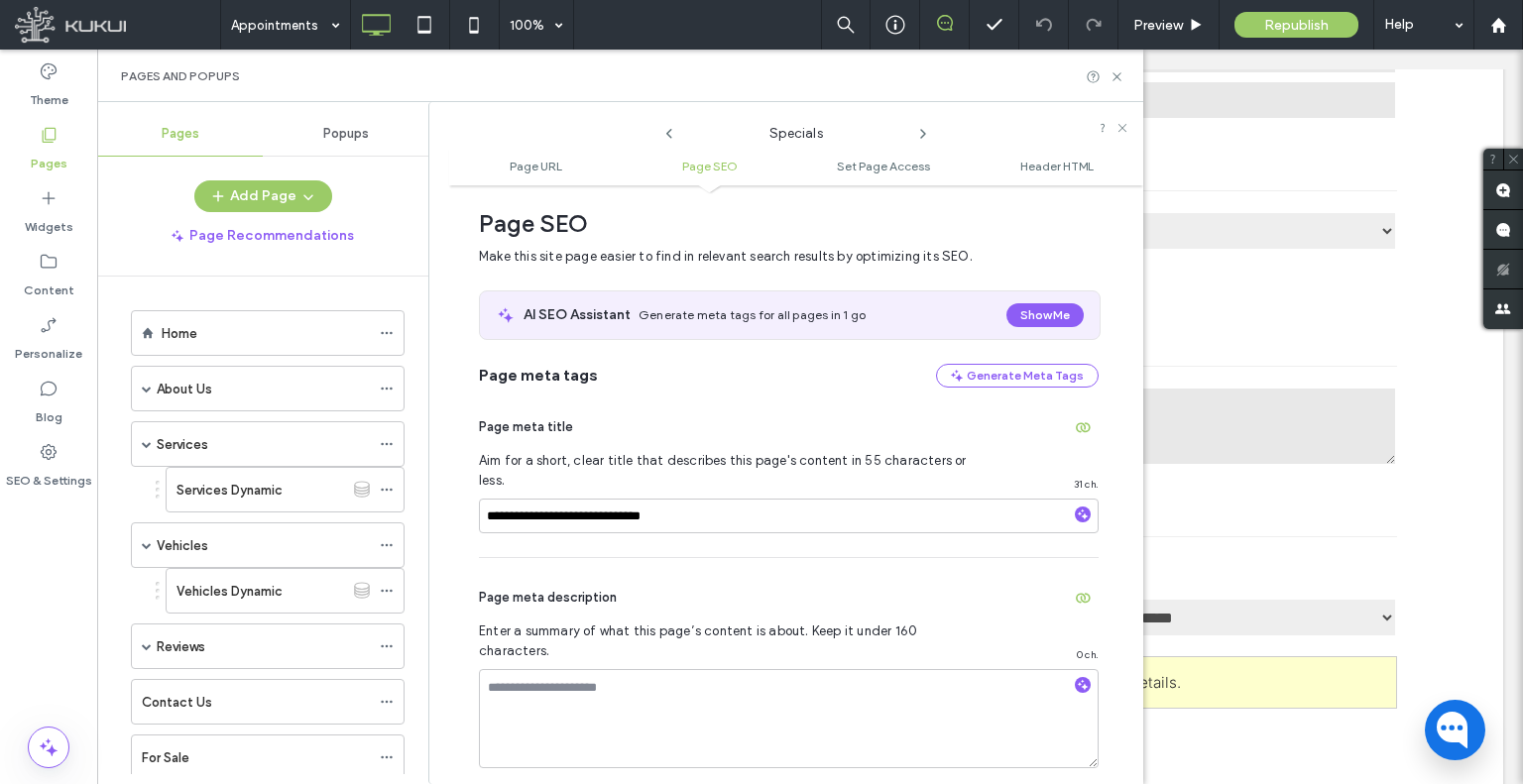 click 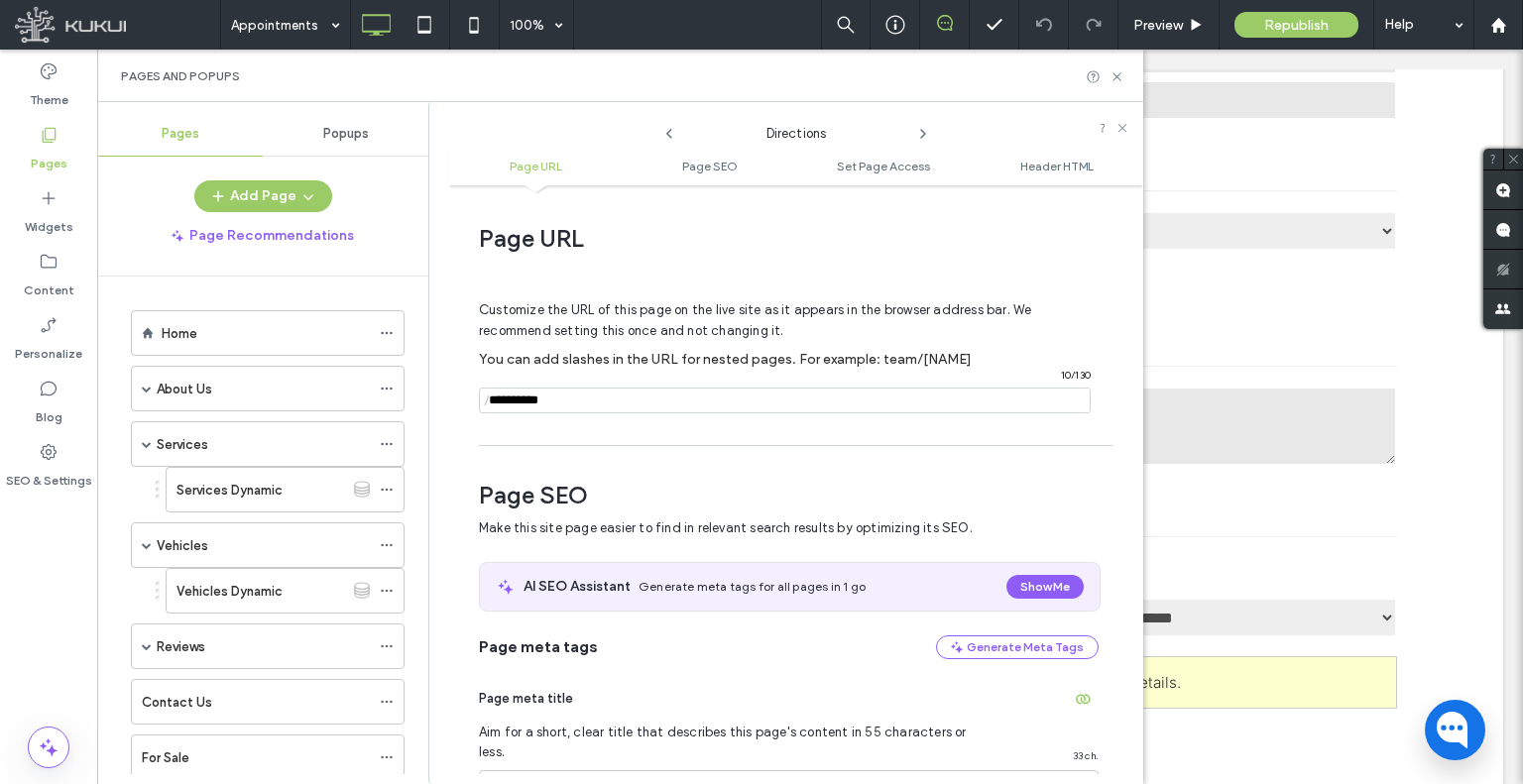 scroll, scrollTop: 272, scrollLeft: 0, axis: vertical 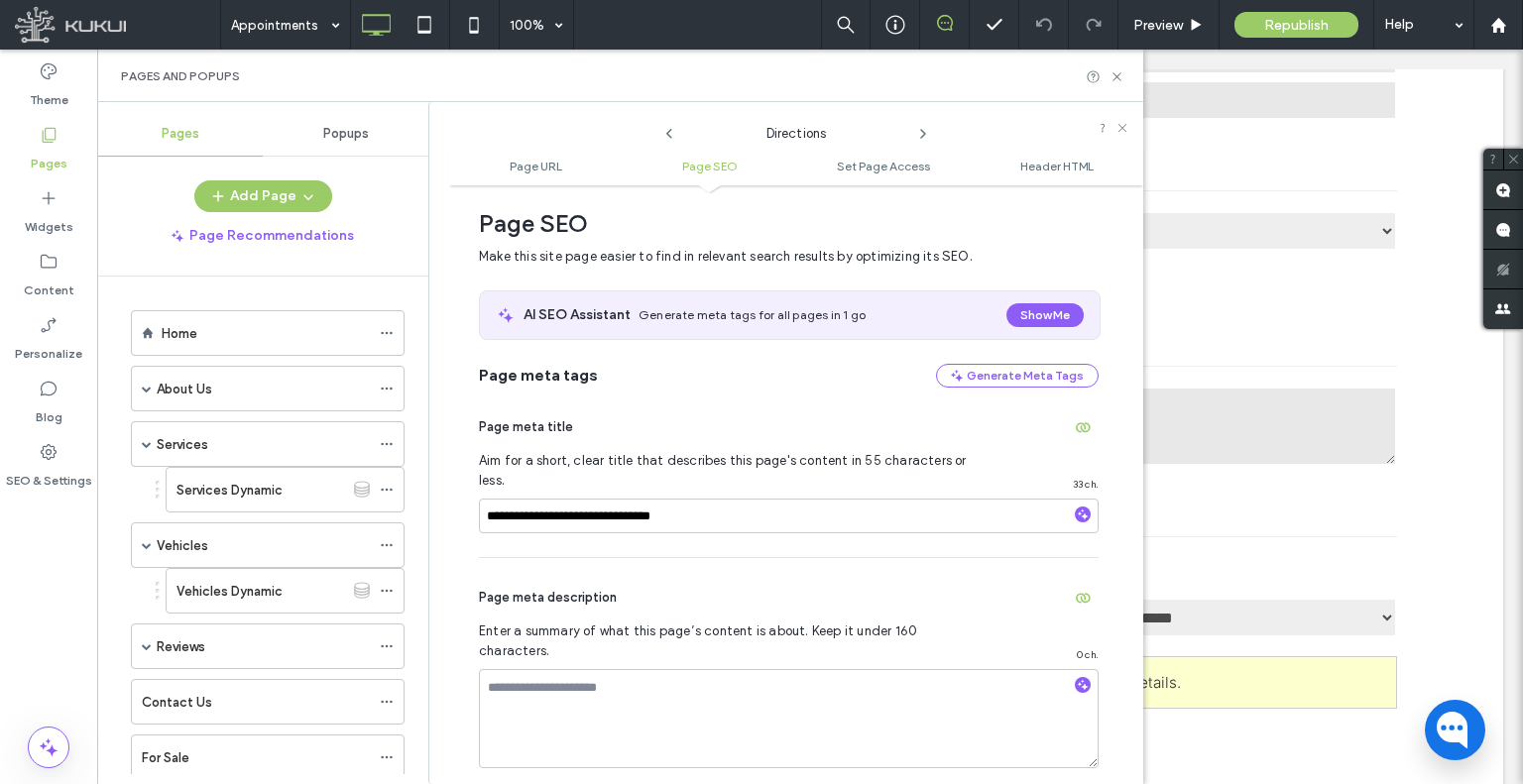 click 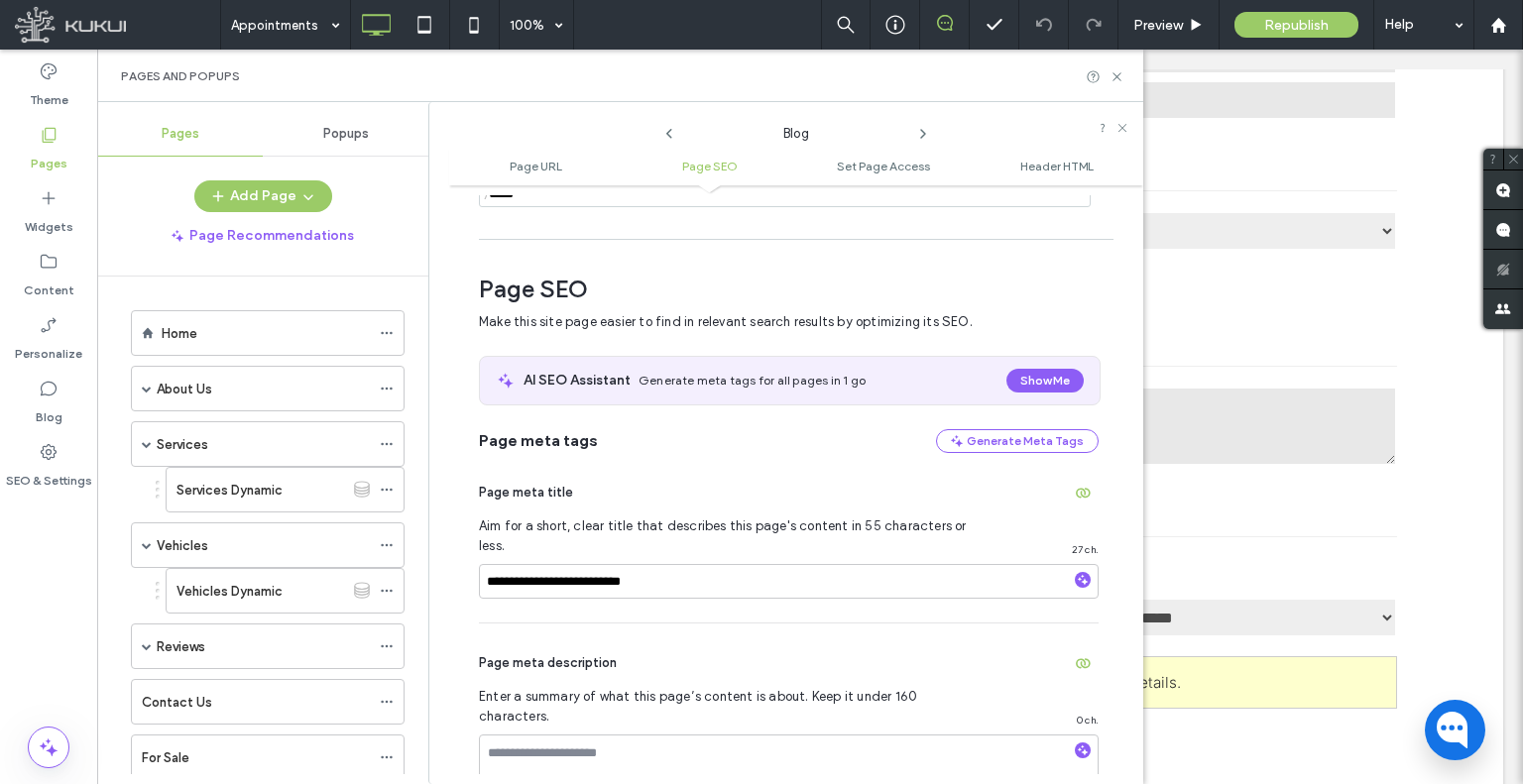 scroll, scrollTop: 272, scrollLeft: 0, axis: vertical 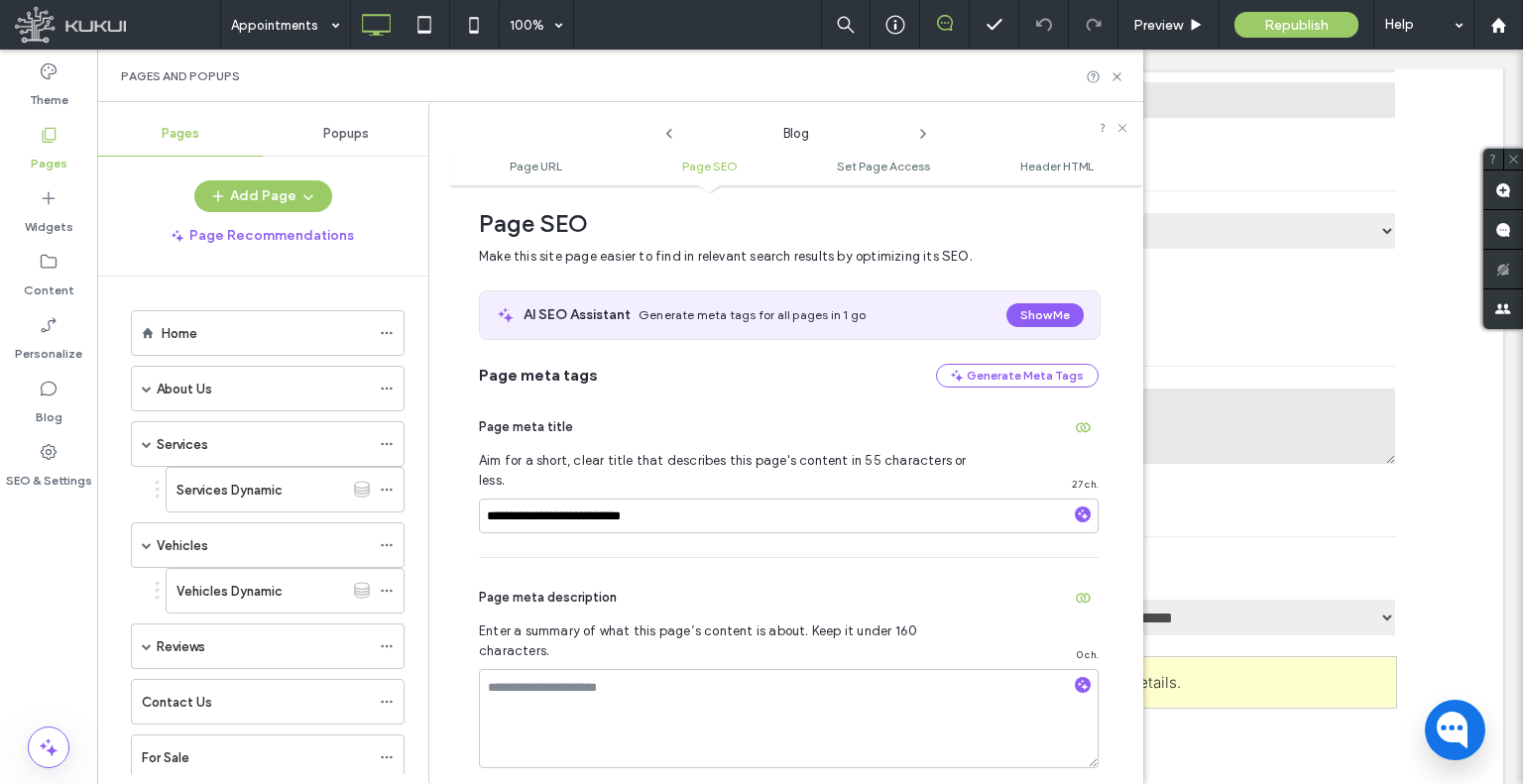 click 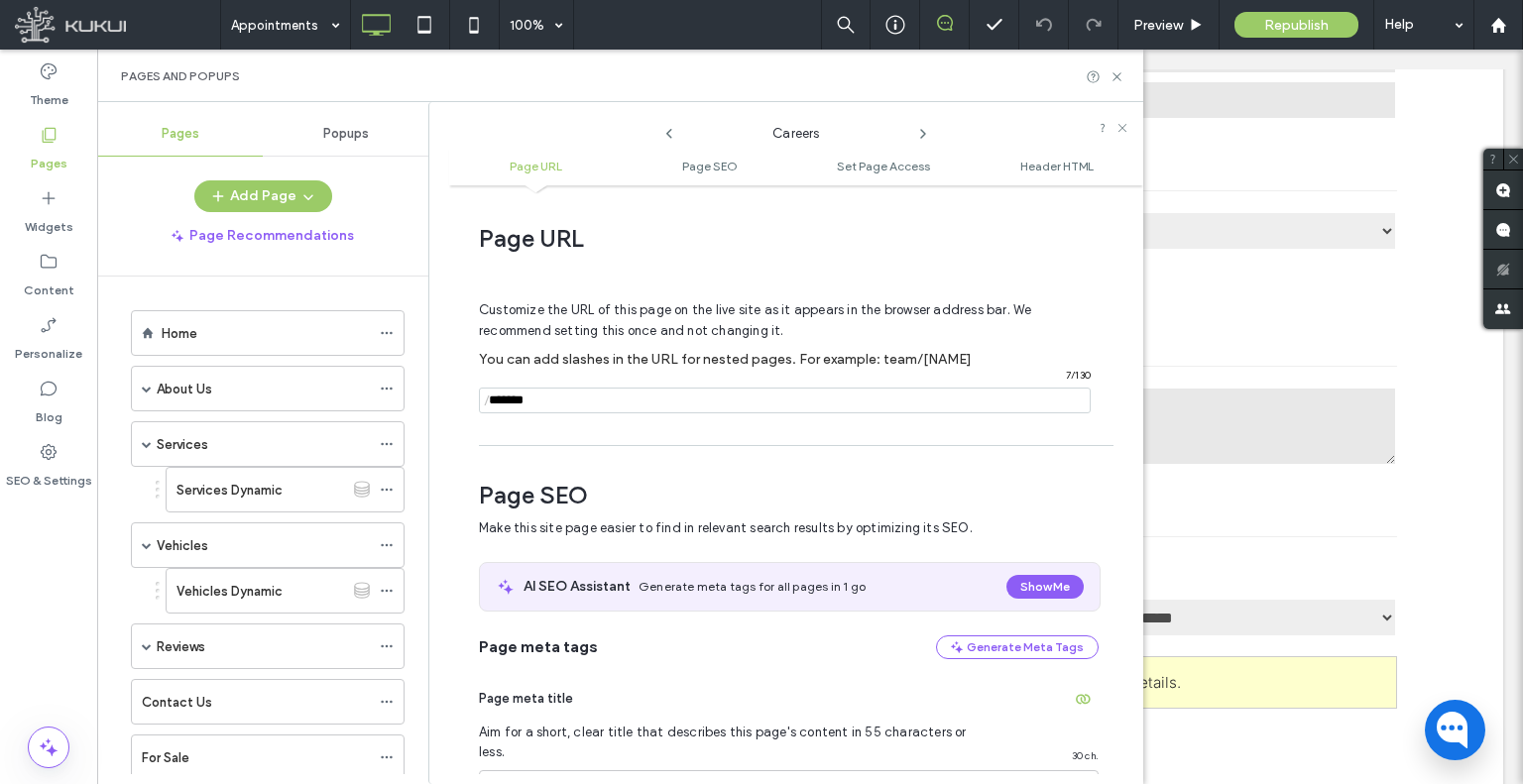 scroll, scrollTop: 272, scrollLeft: 0, axis: vertical 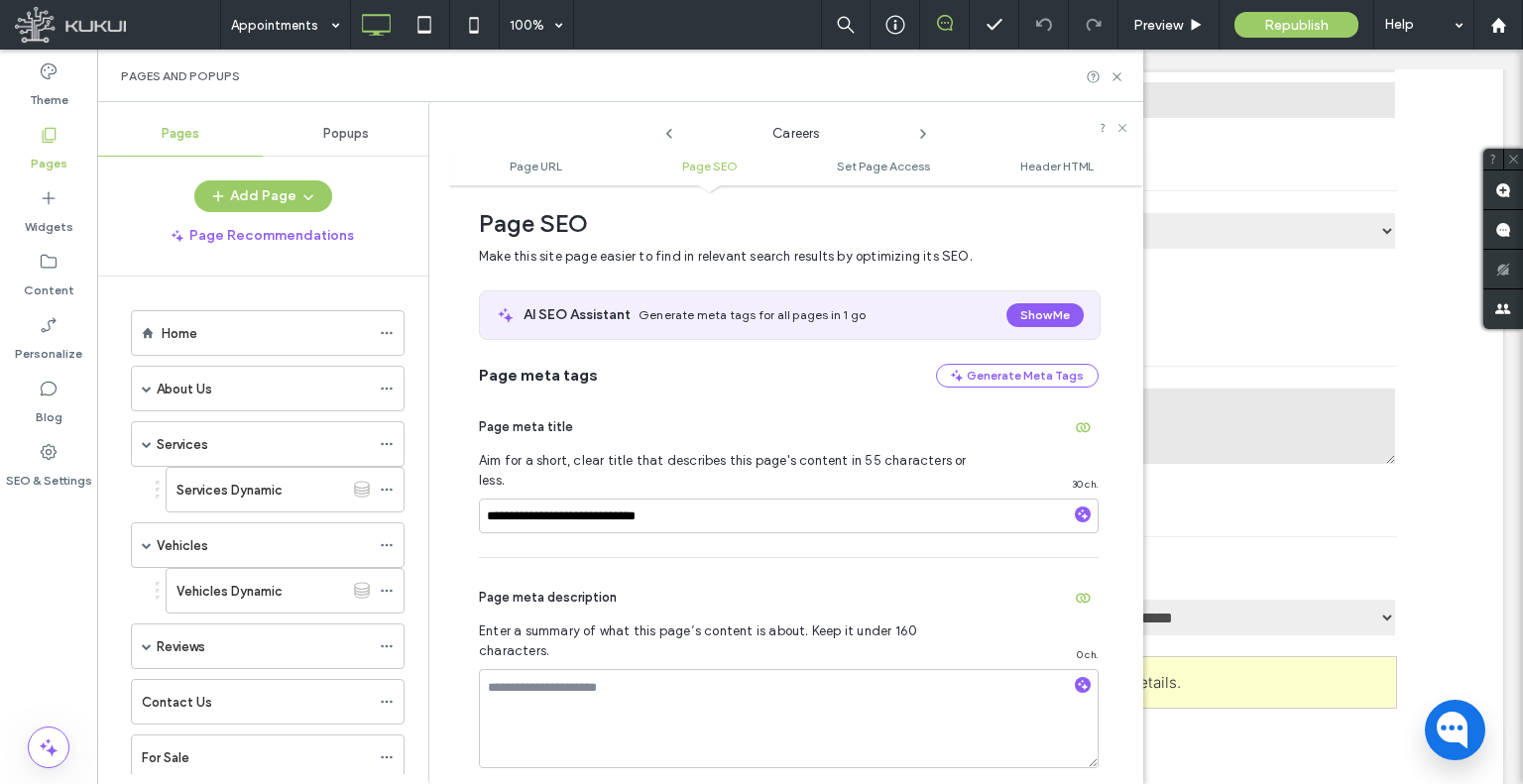 click 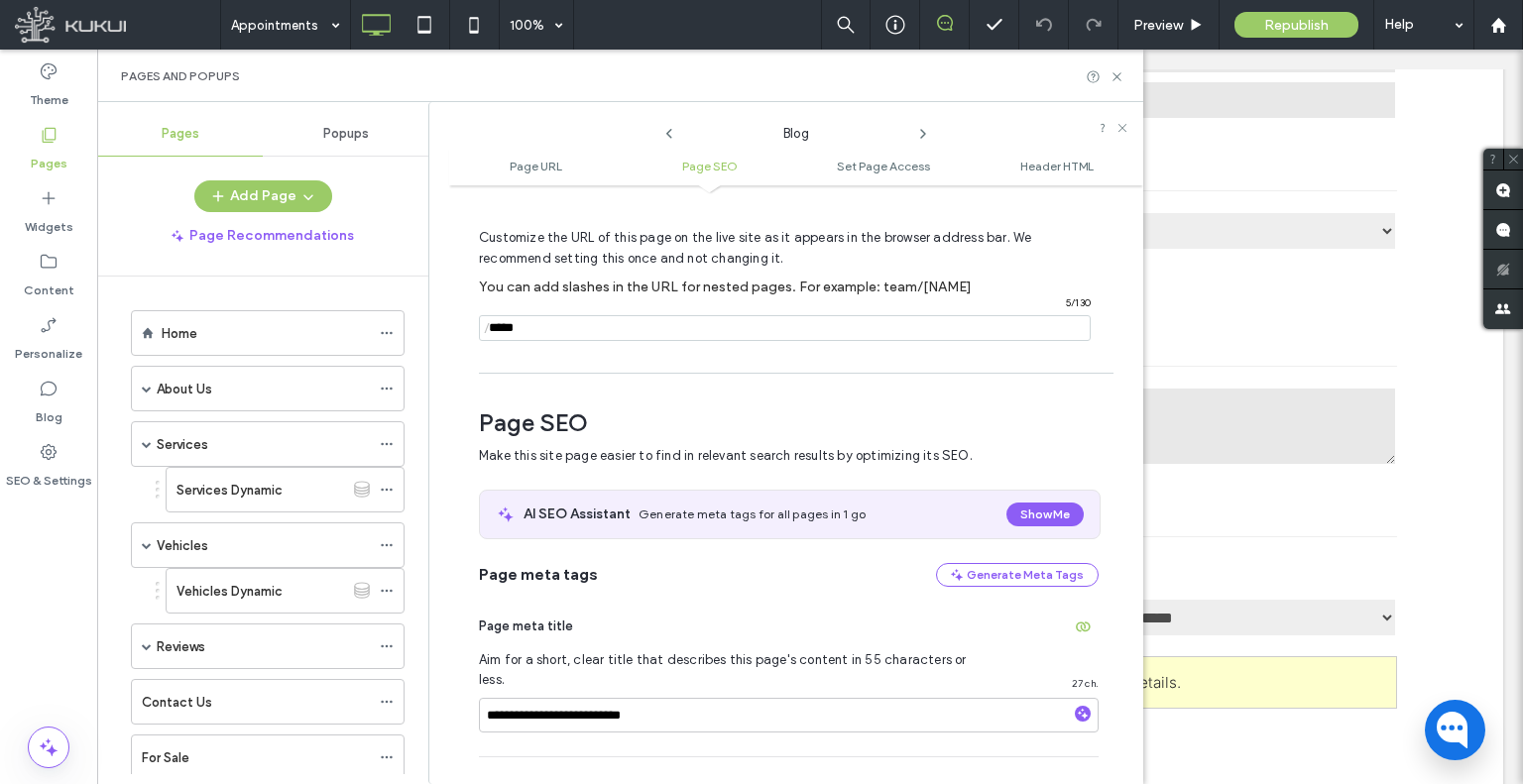 scroll, scrollTop: 0, scrollLeft: 0, axis: both 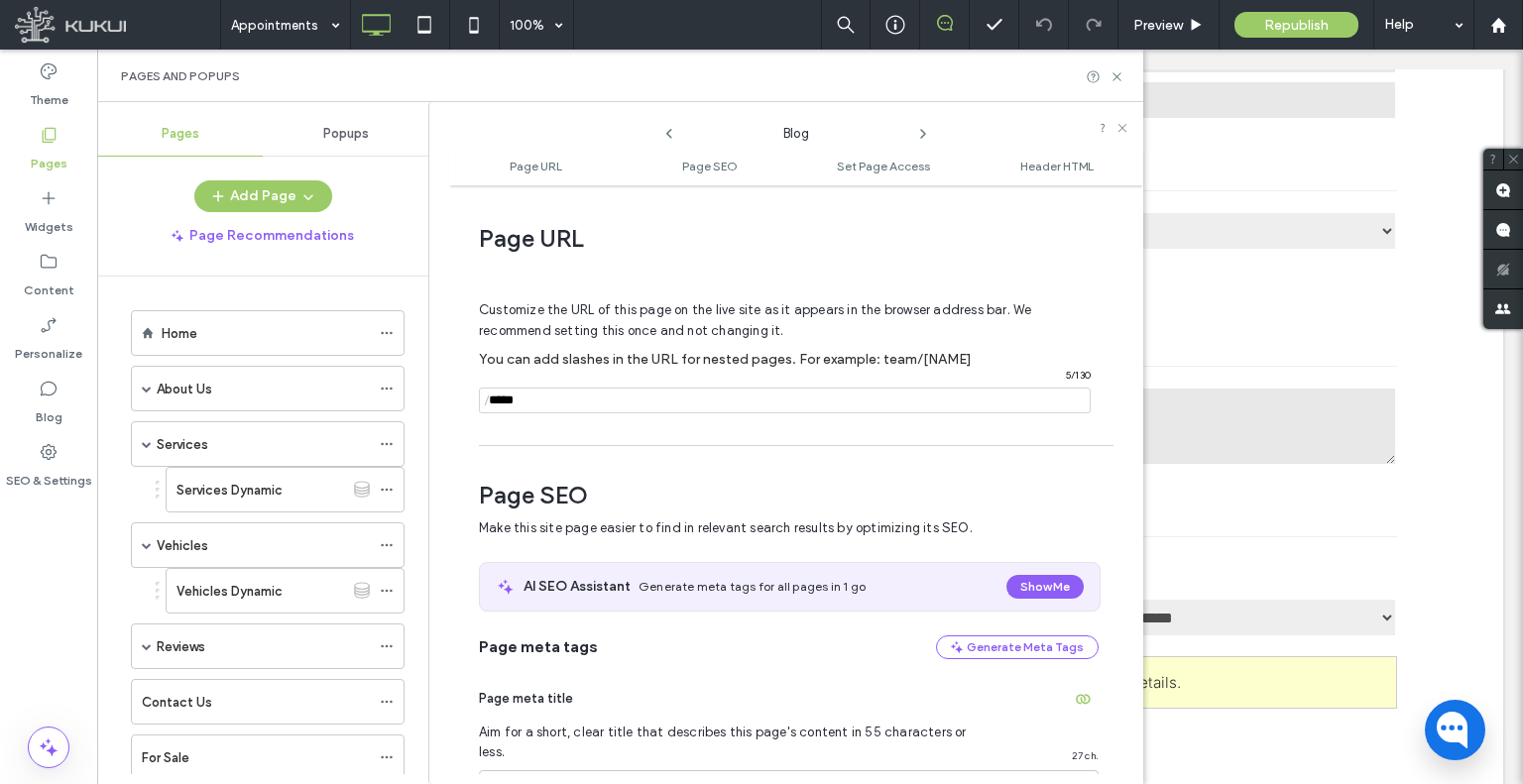 click on "Blog" at bounding box center [796, 129] 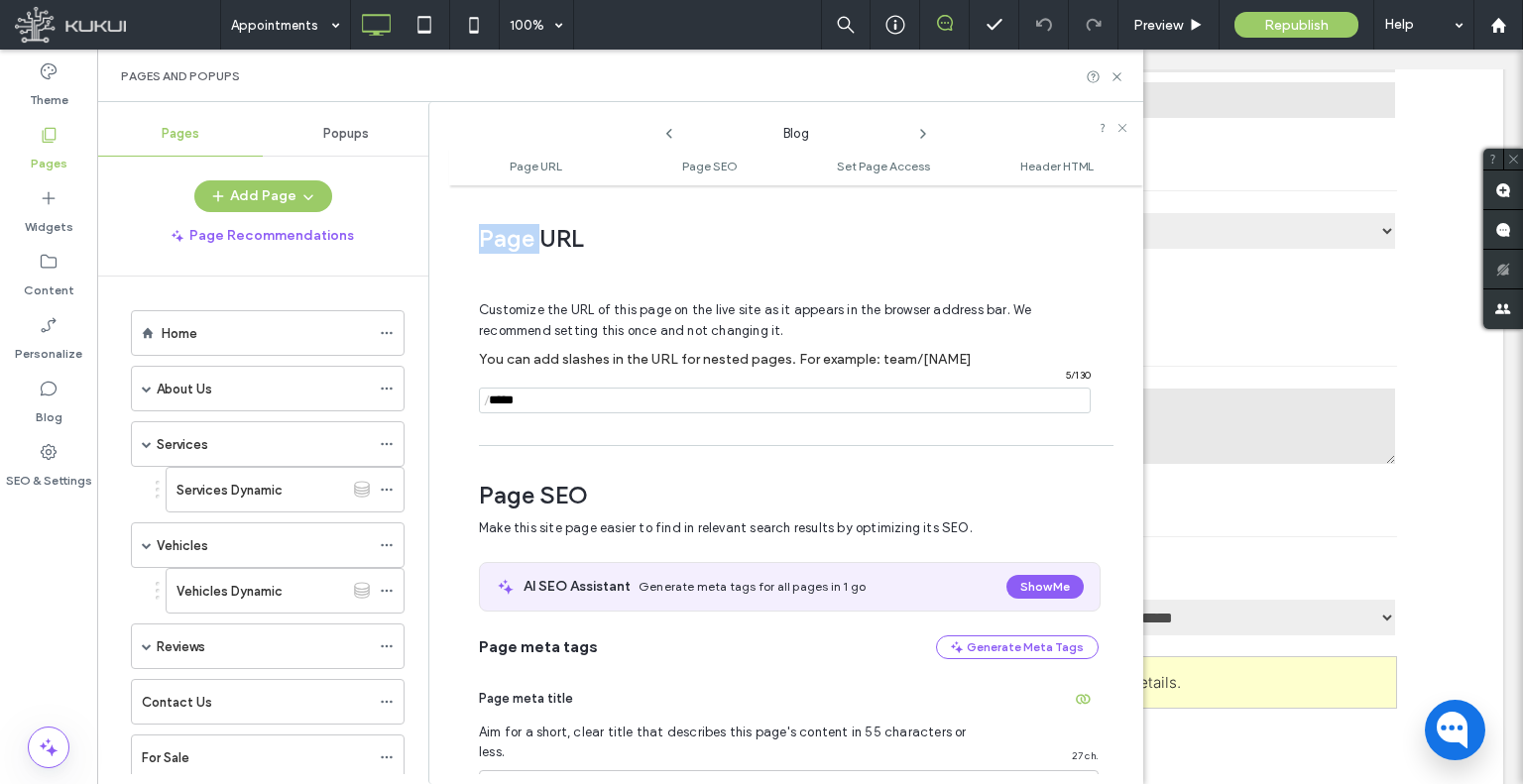 click on "Blog" at bounding box center (796, 129) 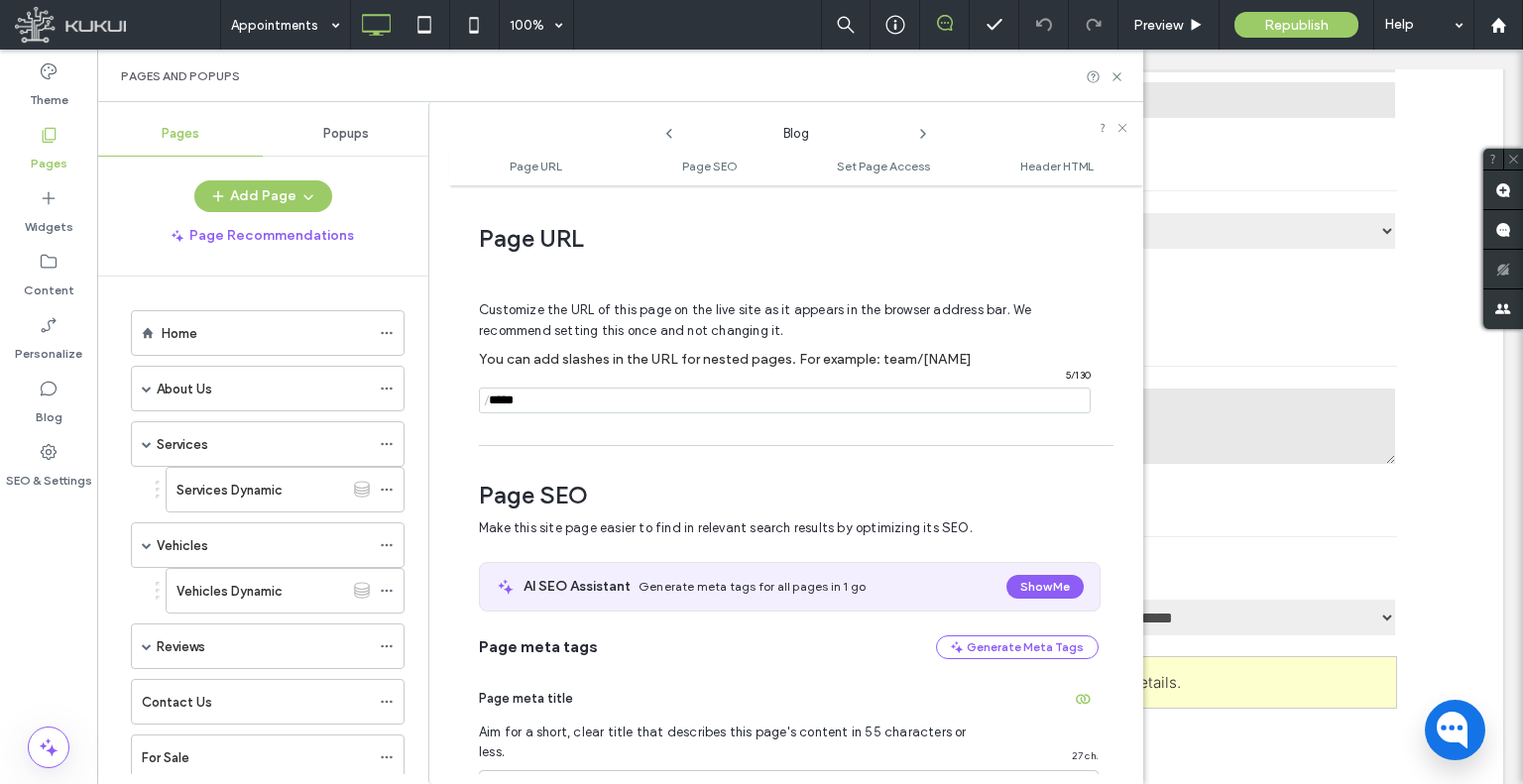 click 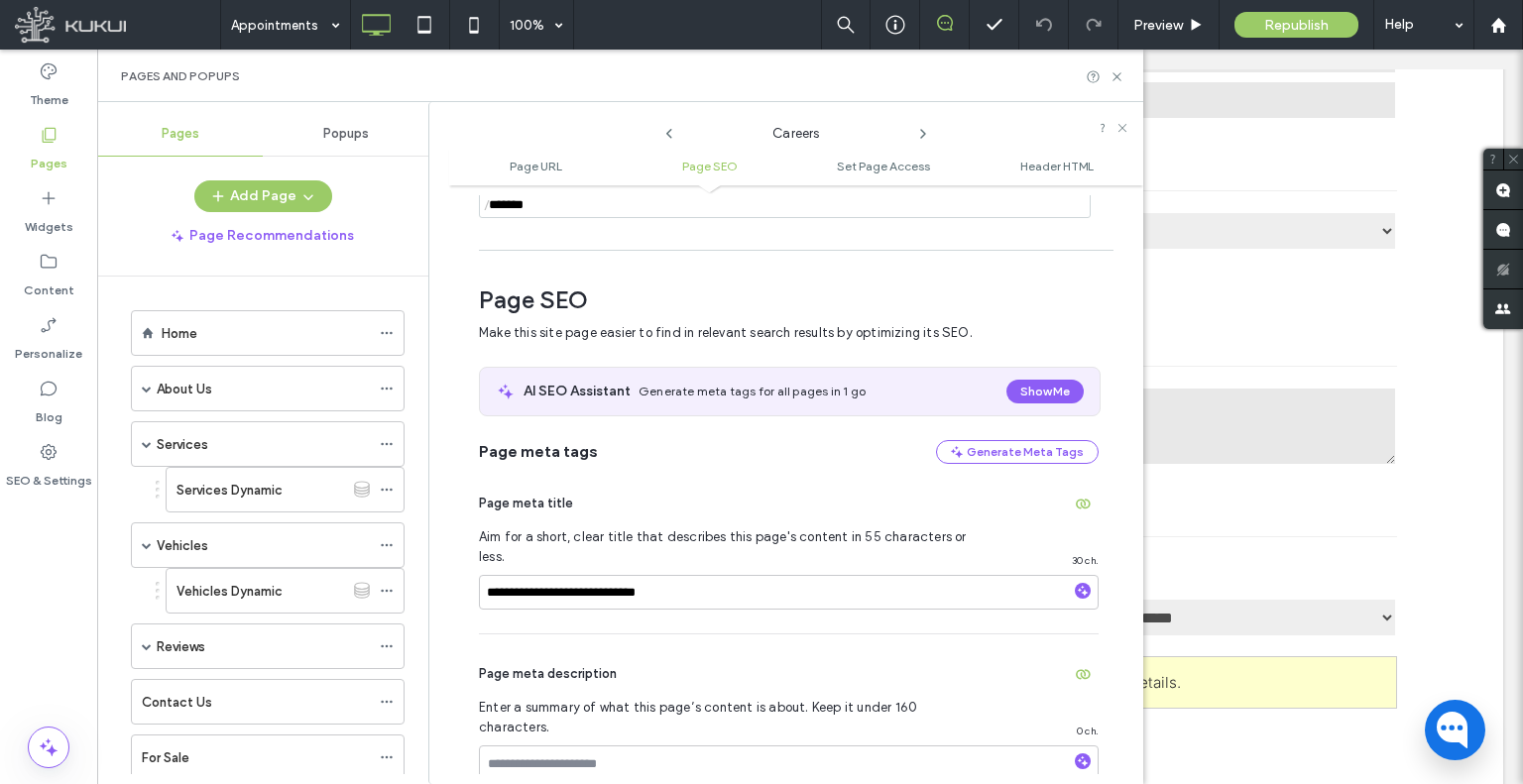 scroll, scrollTop: 272, scrollLeft: 0, axis: vertical 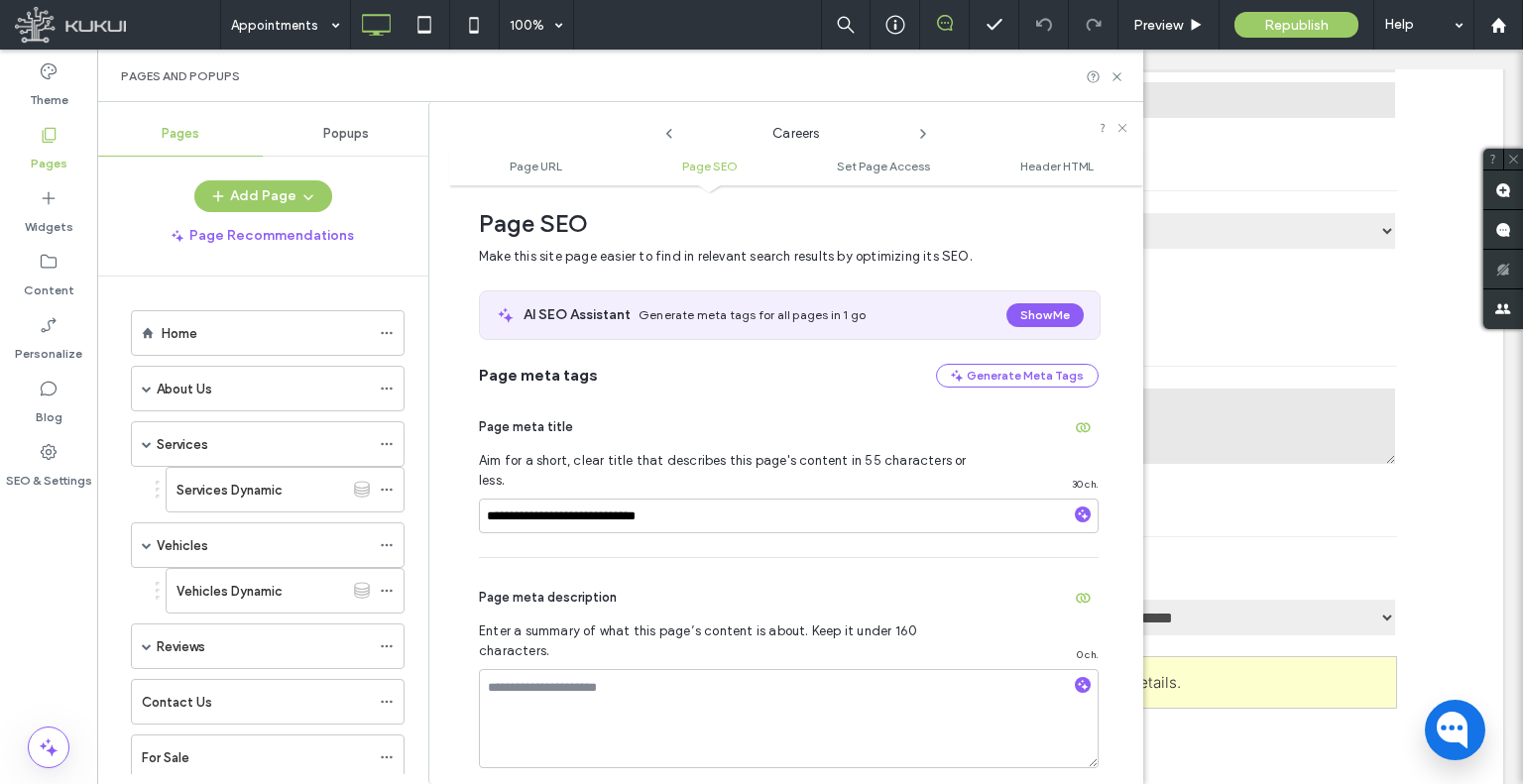 click 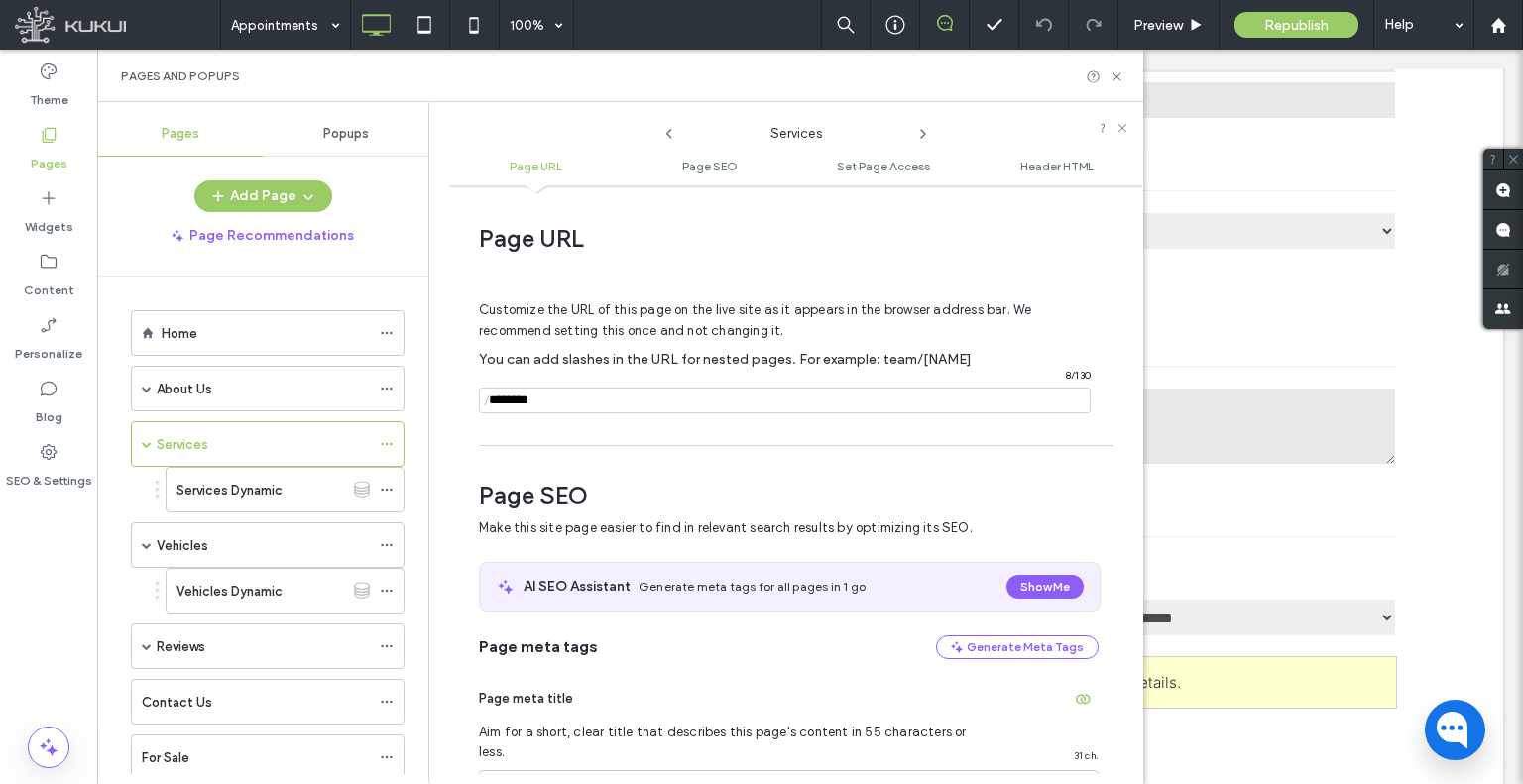 scroll, scrollTop: 272, scrollLeft: 0, axis: vertical 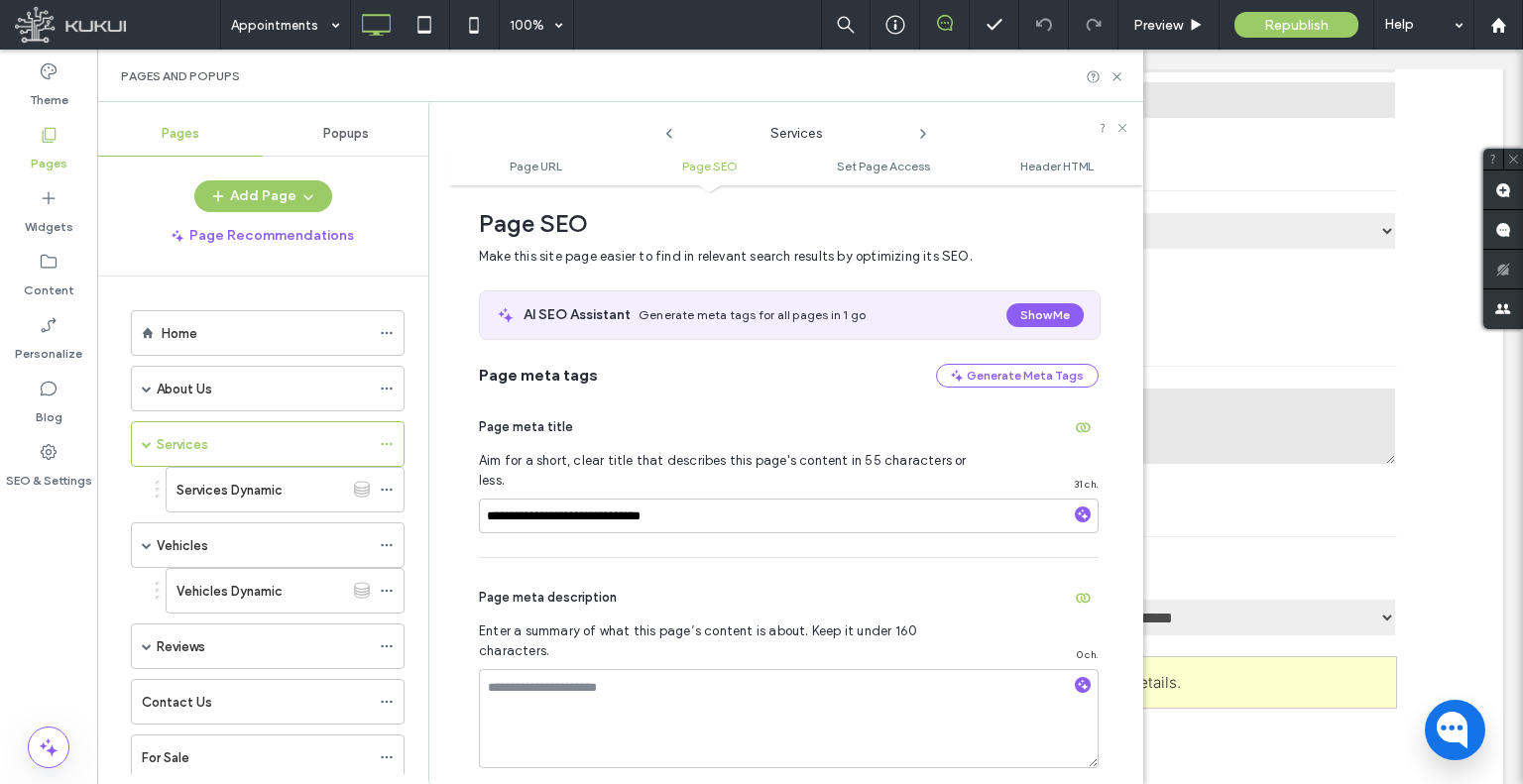 click 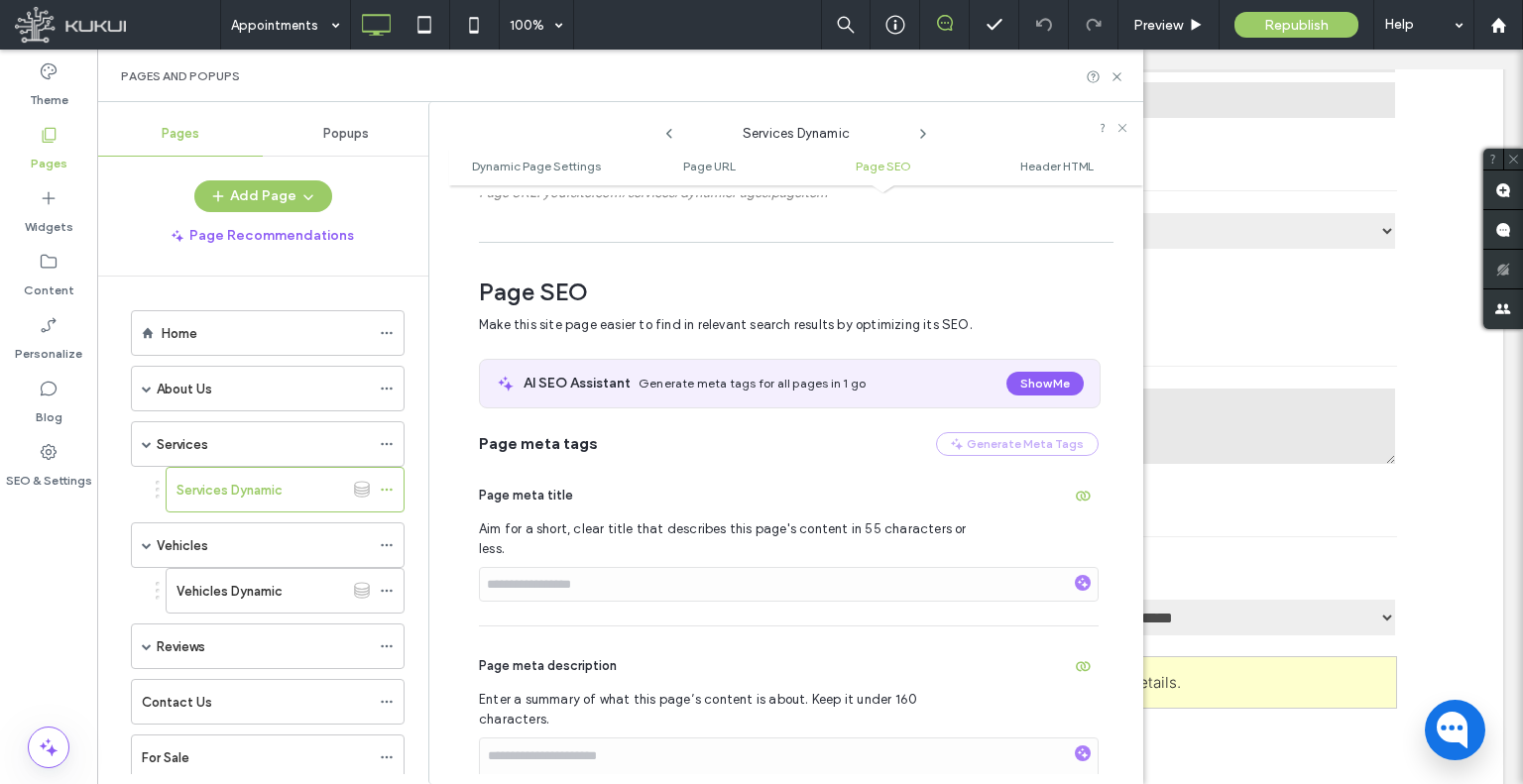 scroll, scrollTop: 654, scrollLeft: 0, axis: vertical 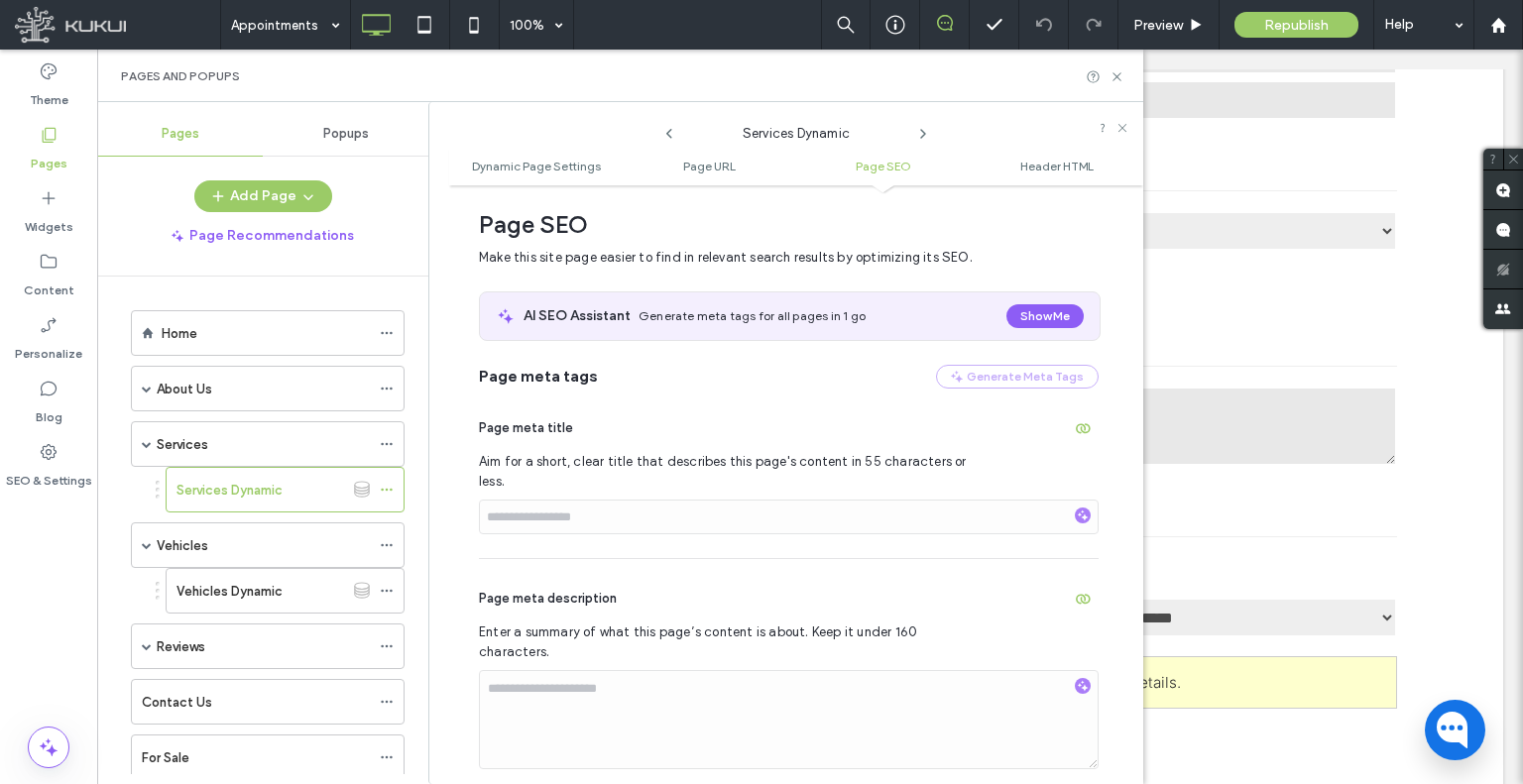 click 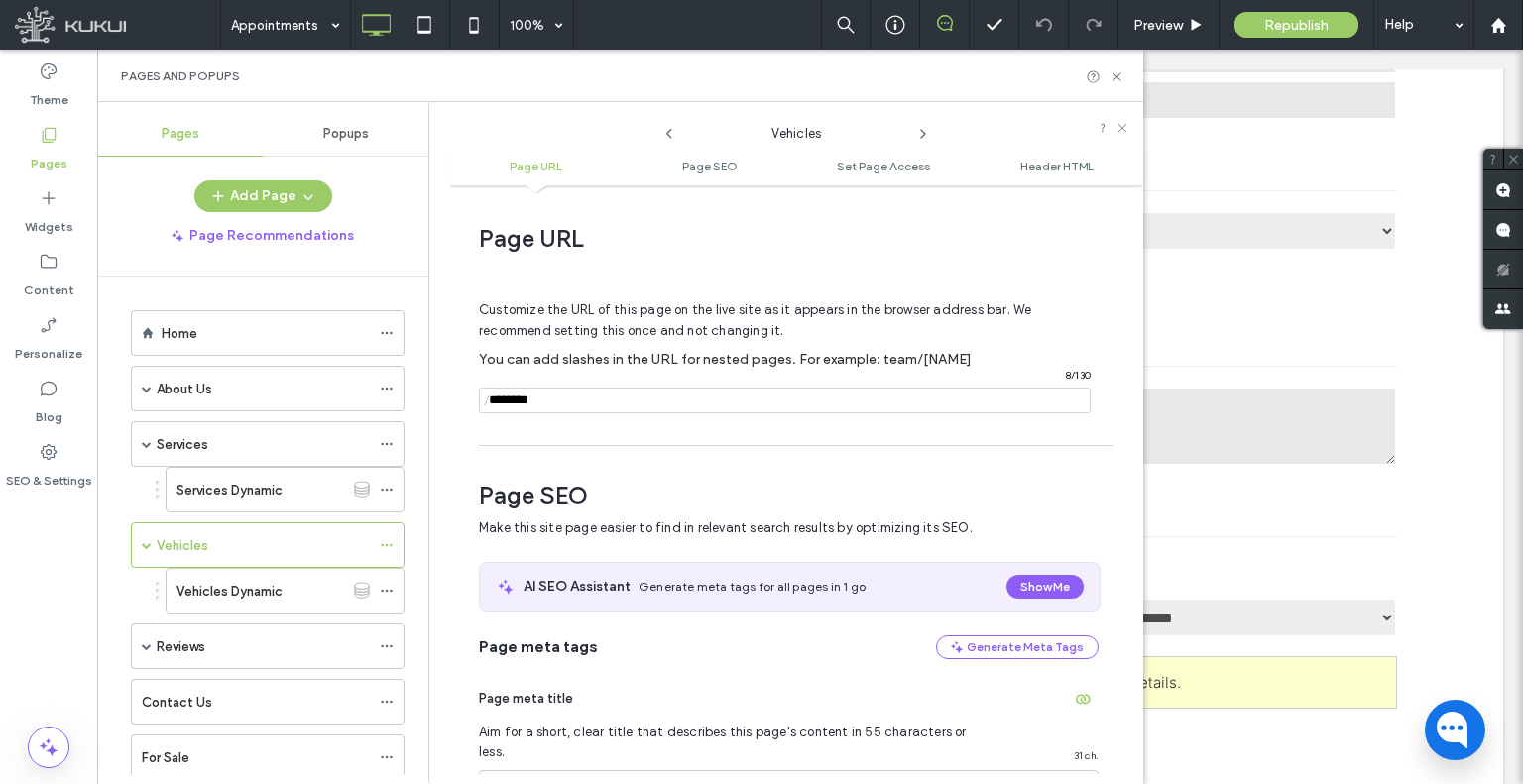 scroll, scrollTop: 272, scrollLeft: 0, axis: vertical 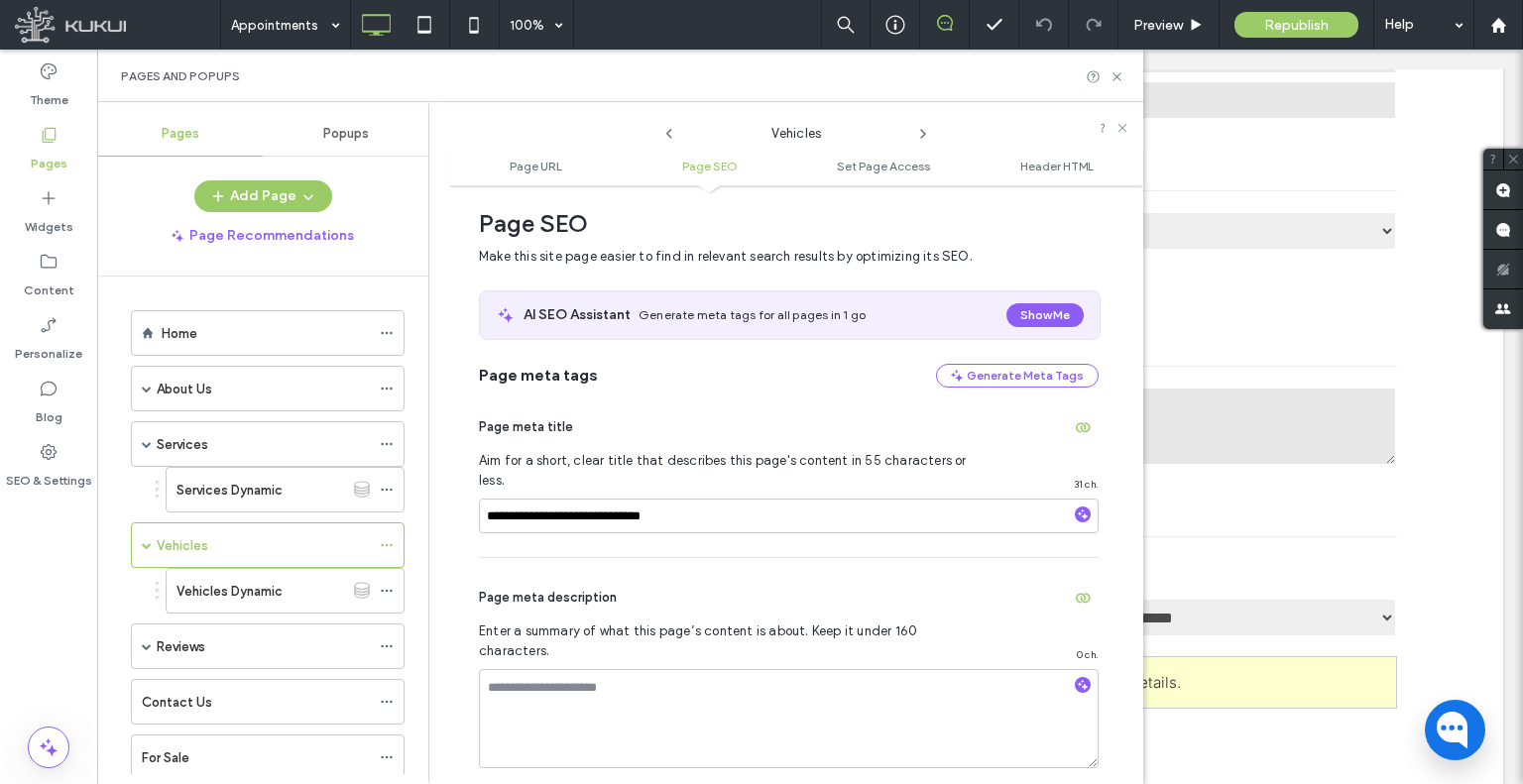 click 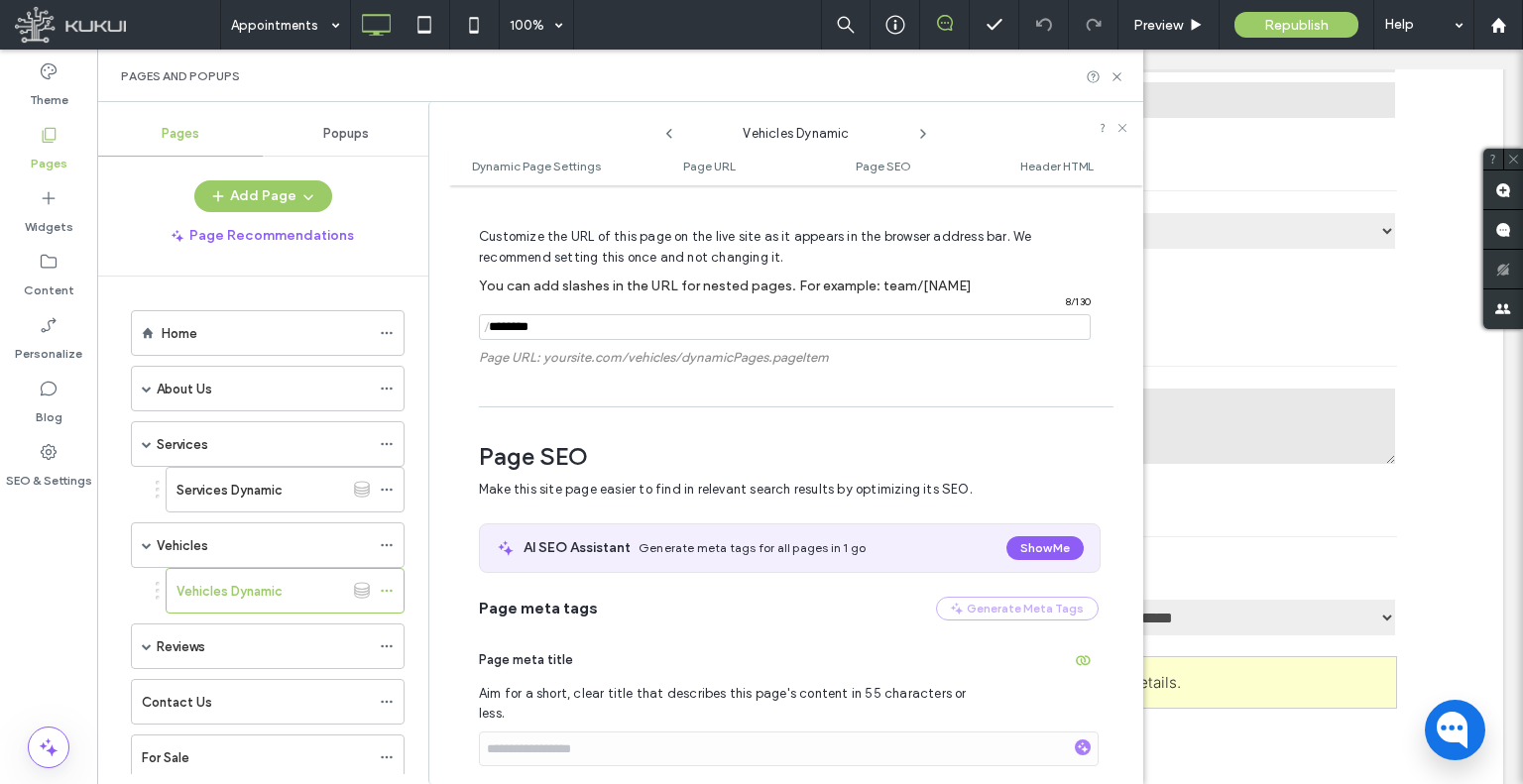 scroll, scrollTop: 567, scrollLeft: 0, axis: vertical 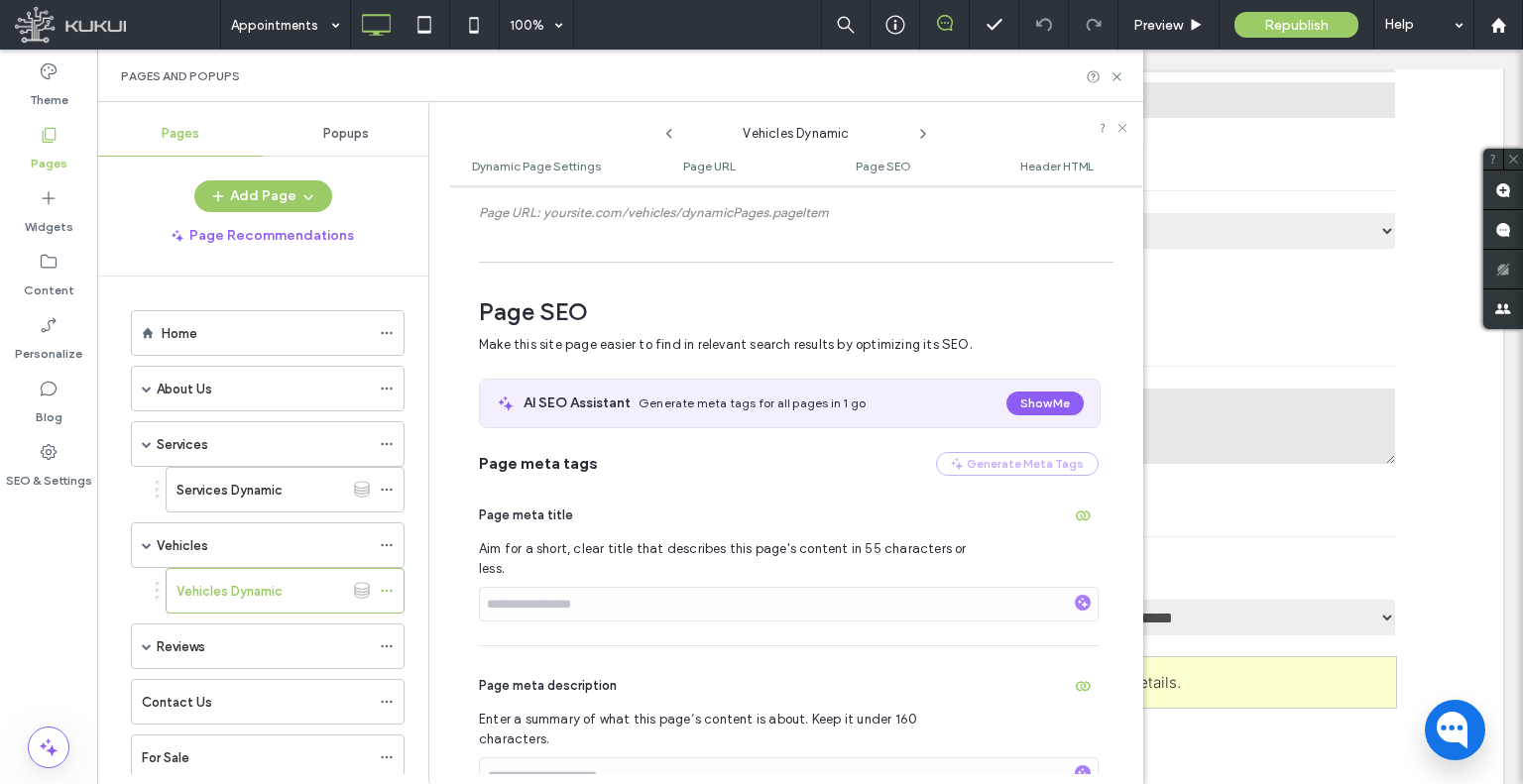 click 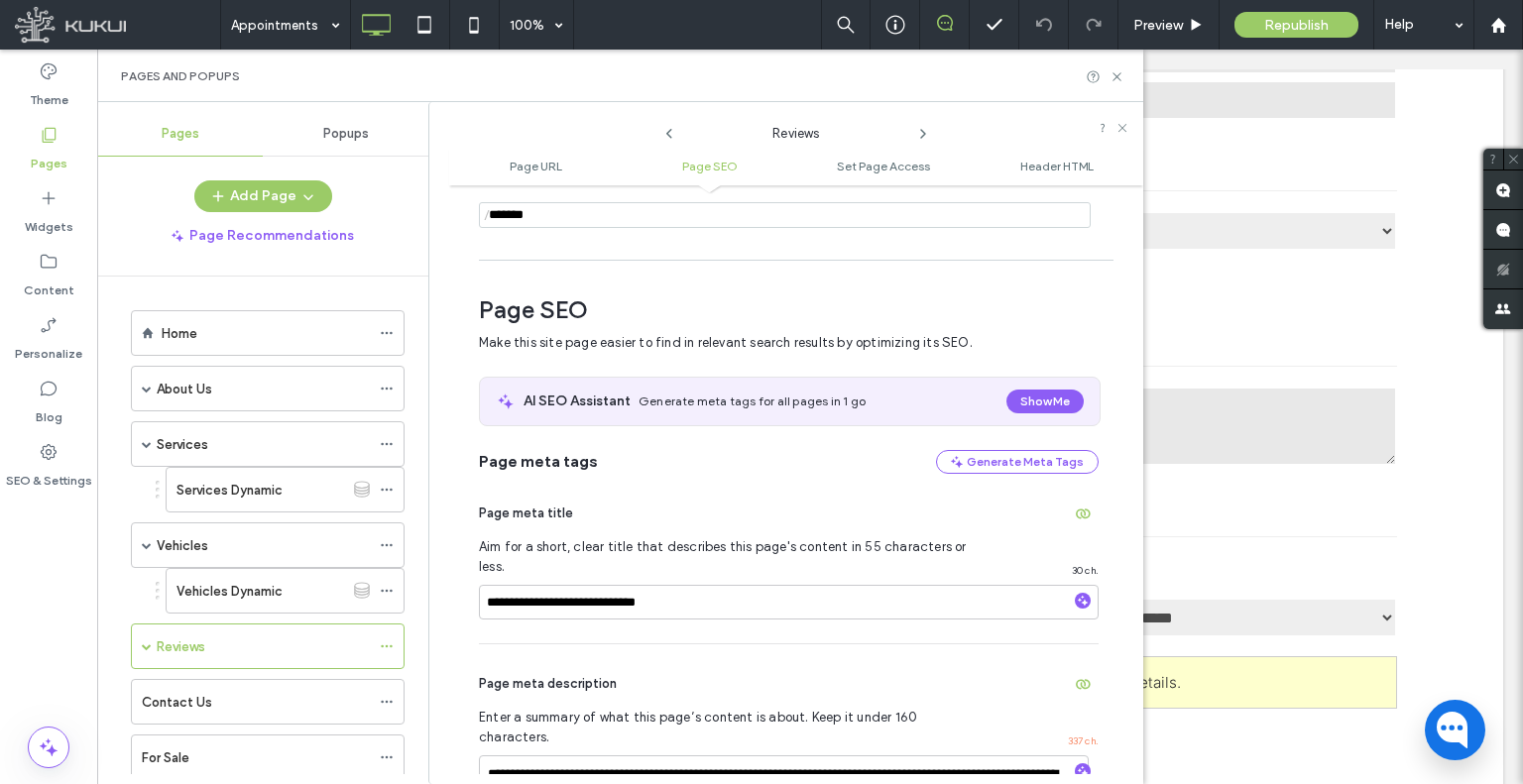 scroll, scrollTop: 272, scrollLeft: 0, axis: vertical 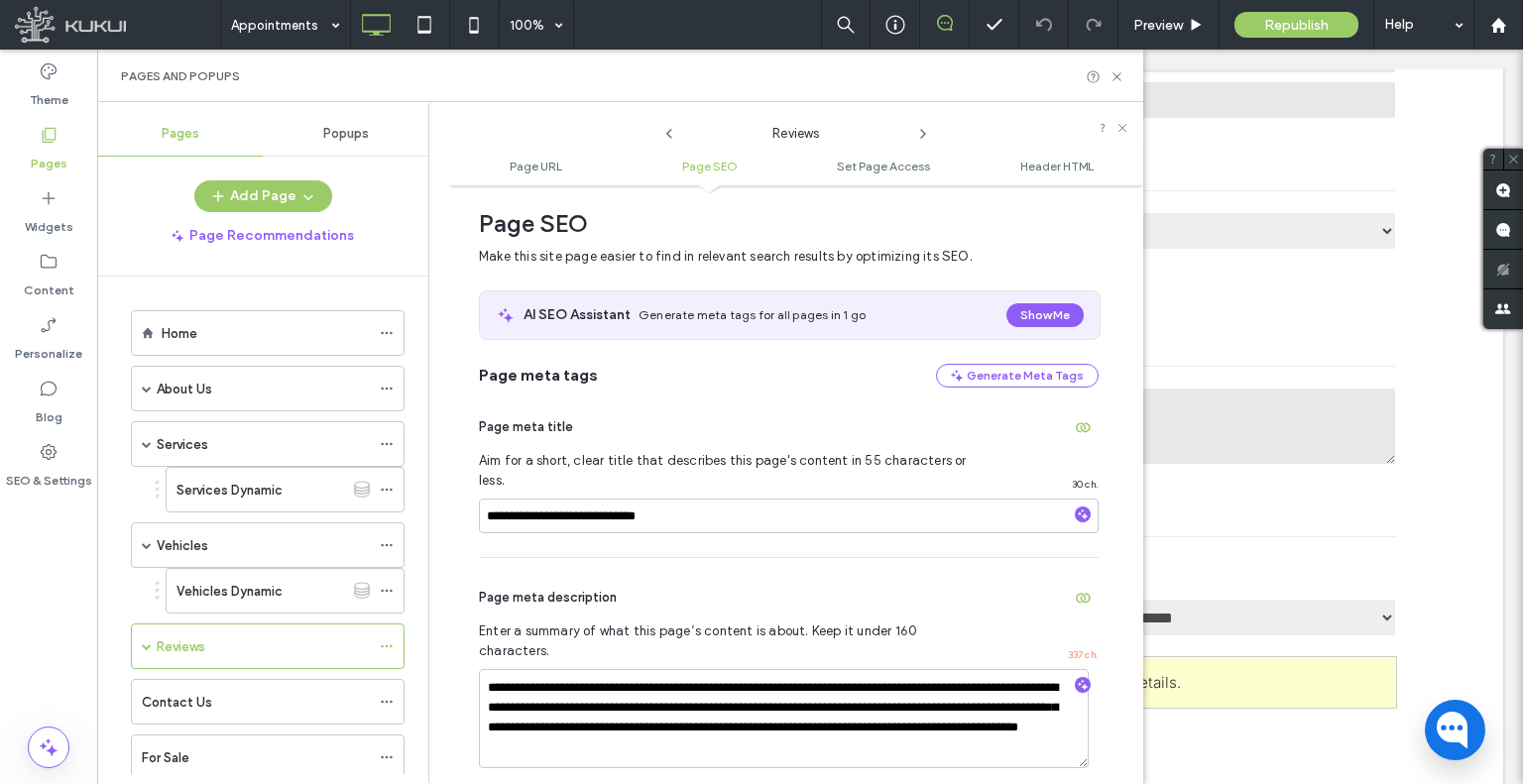 click 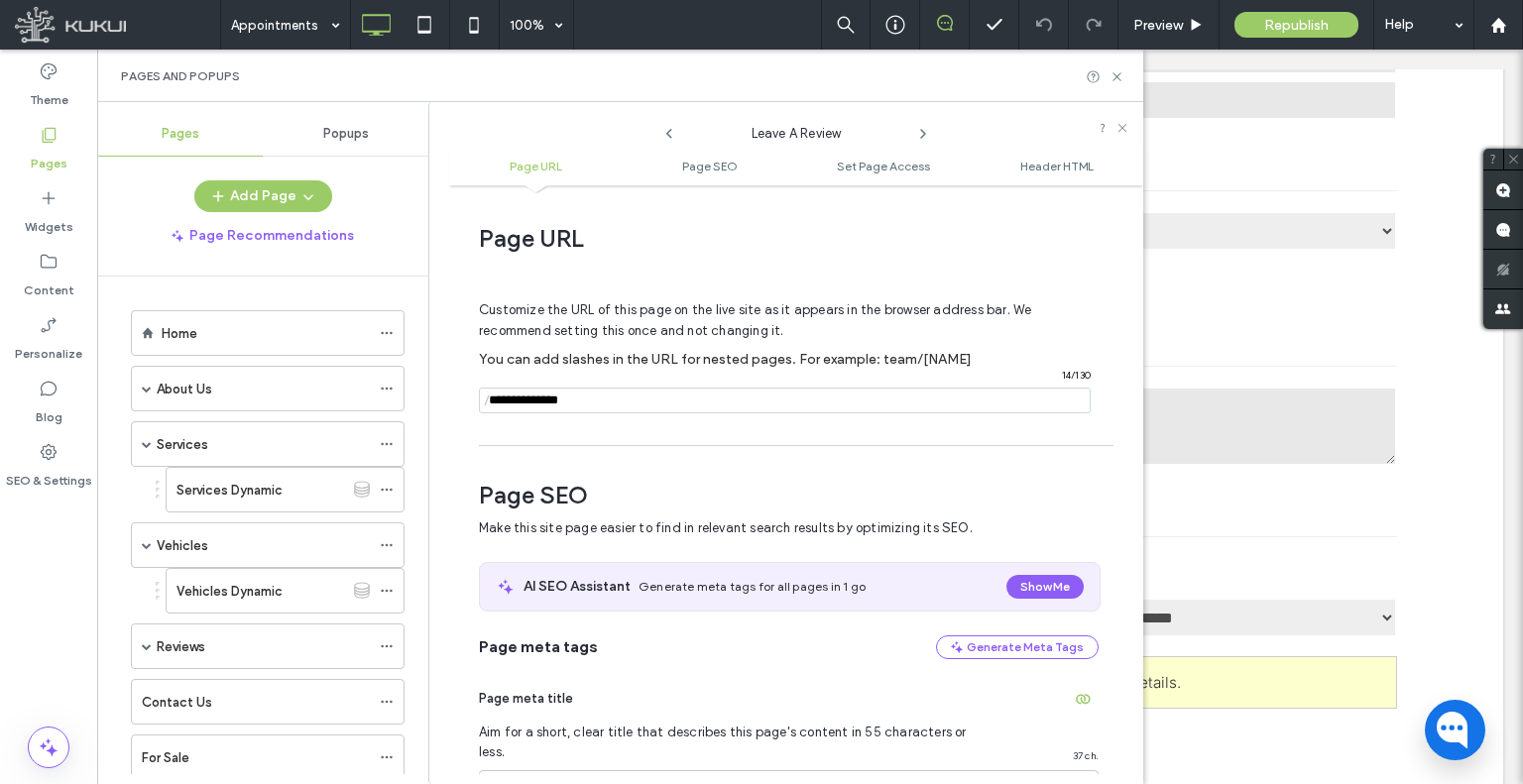 scroll, scrollTop: 272, scrollLeft: 0, axis: vertical 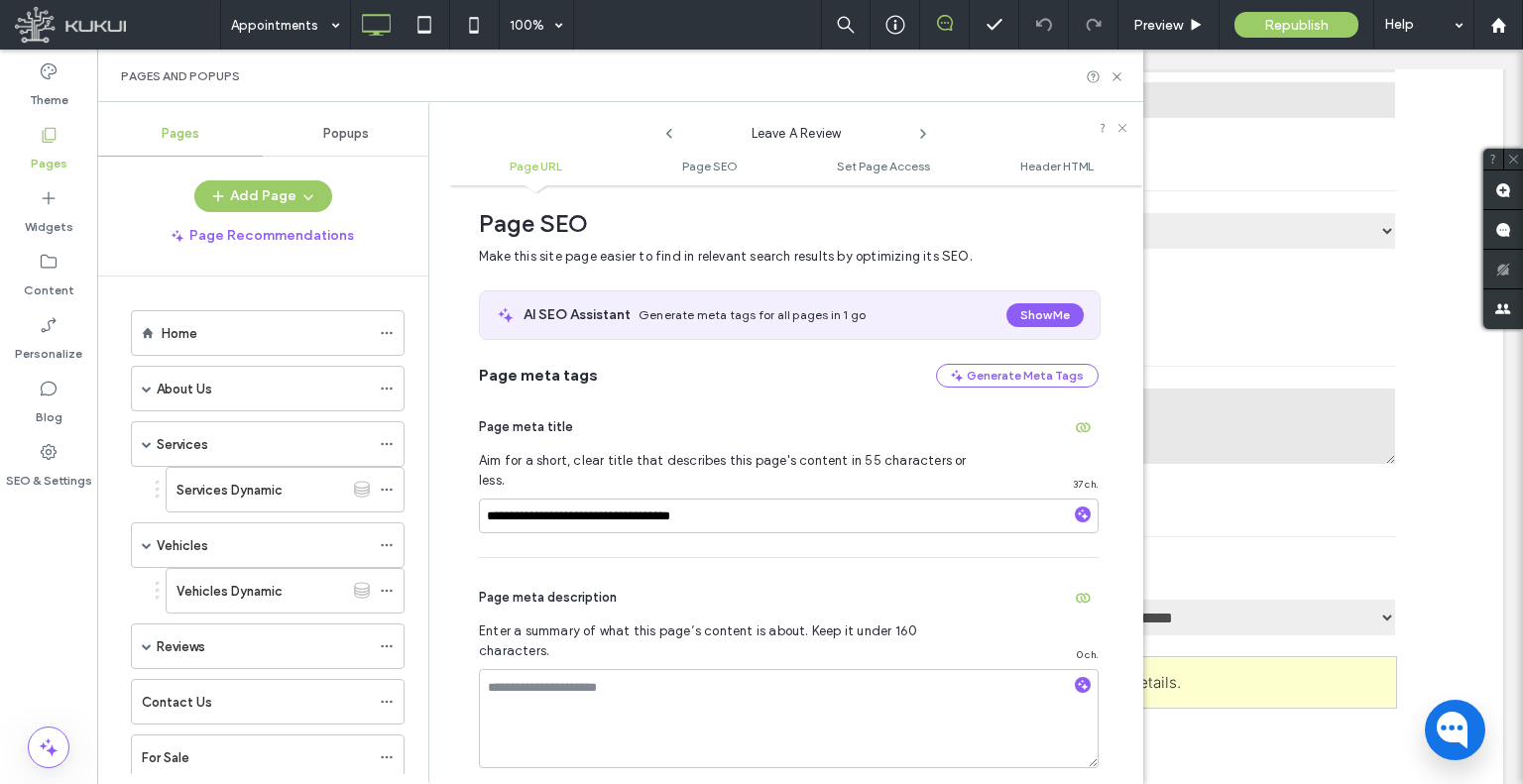 click 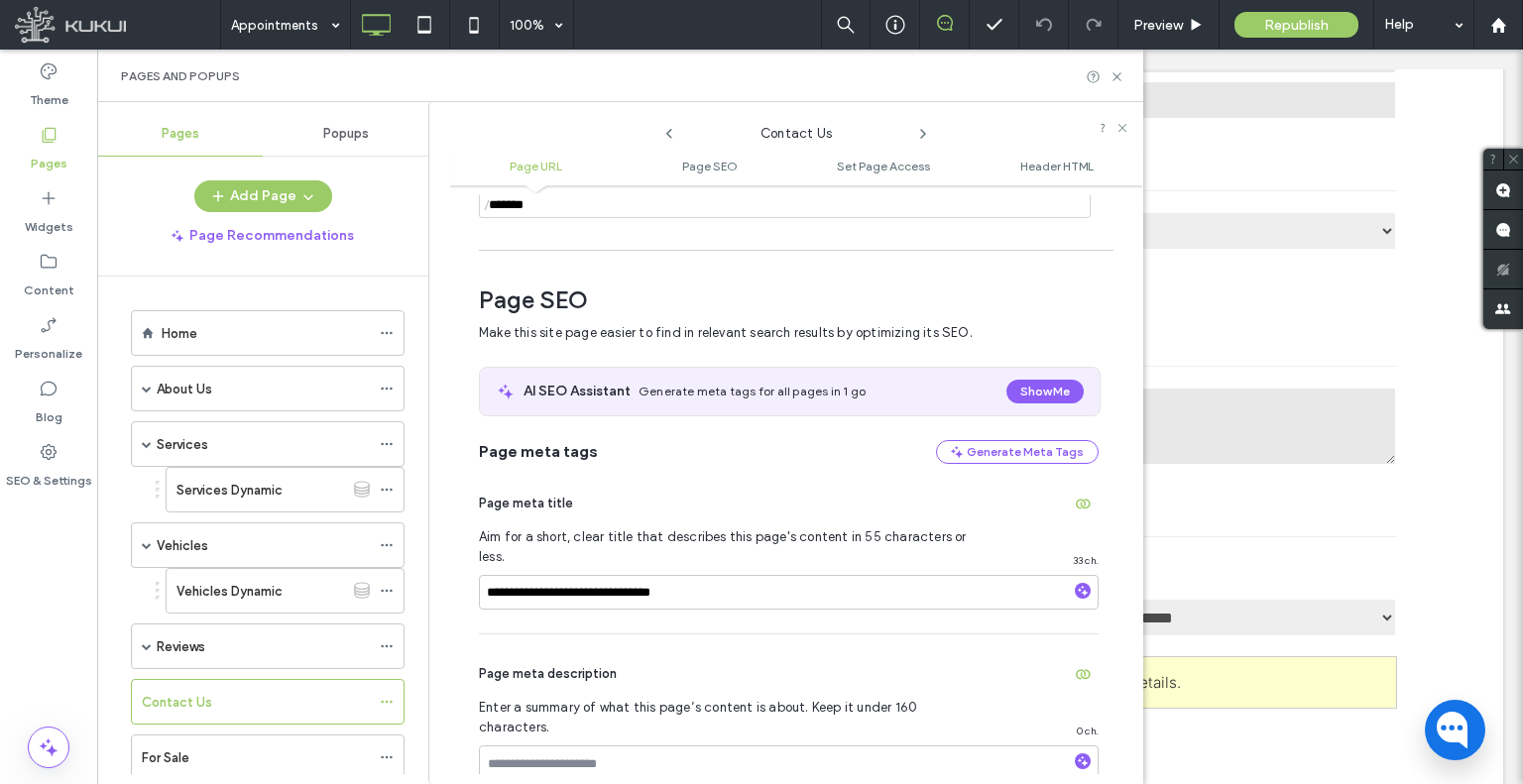 scroll, scrollTop: 272, scrollLeft: 0, axis: vertical 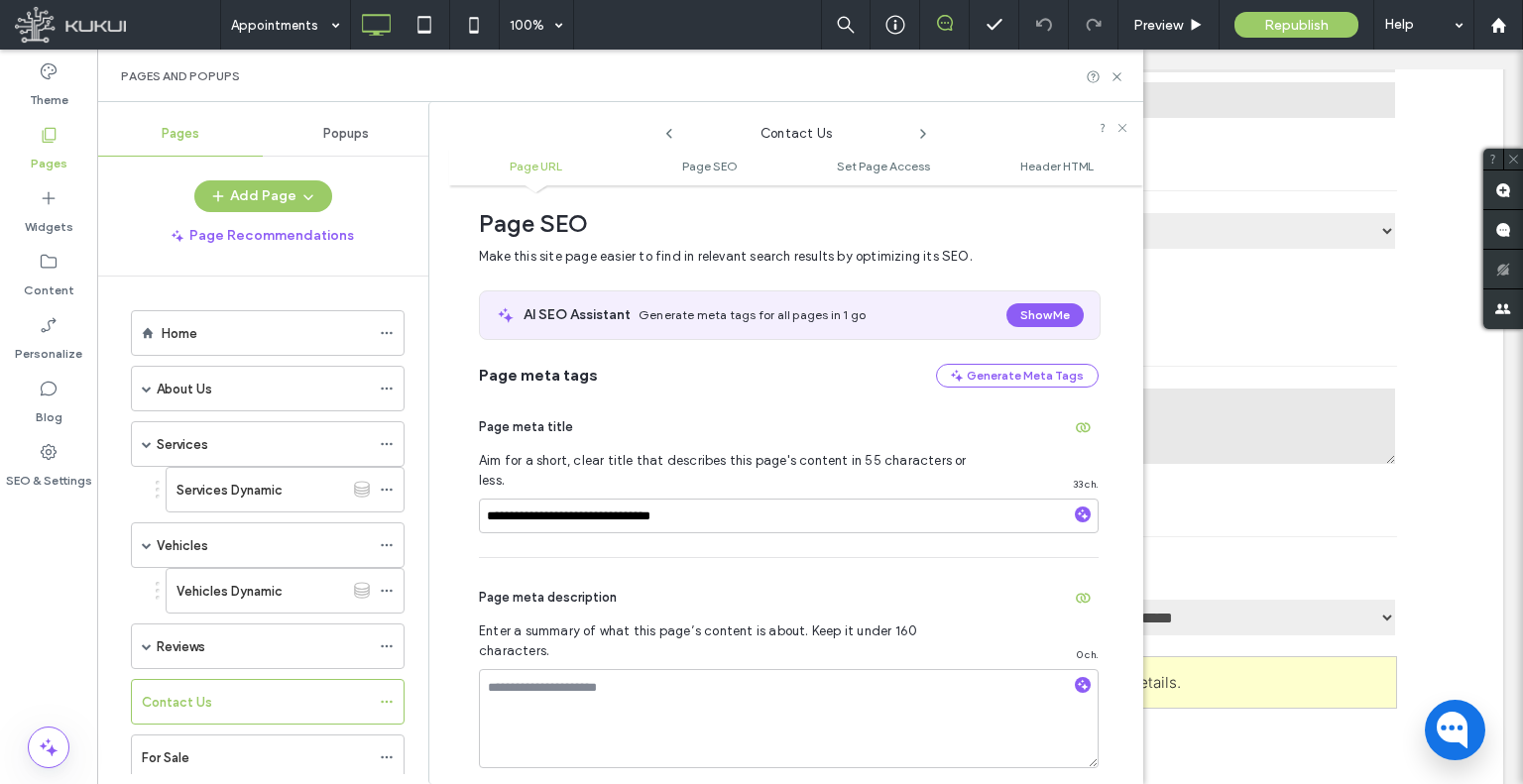 click 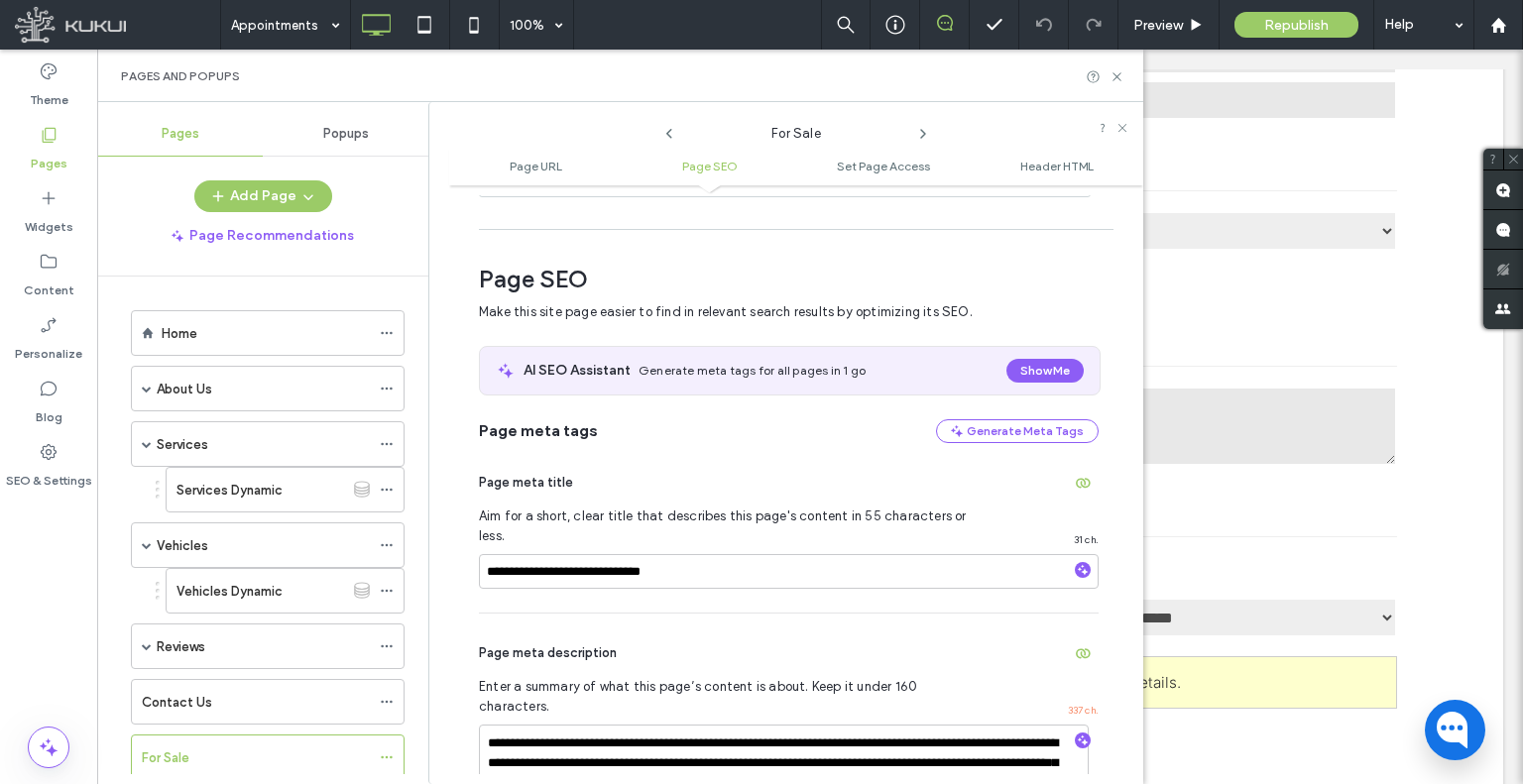 scroll, scrollTop: 272, scrollLeft: 0, axis: vertical 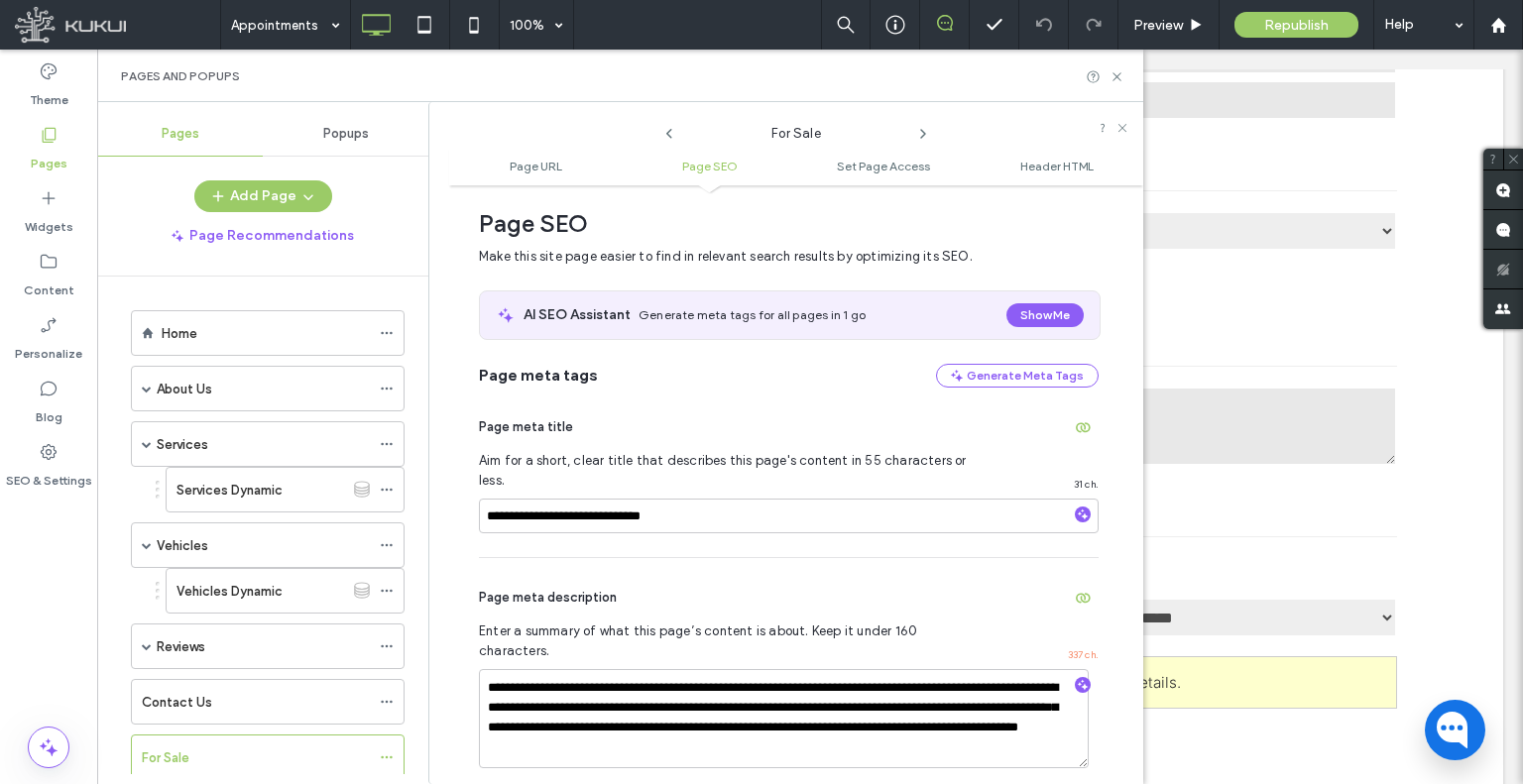 click 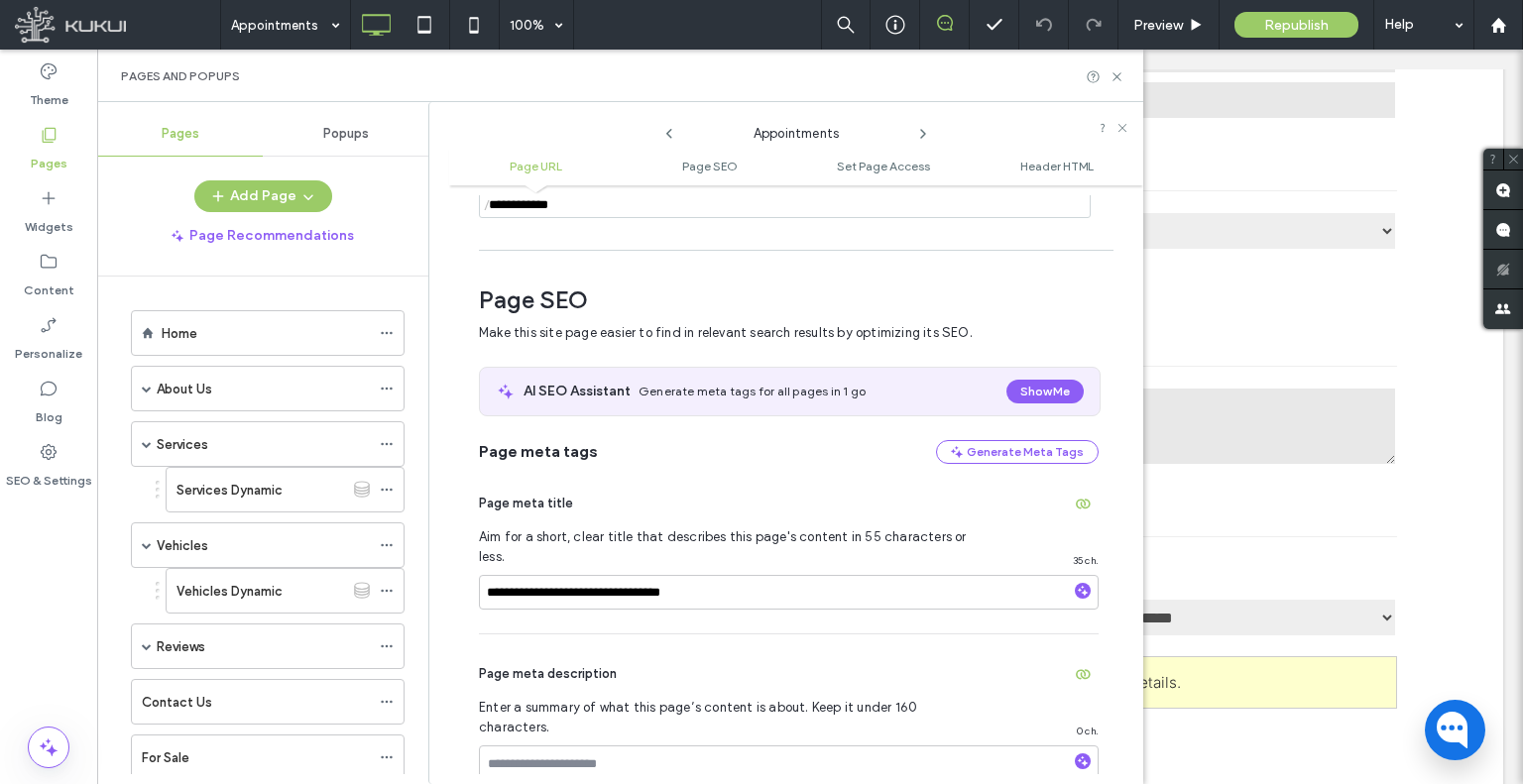 scroll, scrollTop: 272, scrollLeft: 0, axis: vertical 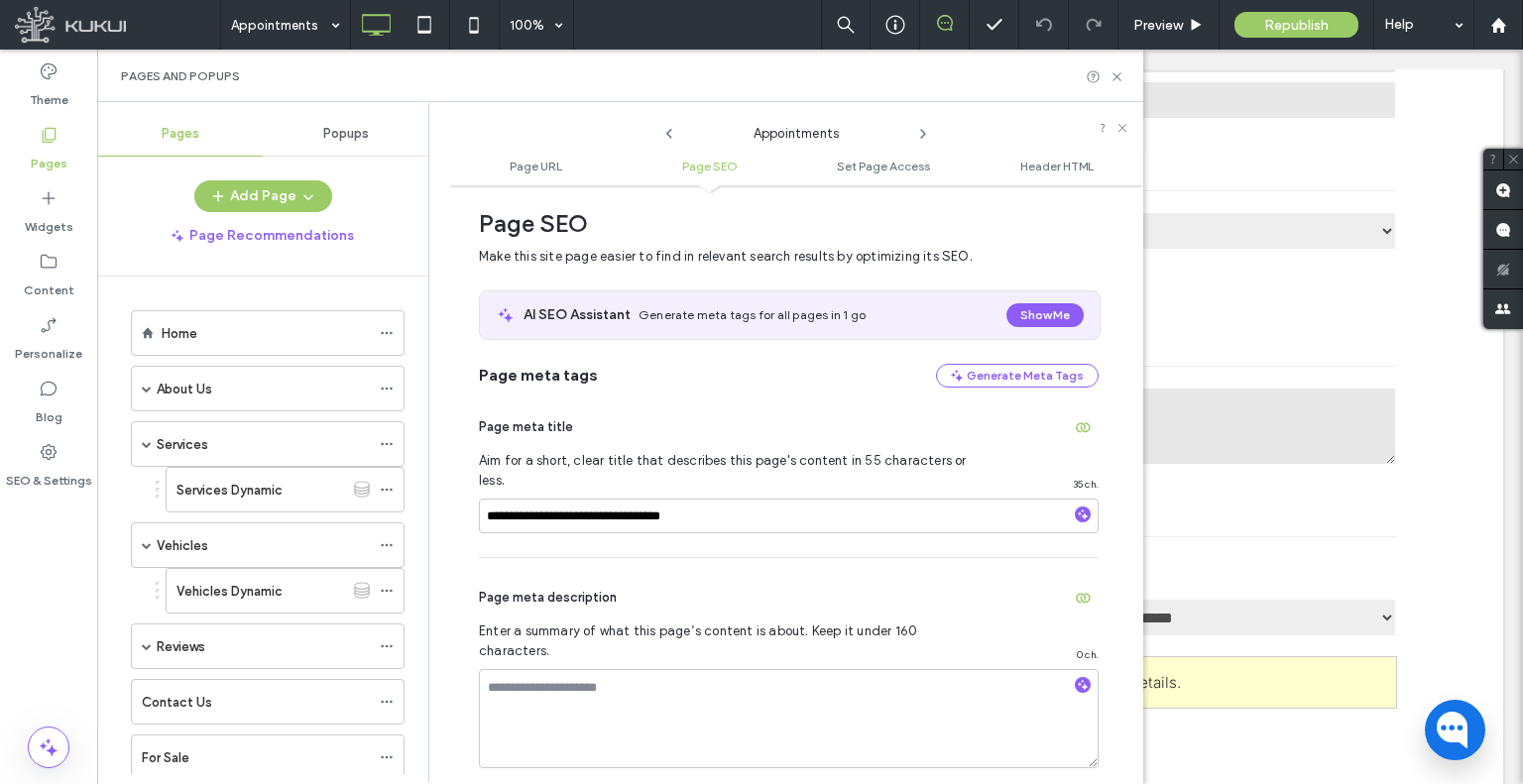 click 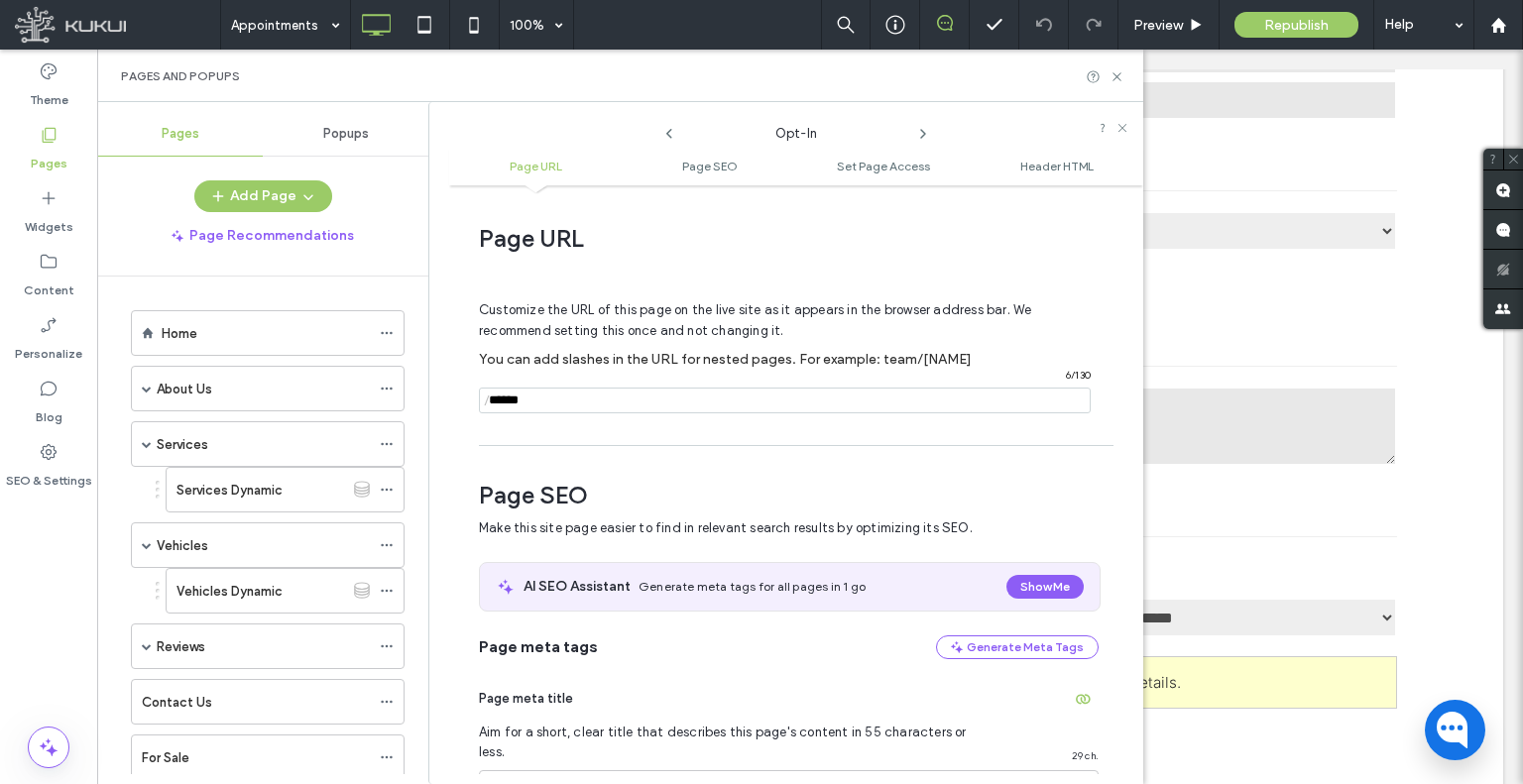 scroll, scrollTop: 272, scrollLeft: 0, axis: vertical 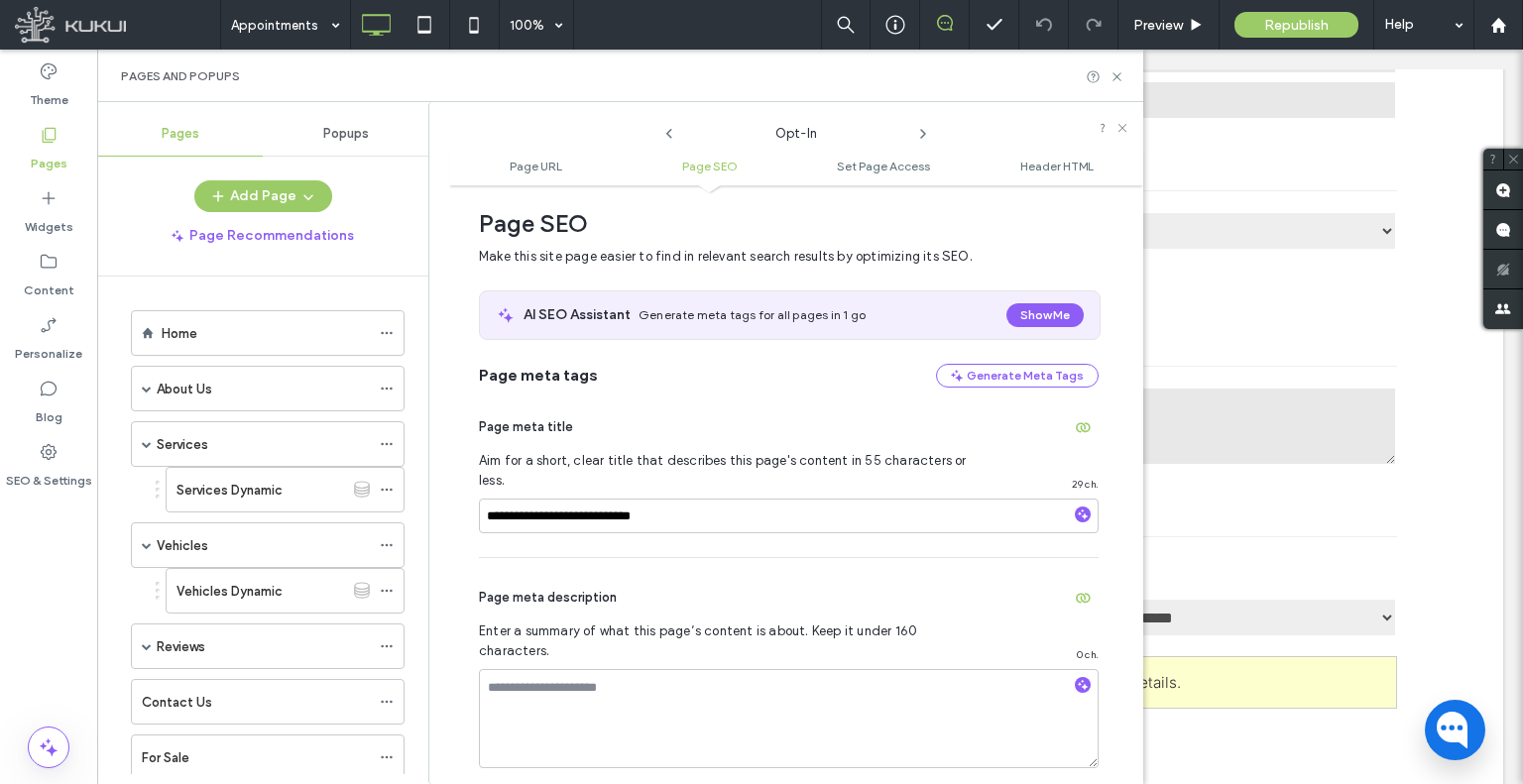 click 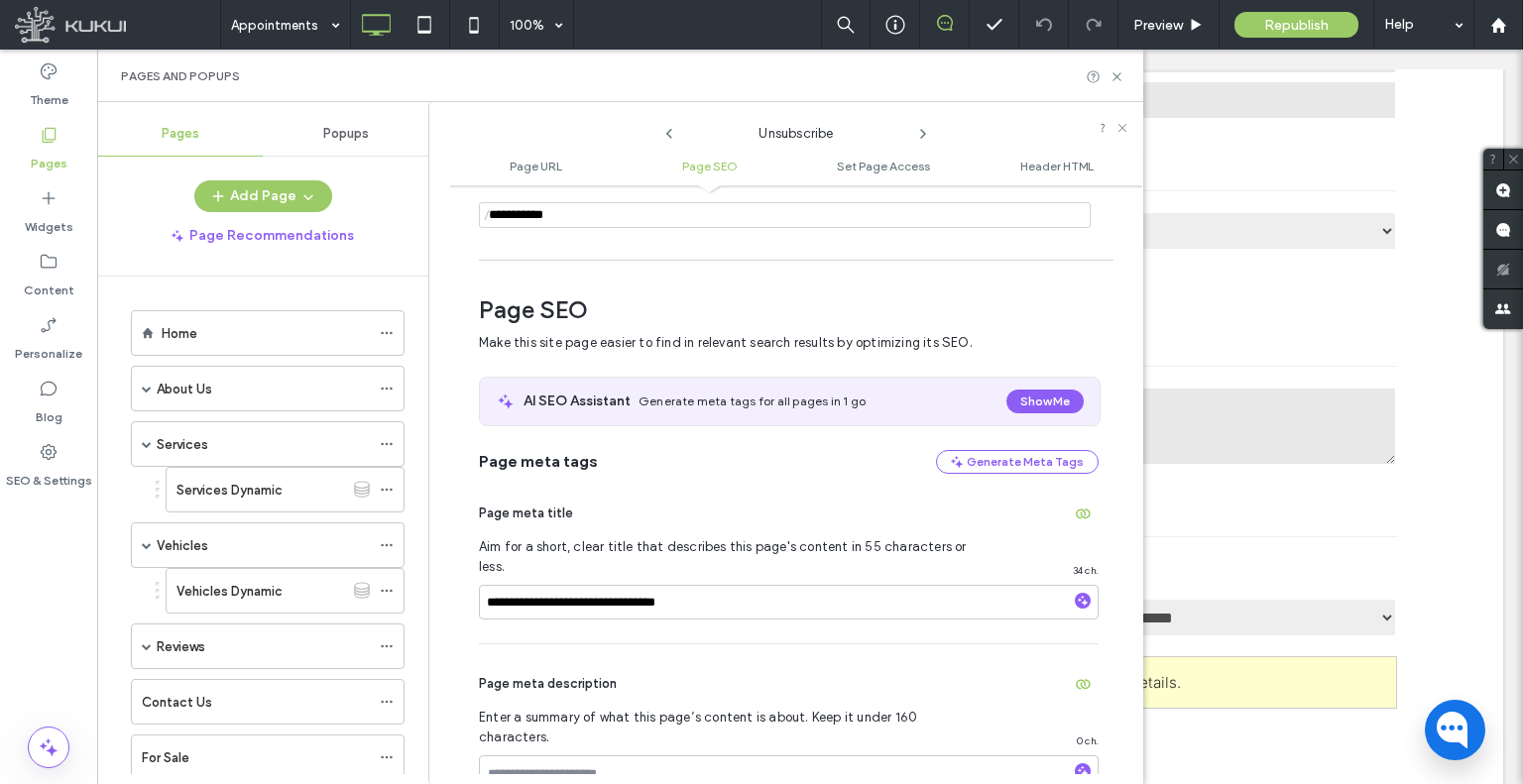 scroll, scrollTop: 272, scrollLeft: 0, axis: vertical 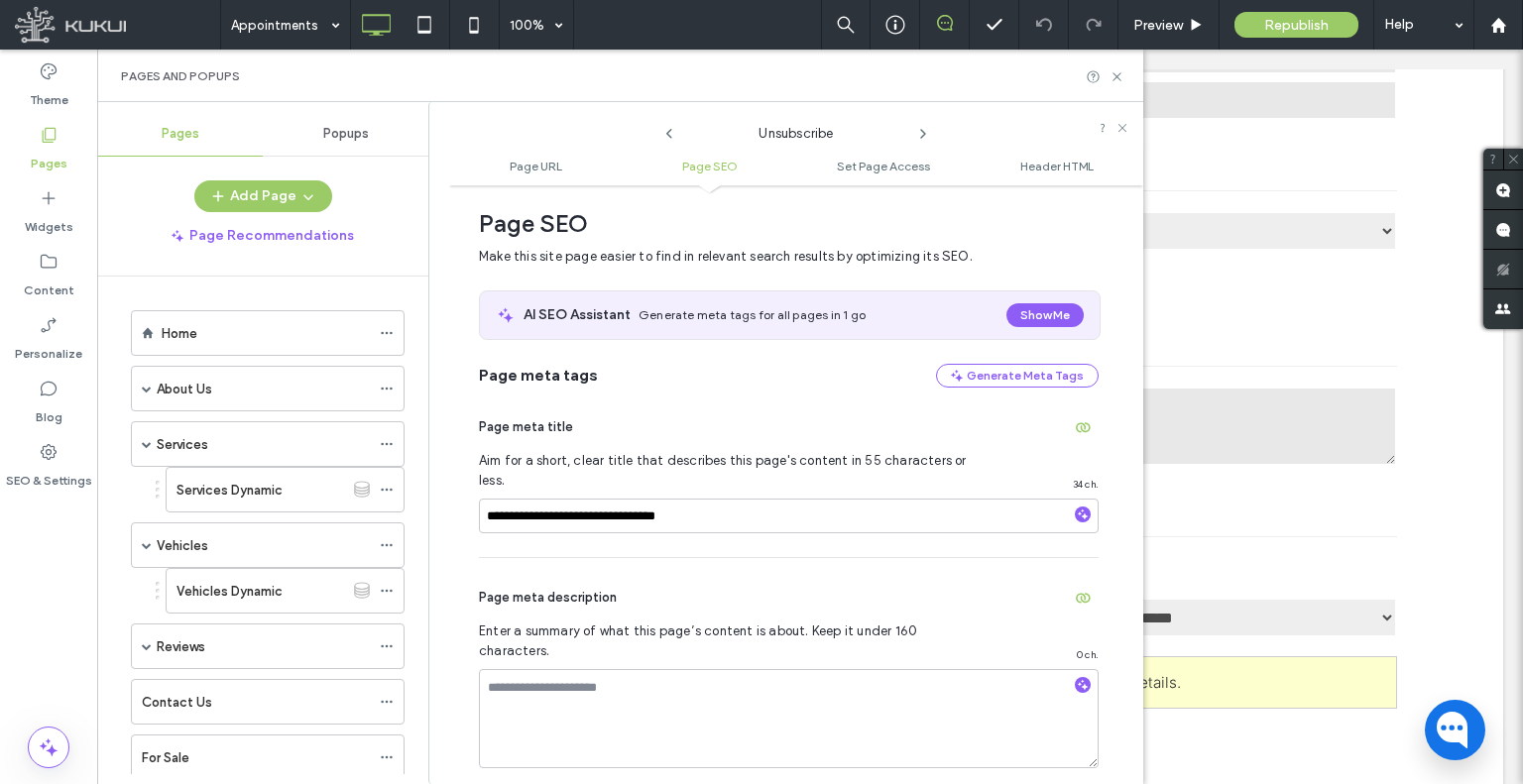 click 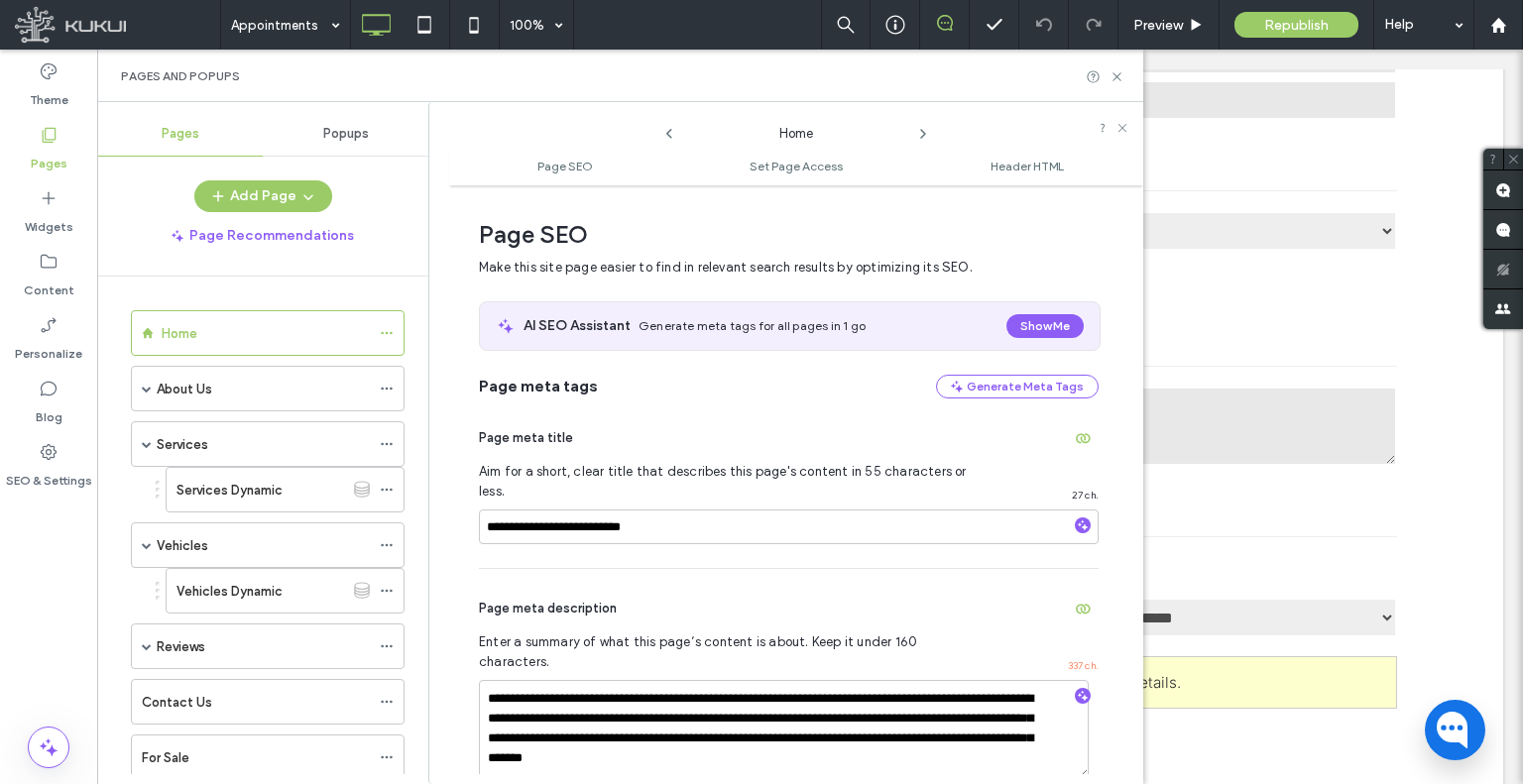 scroll, scrollTop: 10, scrollLeft: 0, axis: vertical 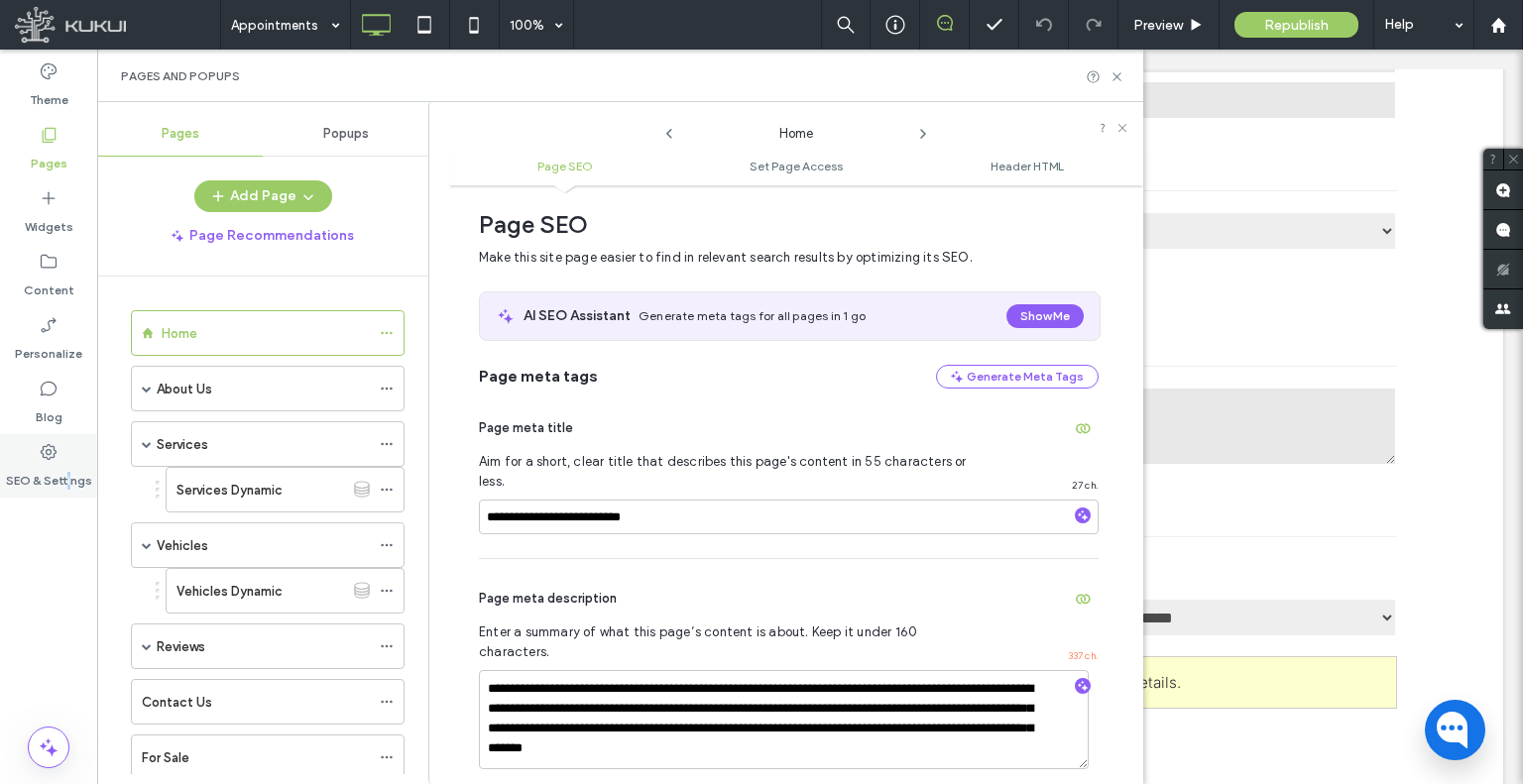 click on "SEO & Settings" at bounding box center [49, 476] 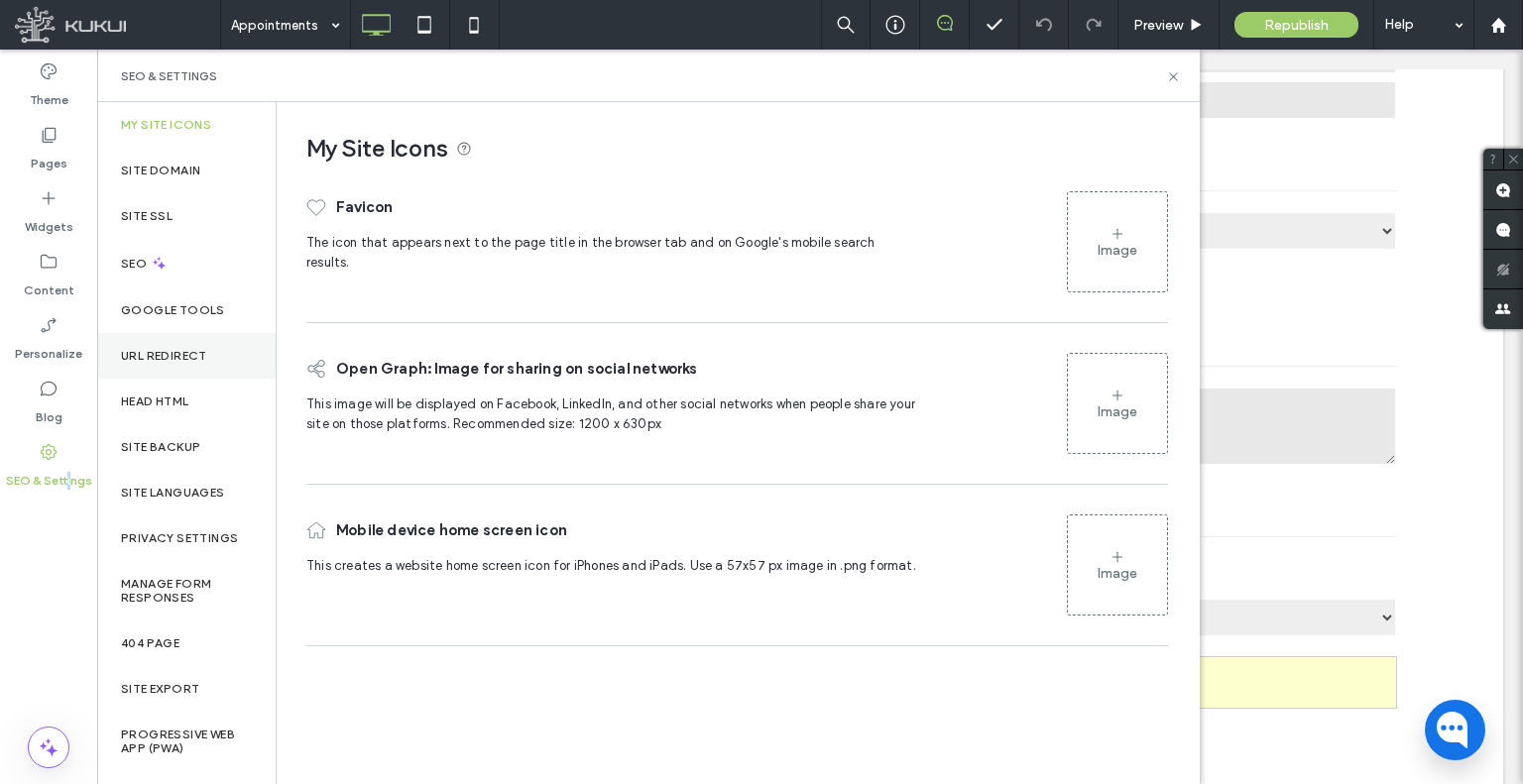 click on "URL Redirect" at bounding box center [164, 356] 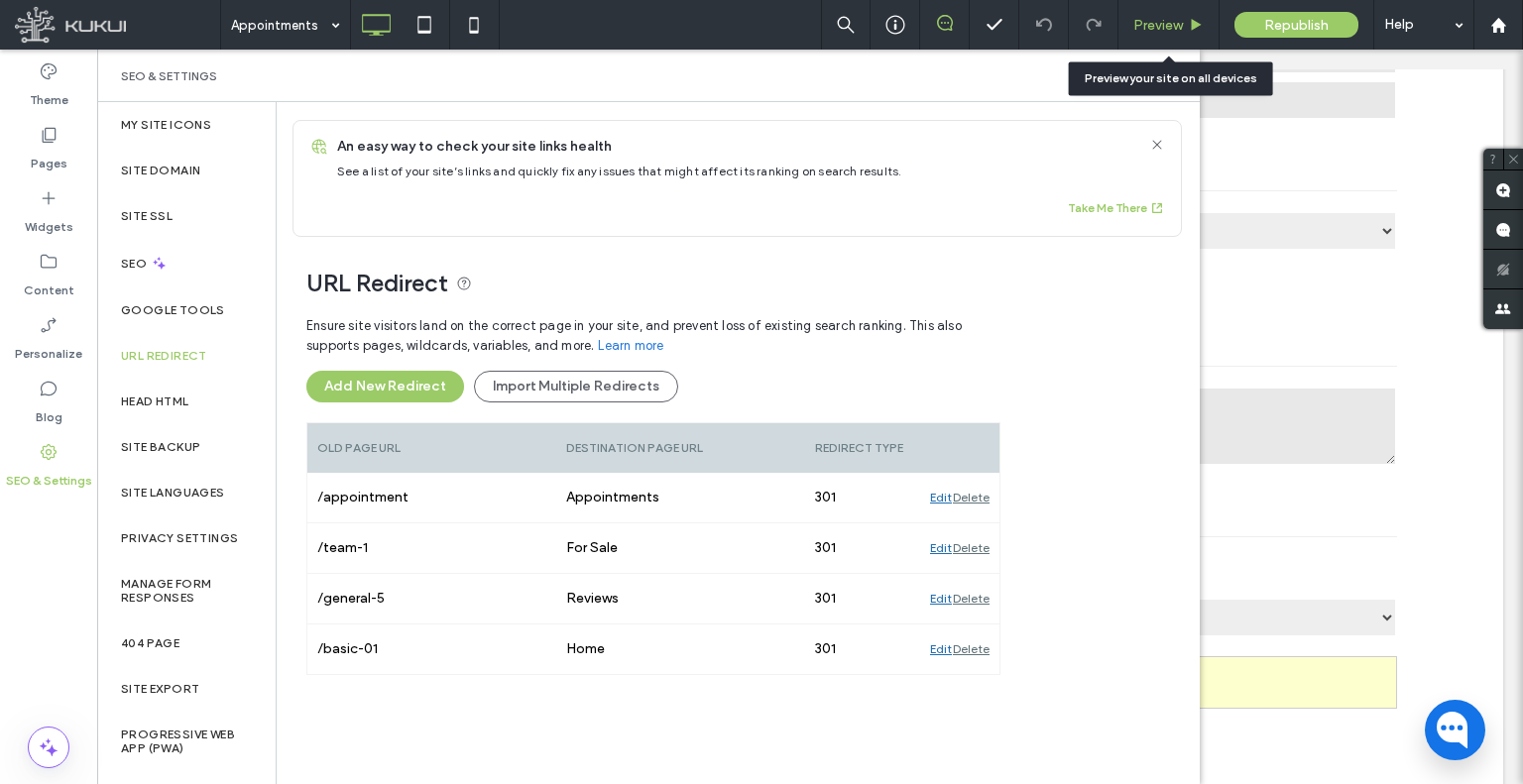 click on "Preview" at bounding box center (1168, 25) 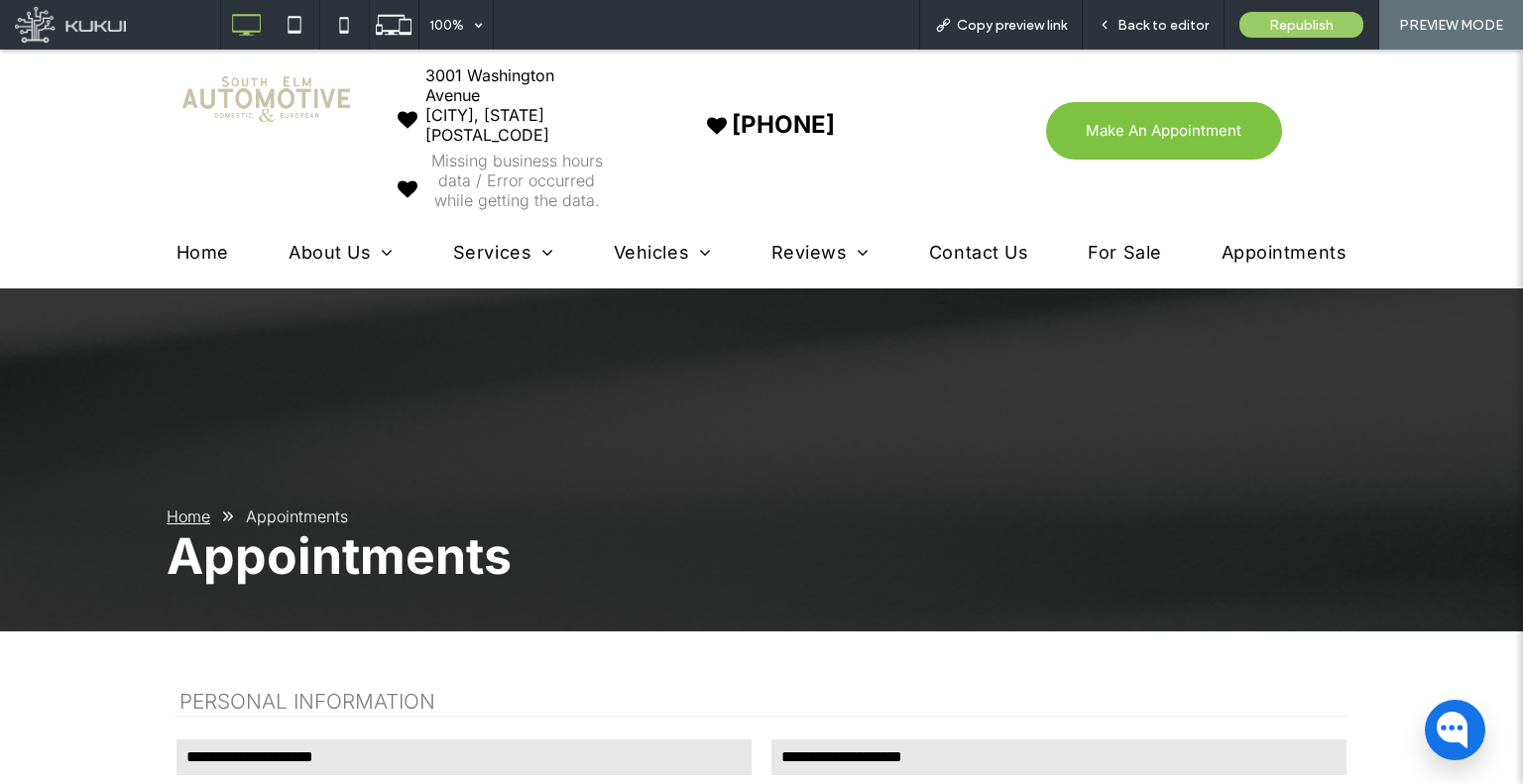scroll, scrollTop: 0, scrollLeft: 0, axis: both 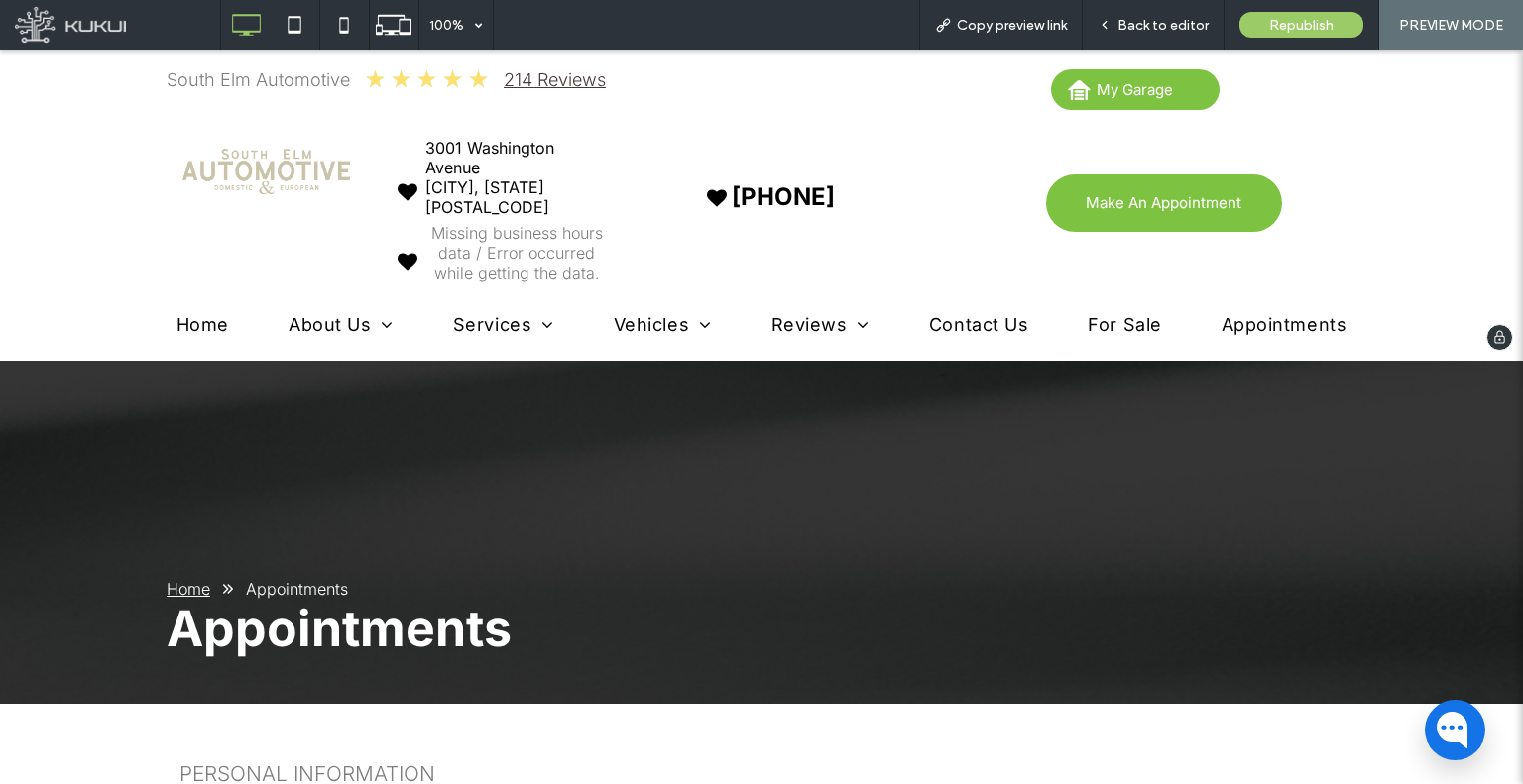 click on "Home
About Us
Specials
Directions
Services
30,000 Mile Service
60,000 Mile Service
90,000 Mile Service
A/C Service
Alternator
Auto A/C Inspection
Axle Service
Belts & Hoses
Brake Repair and Service
Cabin Filter Replacement
Car Battery
Car Lights
Catalytic Converter Protection
Check Engine Light
Clutch Repair
Computer Diagnostics
Coolant Flush
Cooling System
Differential Service
Digital Inspection
Drivetrain Service
Electrical System Service
Emissions Repair
Emissions Test
Engine Diagnostics" at bounding box center [762, 327] 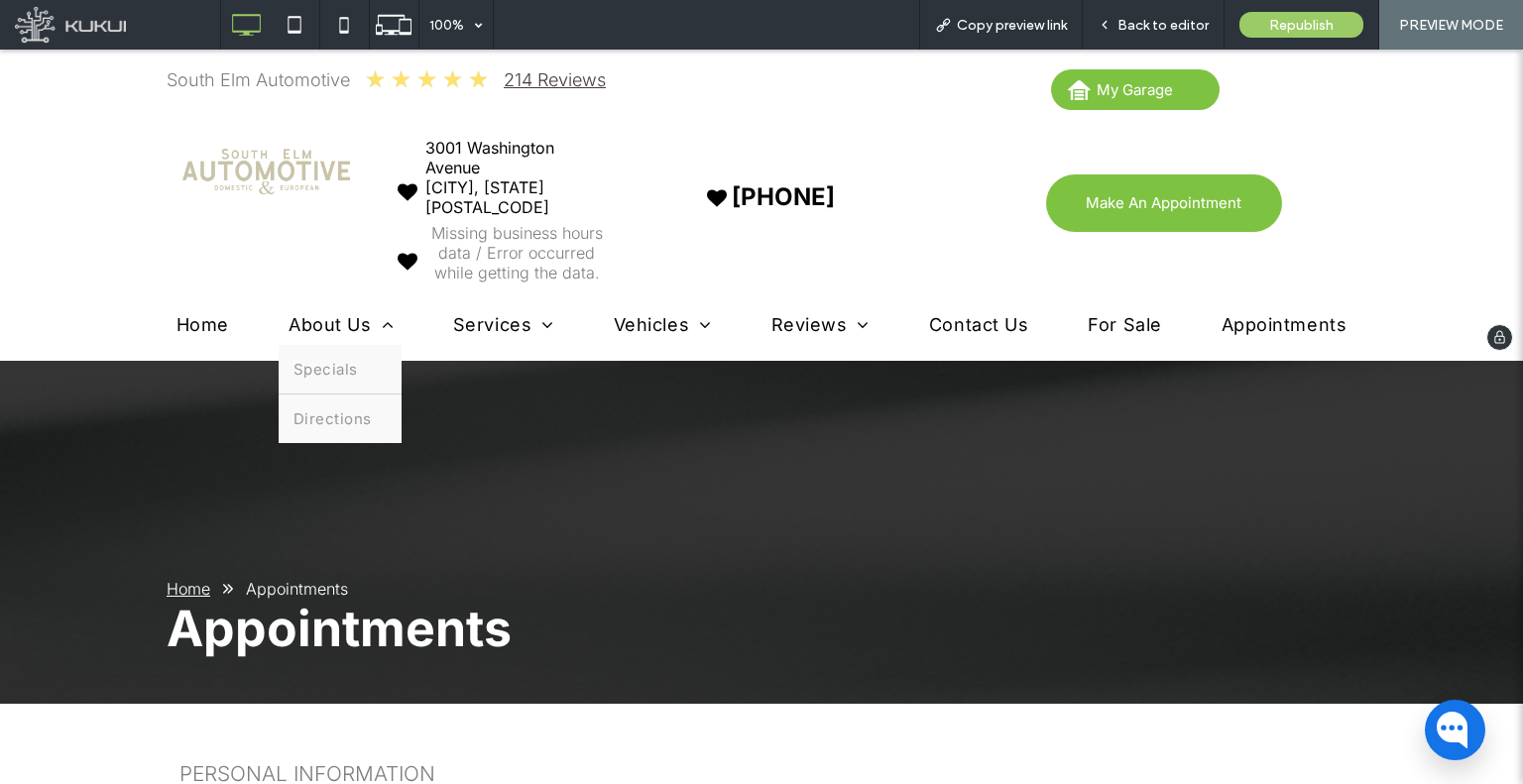 click on "About Us" at bounding box center [341, 324] 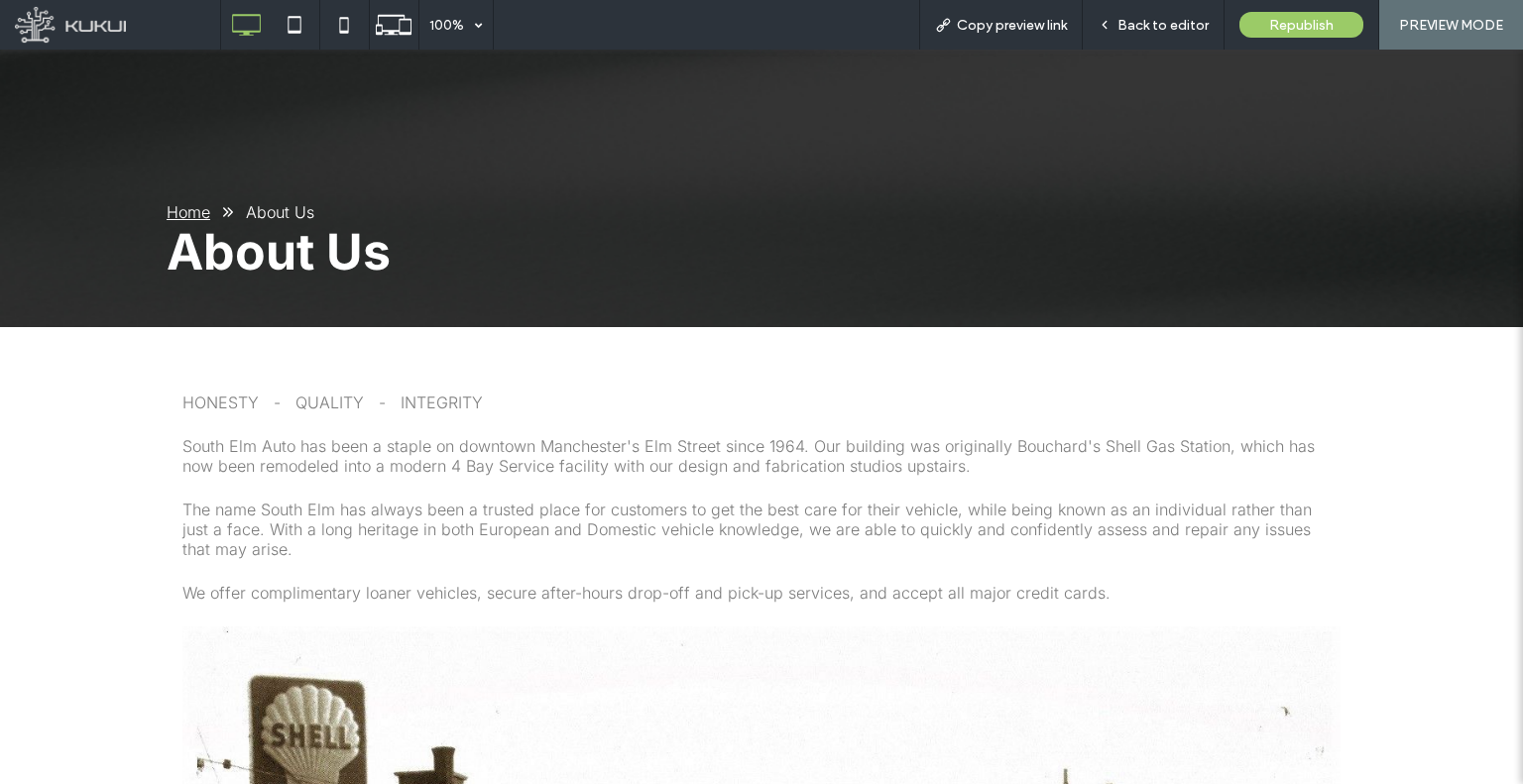 scroll, scrollTop: 496, scrollLeft: 0, axis: vertical 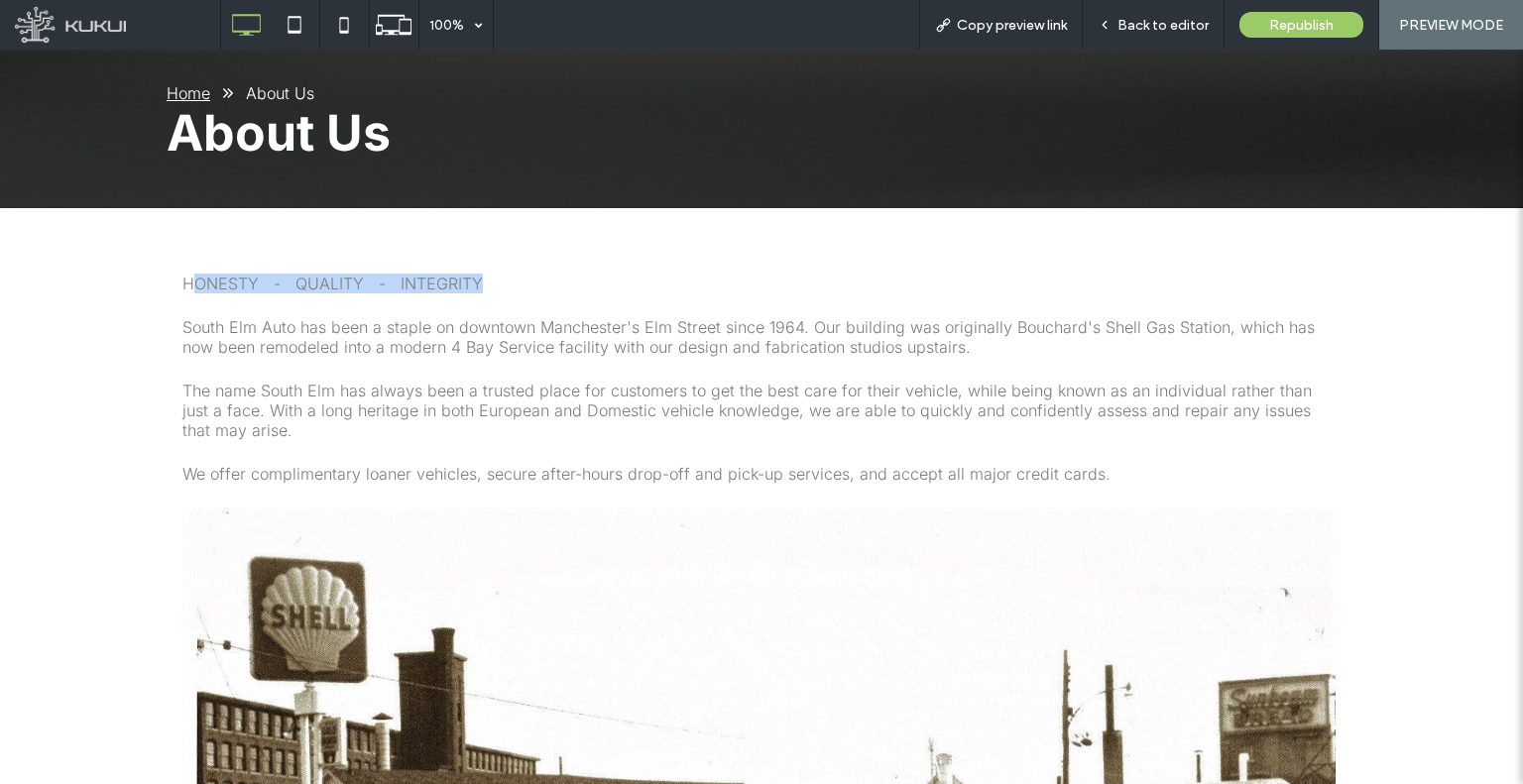 drag, startPoint x: 381, startPoint y: 253, endPoint x: 176, endPoint y: 238, distance: 205.54805 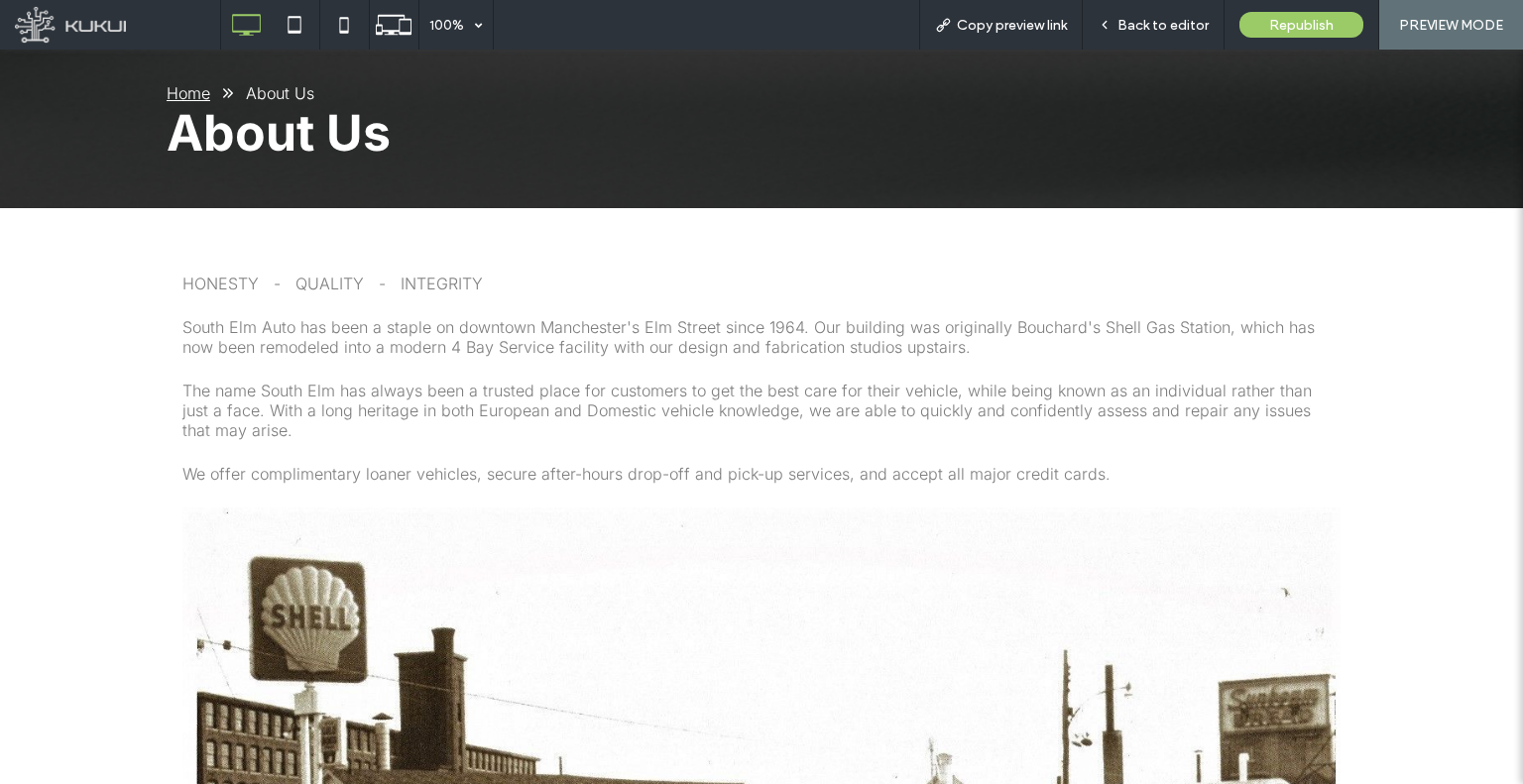 click on "HONESTY   -   QUALITY   -   INTEGRITY
South Elm Auto has been a staple on downtown Manchester's Elm Street since 1964. Our building was originally Bouchard's Shell Gas Station, which has now been remodeled into a modern 4 Bay Service facility with our design and fabrication studios upstairs.
The name South Elm has always been a trusted place for customers to get the best care for their vehicle, while being known as an individual rather than just a face. With a long heritage in both European and Domestic vehicle knowledge, we are able to quickly and confidently assess and repair any issues that may arise.
We offer complimentary loaner vehicles, secure after-hours drop-off and pick-up services, and accept all major credit cards." at bounding box center [762, 768] 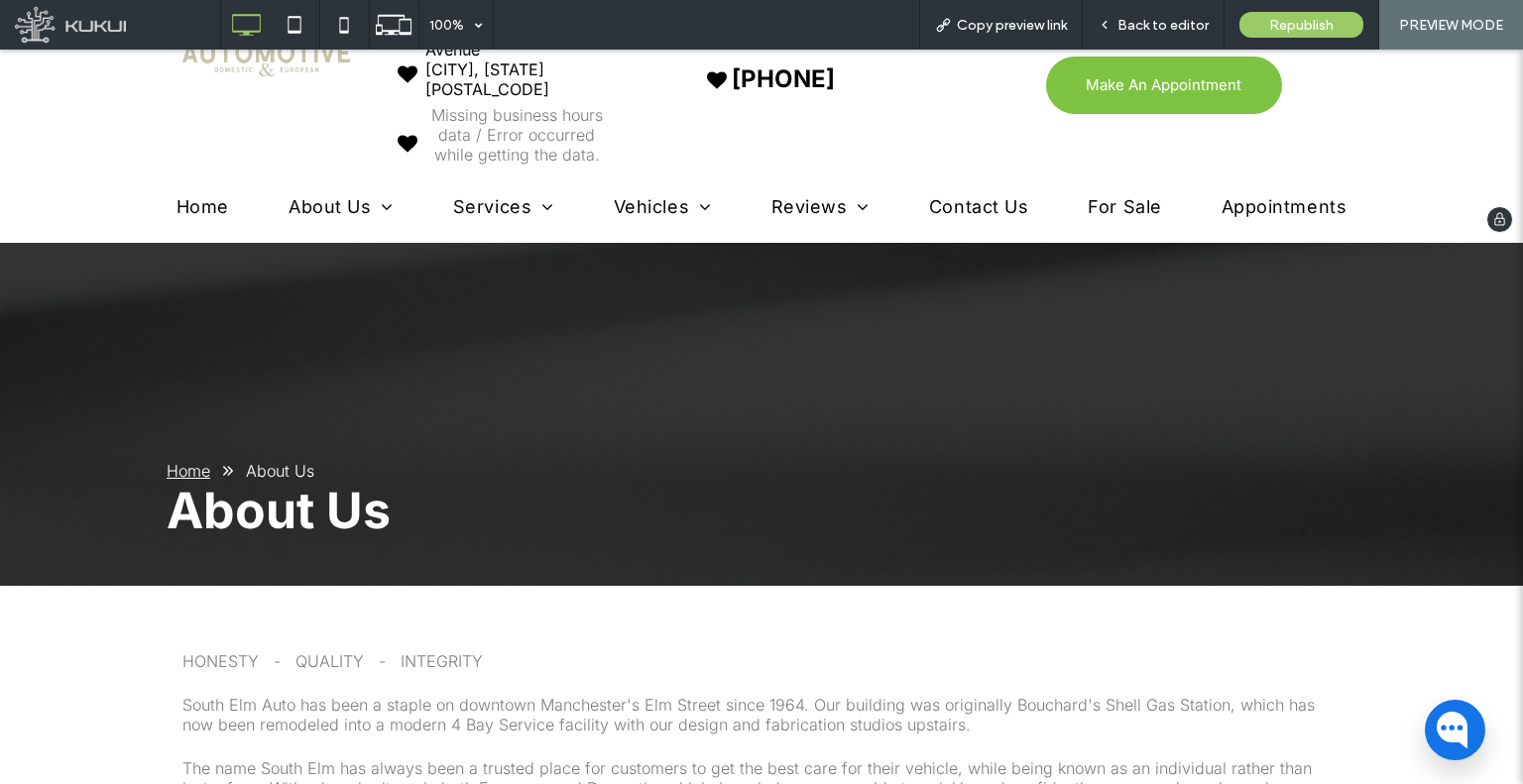 scroll, scrollTop: 0, scrollLeft: 0, axis: both 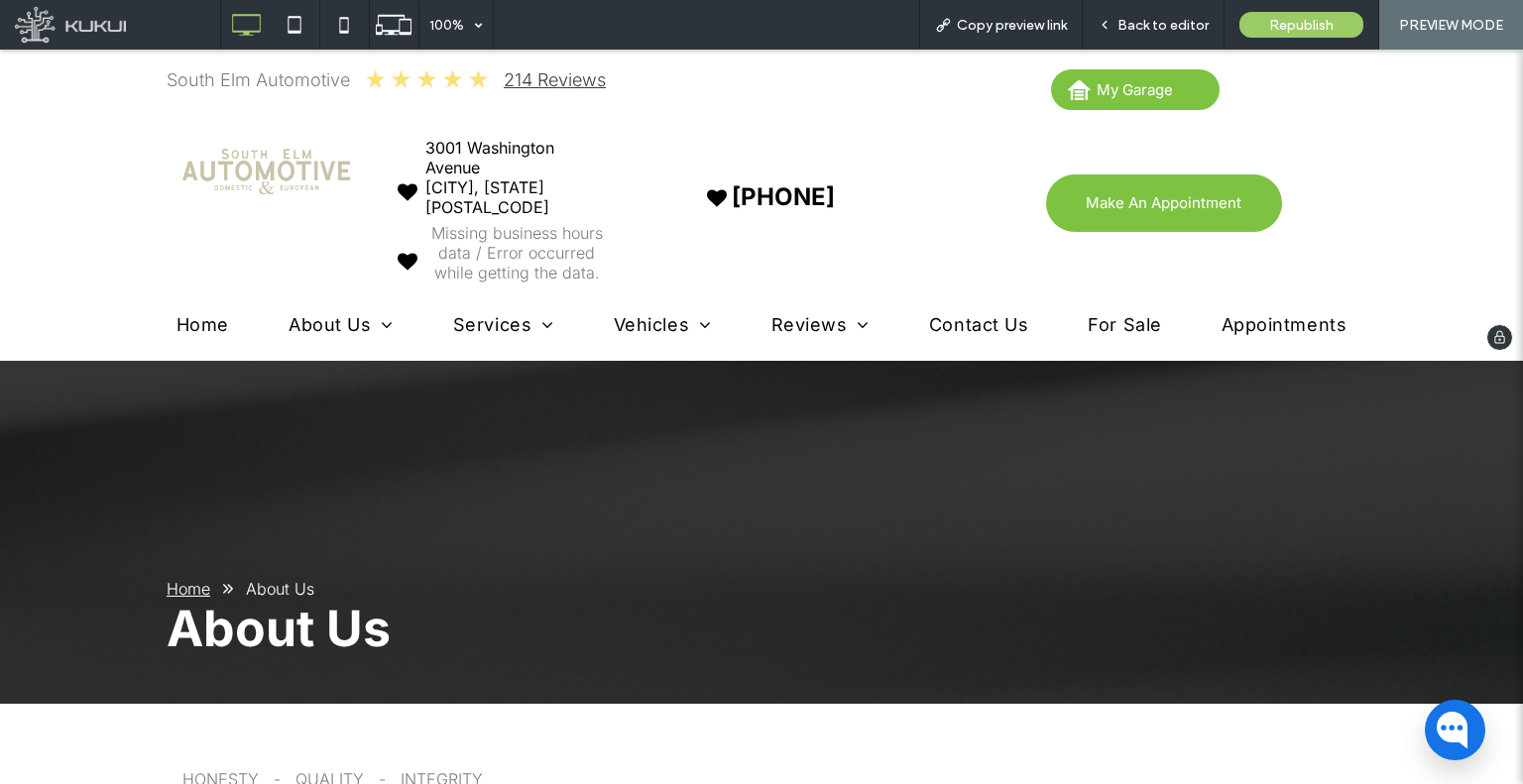 click on "For Sale" at bounding box center [1124, 324] 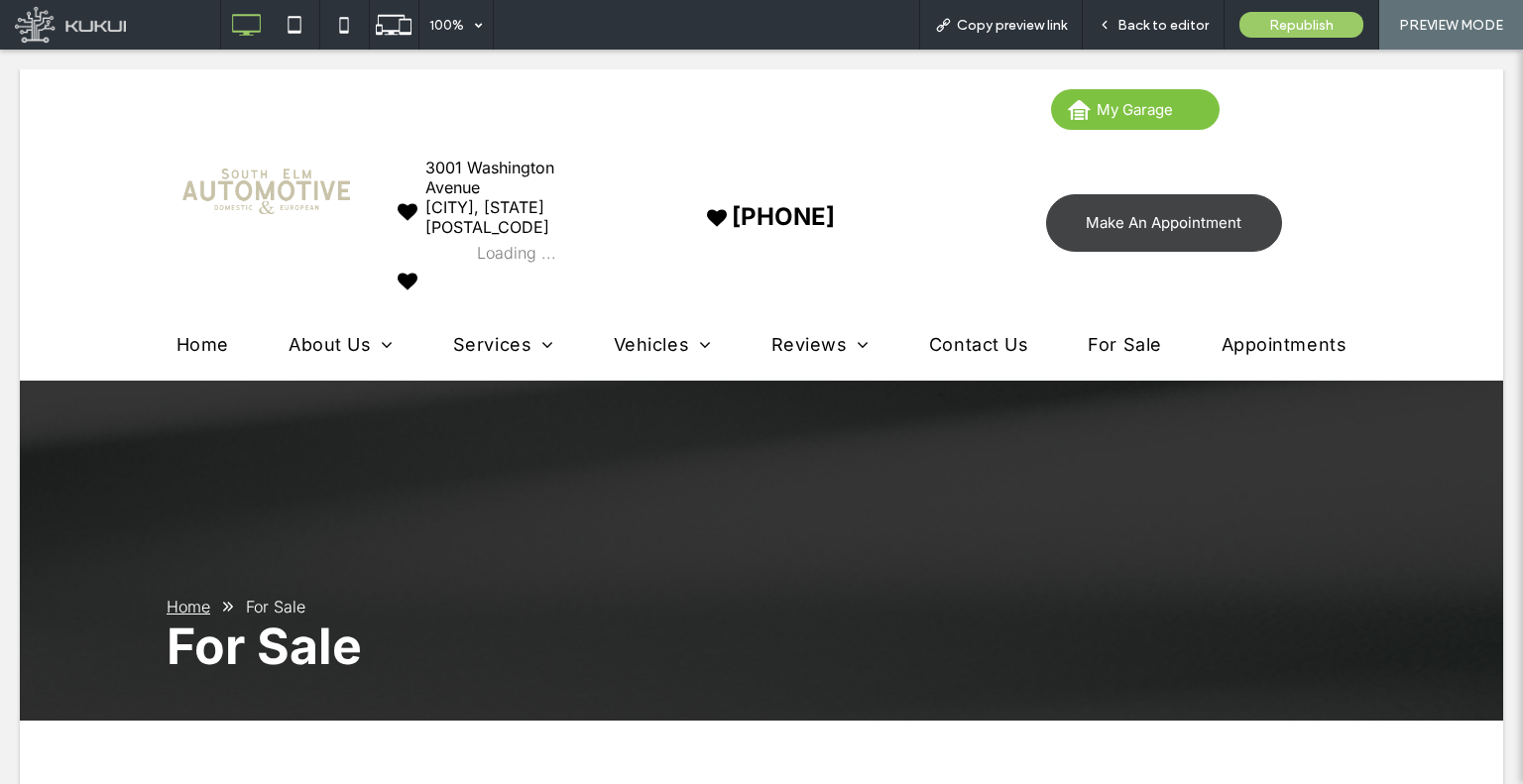 scroll, scrollTop: 0, scrollLeft: 0, axis: both 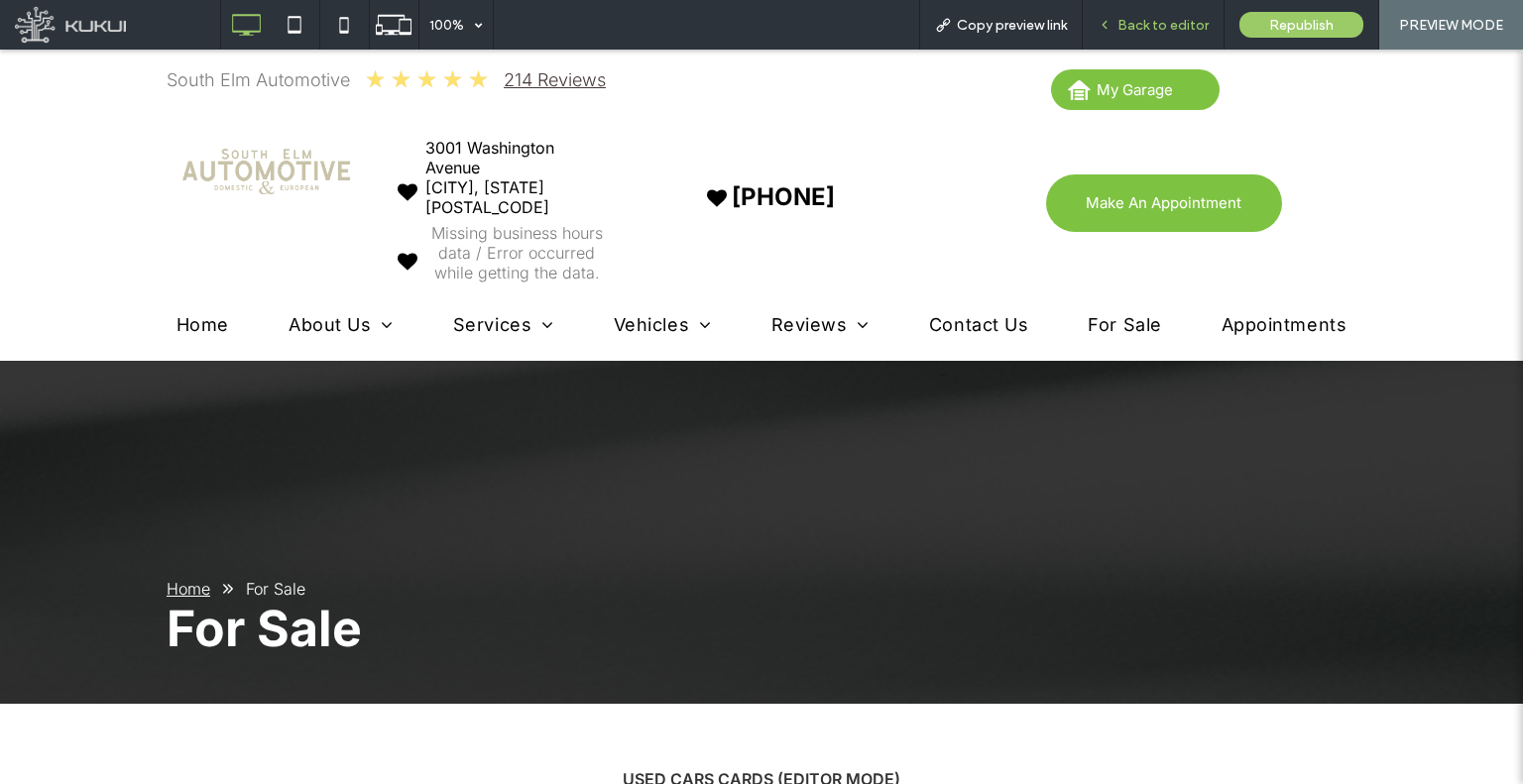 click on "Back to editor" at bounding box center [1163, 25] 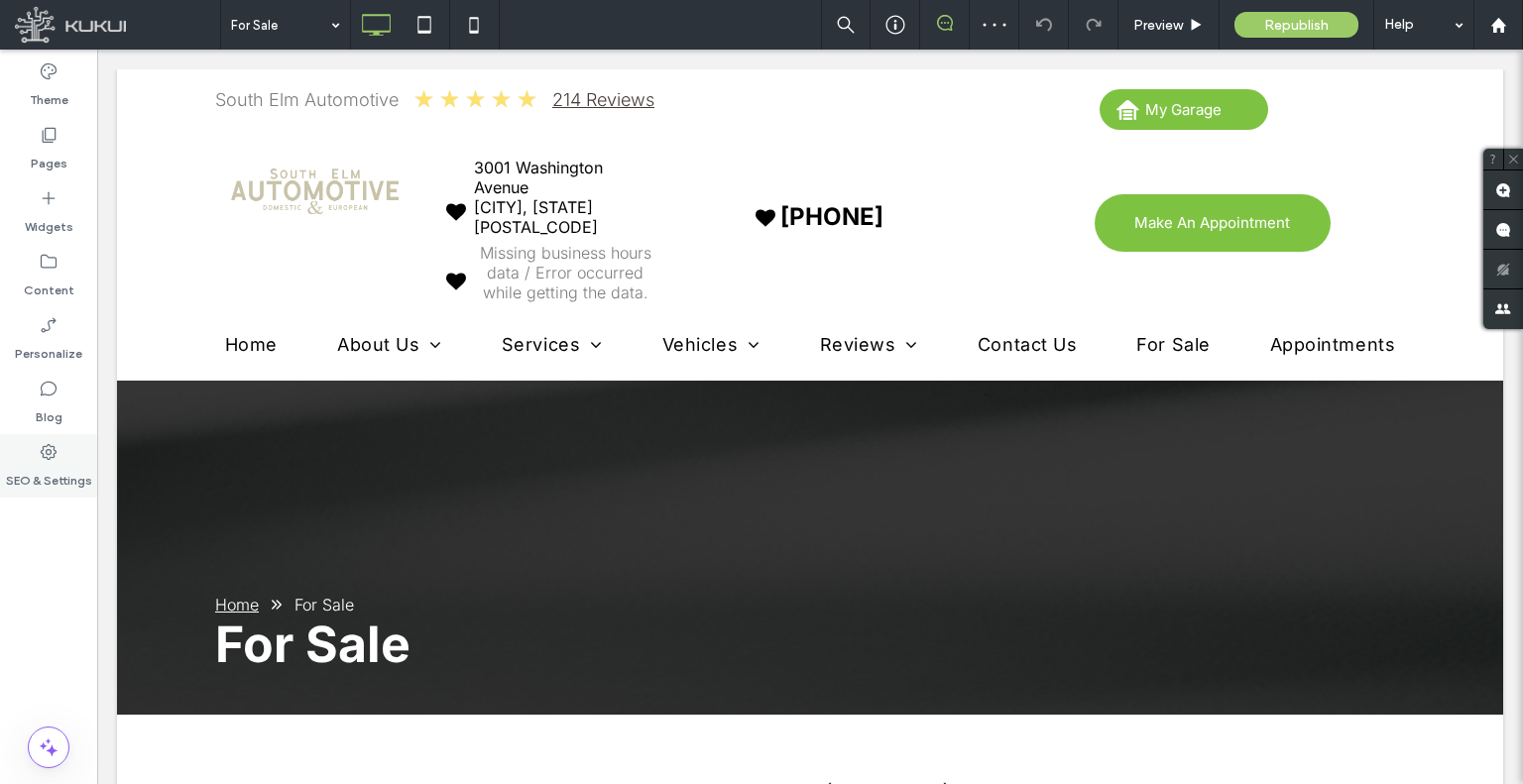 click on "SEO & Settings" at bounding box center [49, 466] 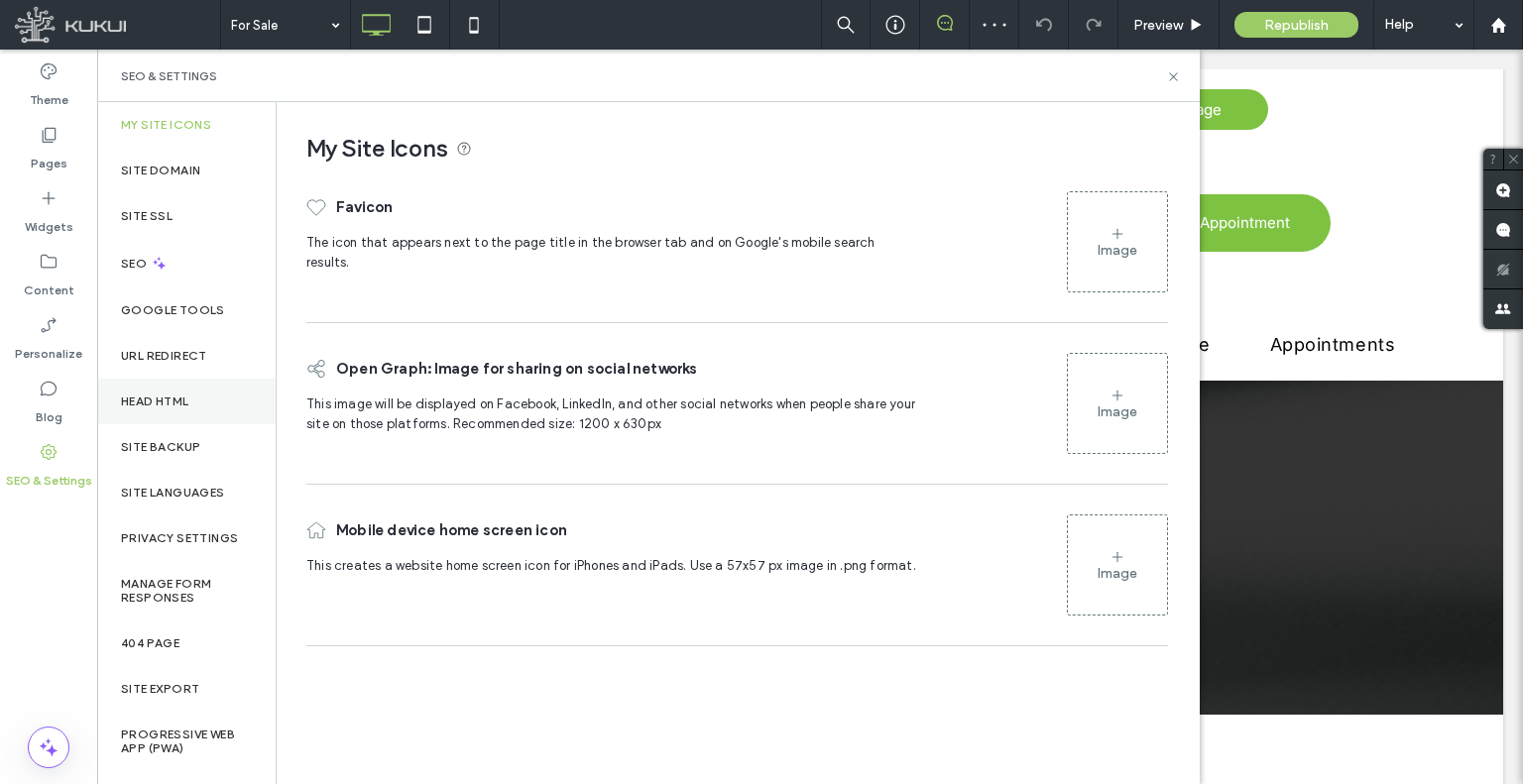click on "Head HTML" at bounding box center (186, 401) 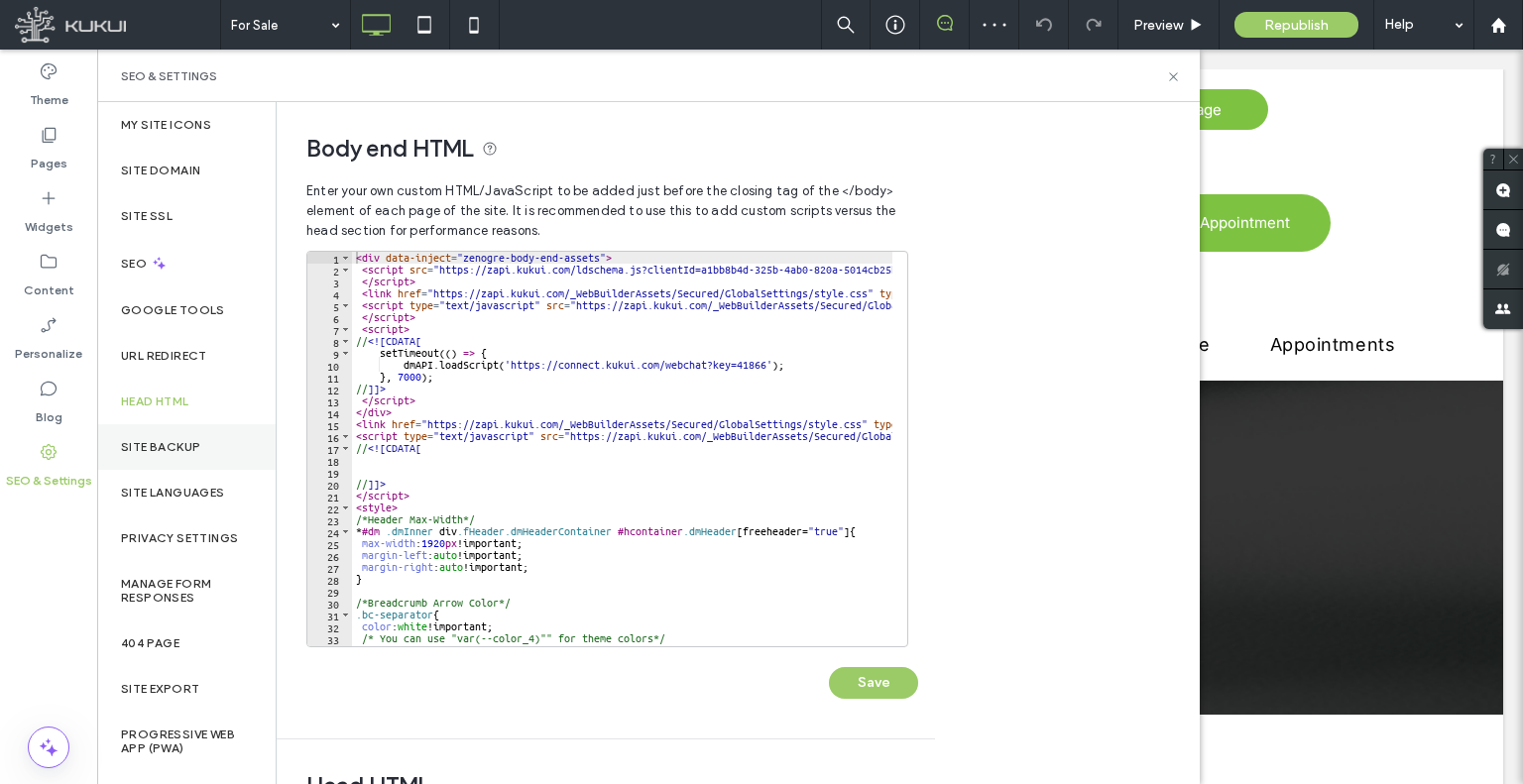 click on "Site Backup" at bounding box center [186, 447] 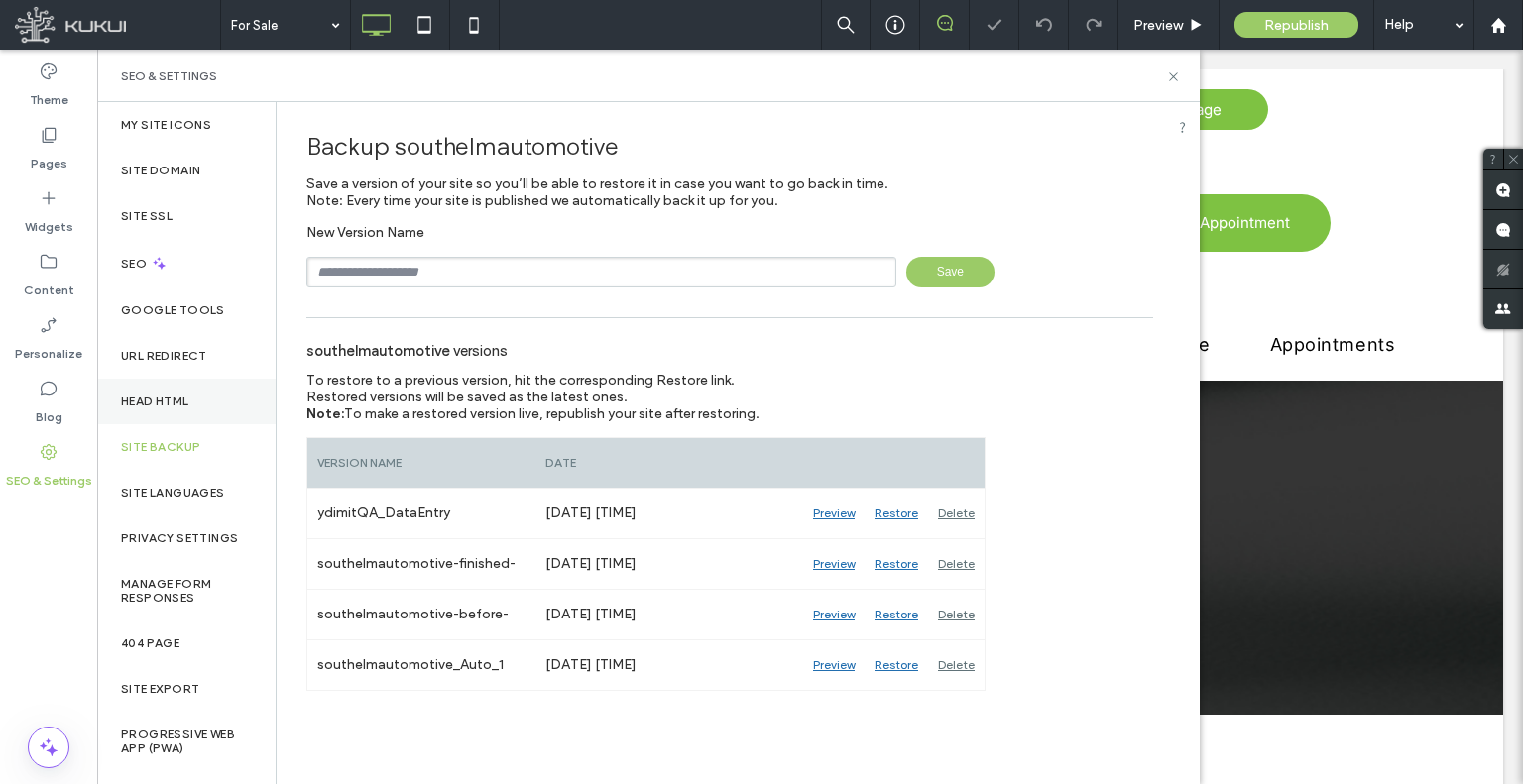 click on "Head HTML" at bounding box center [155, 401] 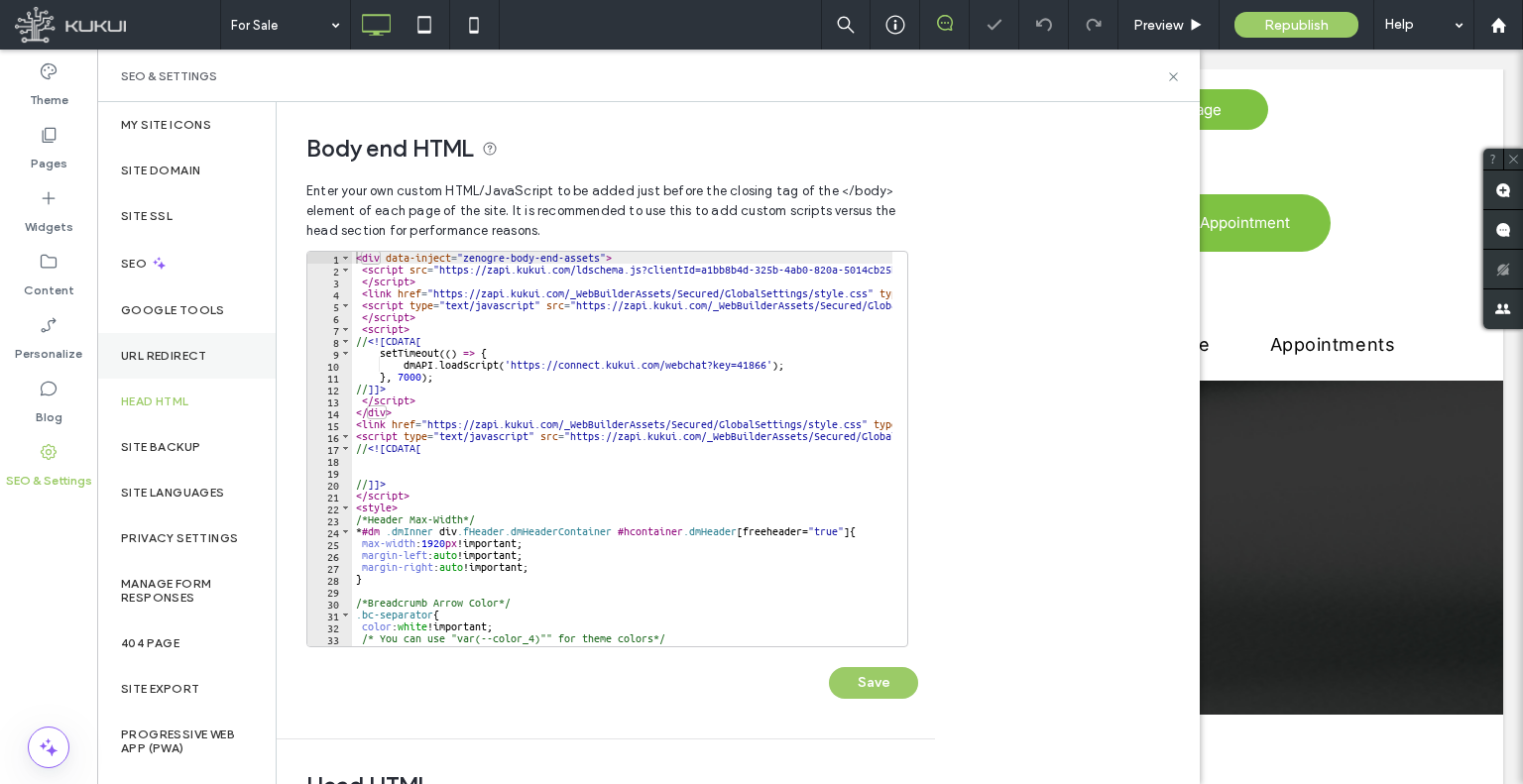 click on "URL Redirect" at bounding box center [186, 356] 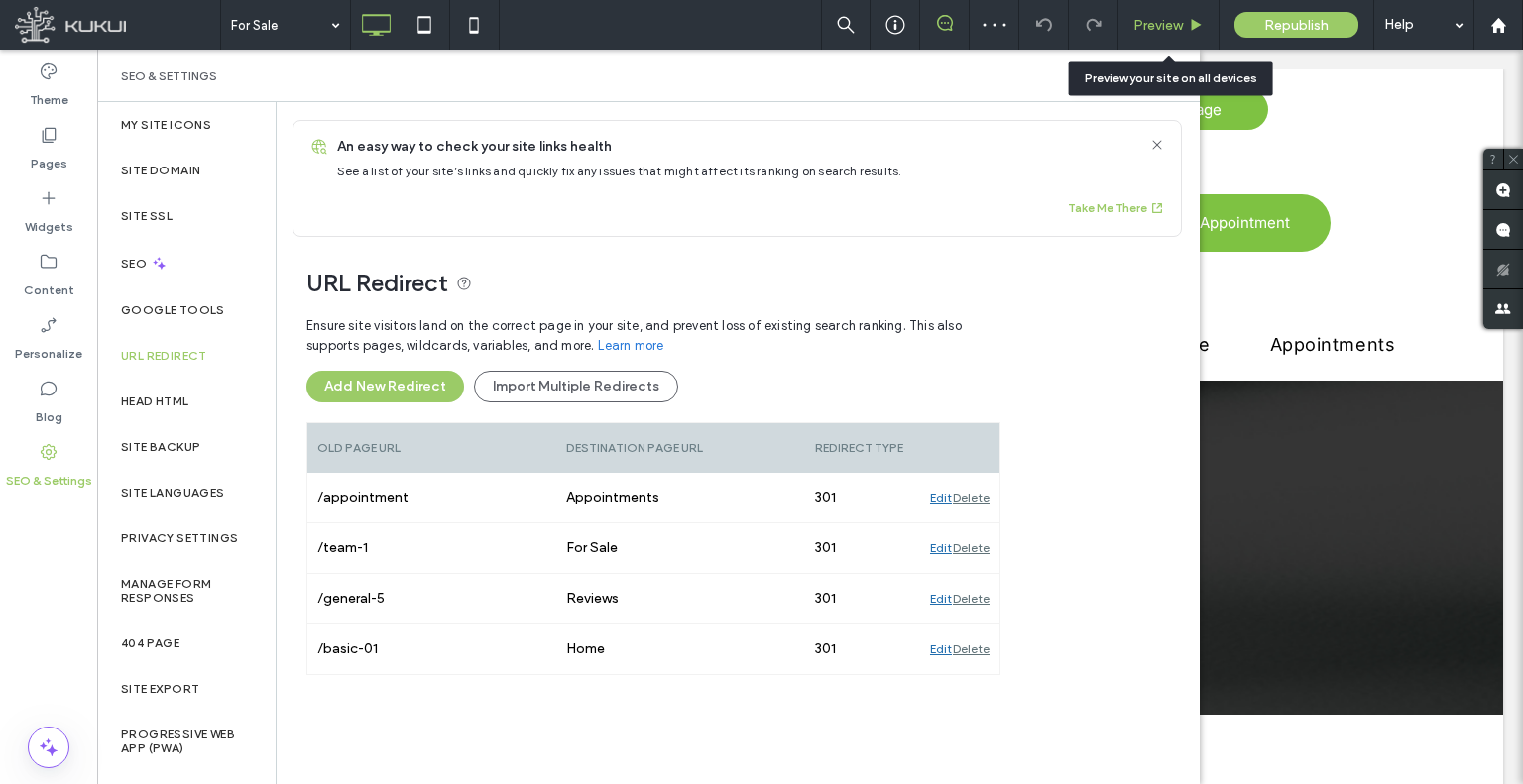 click on "Preview" at bounding box center [1169, 25] 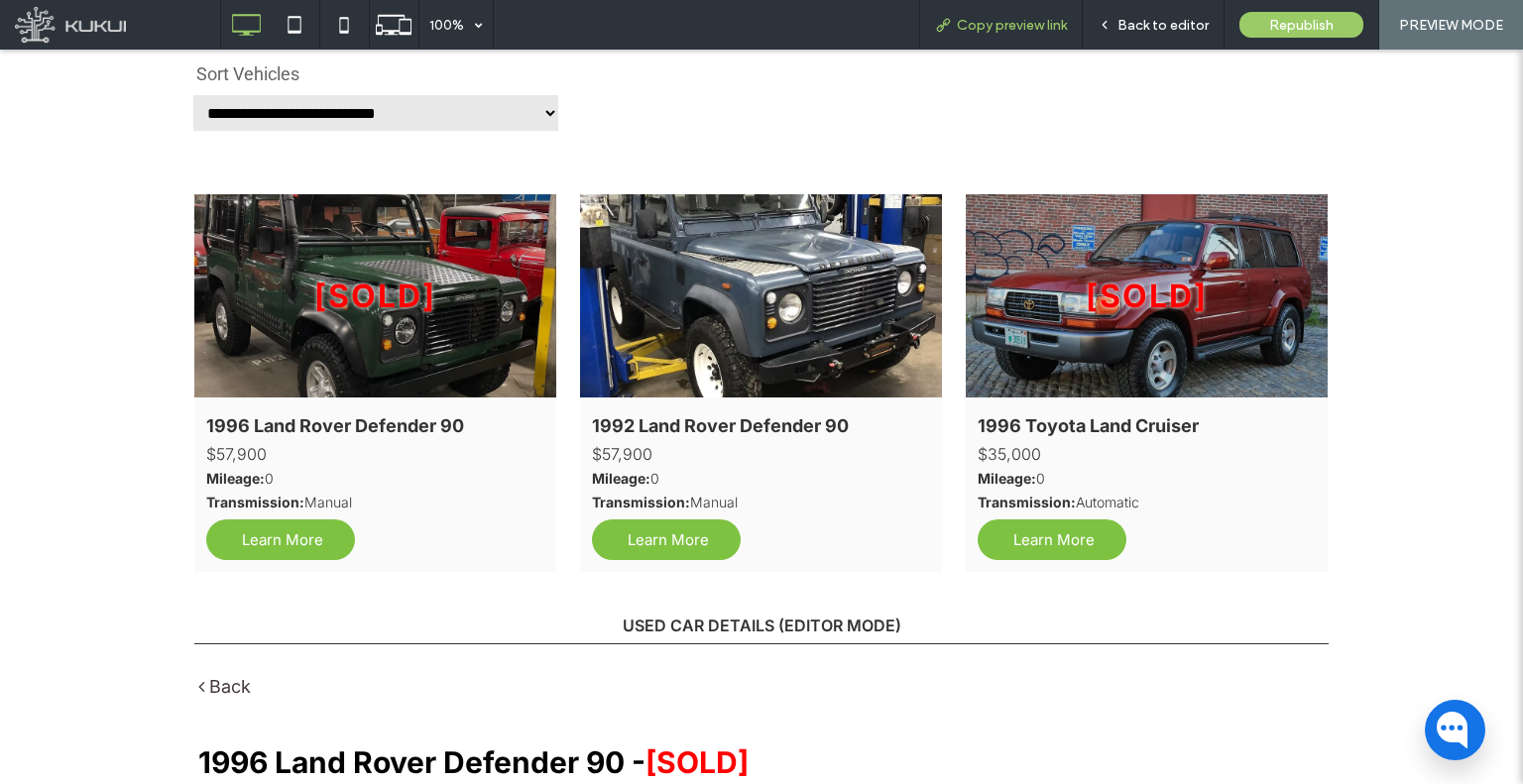 scroll, scrollTop: 793, scrollLeft: 0, axis: vertical 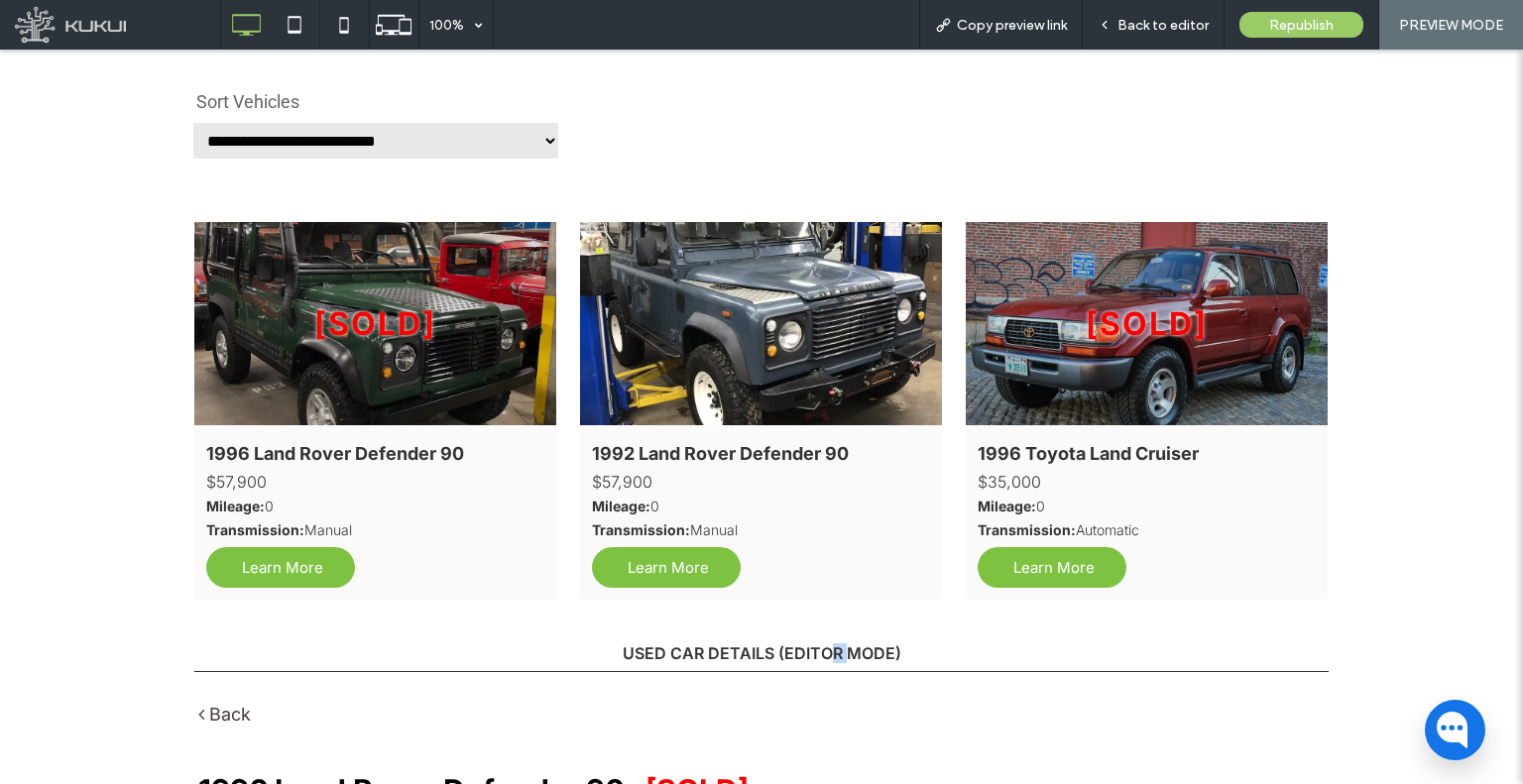 drag, startPoint x: 818, startPoint y: 625, endPoint x: 841, endPoint y: 622, distance: 23.194827 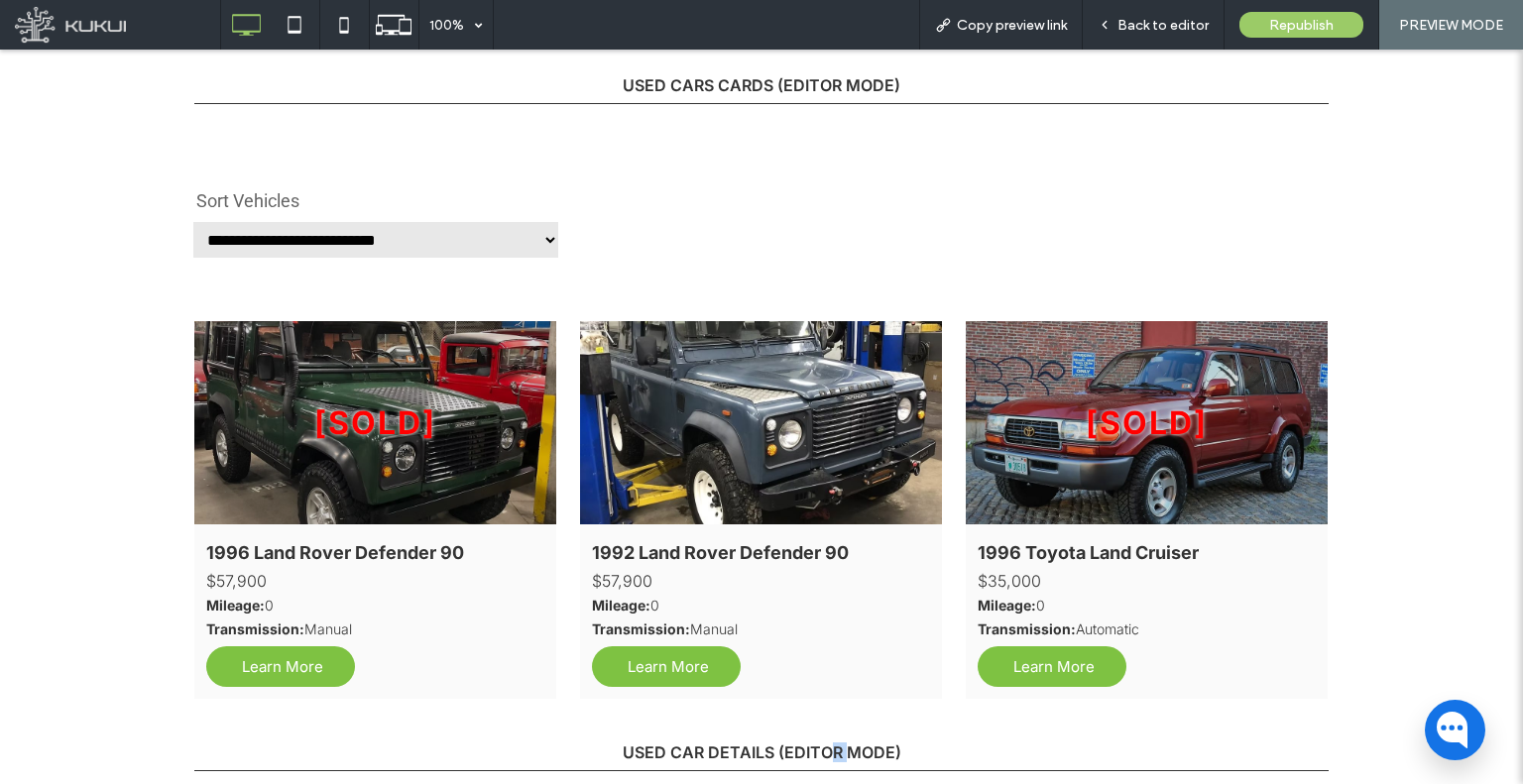scroll, scrollTop: 793, scrollLeft: 0, axis: vertical 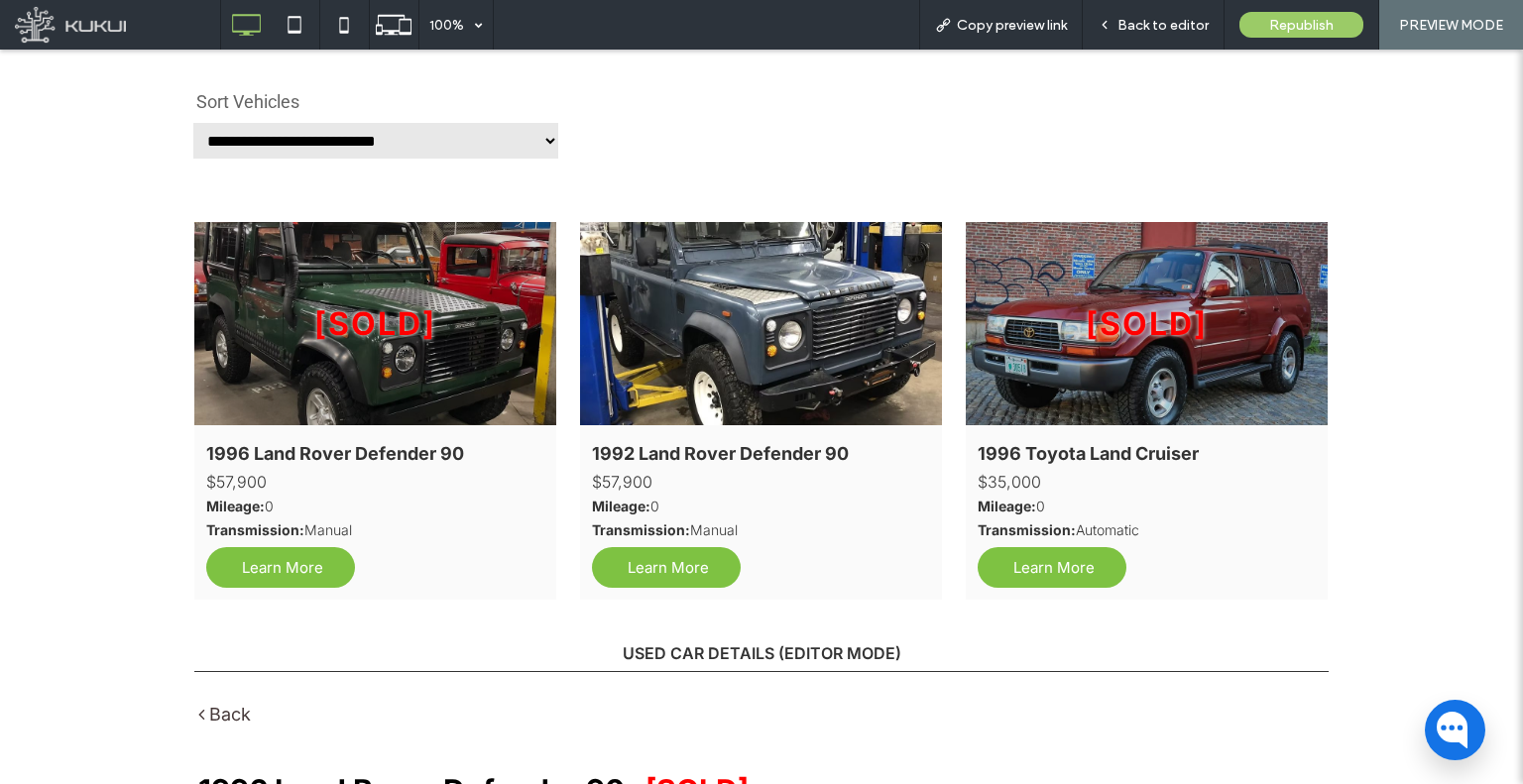click at bounding box center (376, 324) 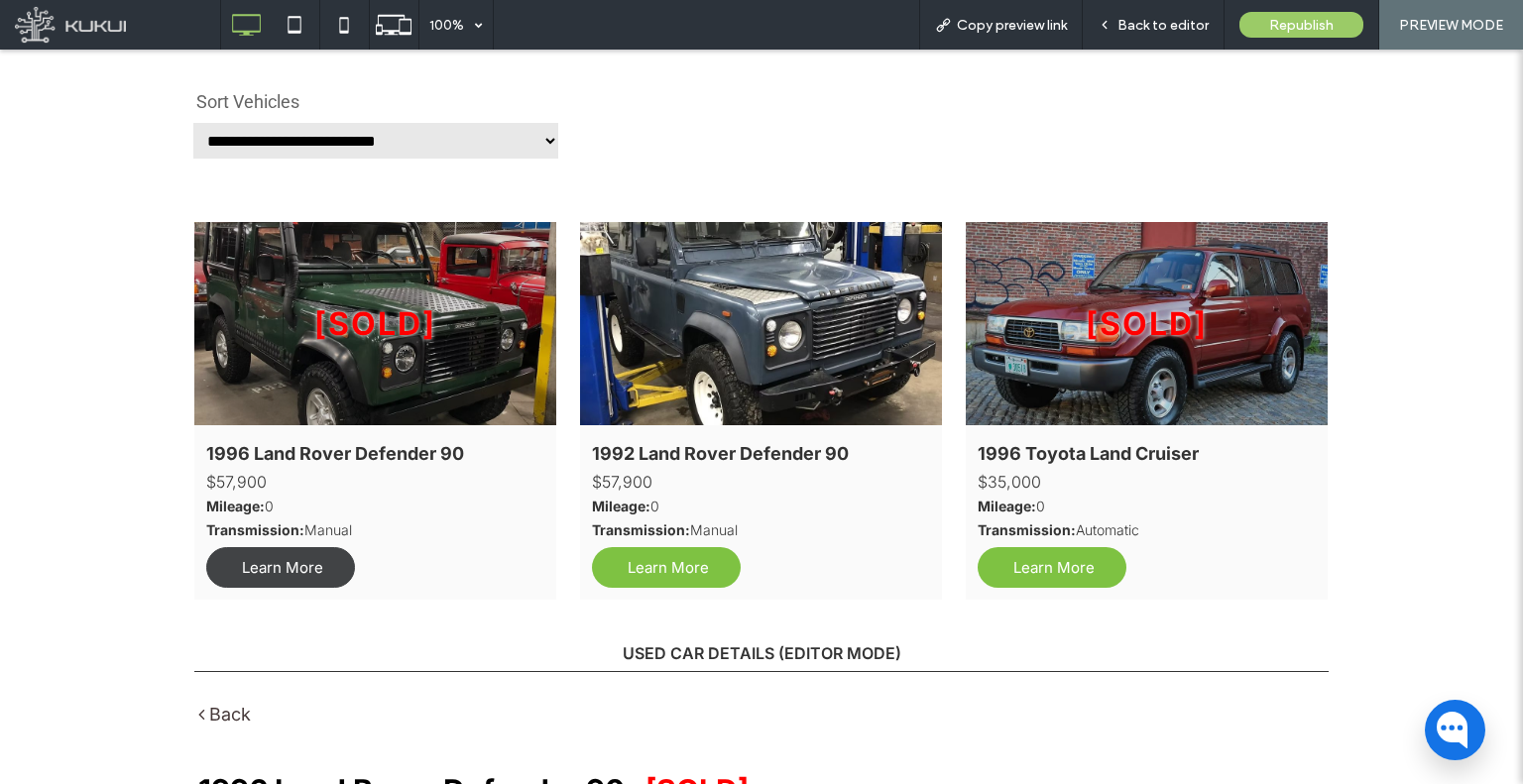 click on "Learn More" at bounding box center [283, 567] 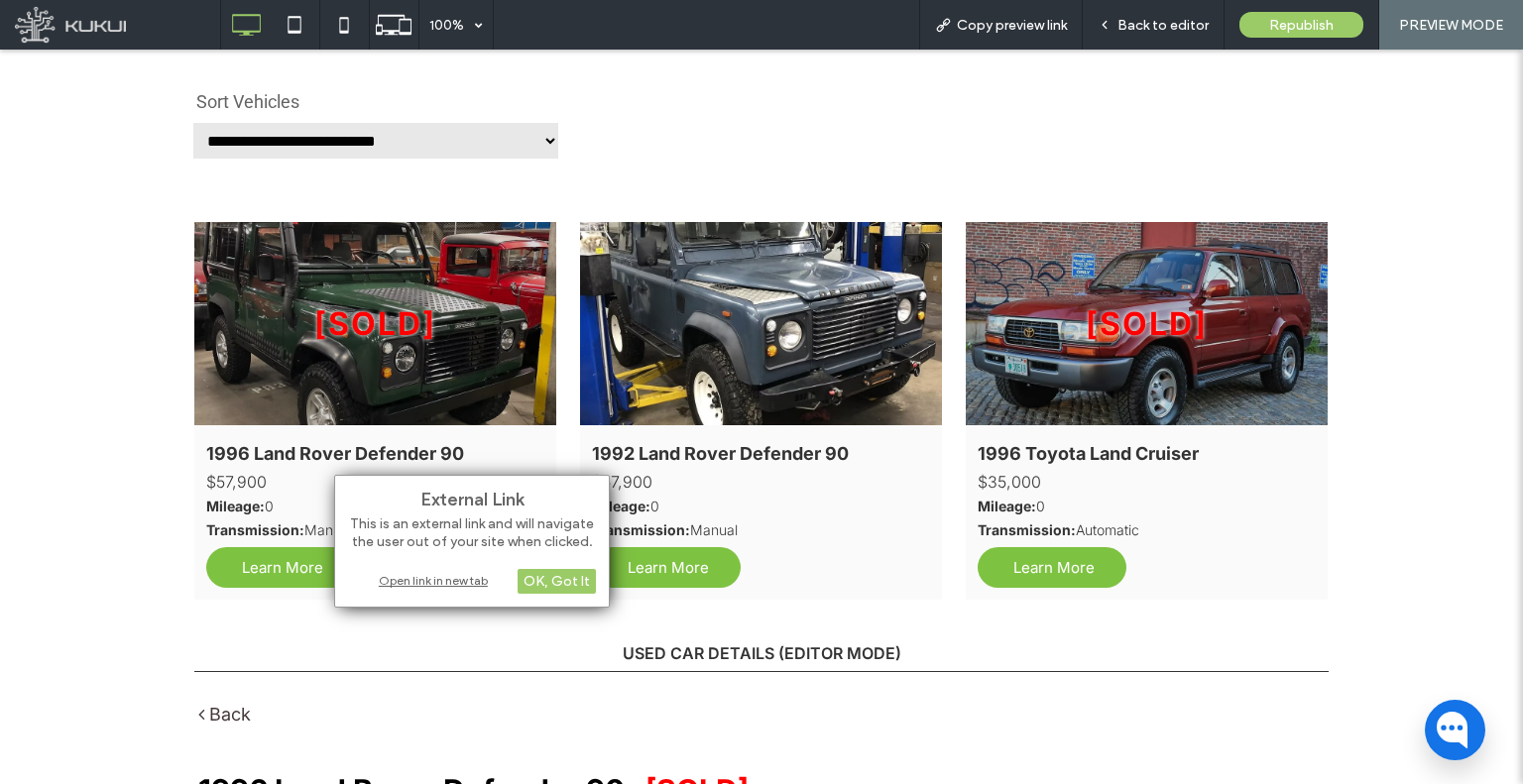 click on "Open link in new tab" at bounding box center (472, 580) 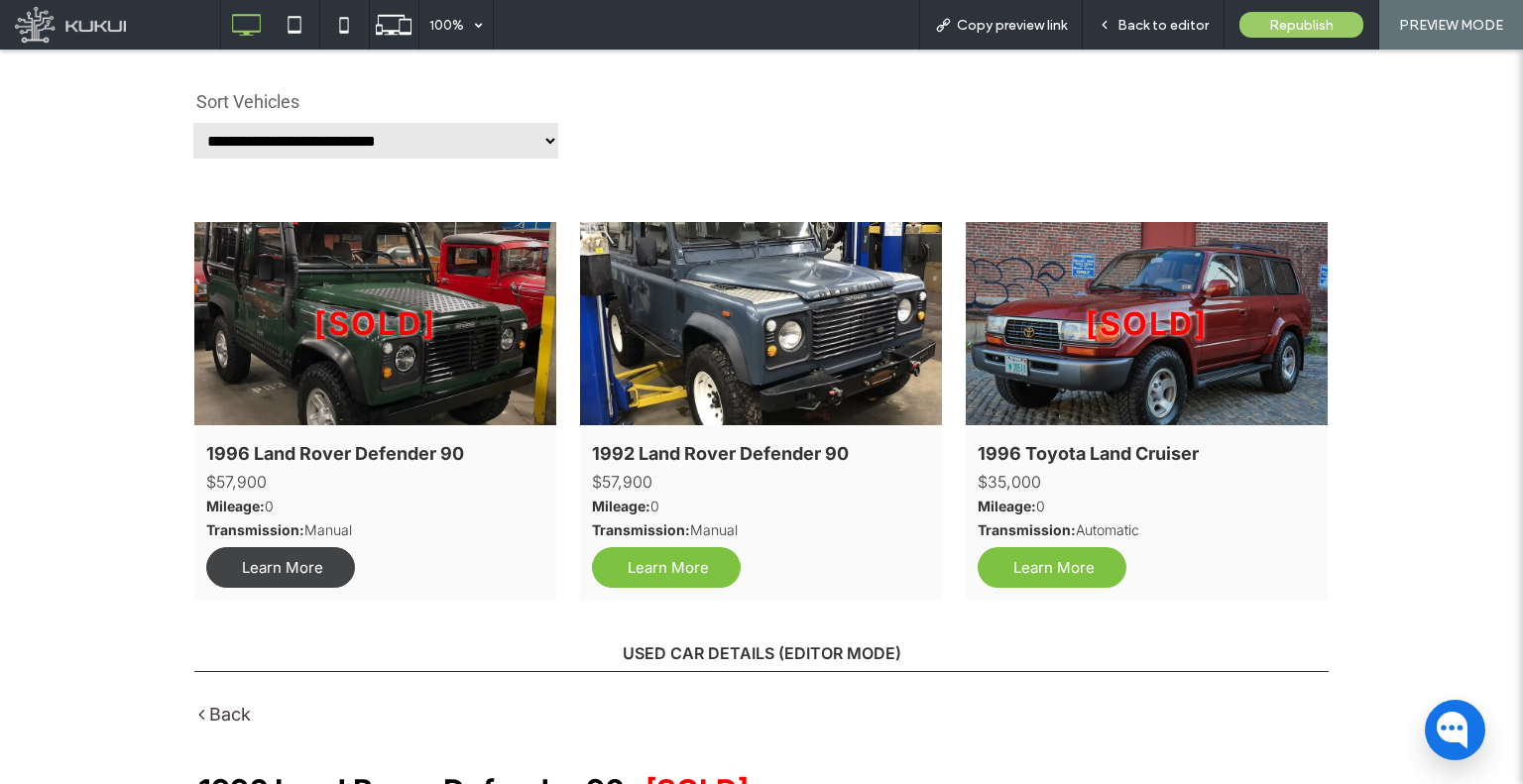 click on "Learn More" at bounding box center [283, 567] 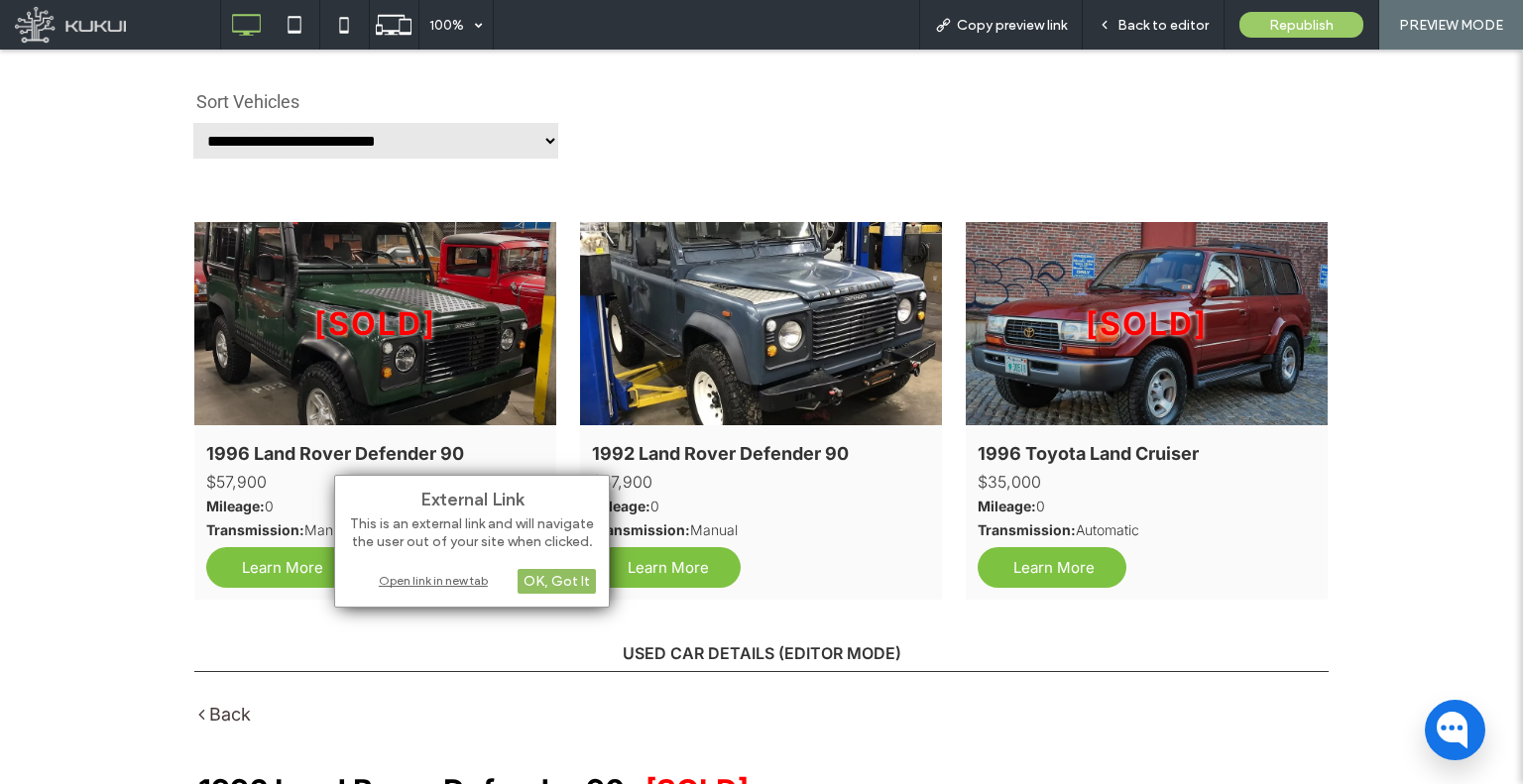 click on "OK, Got It" at bounding box center (556, 581) 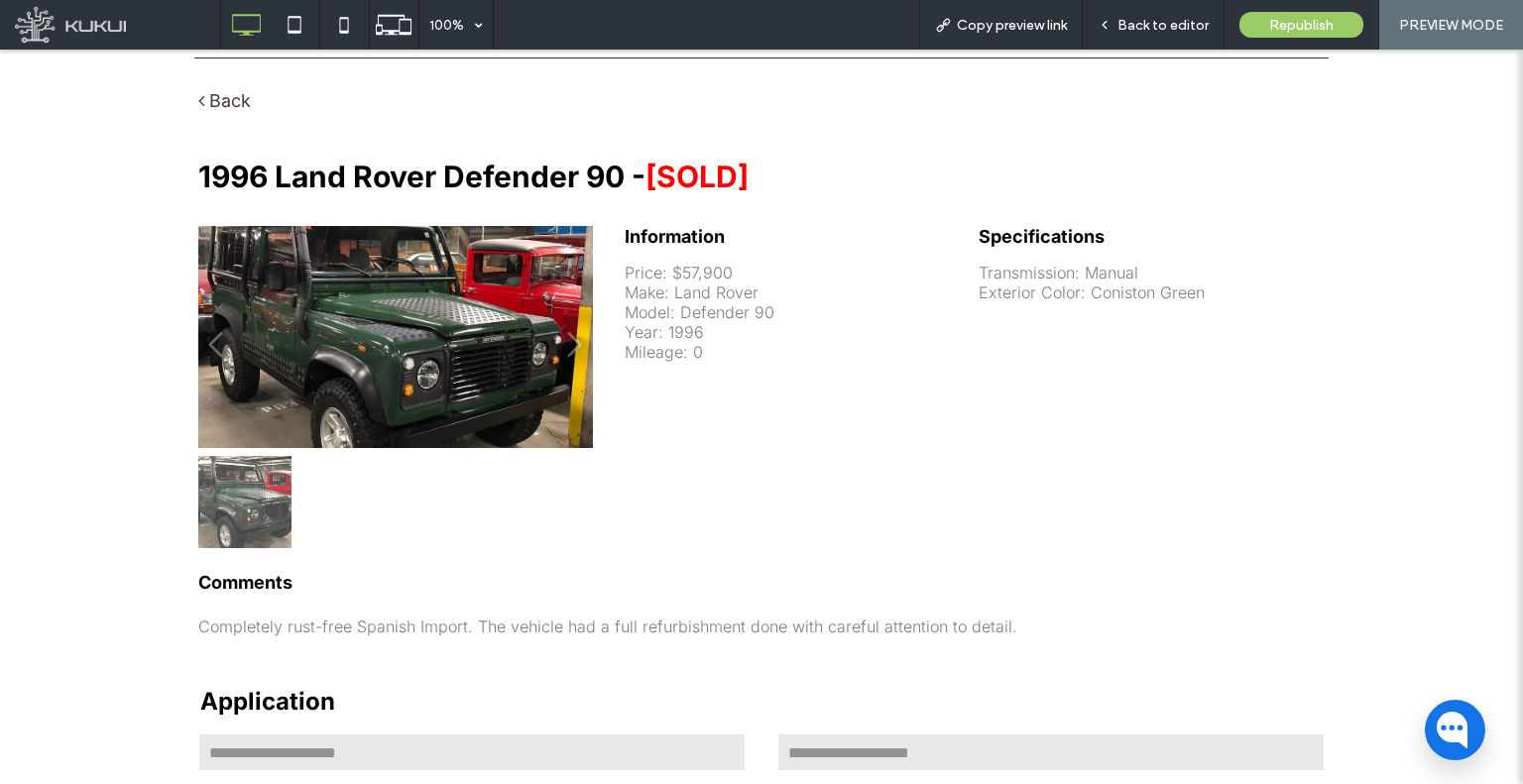 scroll, scrollTop: 1487, scrollLeft: 0, axis: vertical 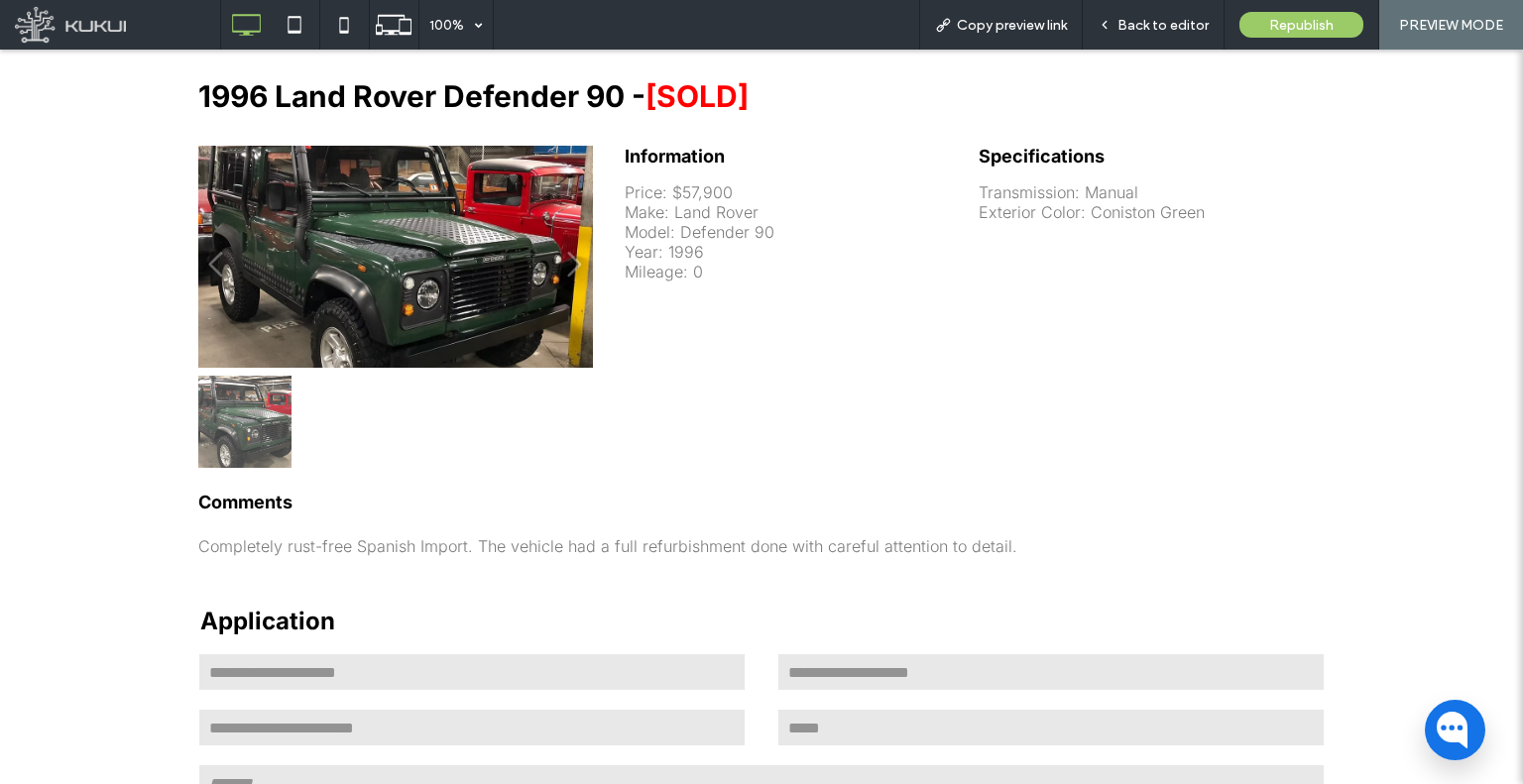 click on "Make: Land Rover" at bounding box center (793, 212) 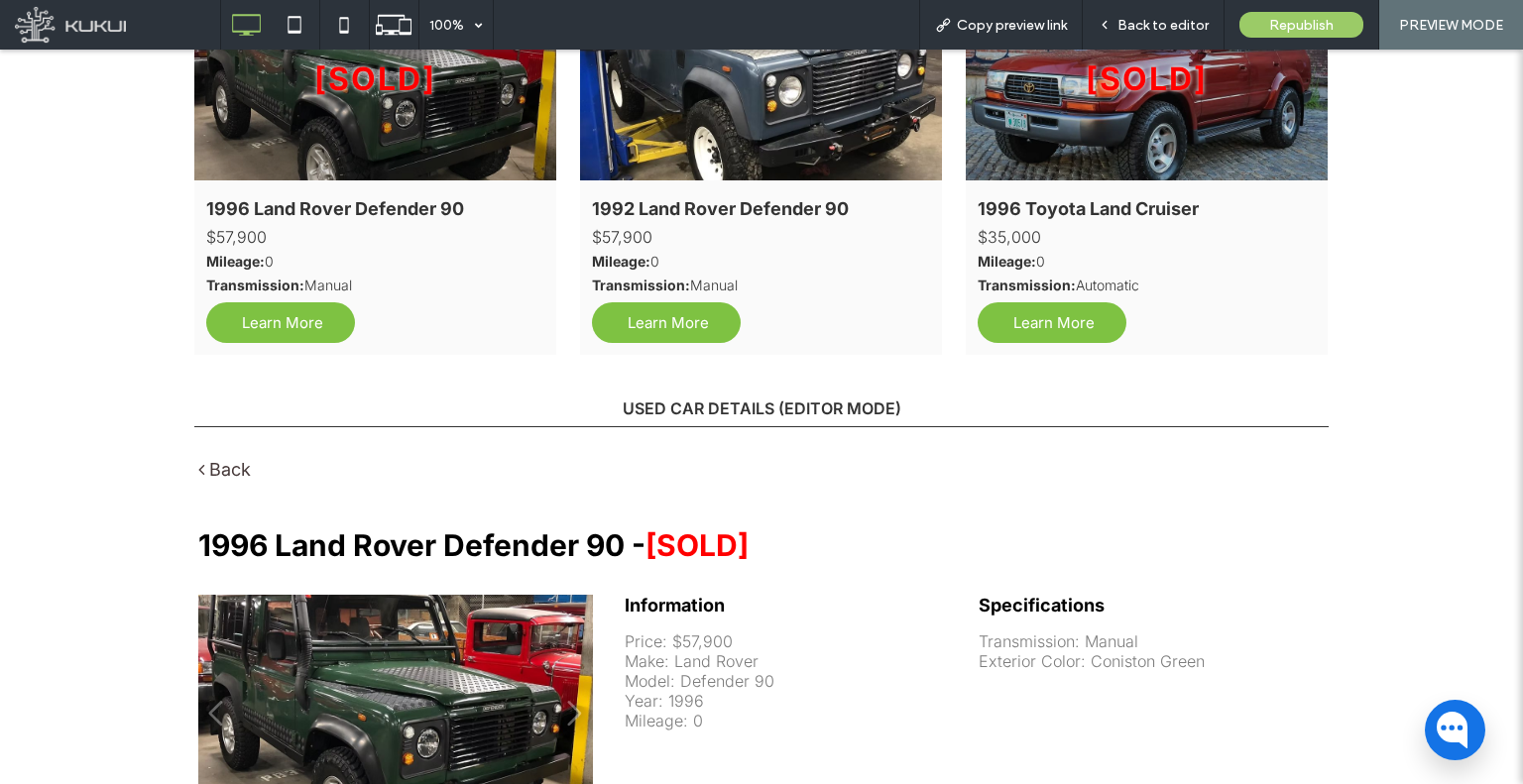 scroll, scrollTop: 892, scrollLeft: 0, axis: vertical 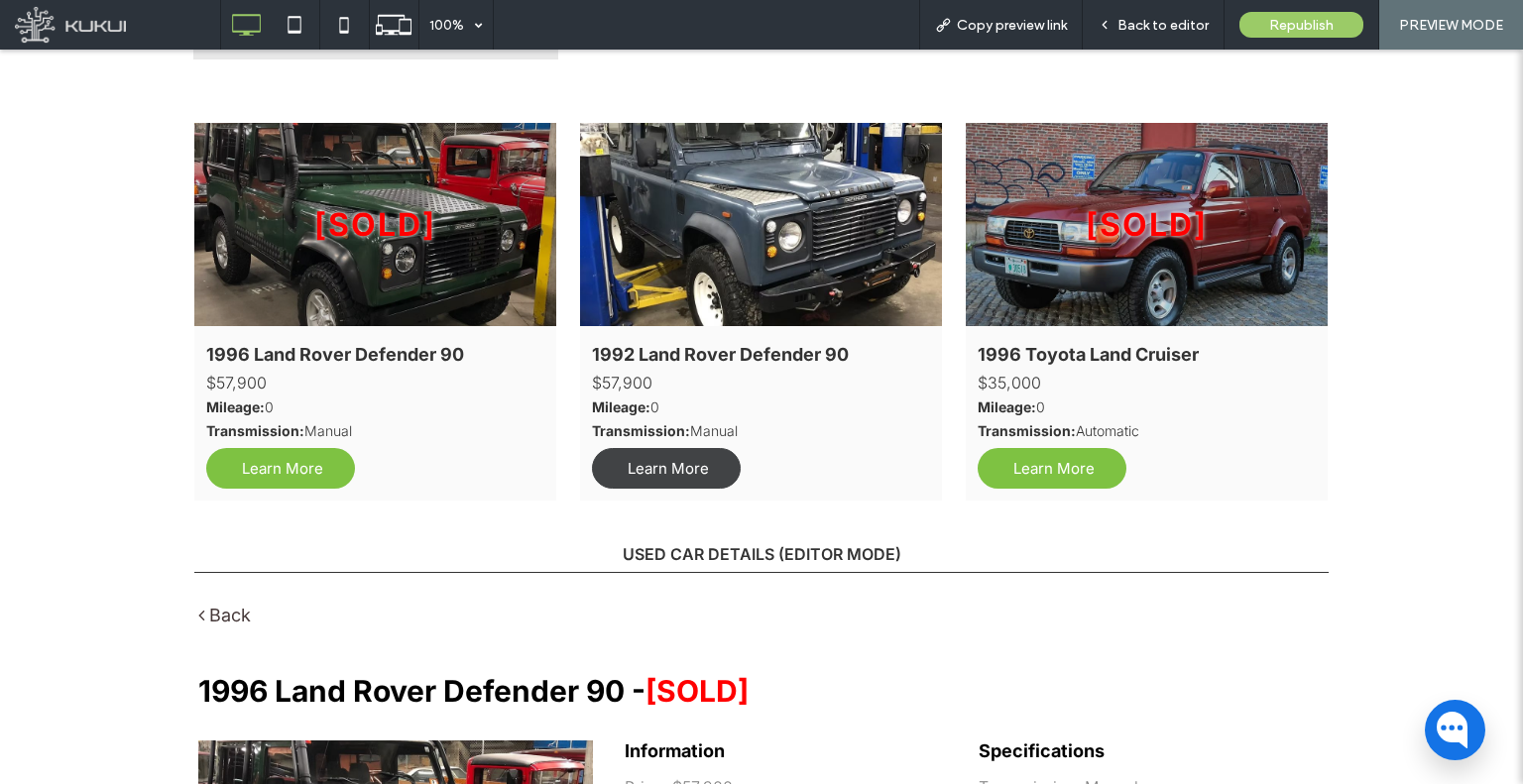 click on "Learn More" at bounding box center (668, 468) 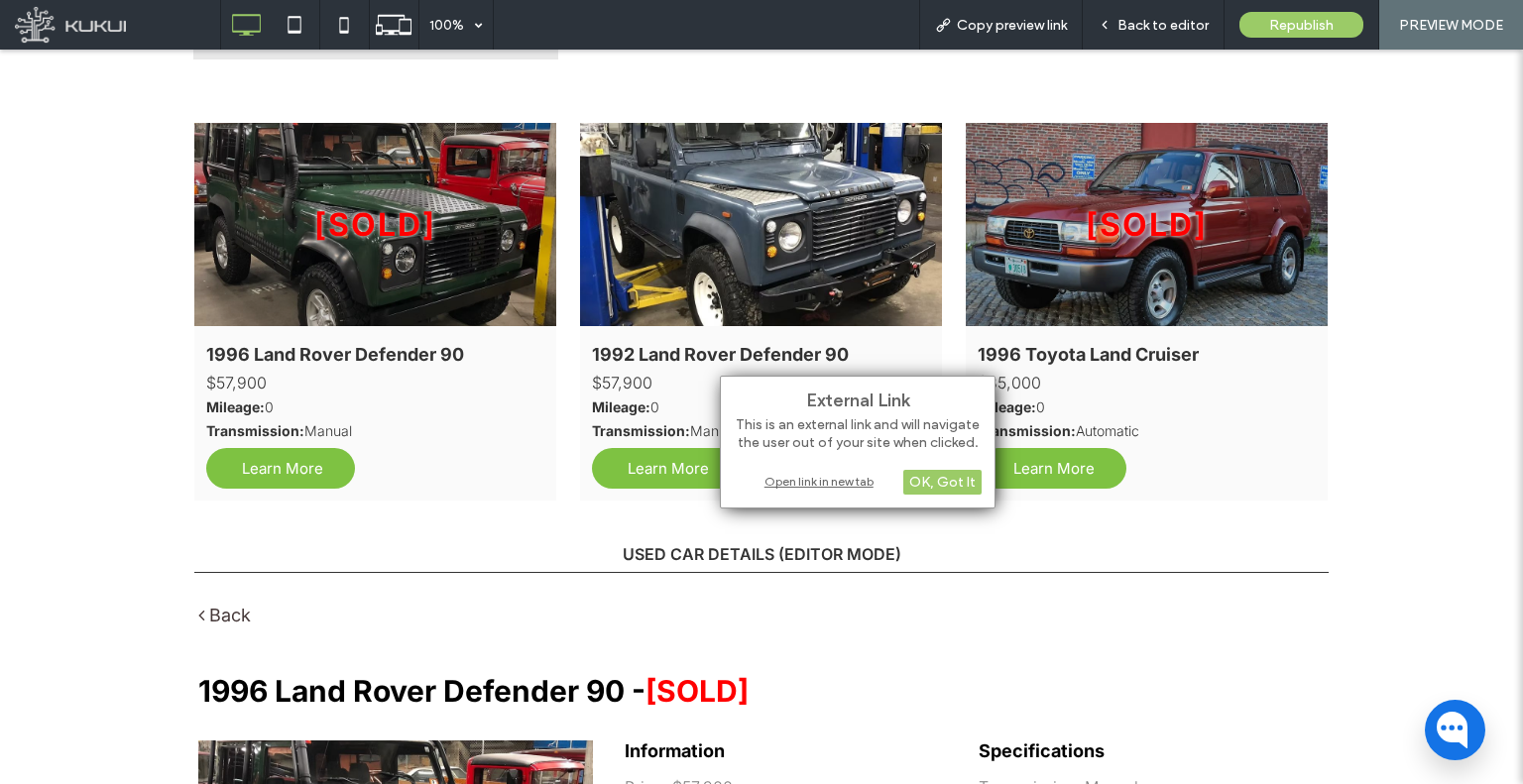 click on "Open link in new tab" at bounding box center (858, 481) 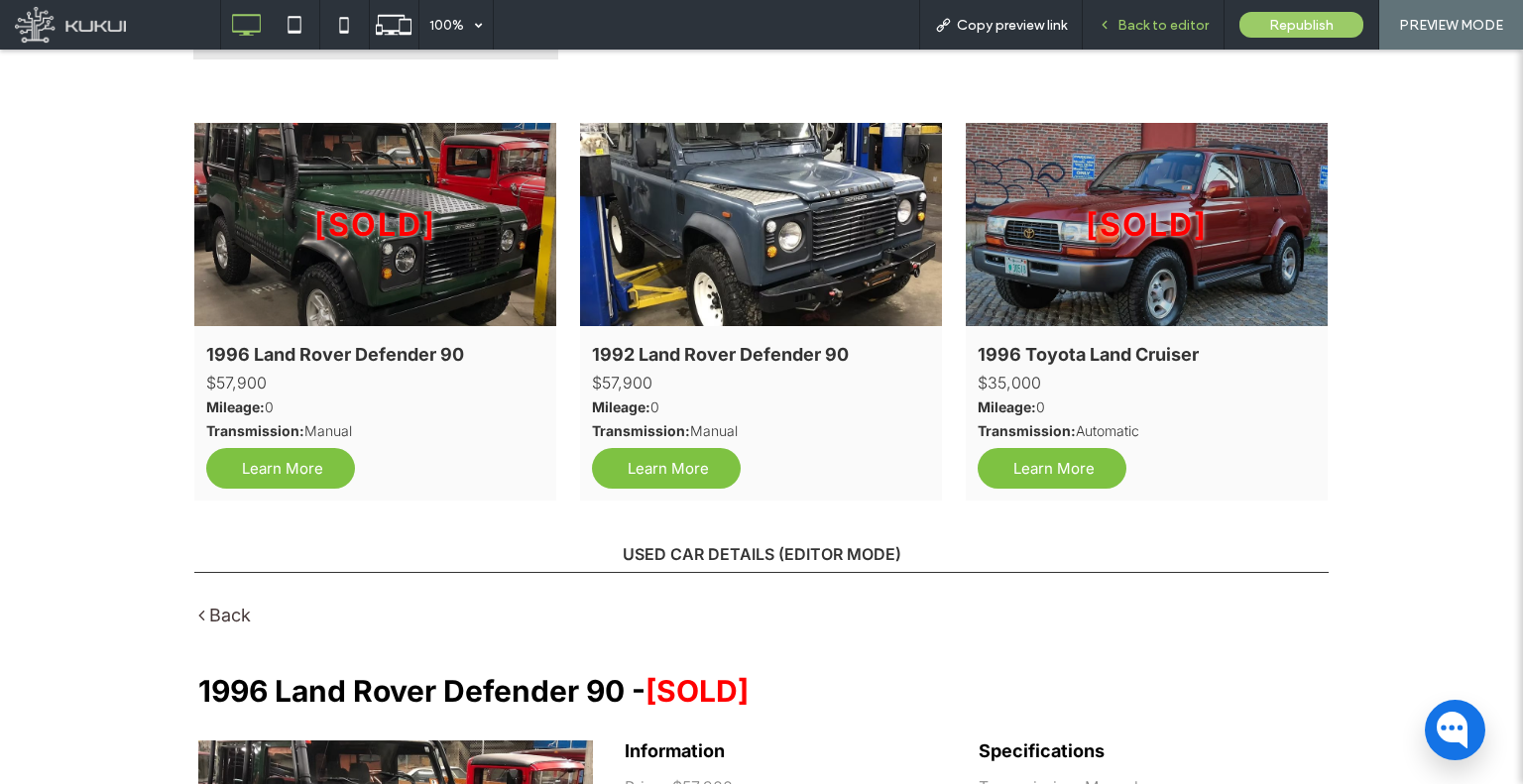 click on "Back to editor" at bounding box center [1163, 25] 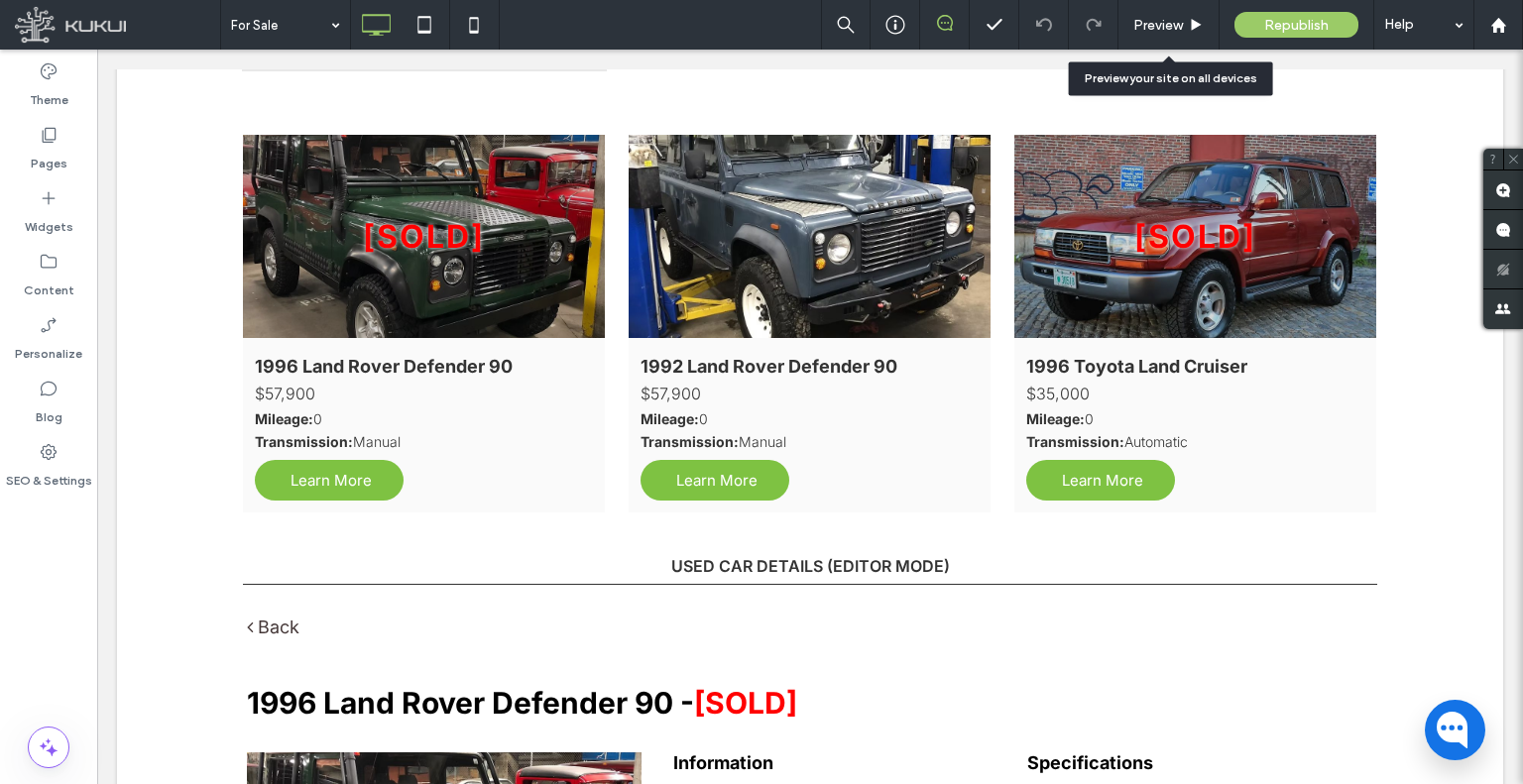 scroll, scrollTop: 886, scrollLeft: 0, axis: vertical 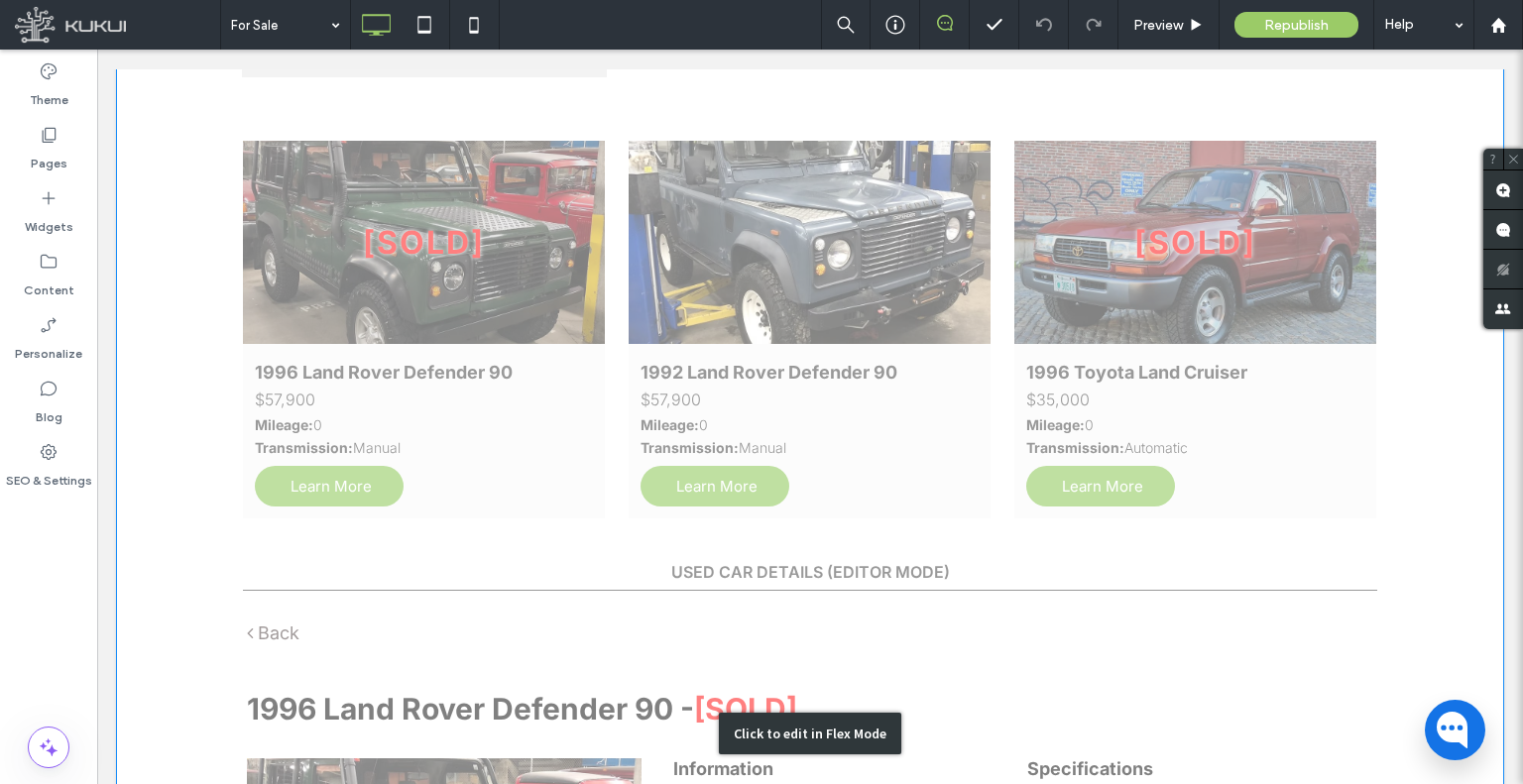 click on "Click to edit in Flex Mode" at bounding box center [810, 732] 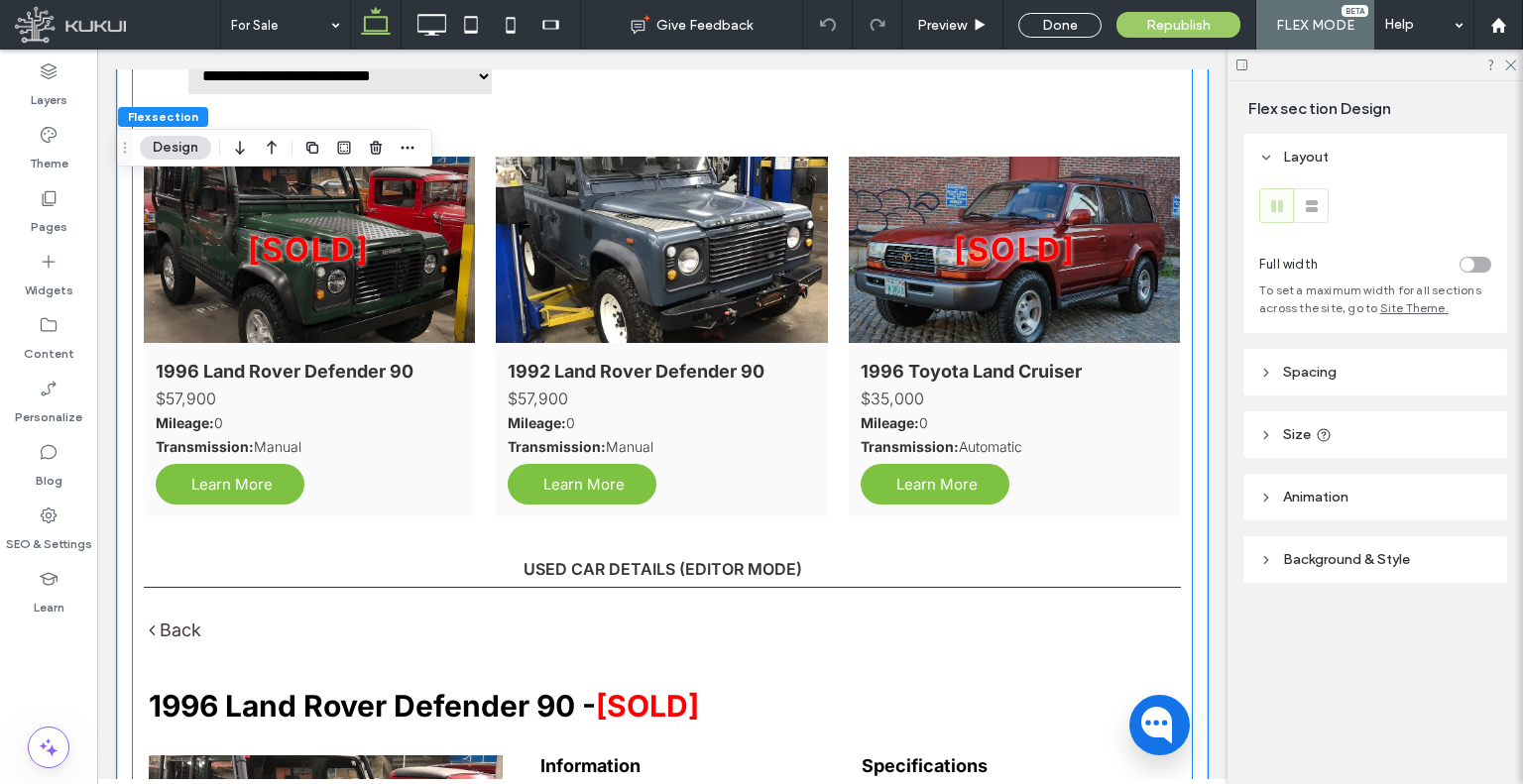 click on "1992 Land Rover Defender 90 $57,900 Mileage:  0 Transmission:  Manual" at bounding box center (661, 403) 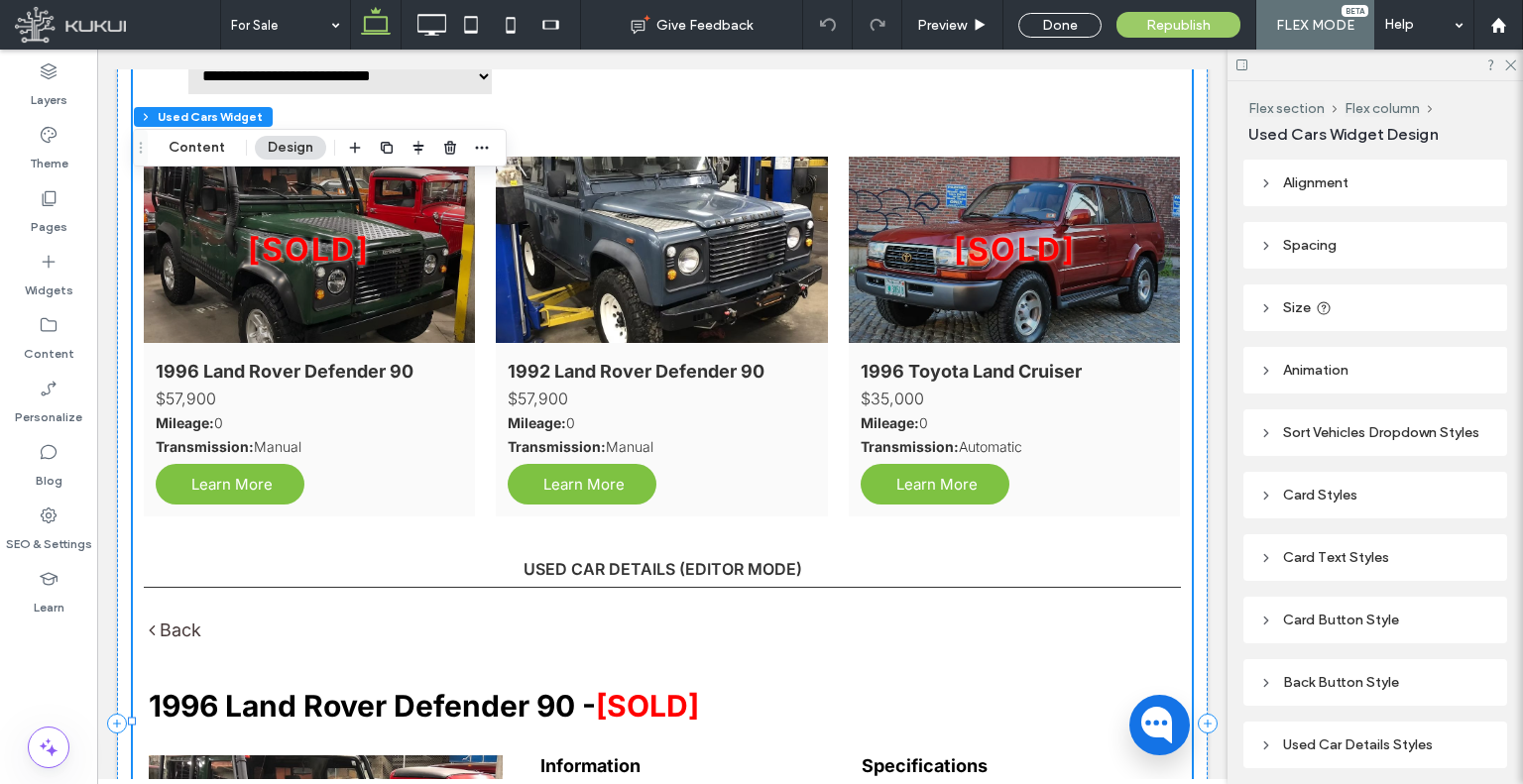 click on "1992 Land Rover Defender 90" at bounding box center (661, 371) 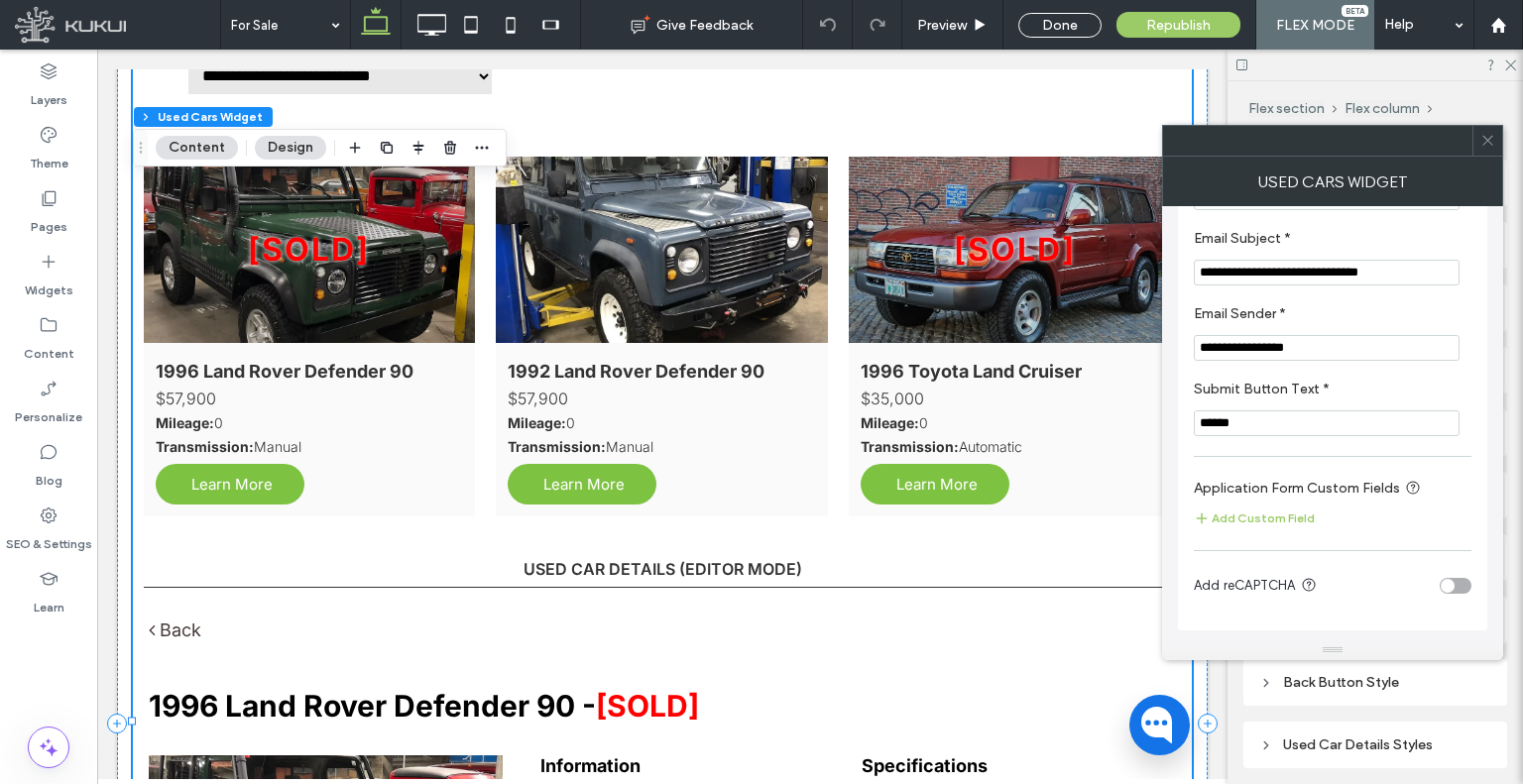 scroll, scrollTop: 313, scrollLeft: 0, axis: vertical 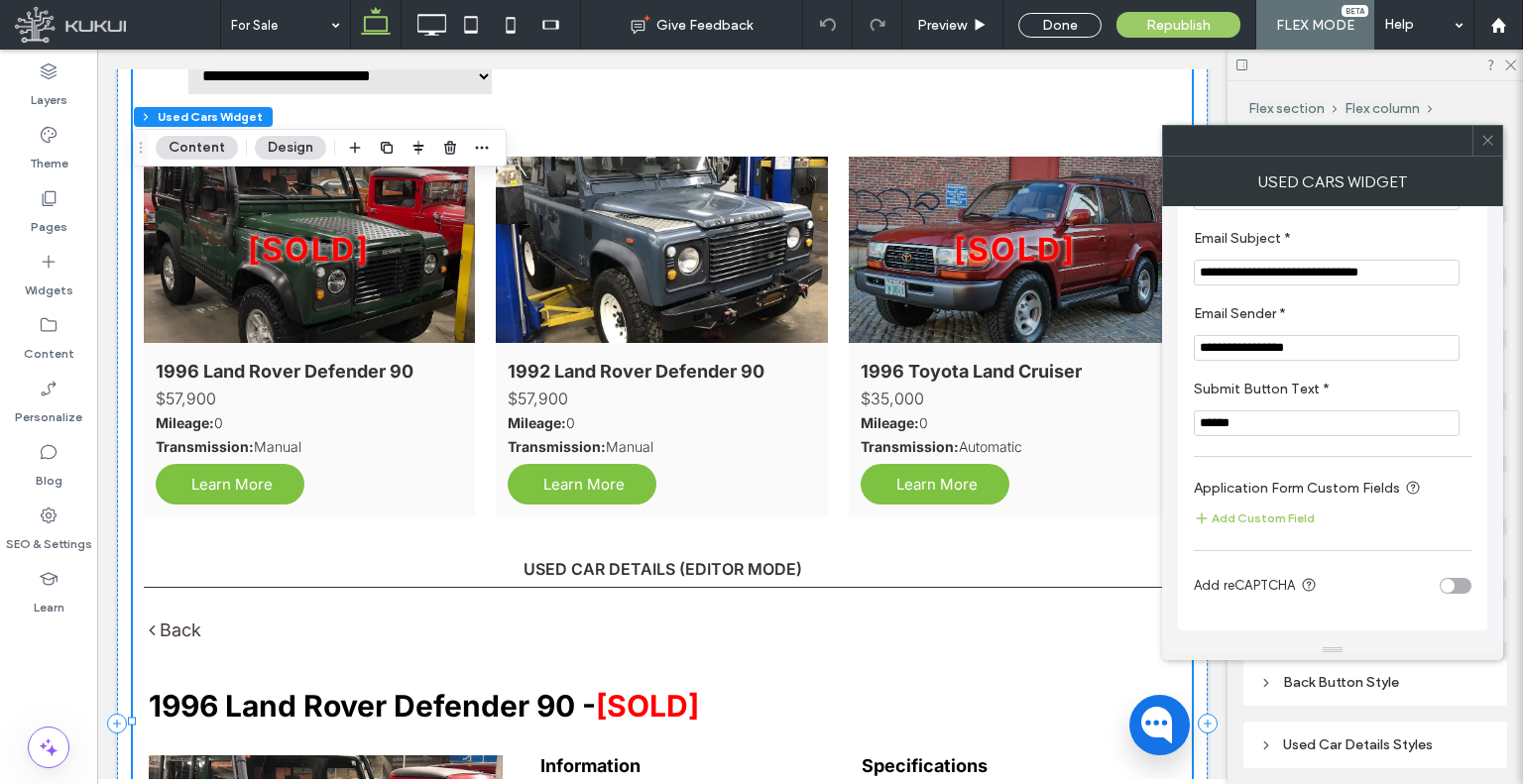click at bounding box center [1487, 141] 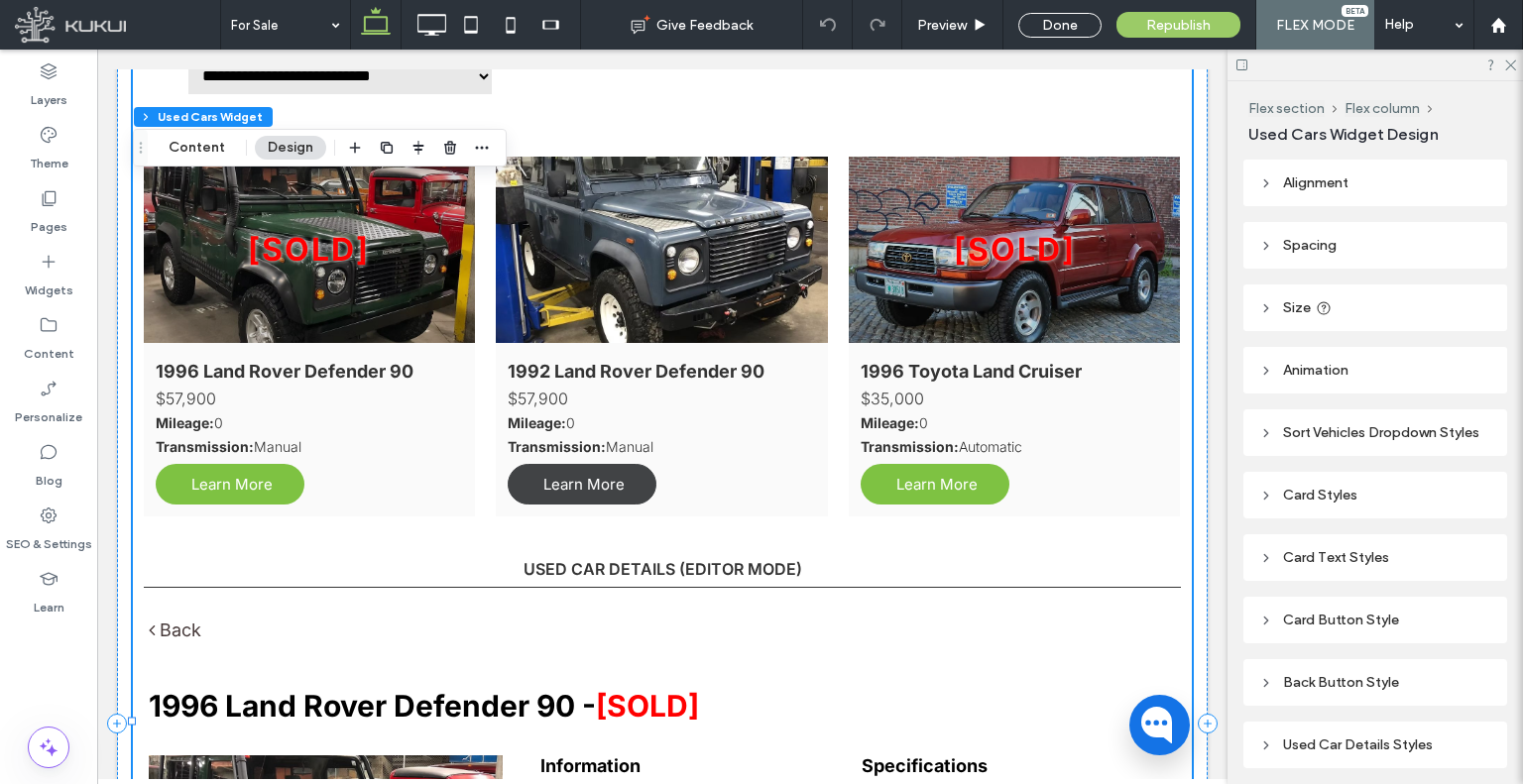 click on "Learn More" at bounding box center [584, 484] 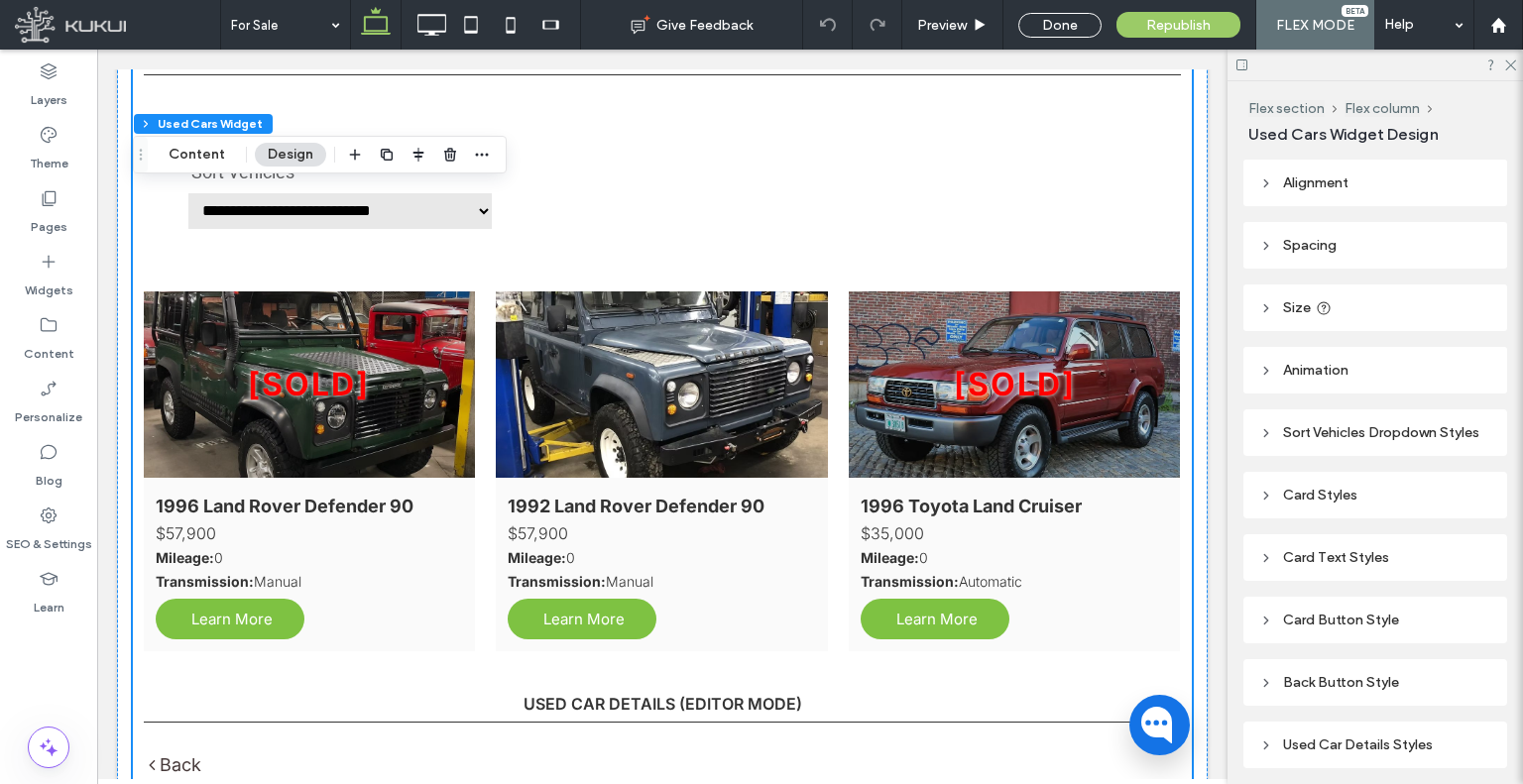 scroll, scrollTop: 589, scrollLeft: 0, axis: vertical 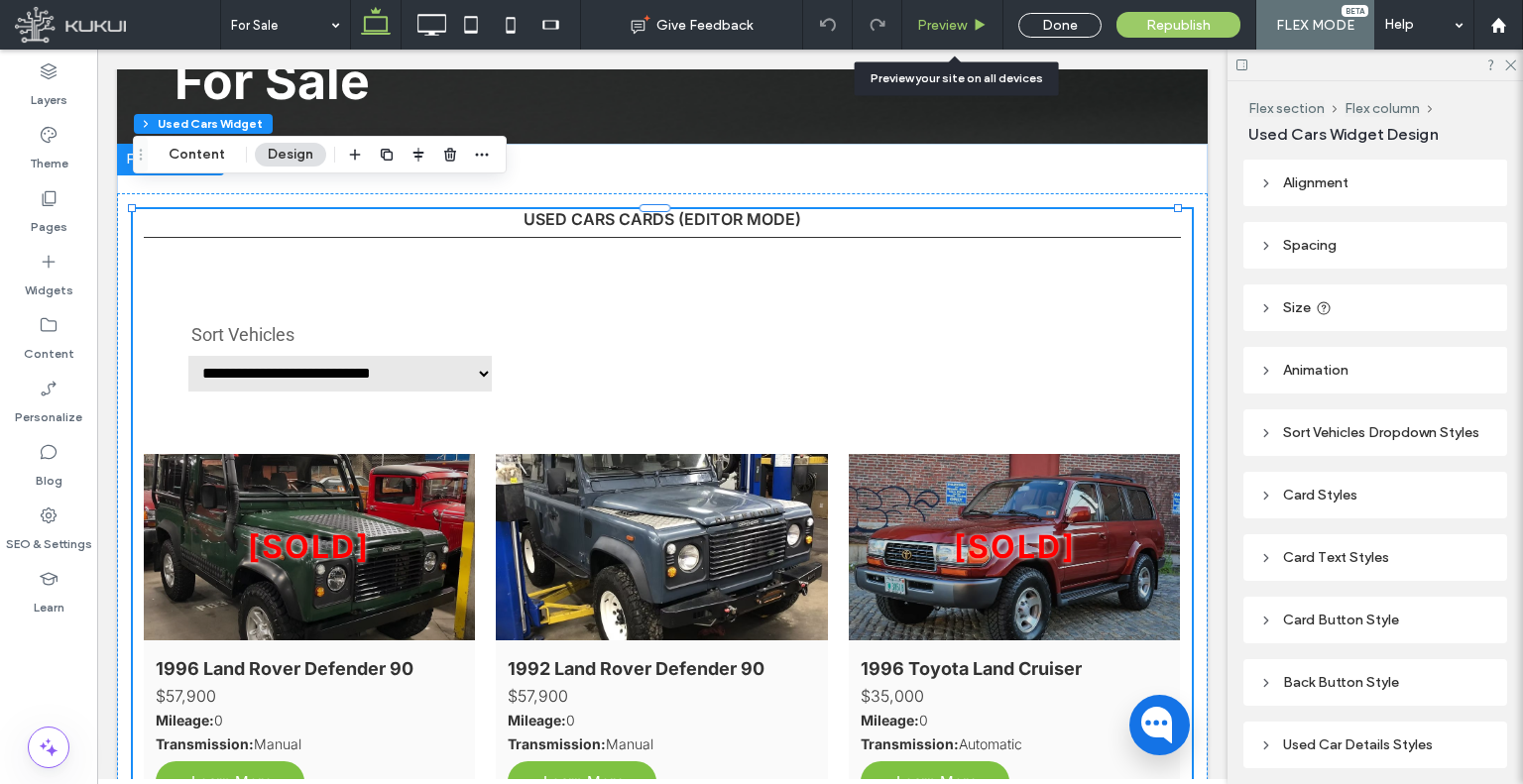click on "Preview" at bounding box center (953, 25) 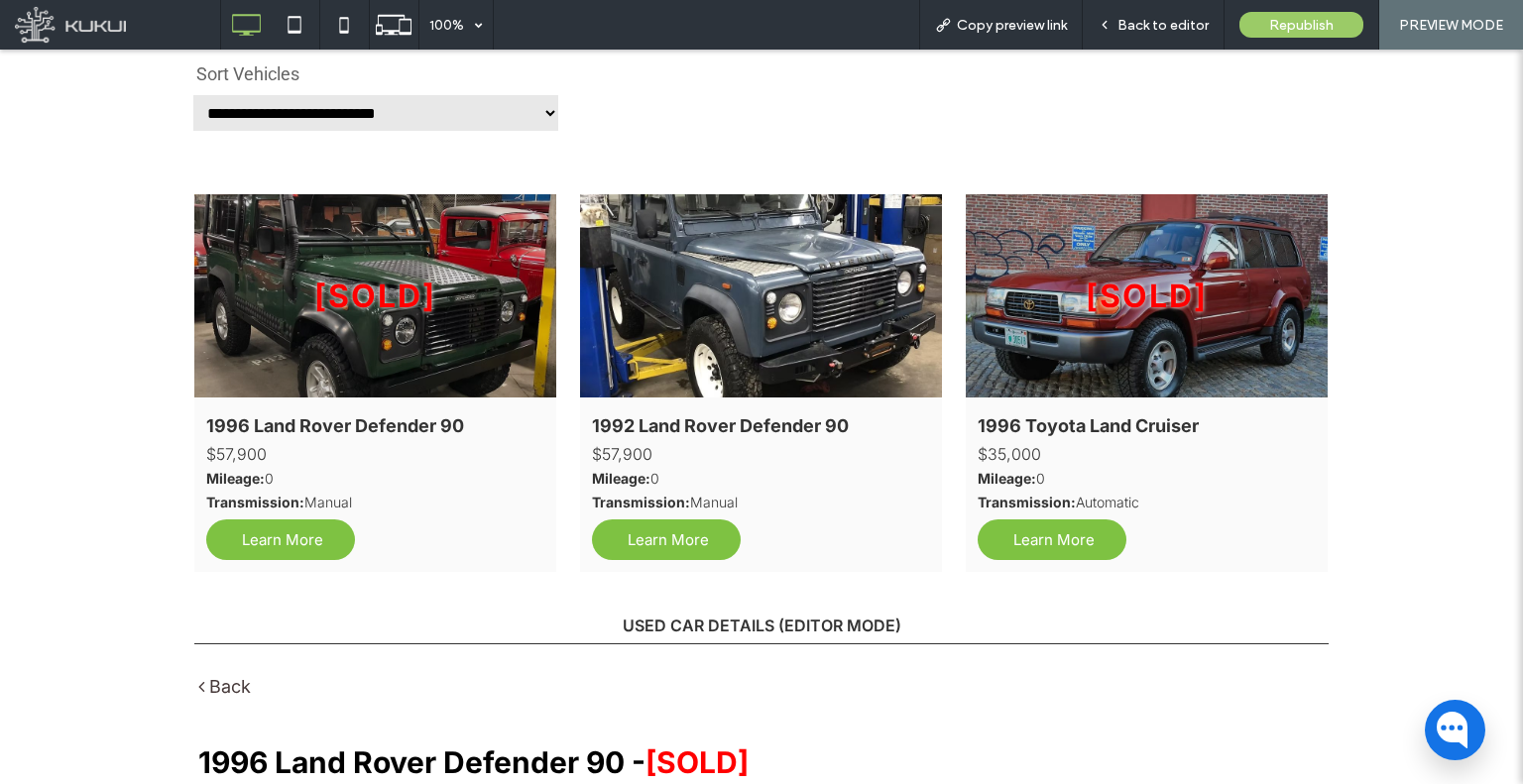 scroll, scrollTop: 787, scrollLeft: 0, axis: vertical 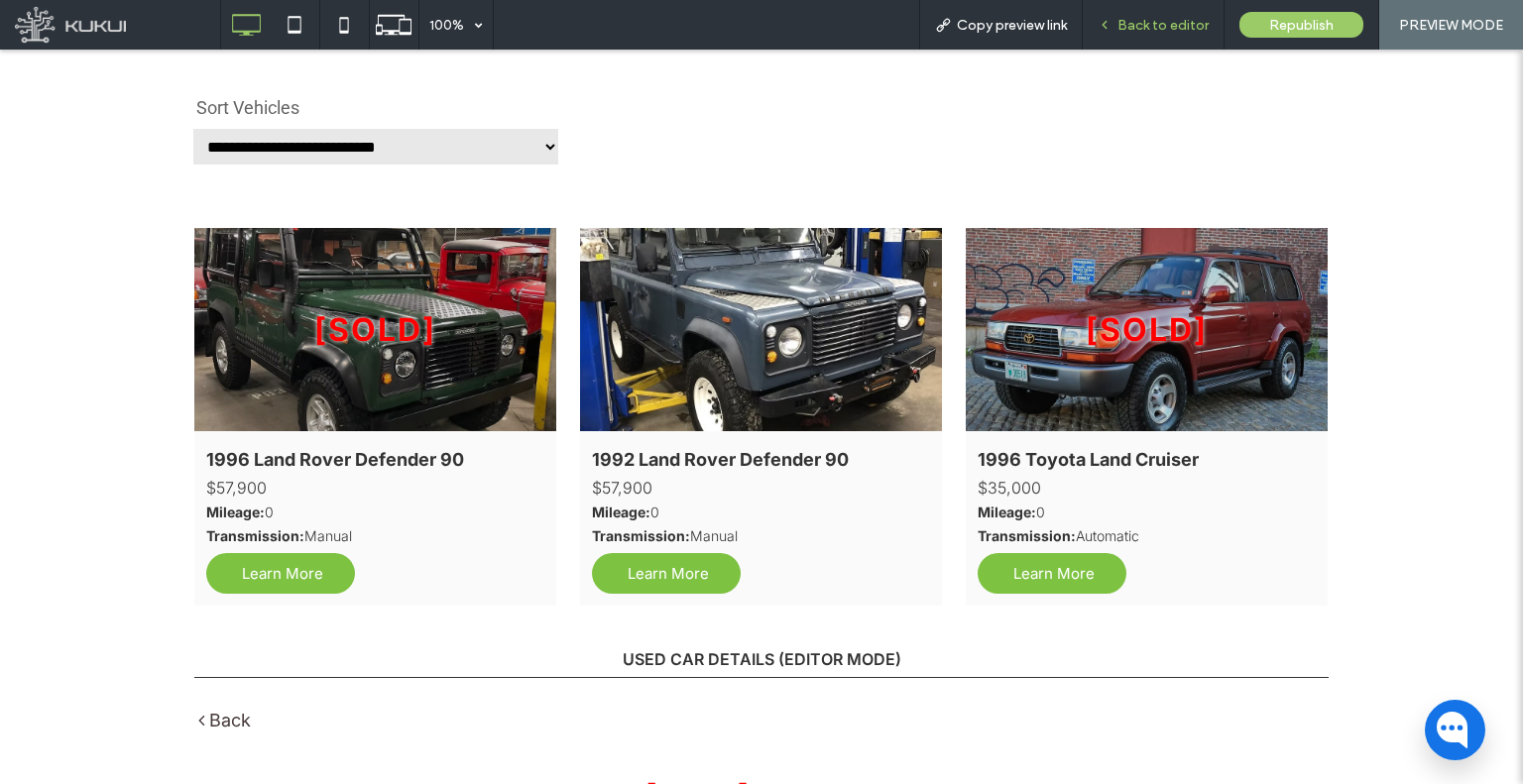 drag, startPoint x: 1120, startPoint y: 30, endPoint x: 1041, endPoint y: 29, distance: 79.00633 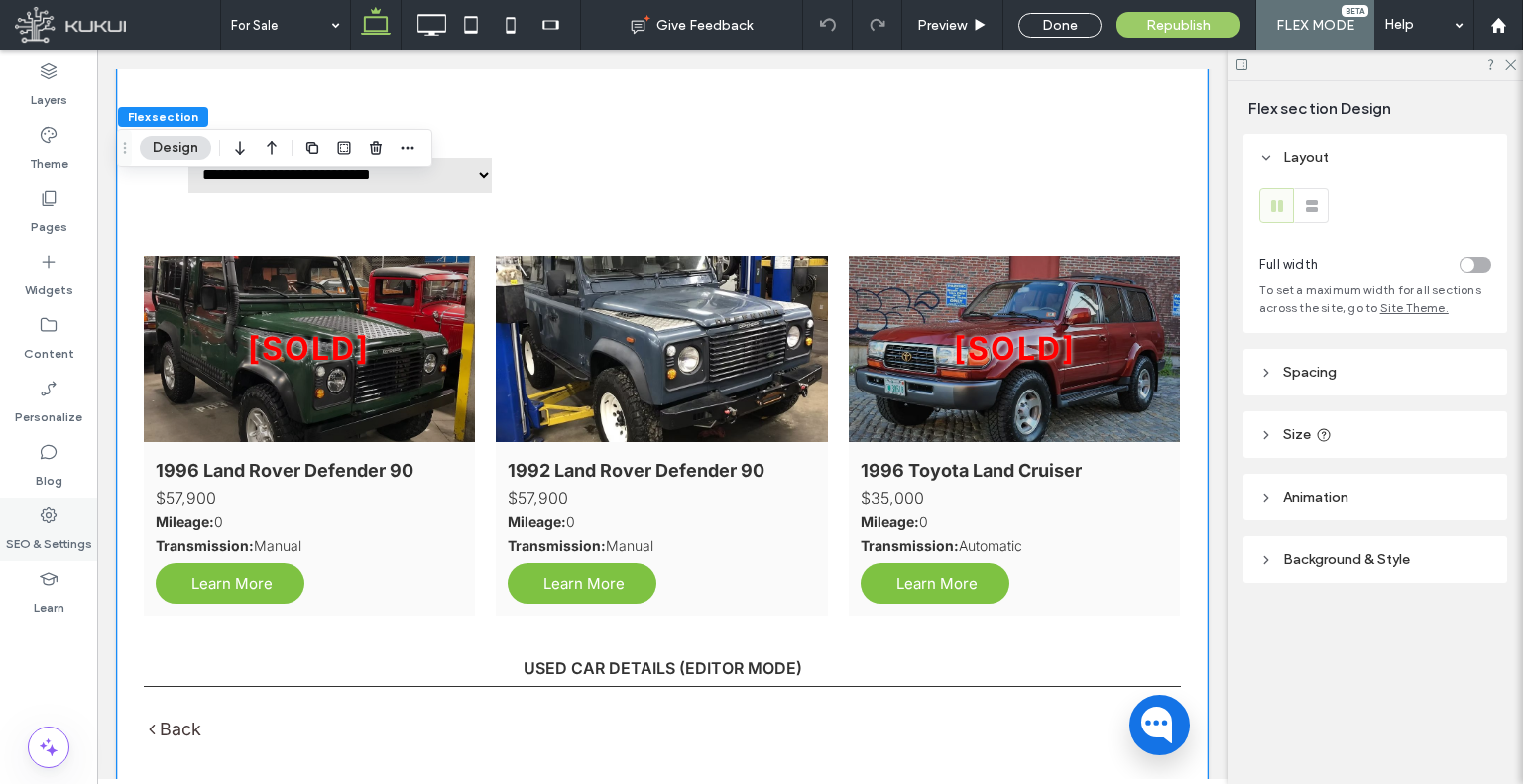 click on "SEO & Settings" at bounding box center [49, 539] 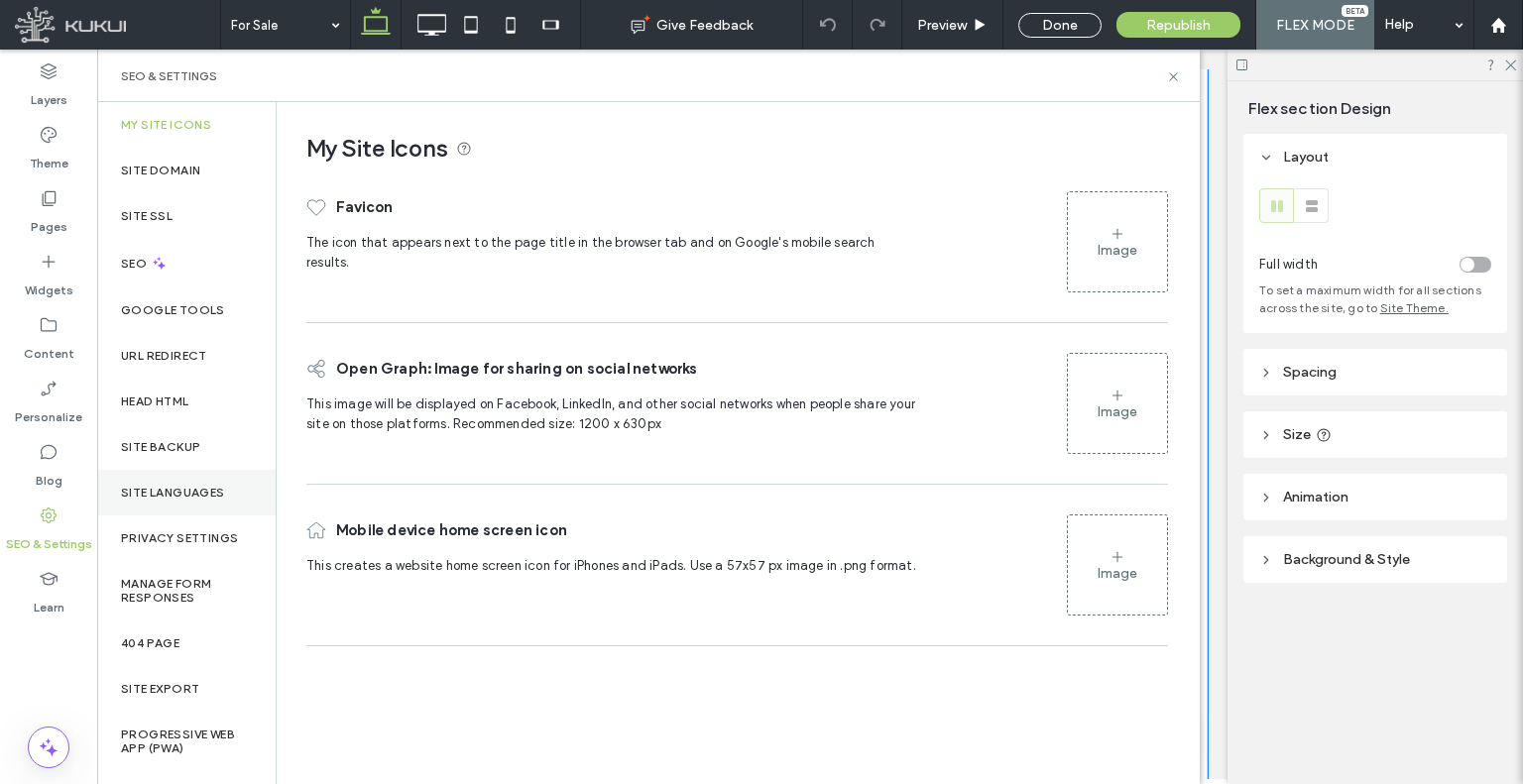 click on "Site Languages" at bounding box center (186, 493) 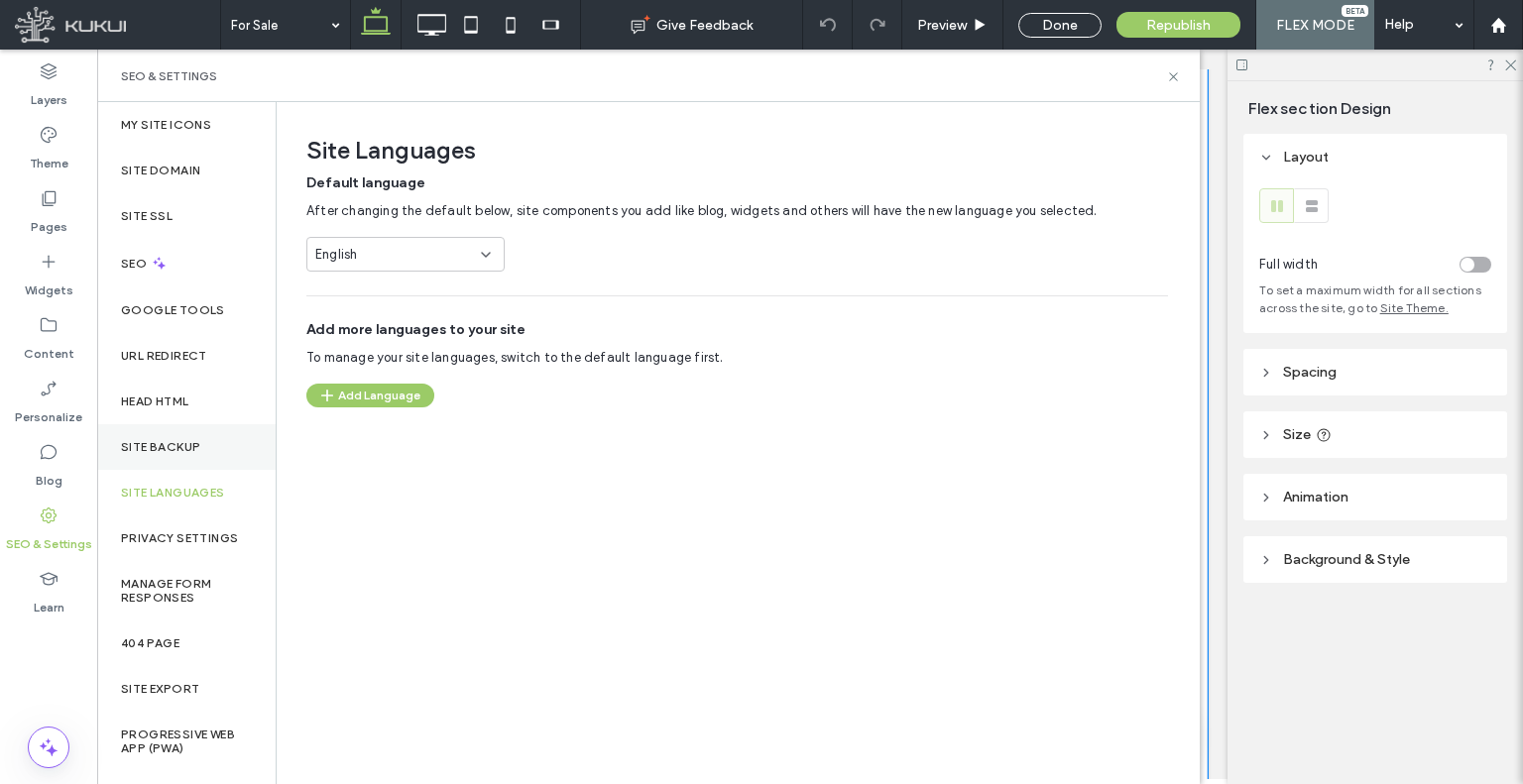 click on "Site Backup" at bounding box center [186, 447] 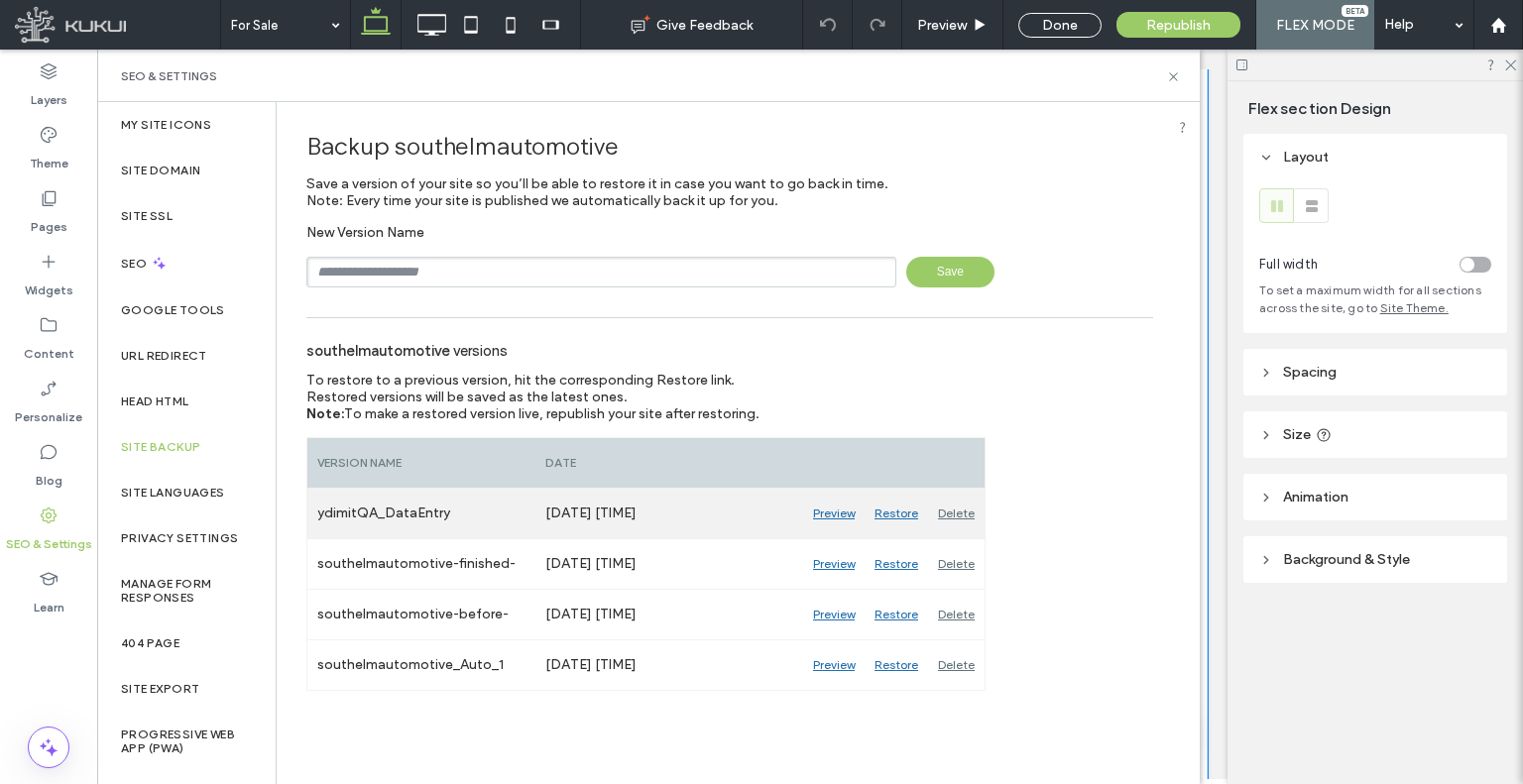 click on "Restore" at bounding box center (896, 513) 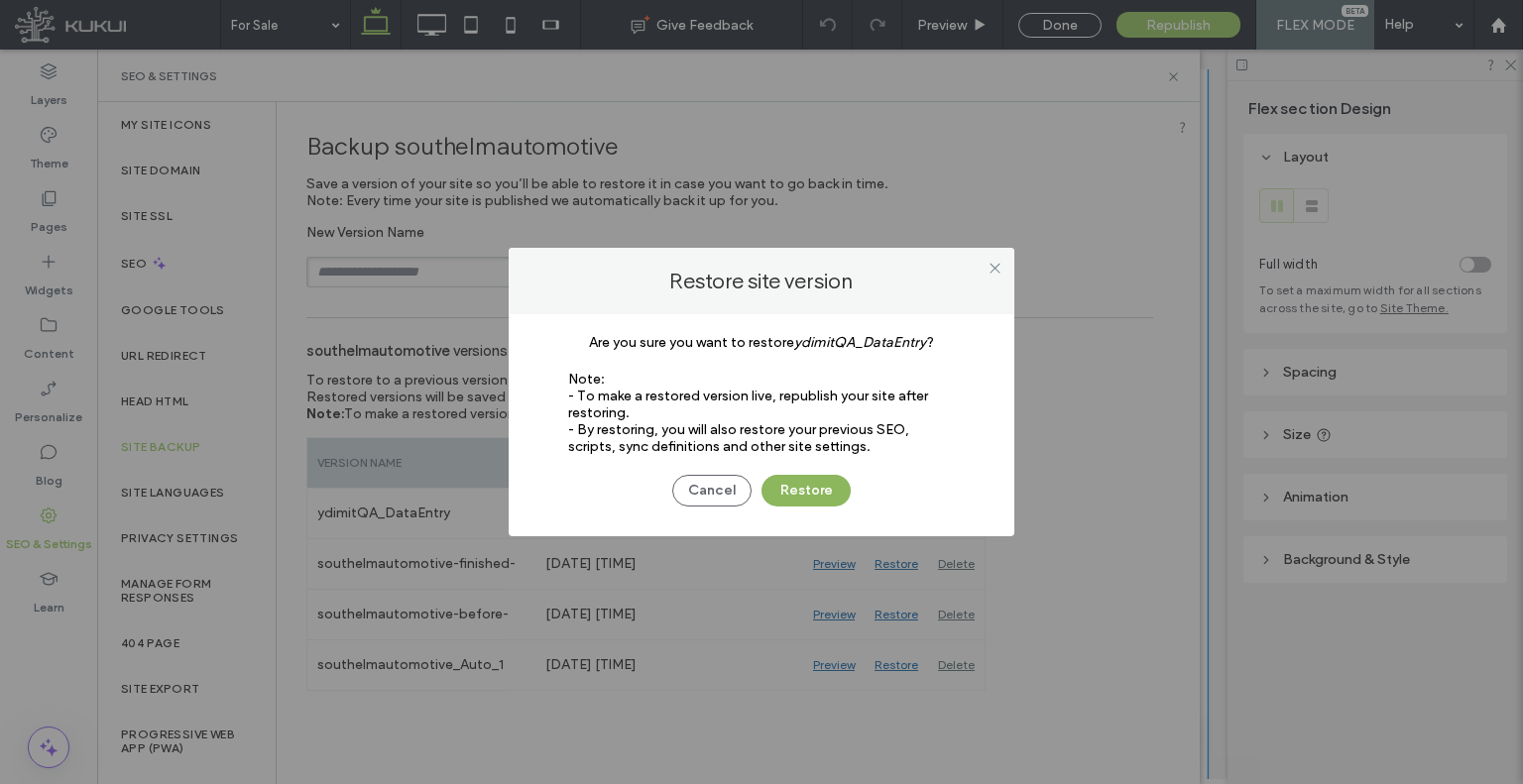 click on "Restore" at bounding box center (806, 491) 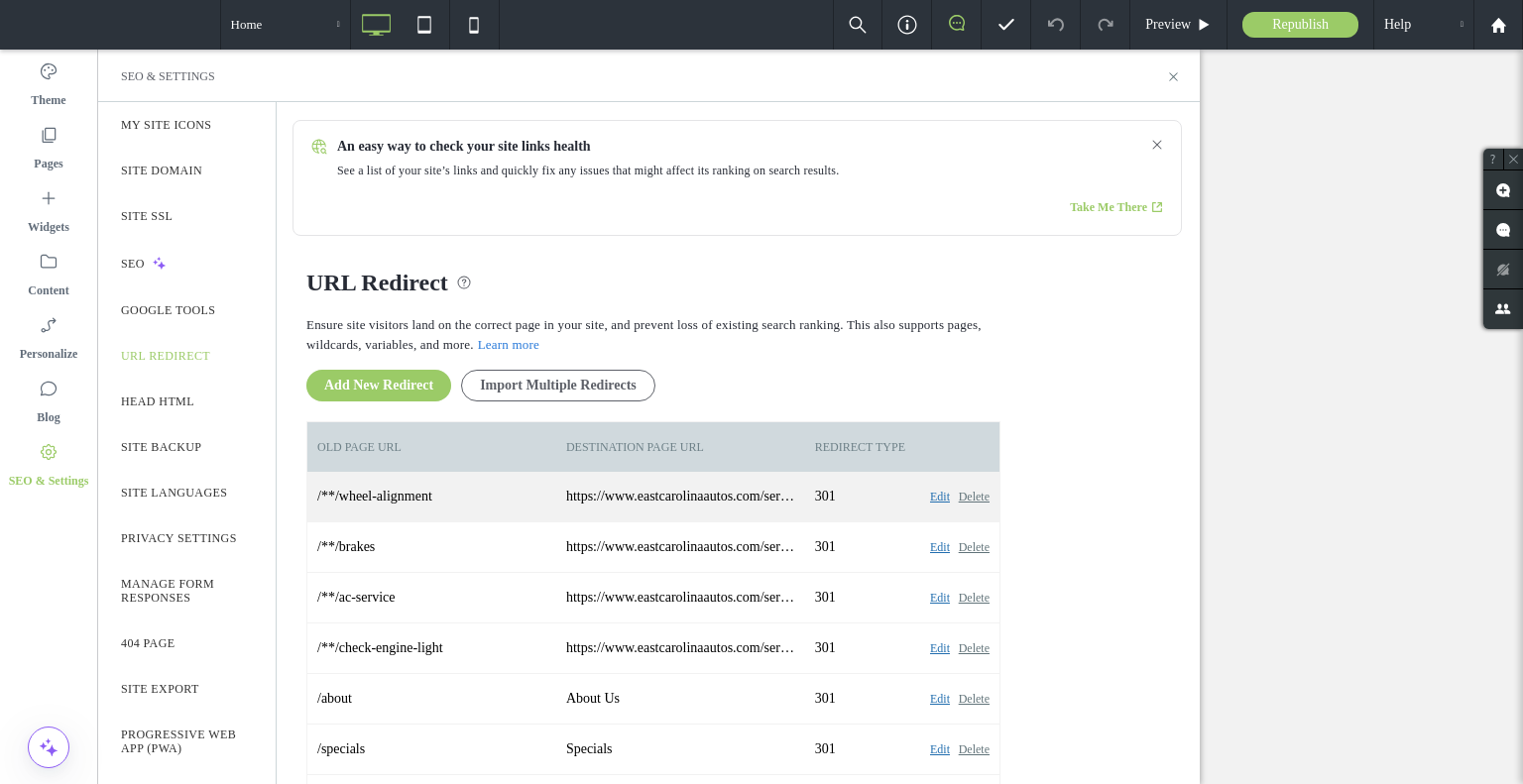 scroll, scrollTop: 0, scrollLeft: 0, axis: both 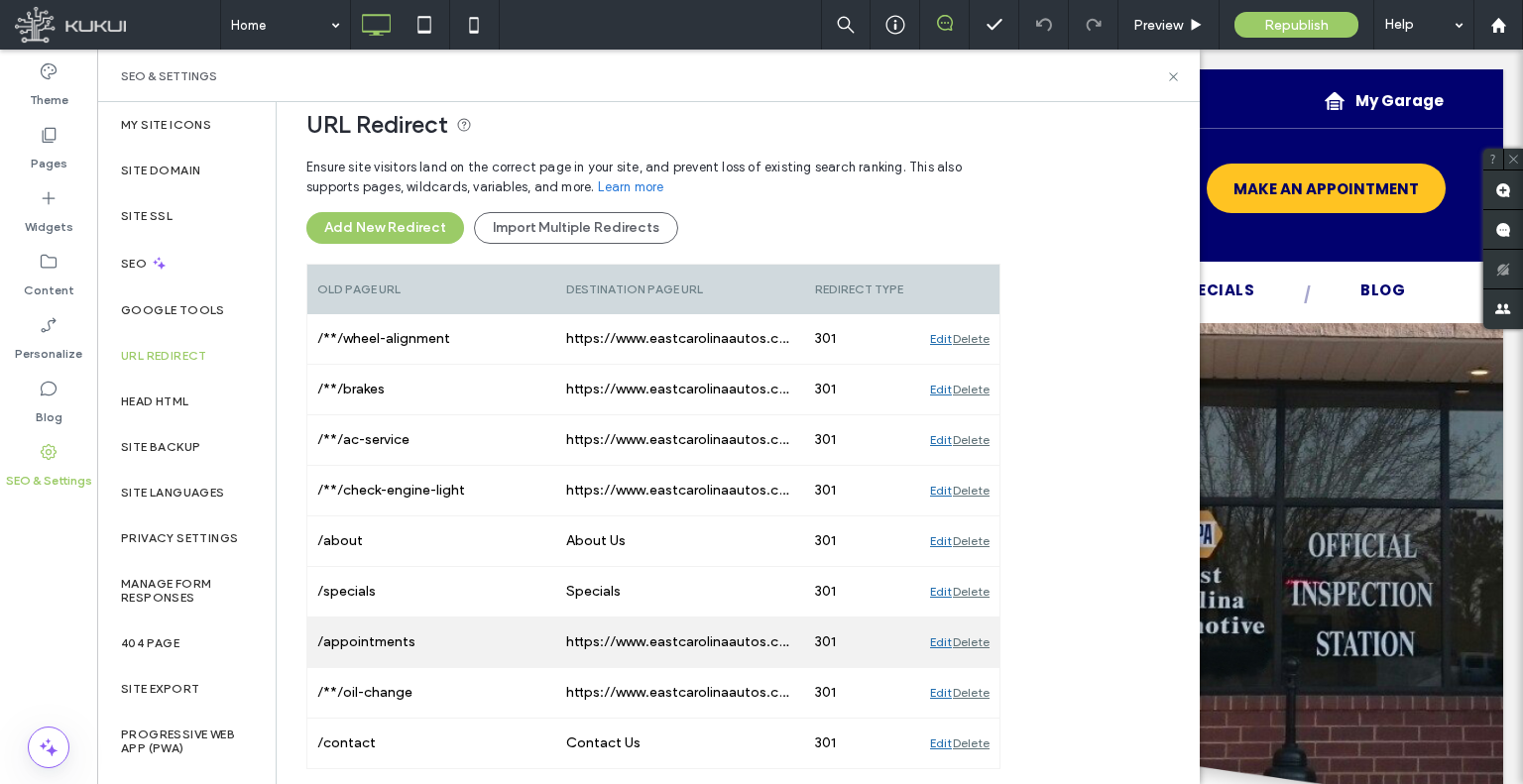 click on "/appointments" at bounding box center [431, 642] 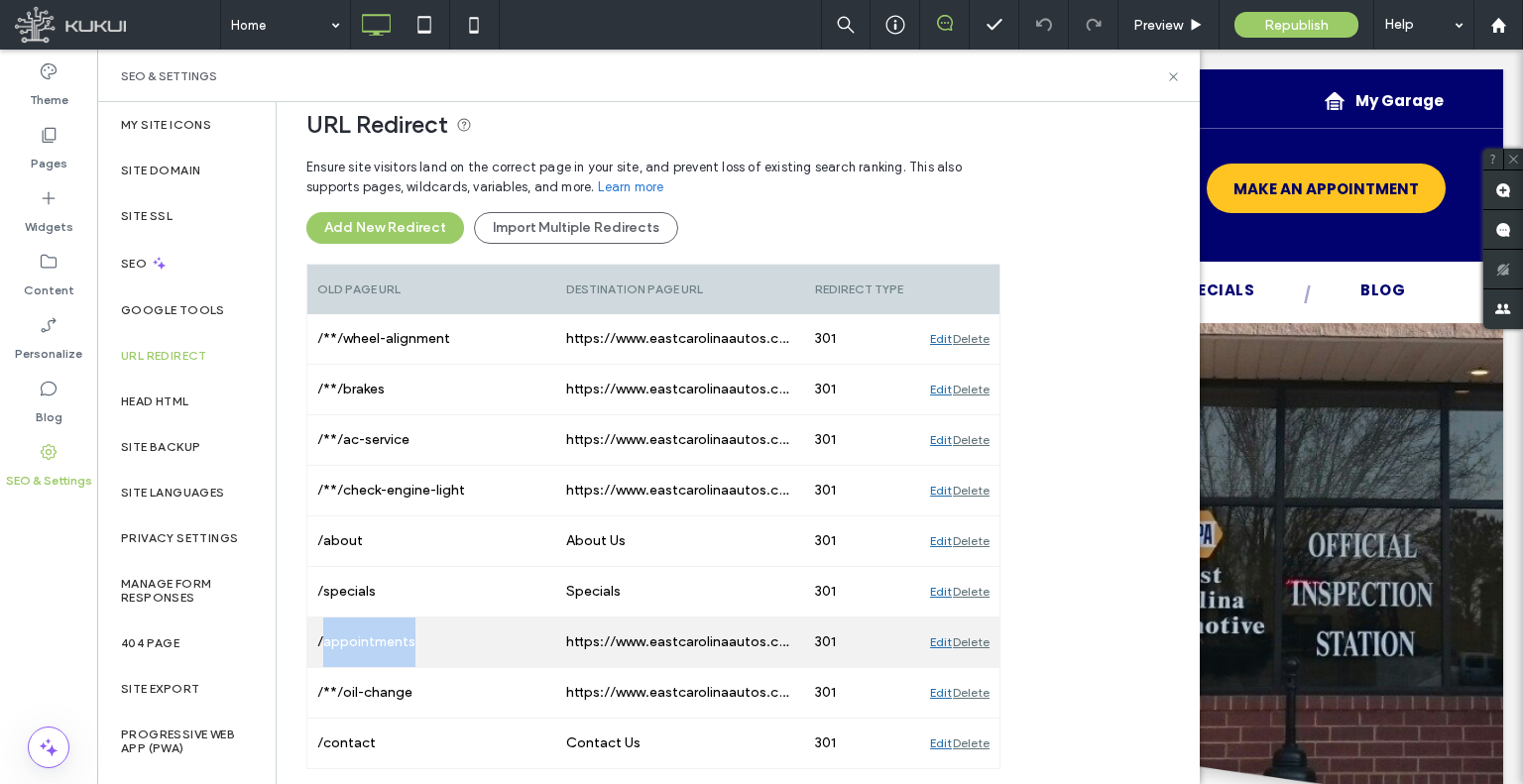 click on "/appointments" at bounding box center (431, 642) 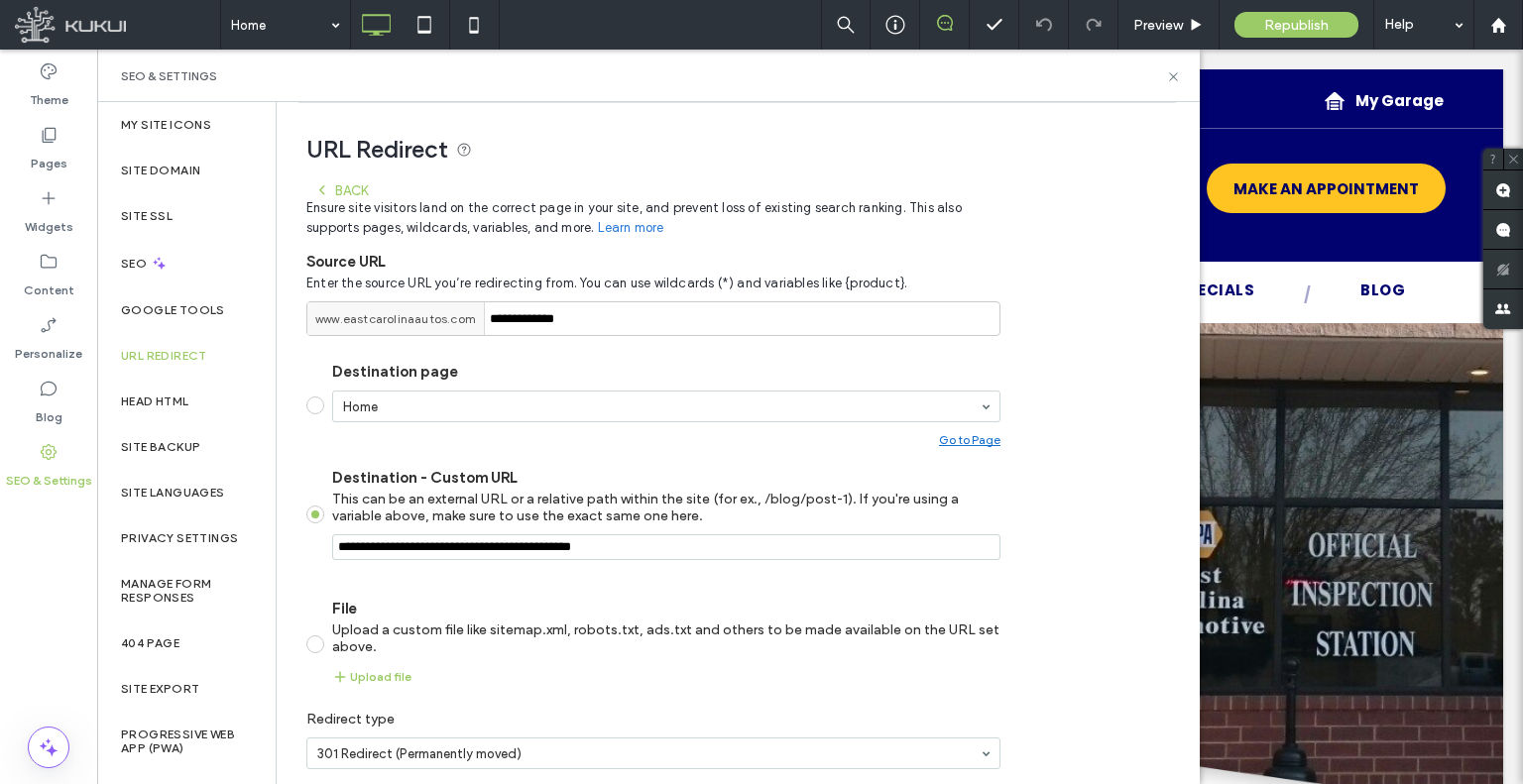 scroll, scrollTop: 159, scrollLeft: 0, axis: vertical 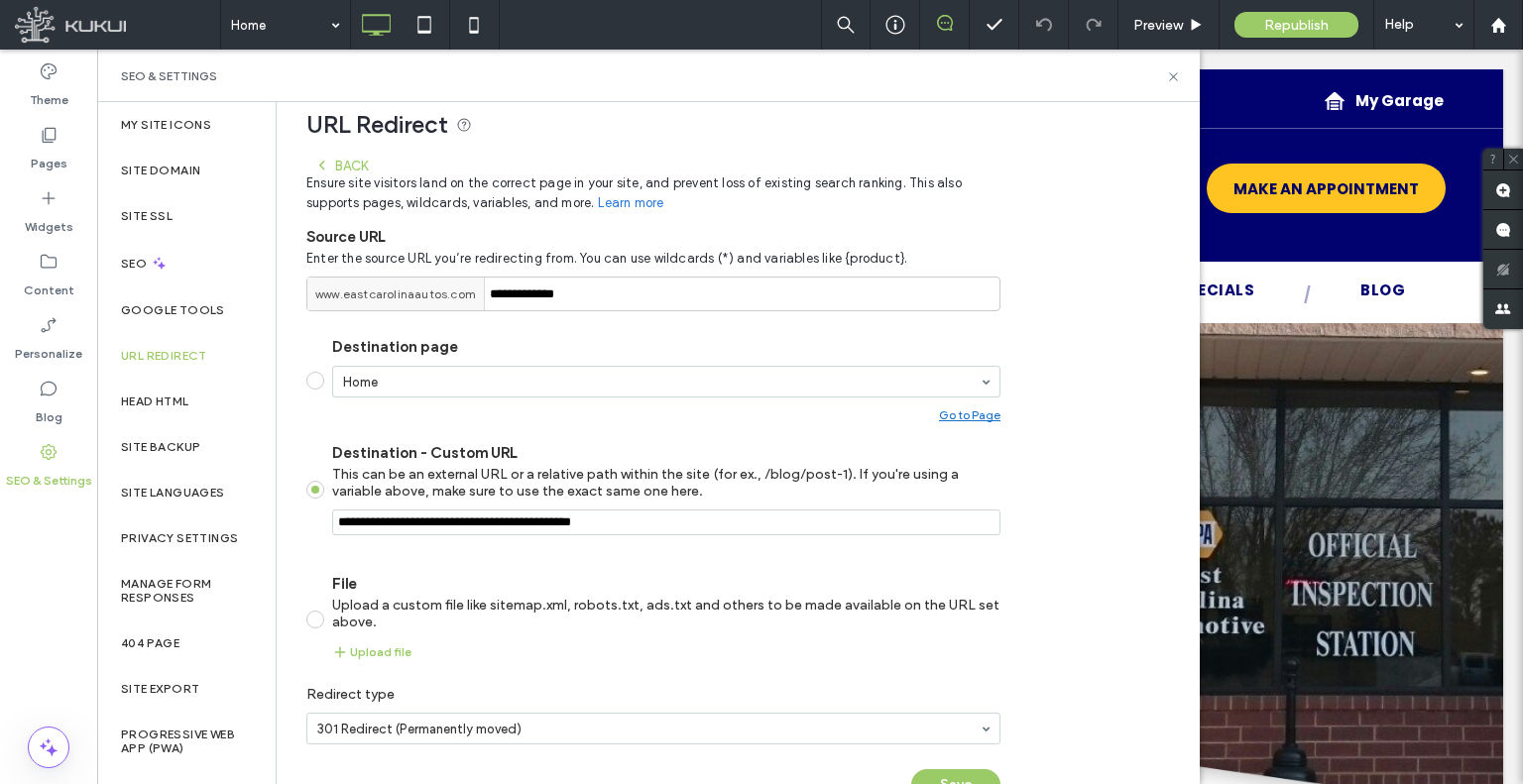 click on "Destination - Custom URL This can be an external URL or a relative path within the site (for ex., /blog/post-1).
If you're using a variable above, make sure to use the exact same one here." at bounding box center (666, 522) 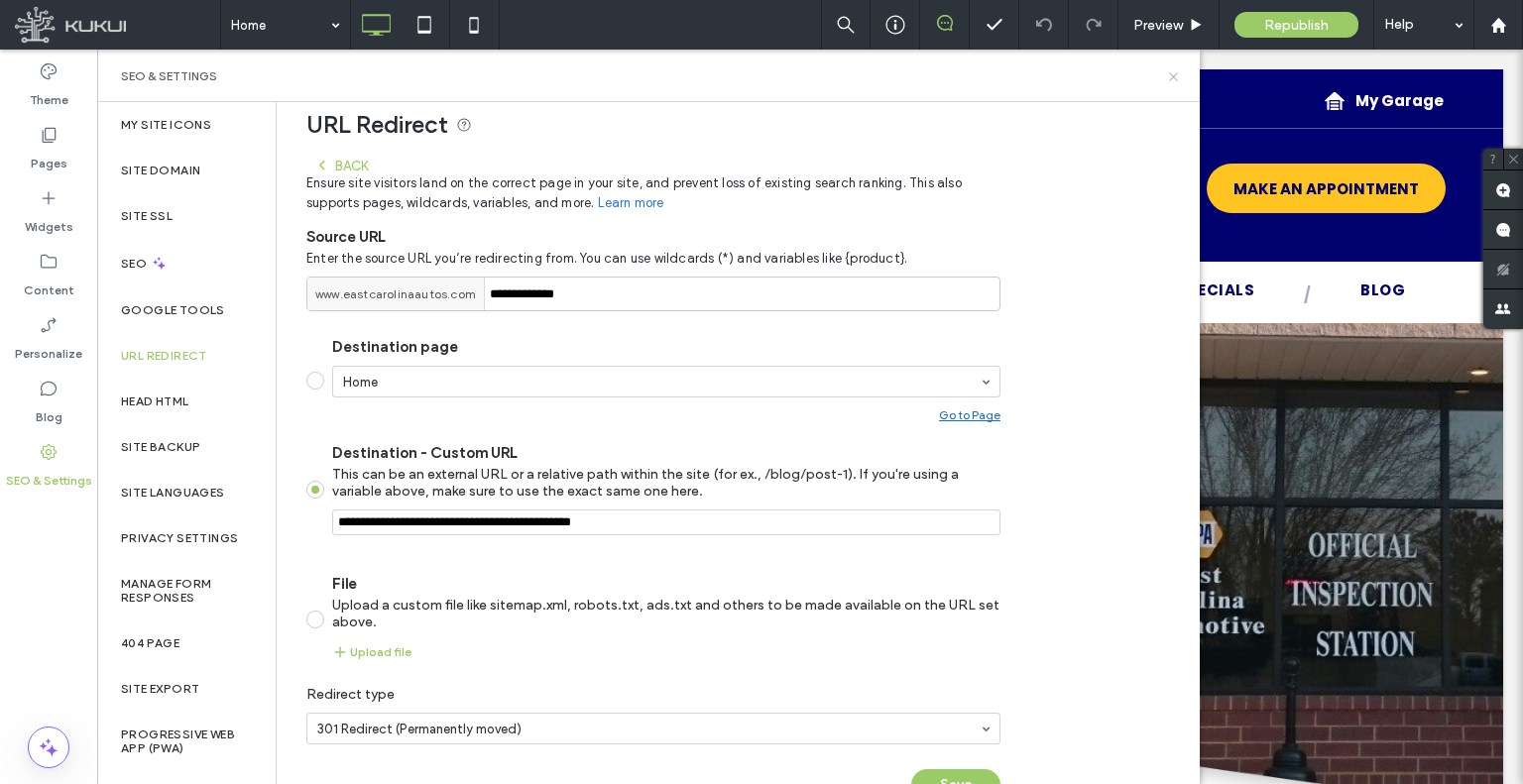 click 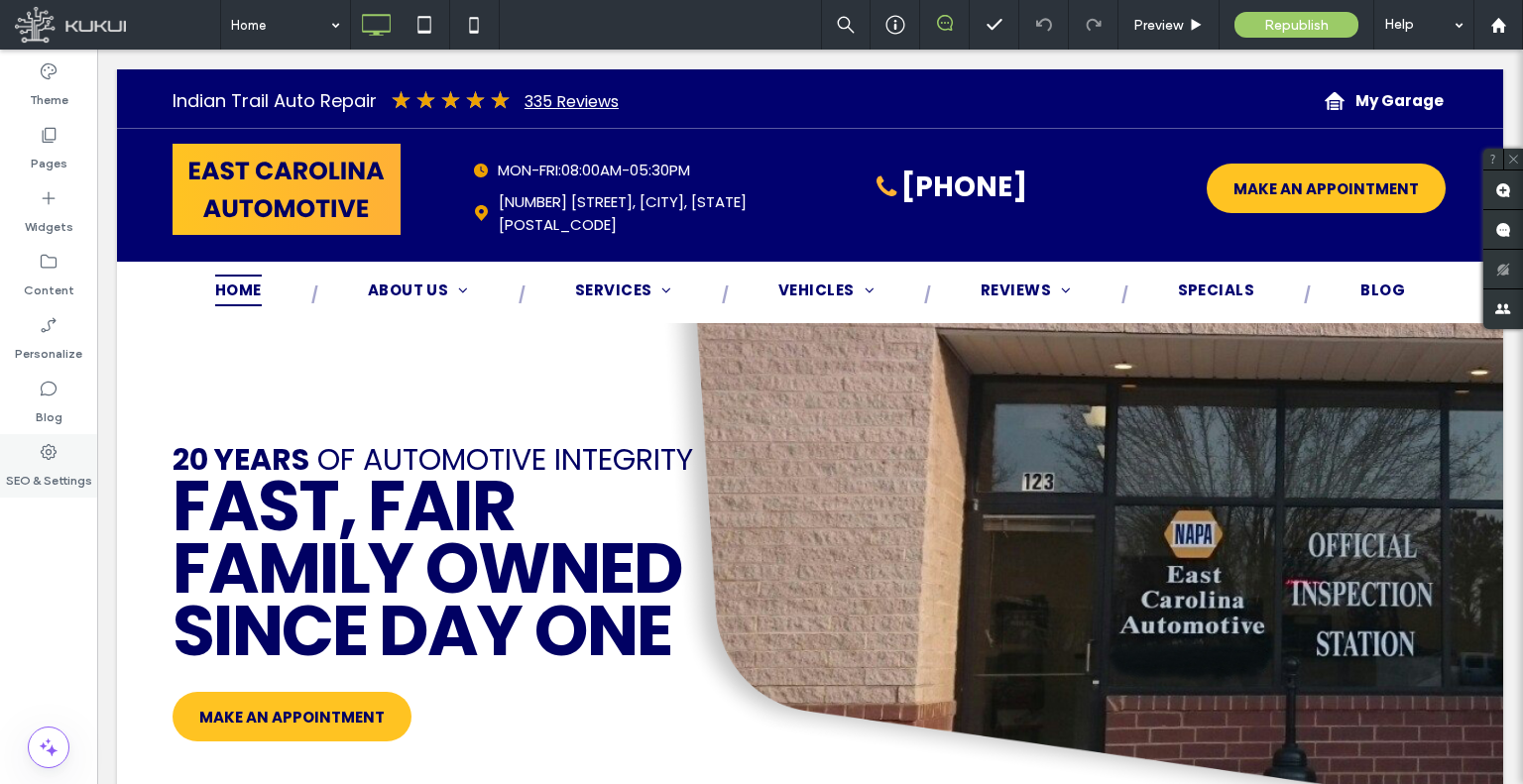 click on "SEO & Settings" at bounding box center (49, 476) 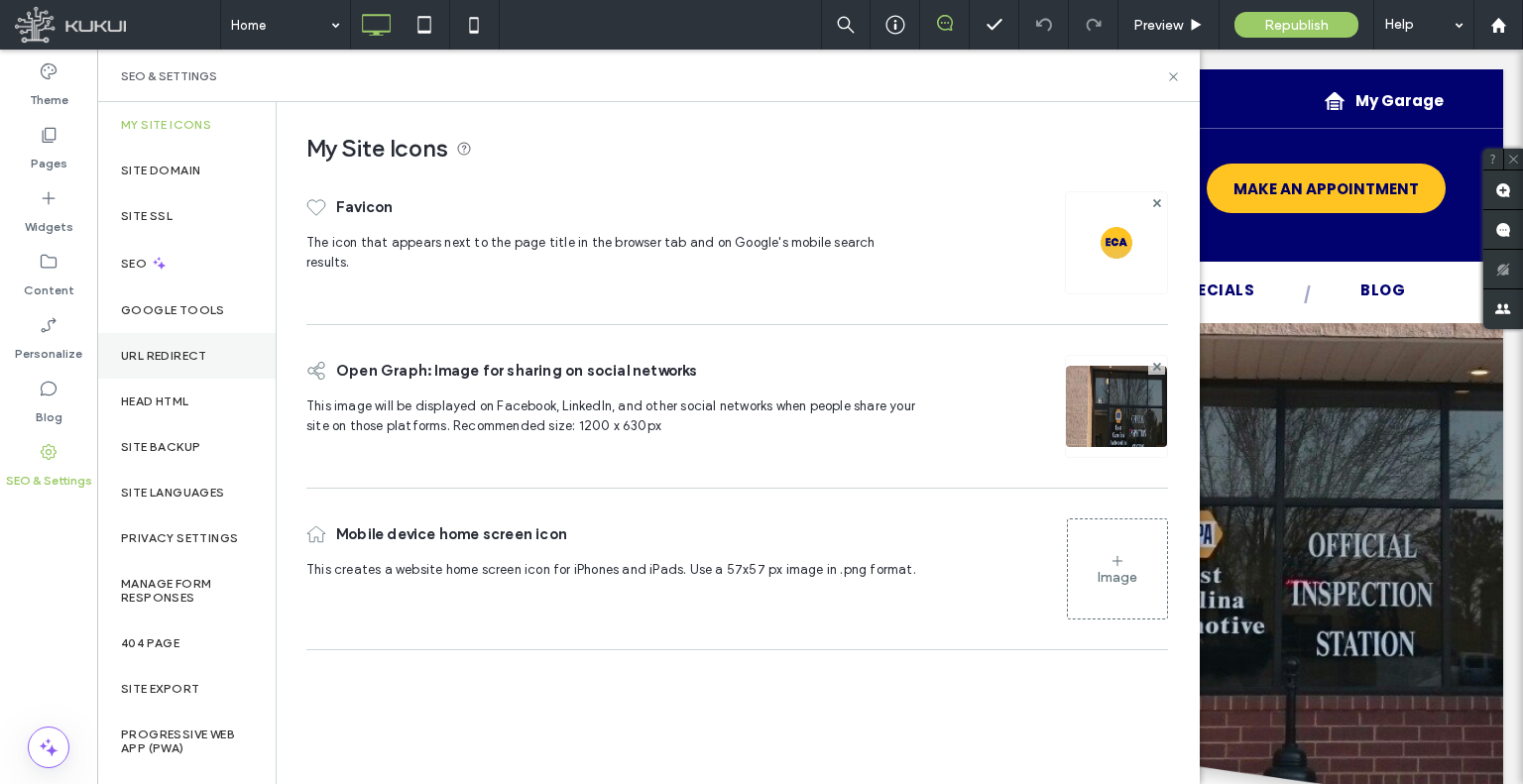 click on "URL Redirect" at bounding box center [164, 356] 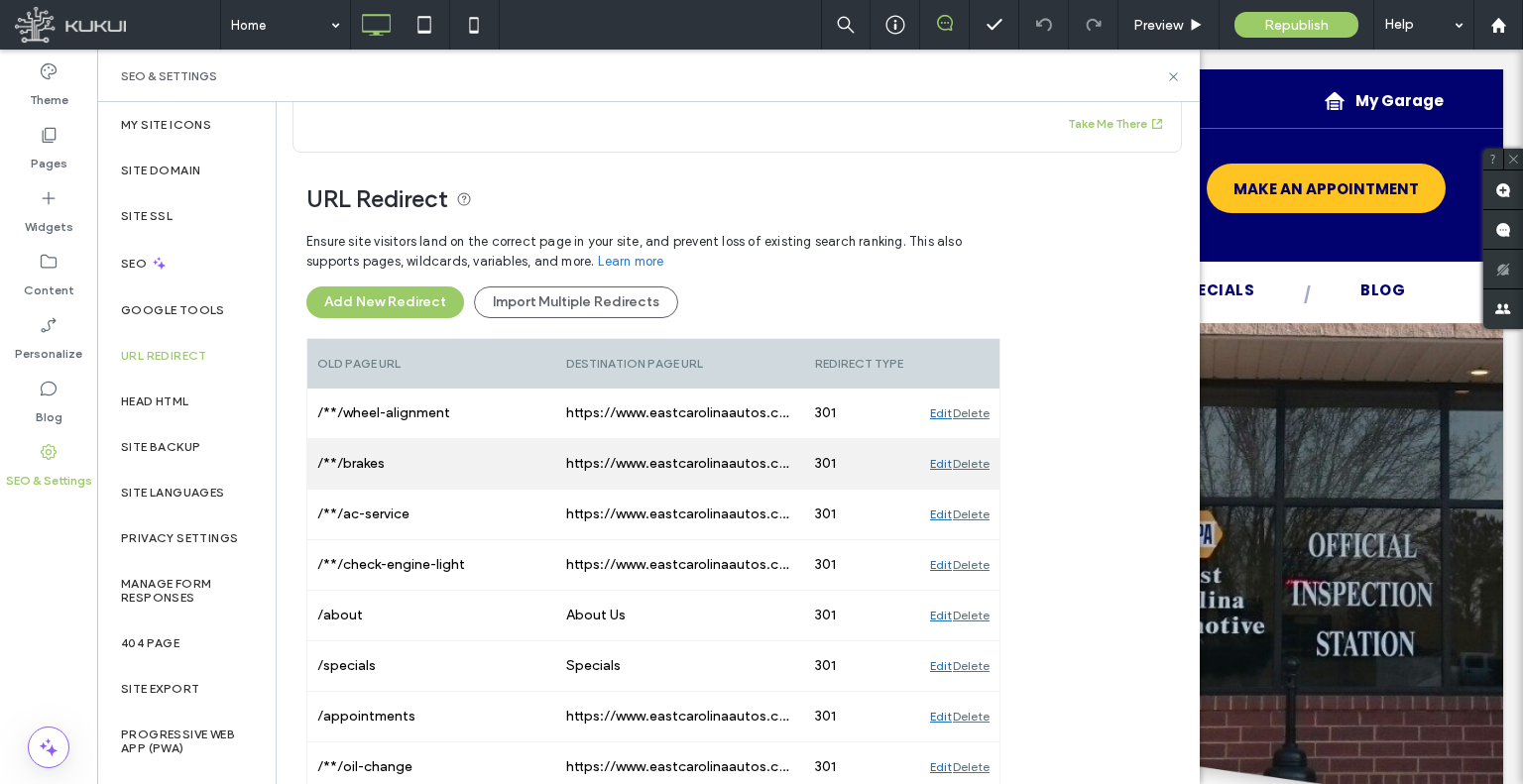 scroll, scrollTop: 159, scrollLeft: 0, axis: vertical 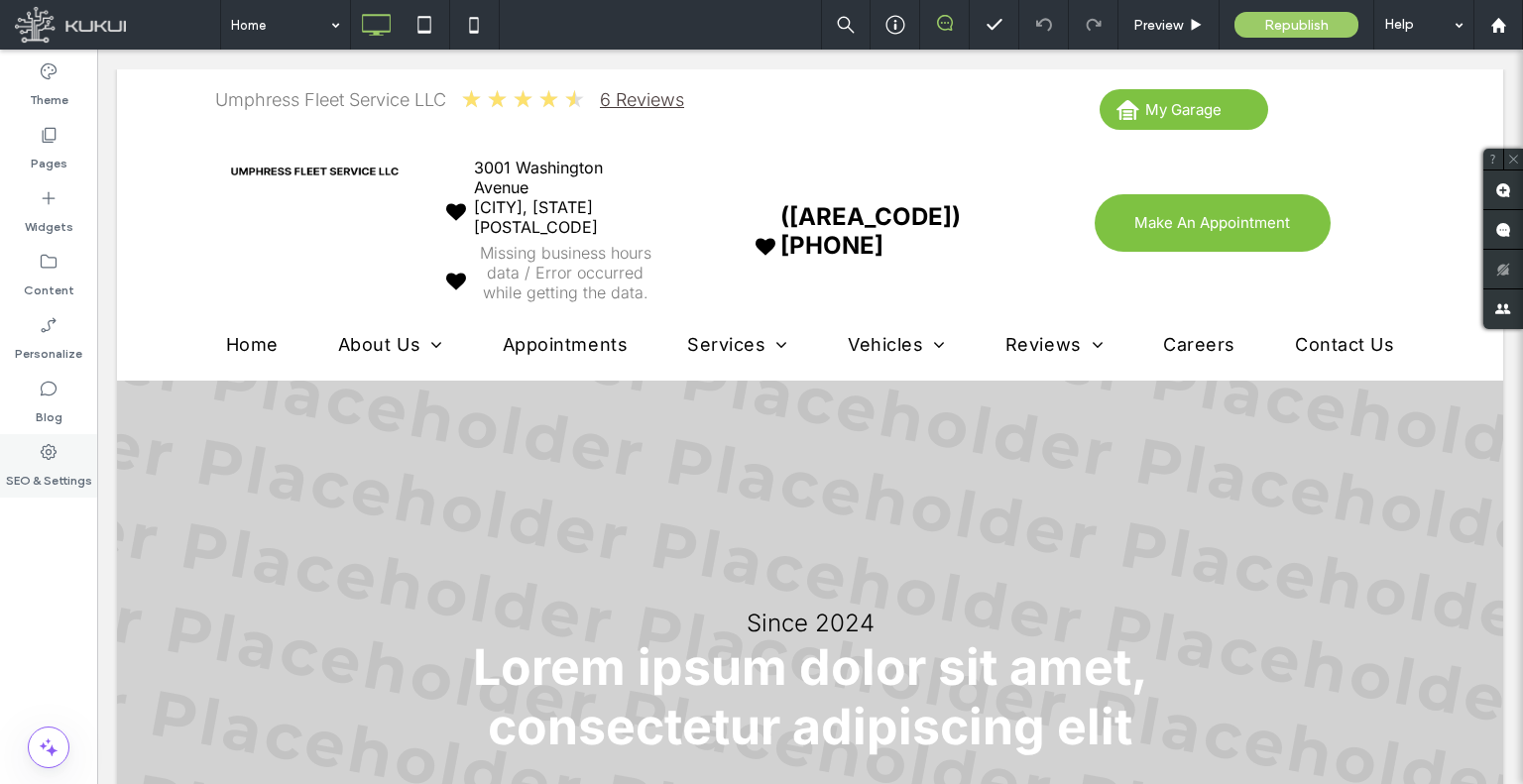 click on "SEO & Settings" at bounding box center (49, 466) 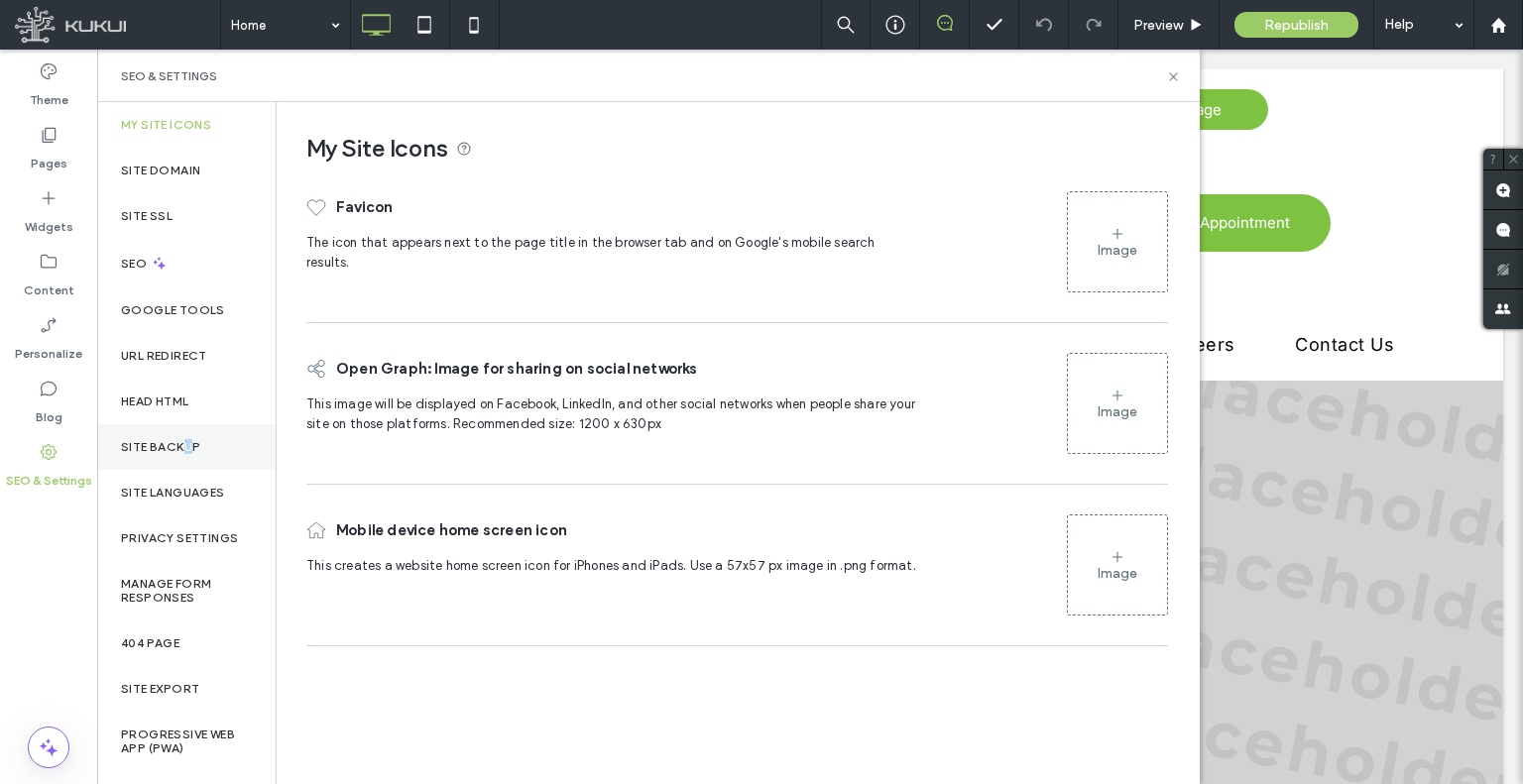 click on "Site Backup" at bounding box center (186, 447) 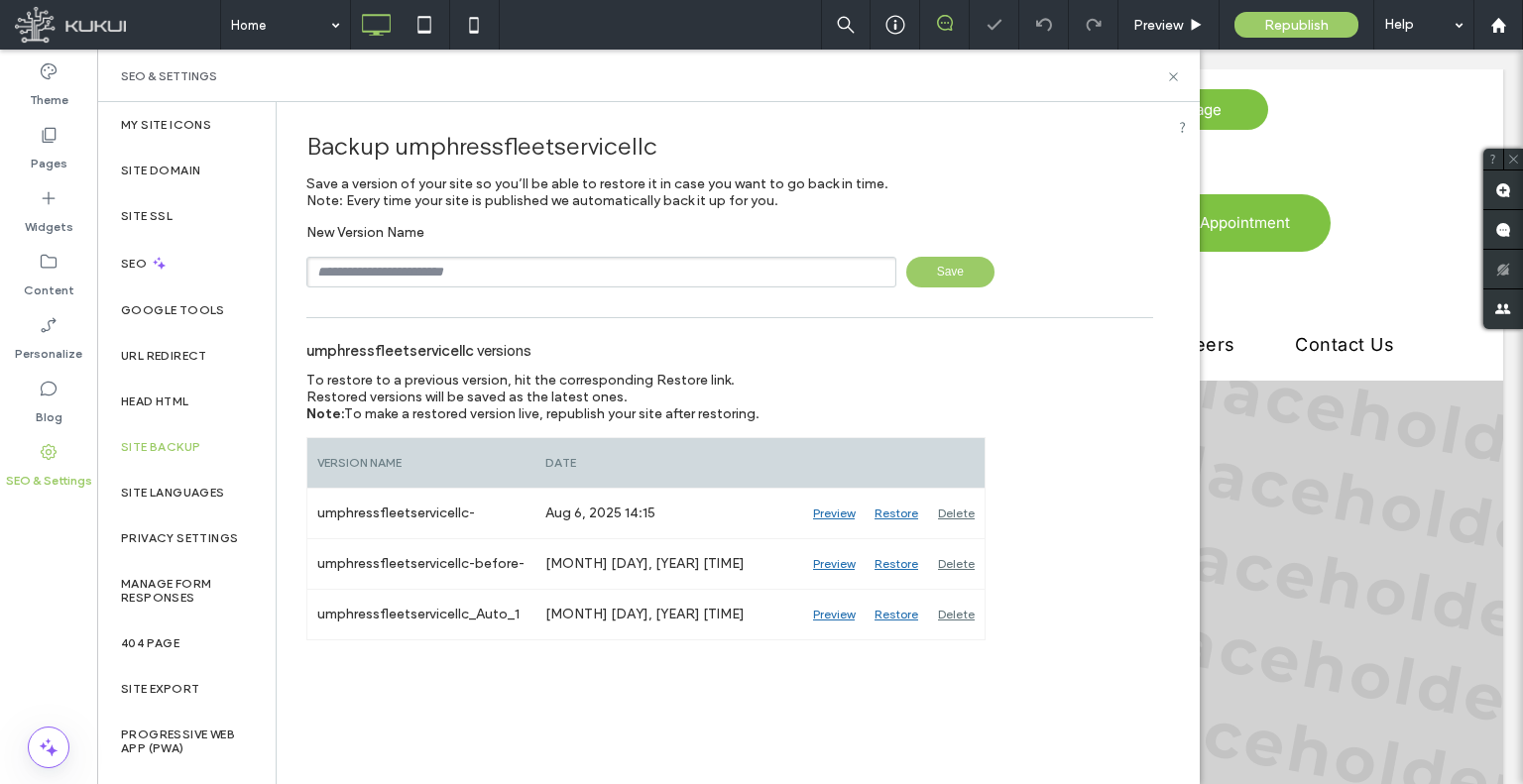 drag, startPoint x: 500, startPoint y: 305, endPoint x: 510, endPoint y: 266, distance: 40.261644 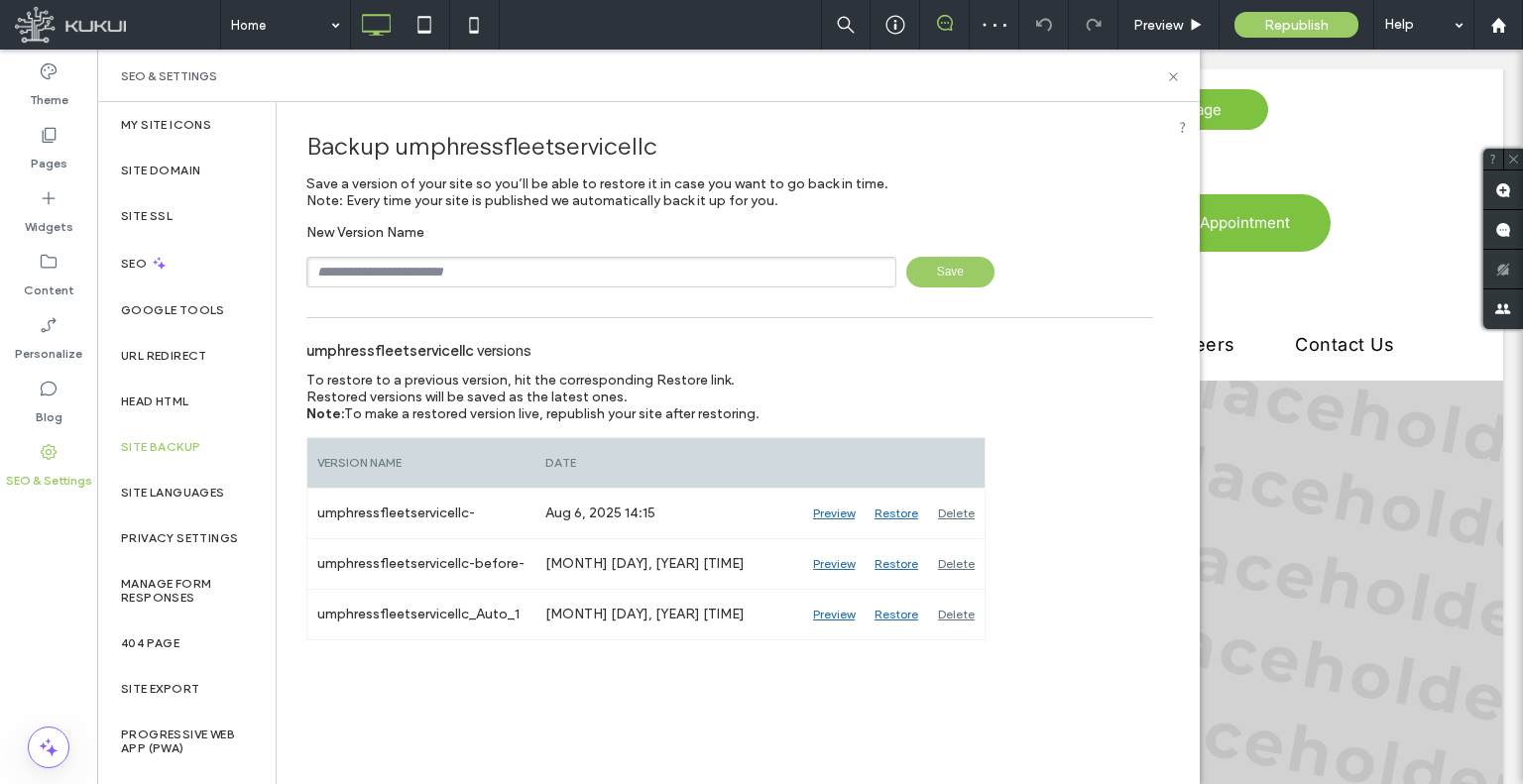 type on "**********" 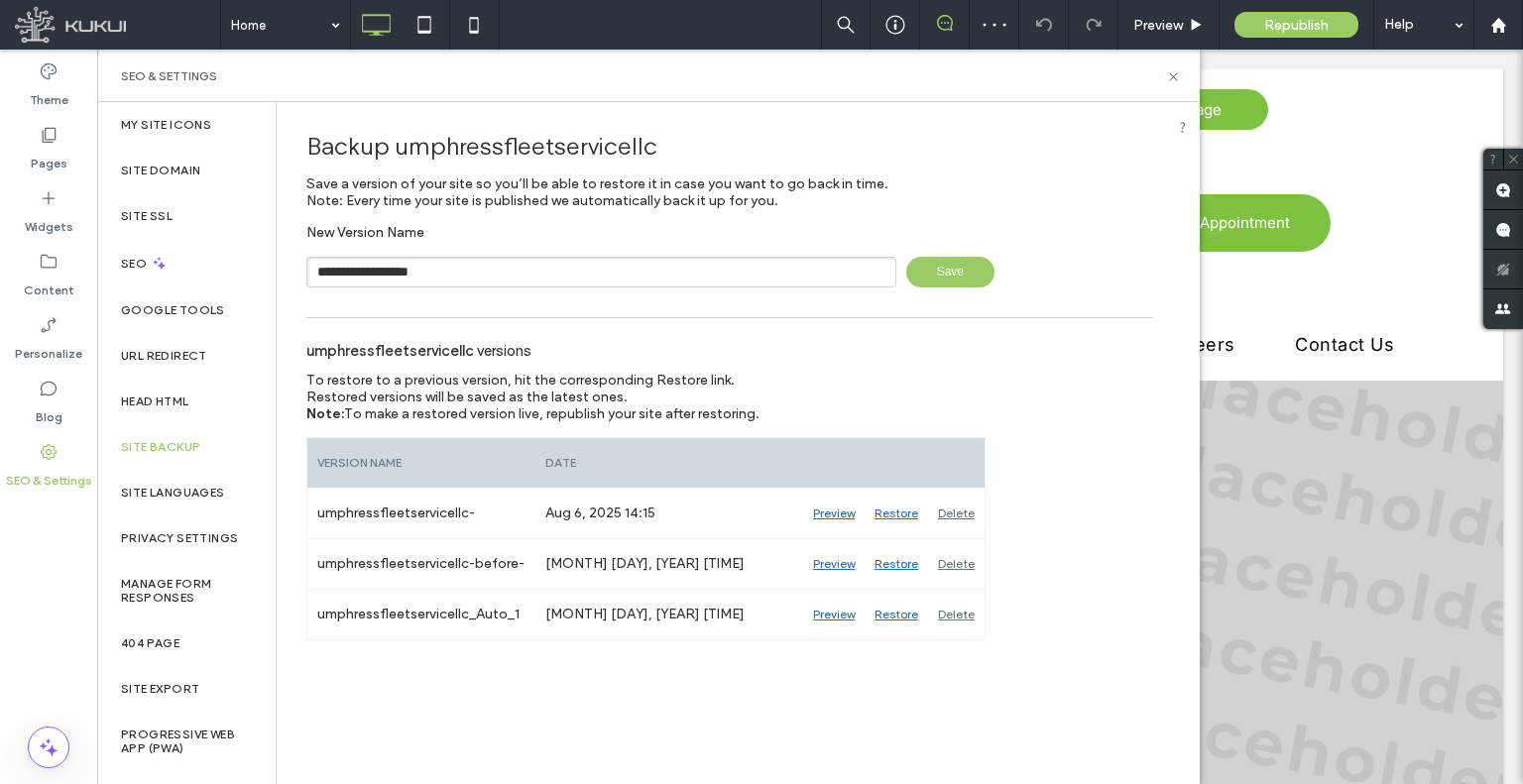 click on "Save" at bounding box center [950, 272] 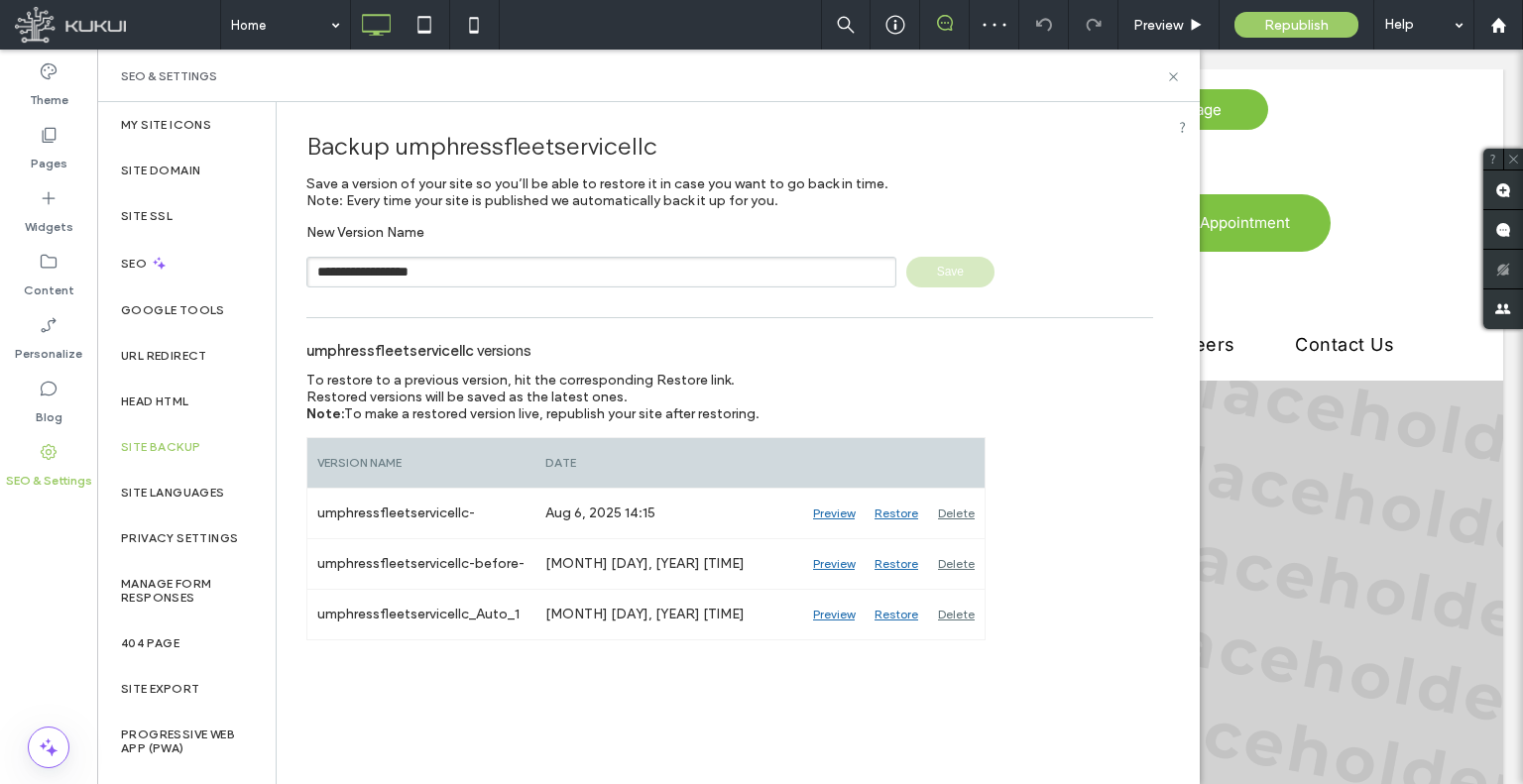 type 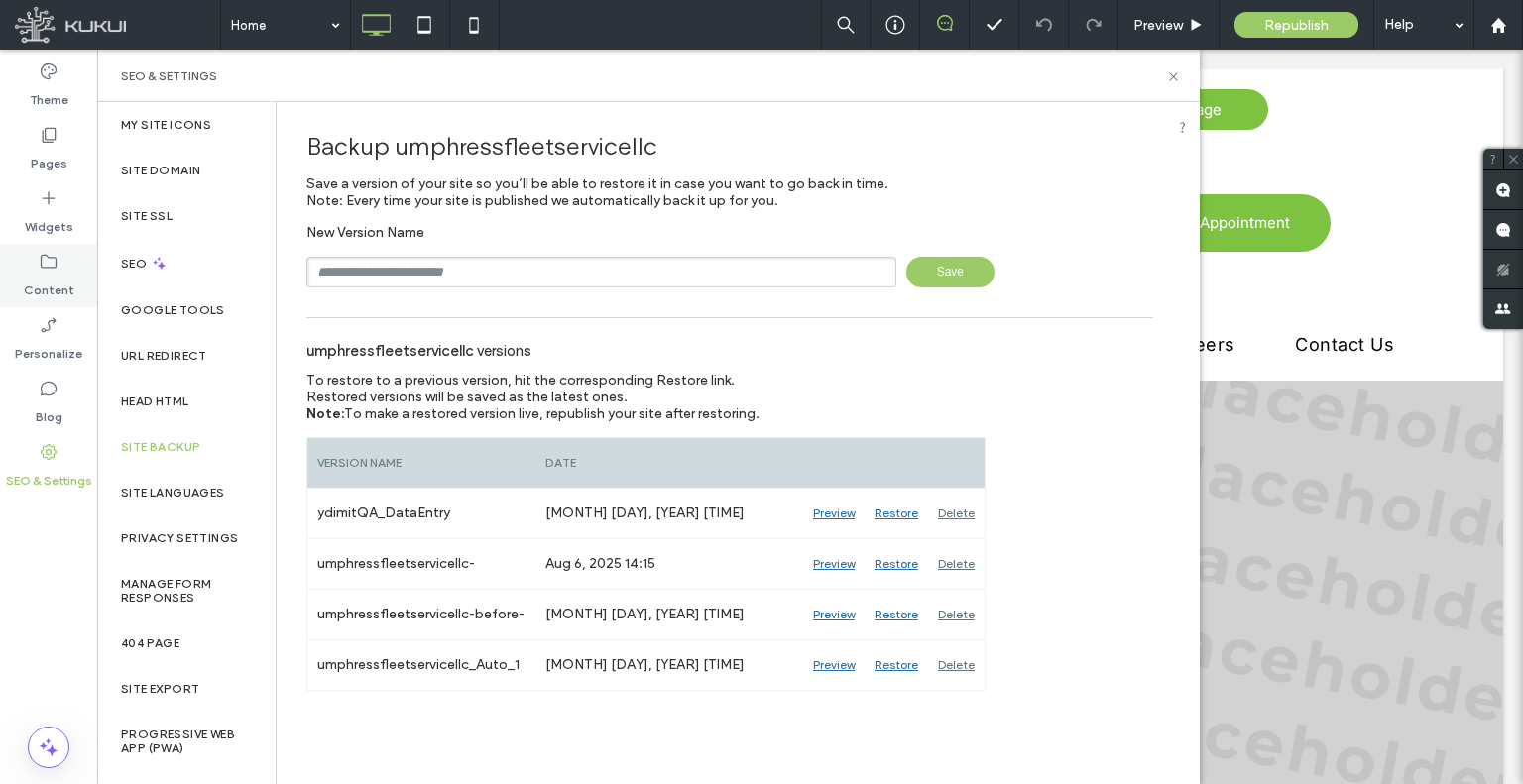 click on "Content" at bounding box center [49, 285] 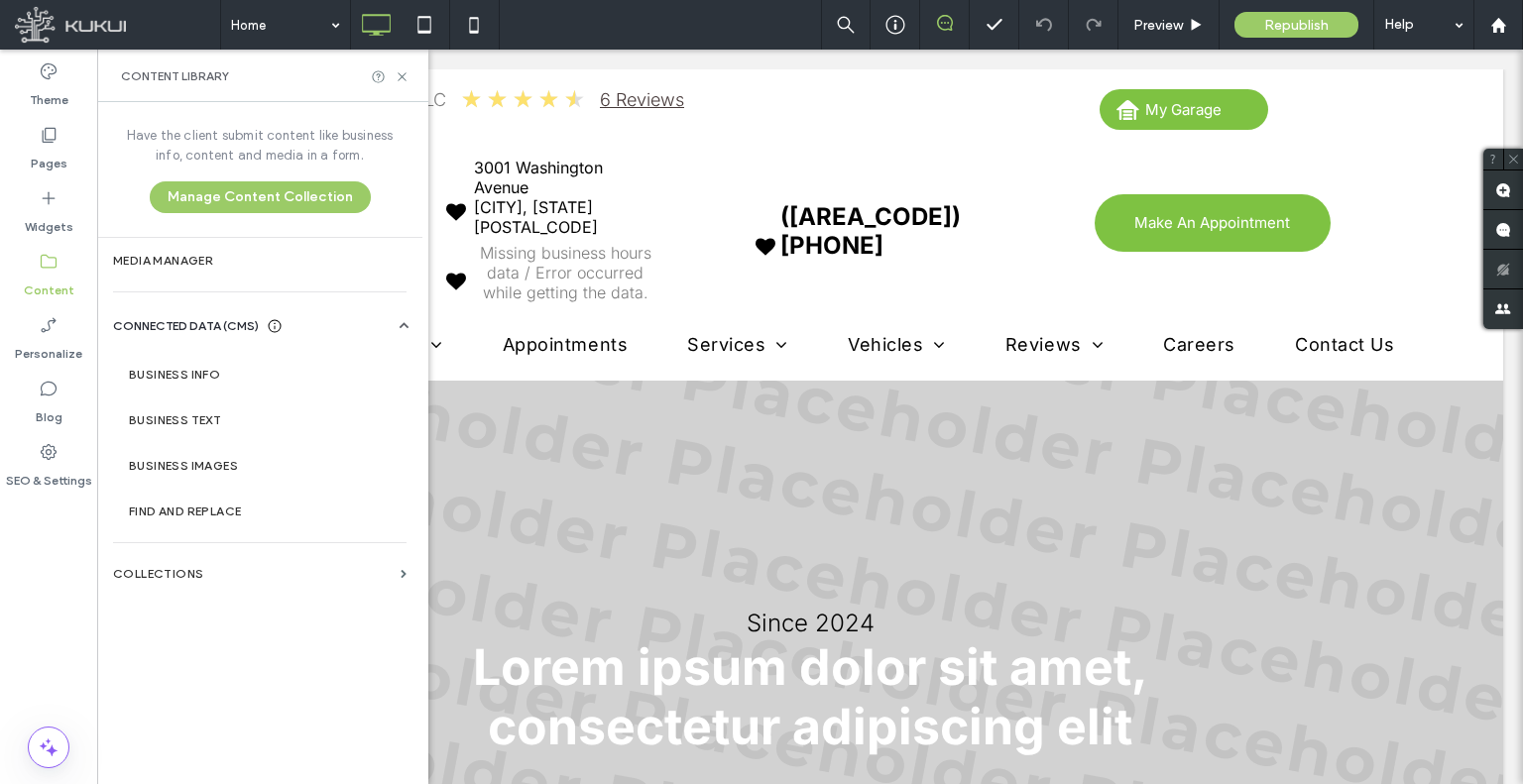 click on "URL Redirect" at bounding box center [186, 356] 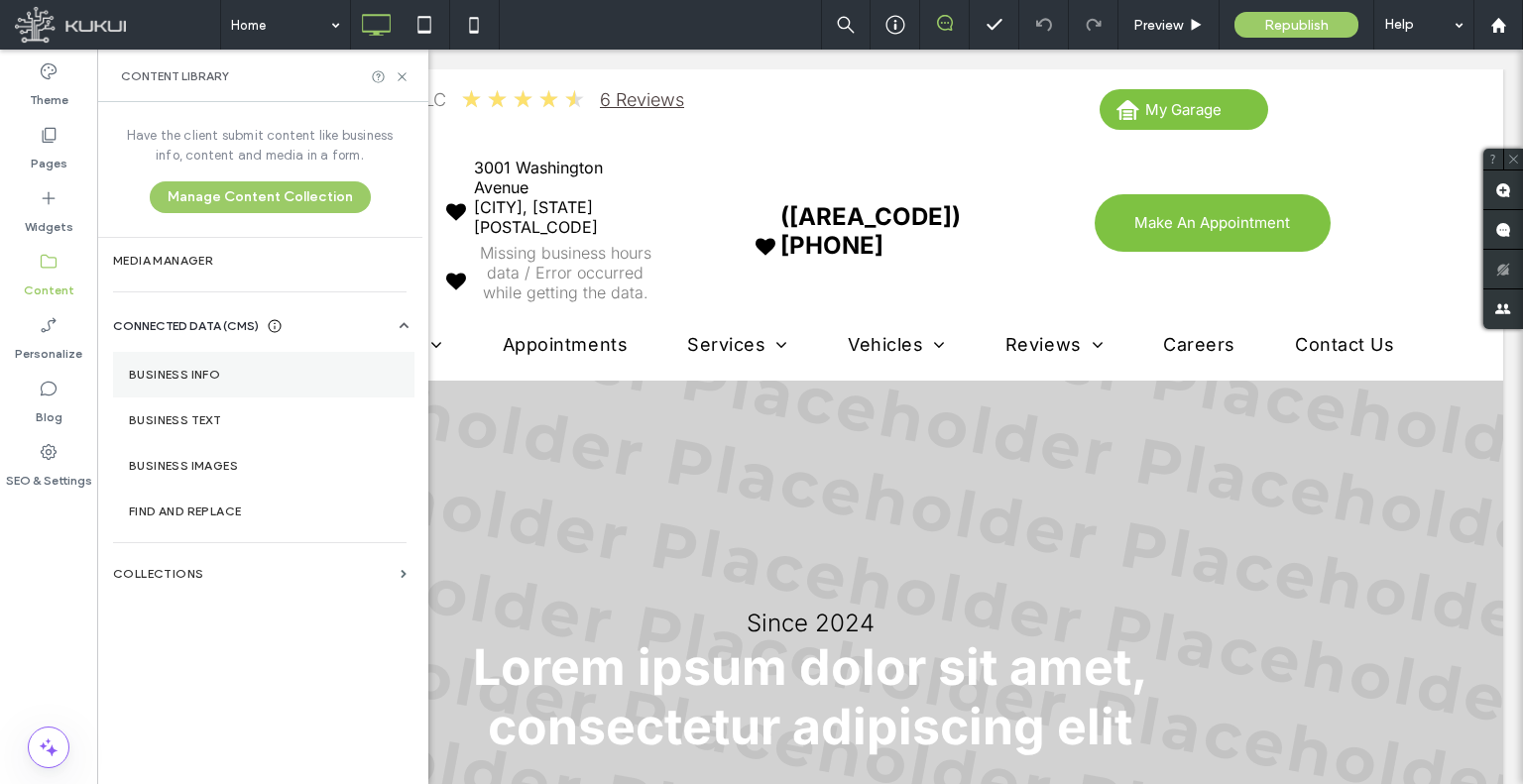 click on "Business Info" at bounding box center [264, 375] 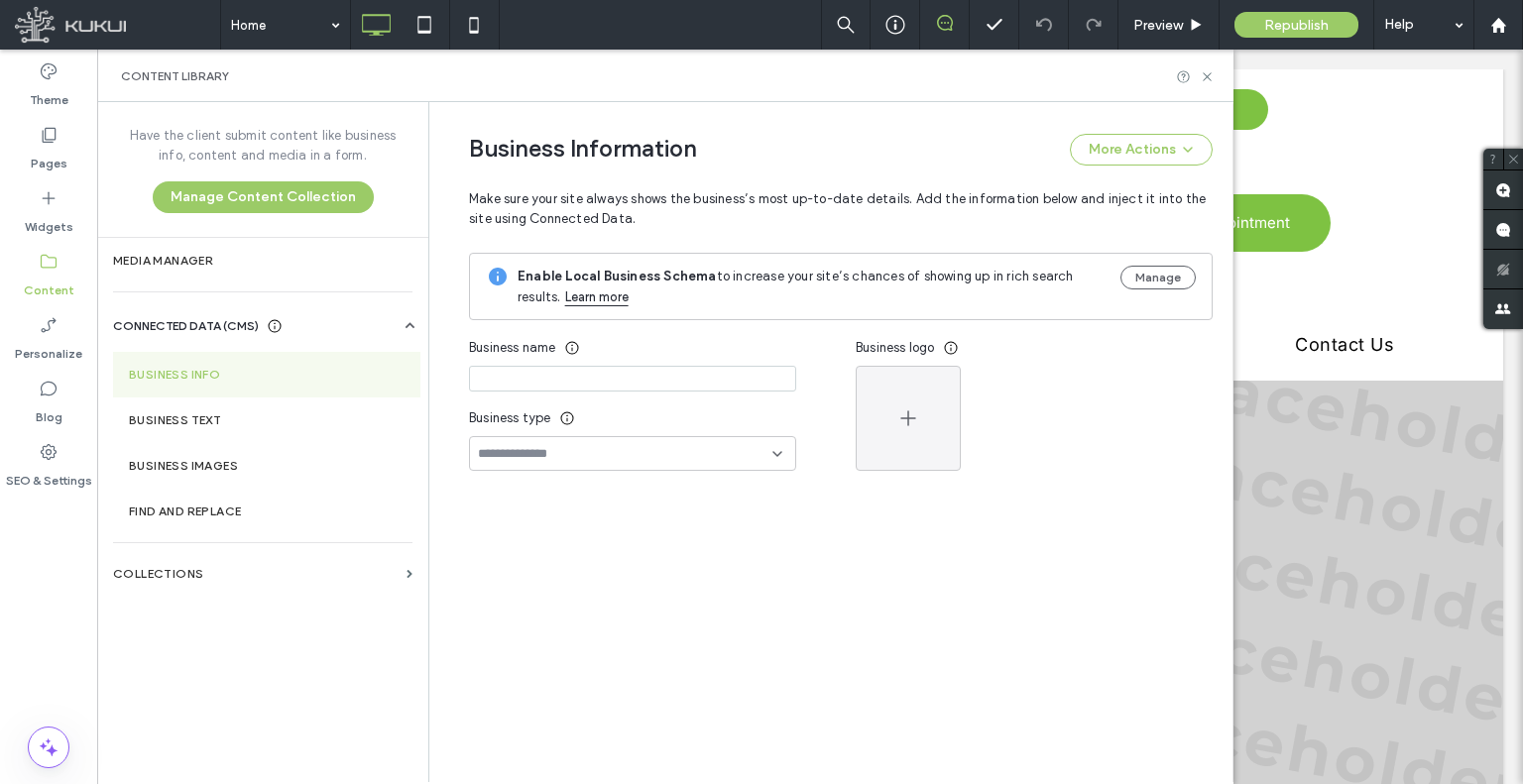 type on "**********" 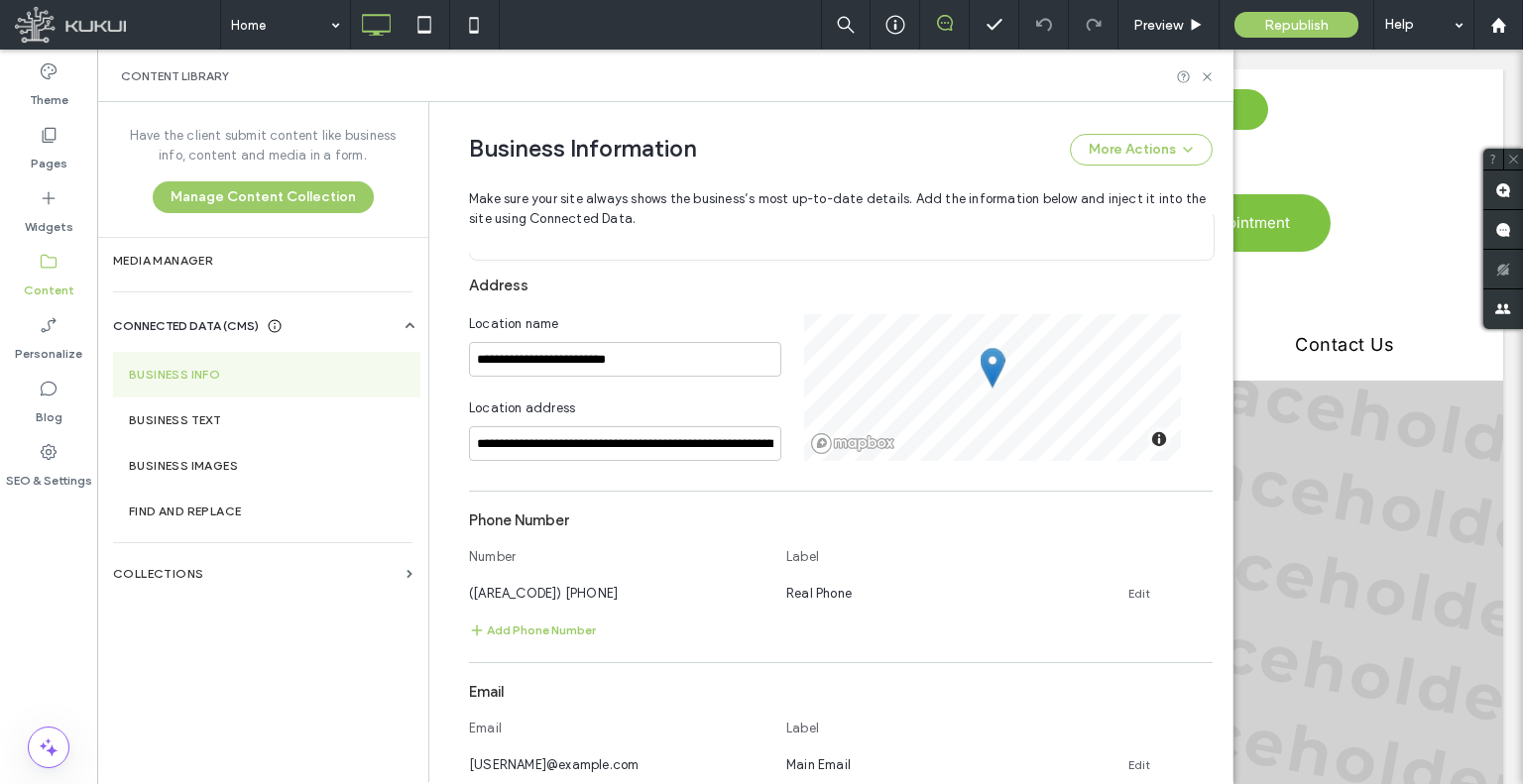 scroll, scrollTop: 634, scrollLeft: 0, axis: vertical 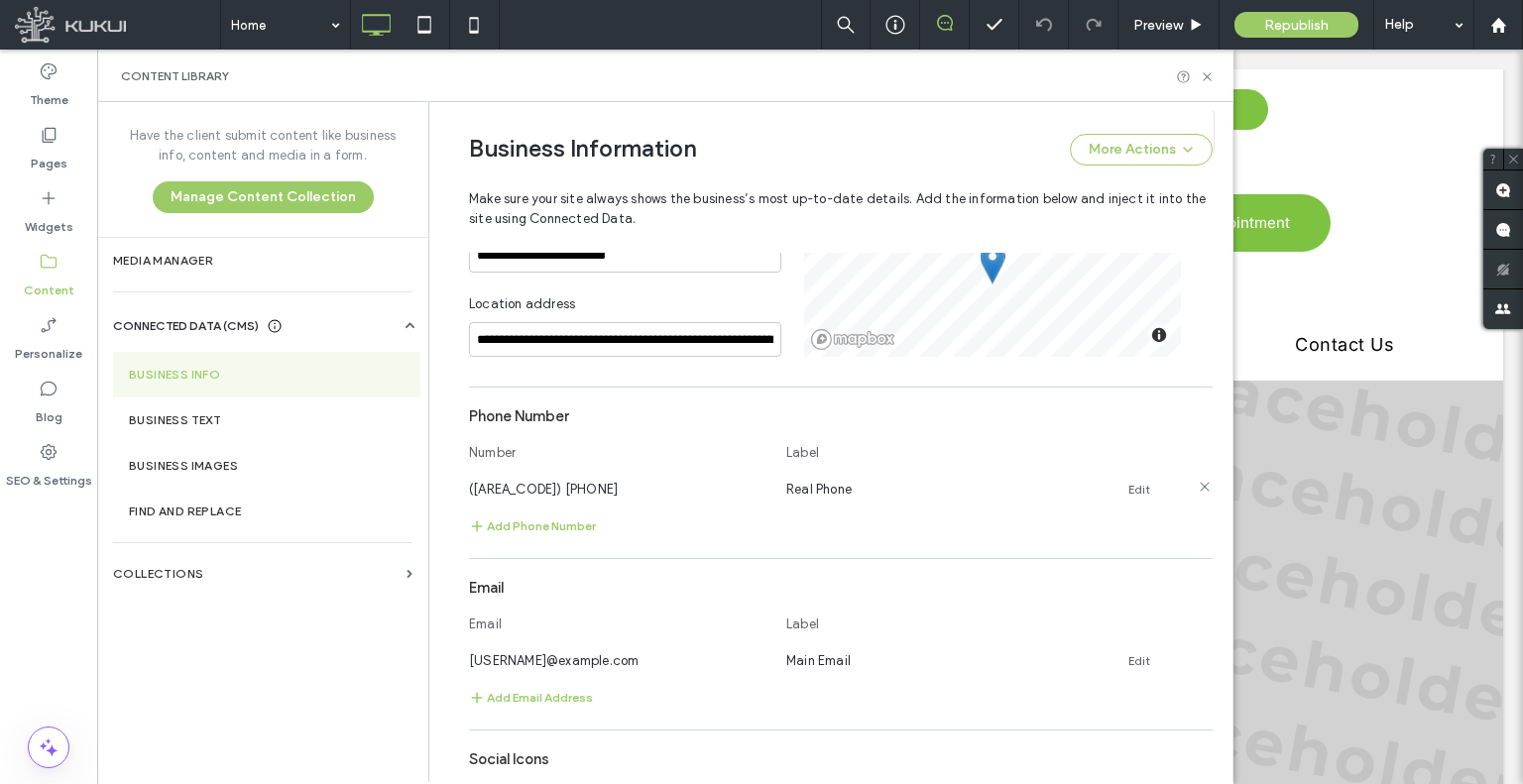 click on "(928) 344-5479" at bounding box center (543, 489) 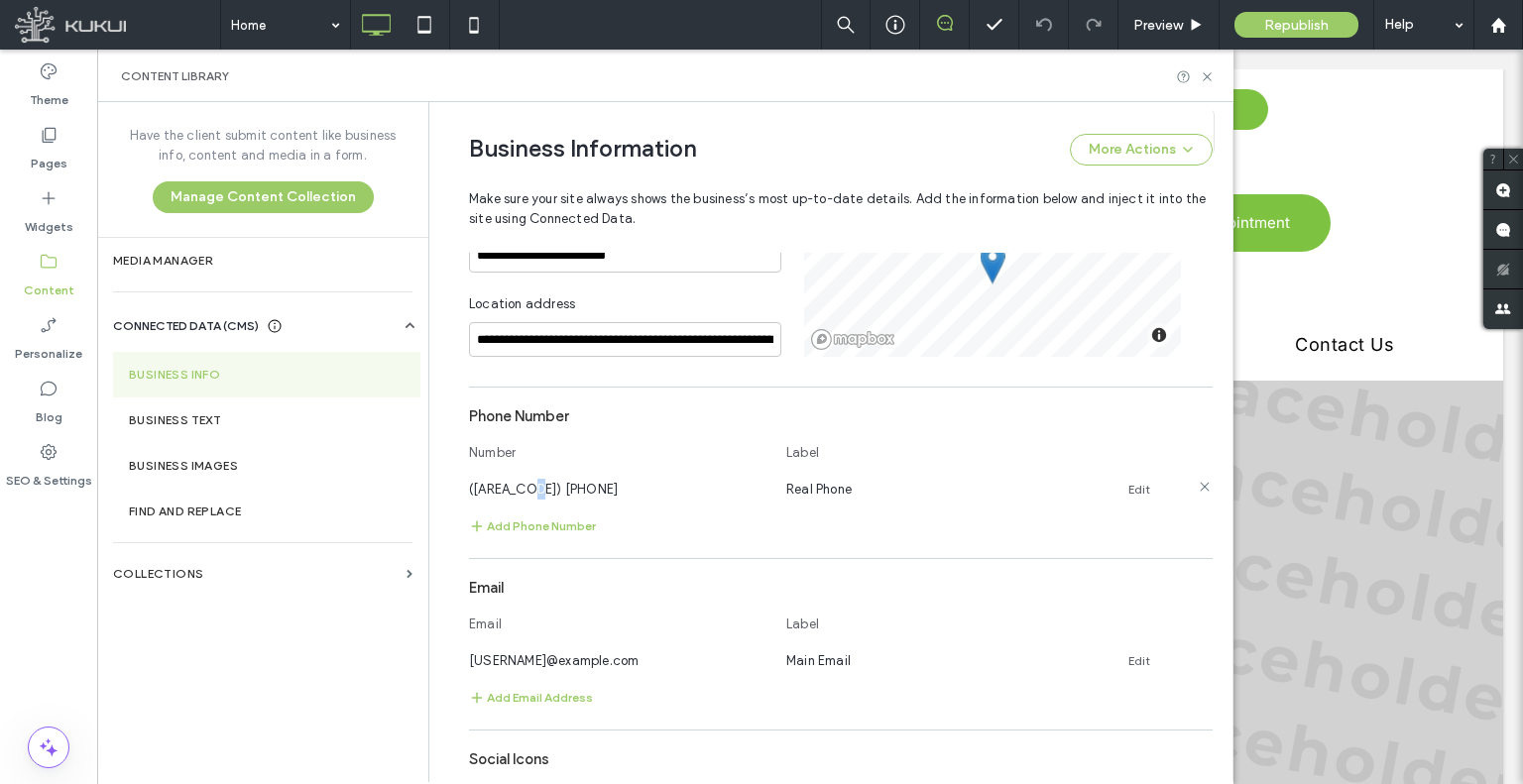 click on "(928) 344-5479" at bounding box center (543, 489) 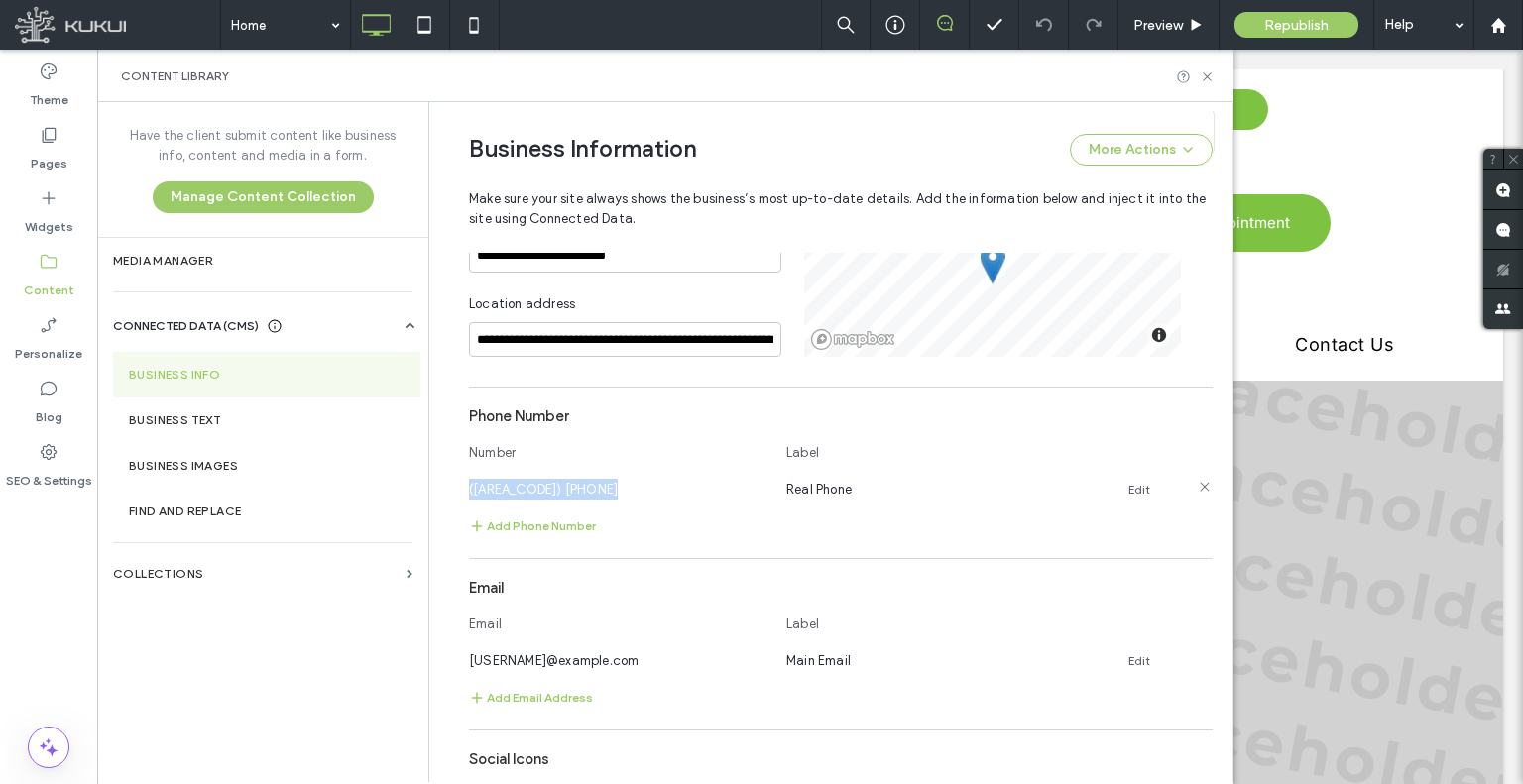 click on "(928) 344-5479" at bounding box center [543, 489] 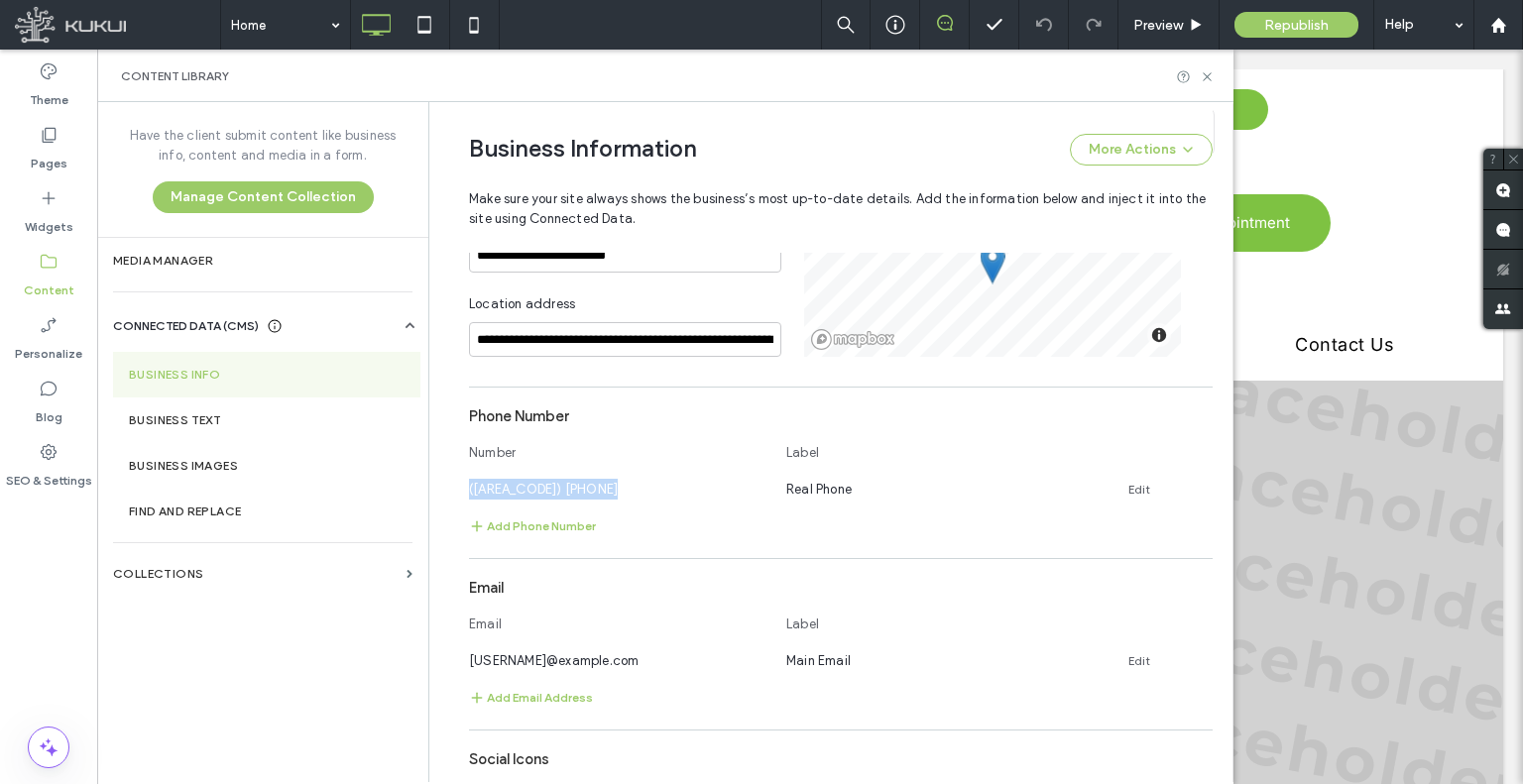 copy on "(928) 344-5479" 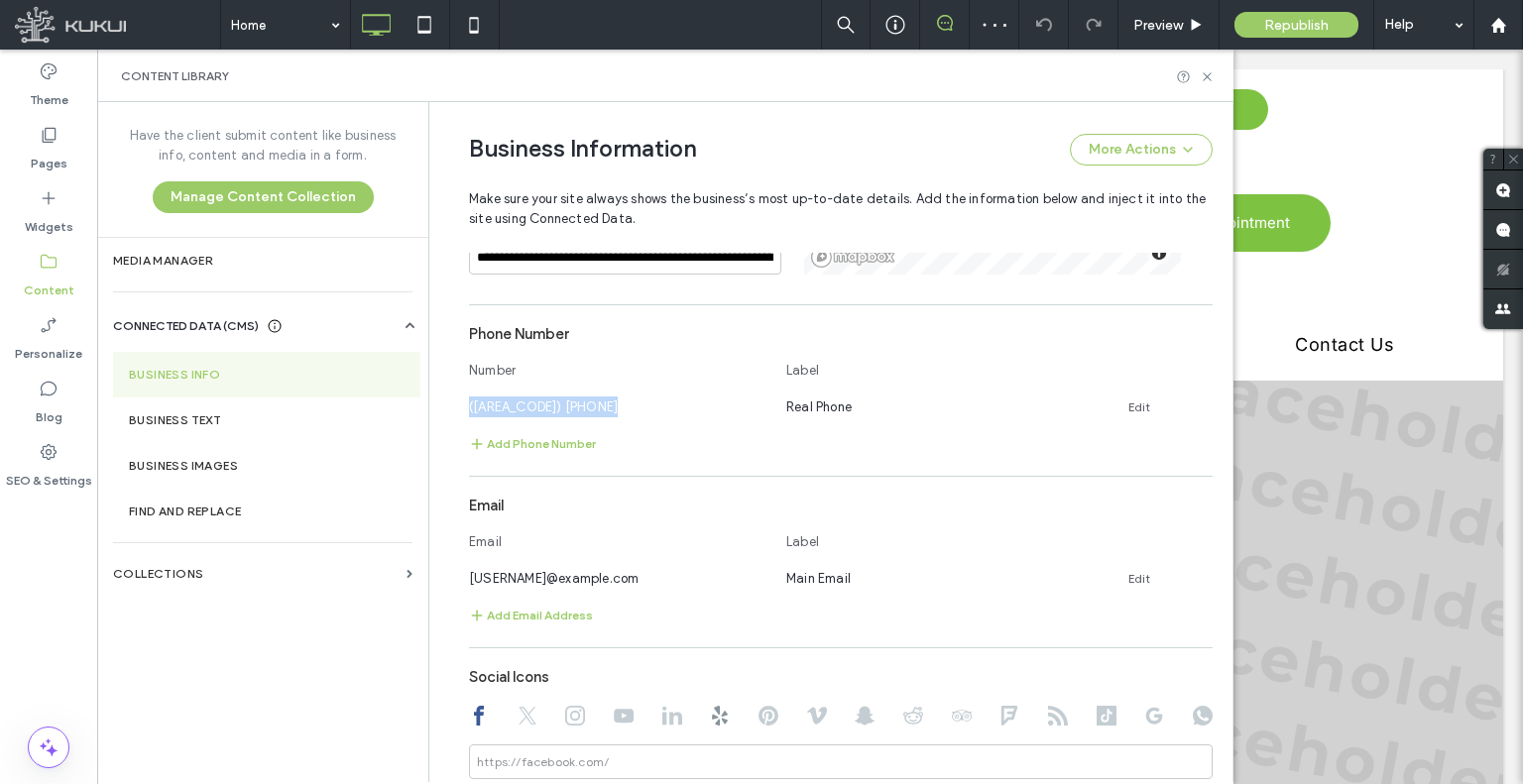 scroll, scrollTop: 833, scrollLeft: 0, axis: vertical 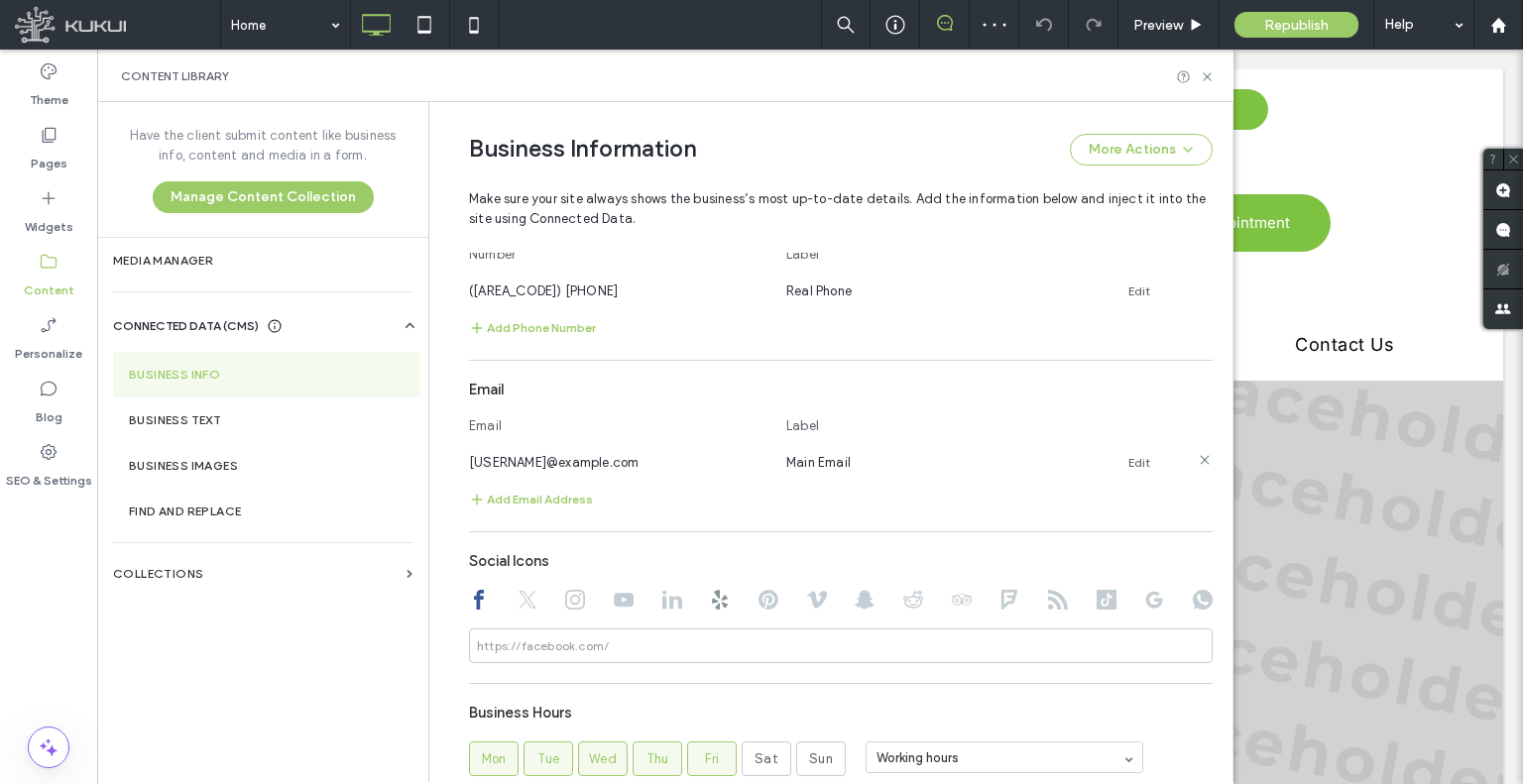 click on "ufleetservice@mailkukui.com" at bounding box center (618, 462) 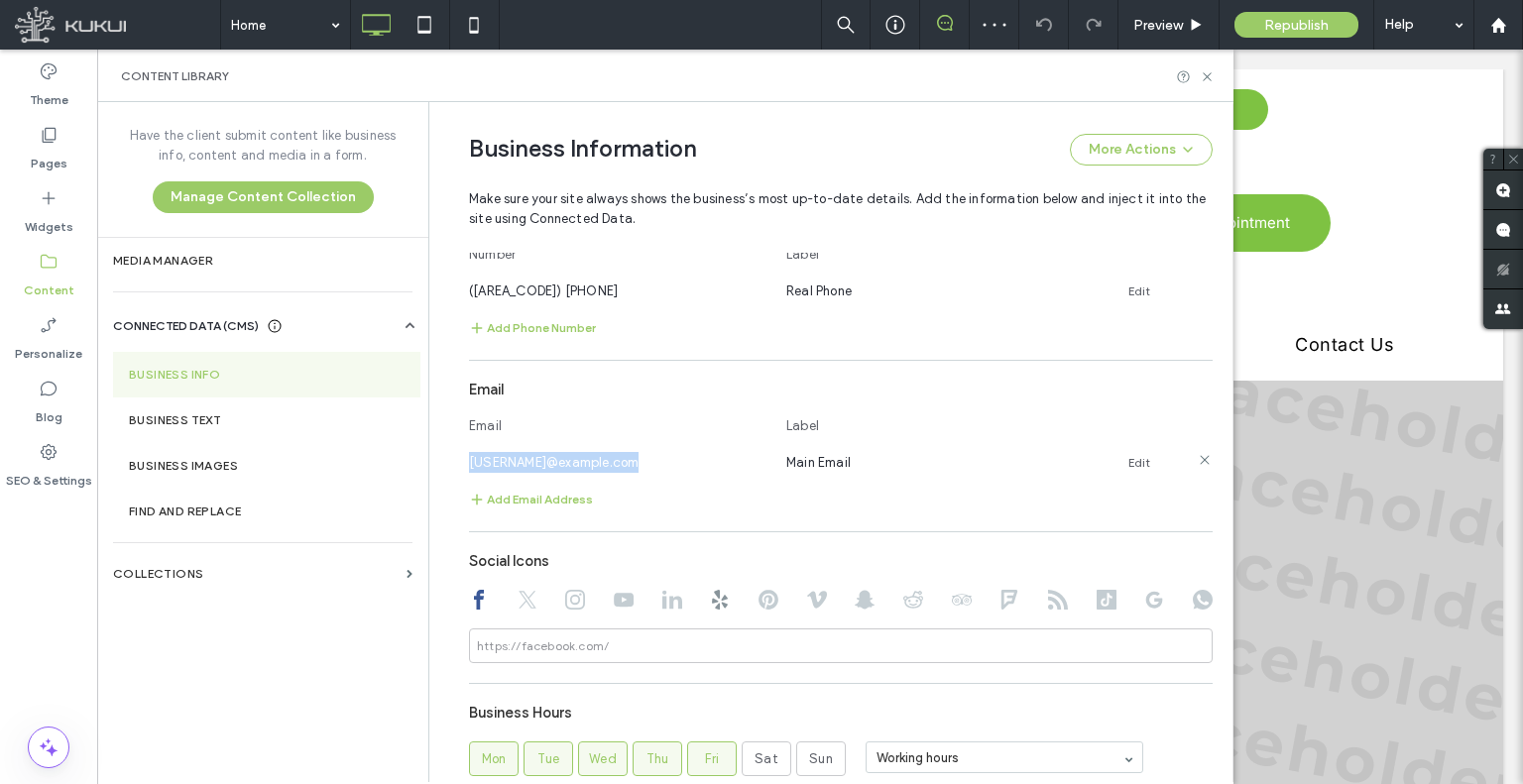 click on "ufleetservice@mailkukui.com" at bounding box center (618, 462) 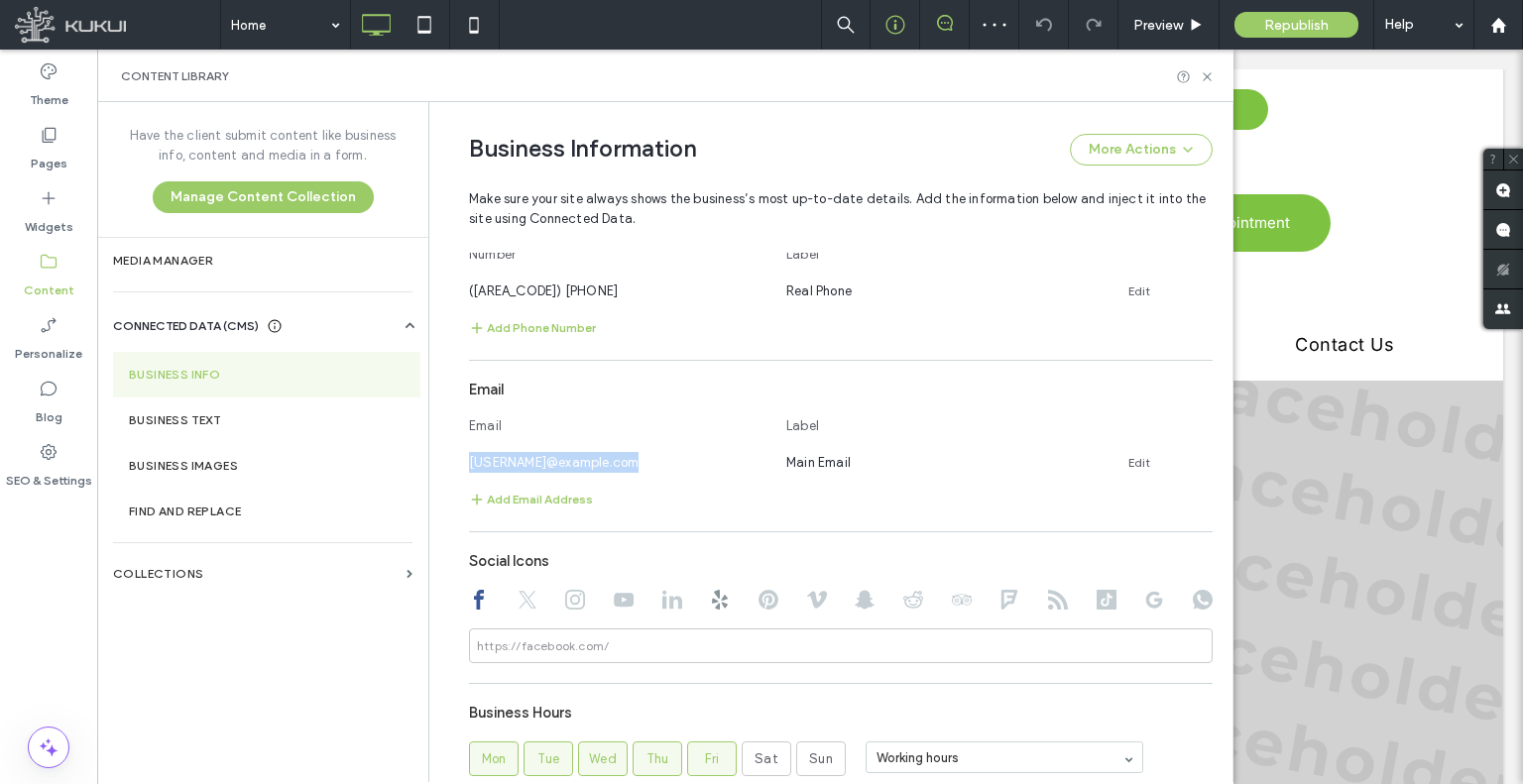 copy on "ufleetservice@mailkukui.com" 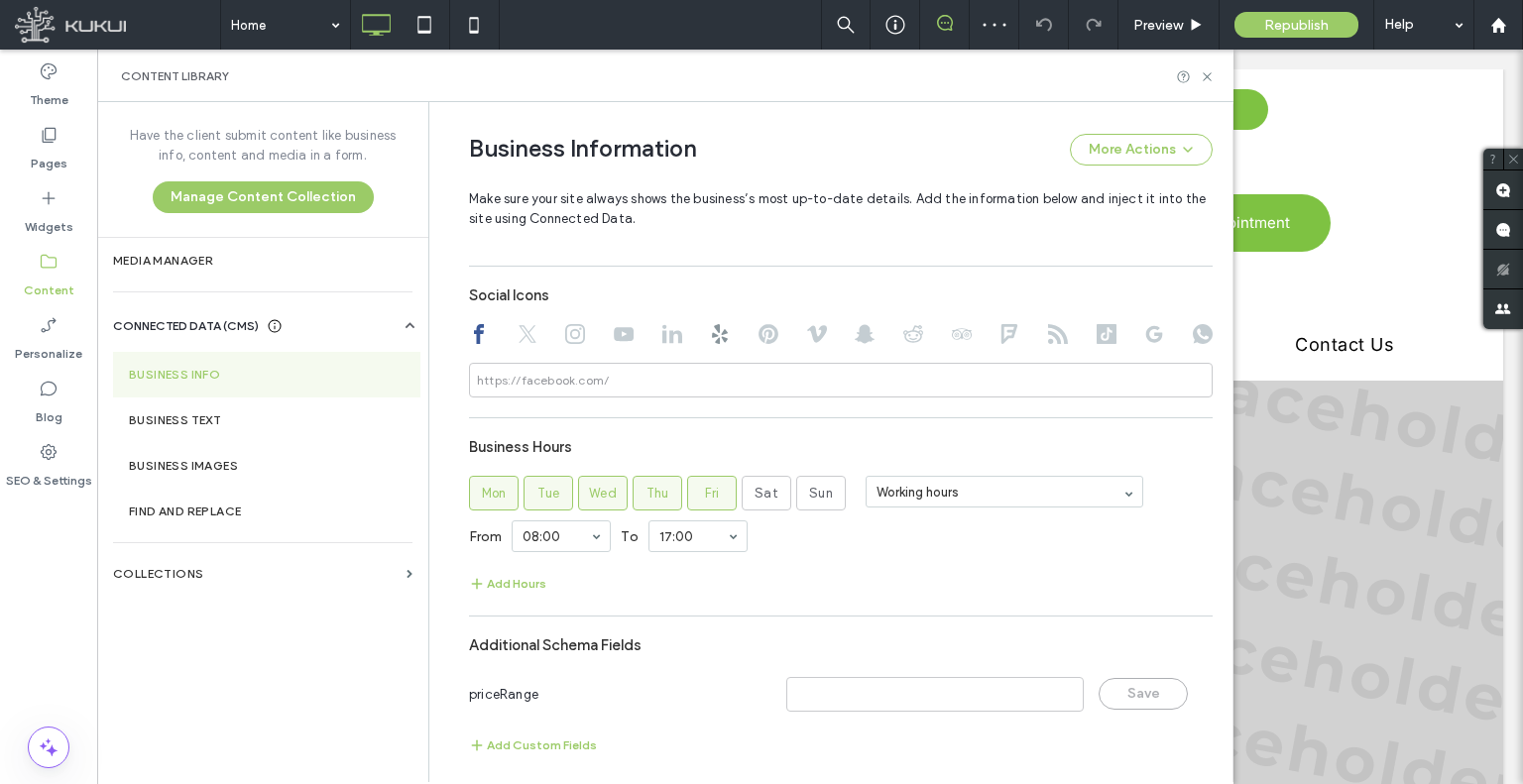 scroll, scrollTop: 1107, scrollLeft: 0, axis: vertical 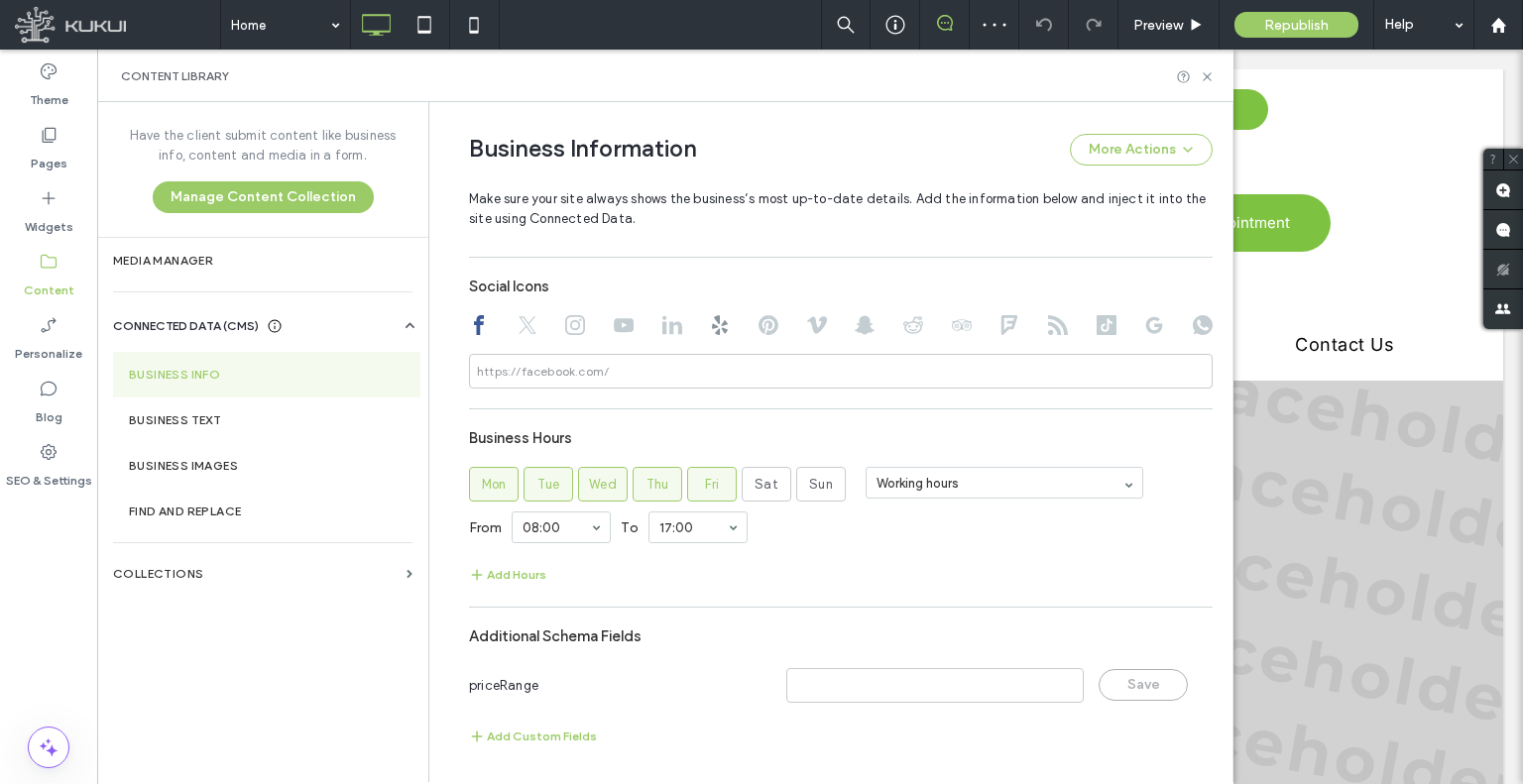 click 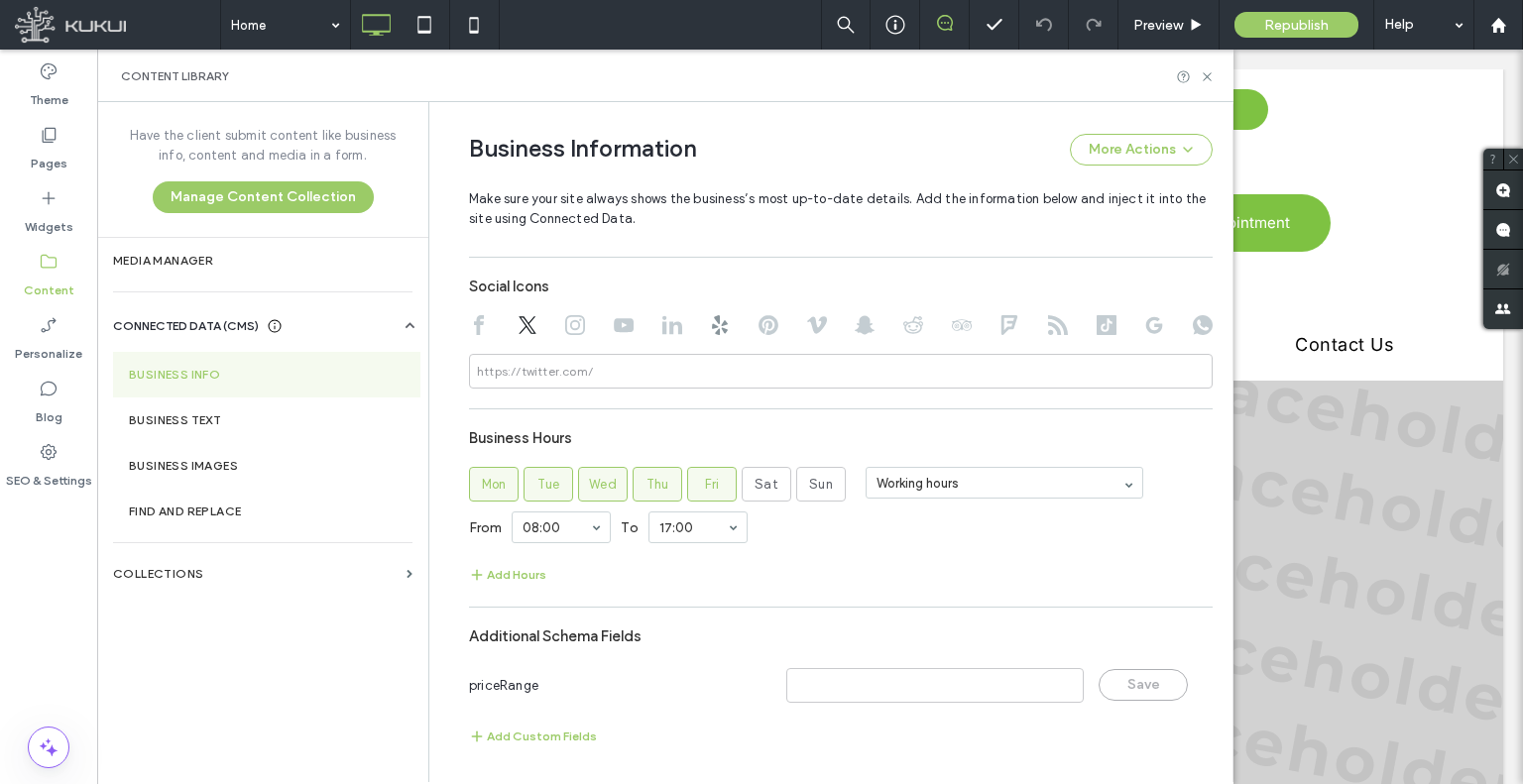 click 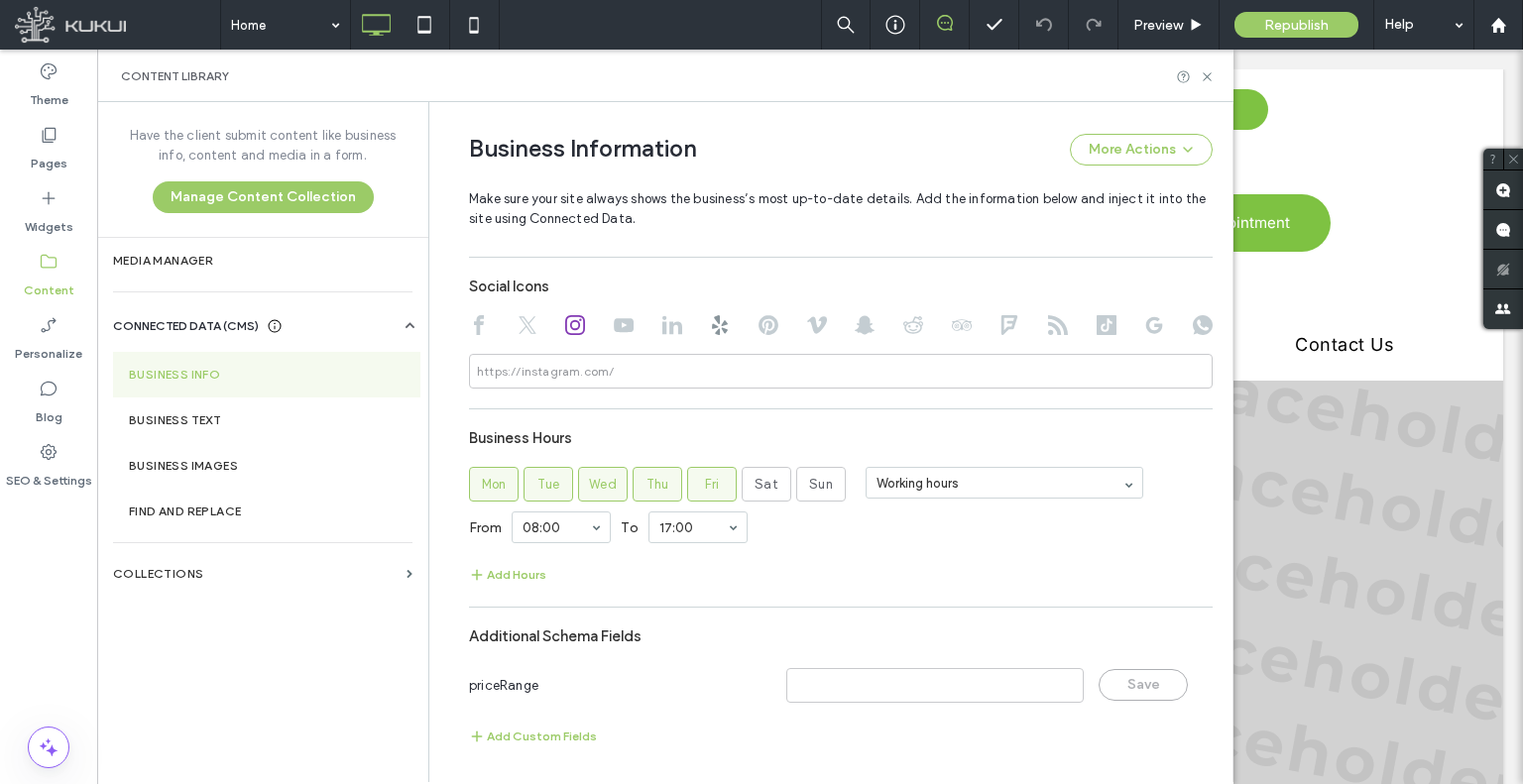 click 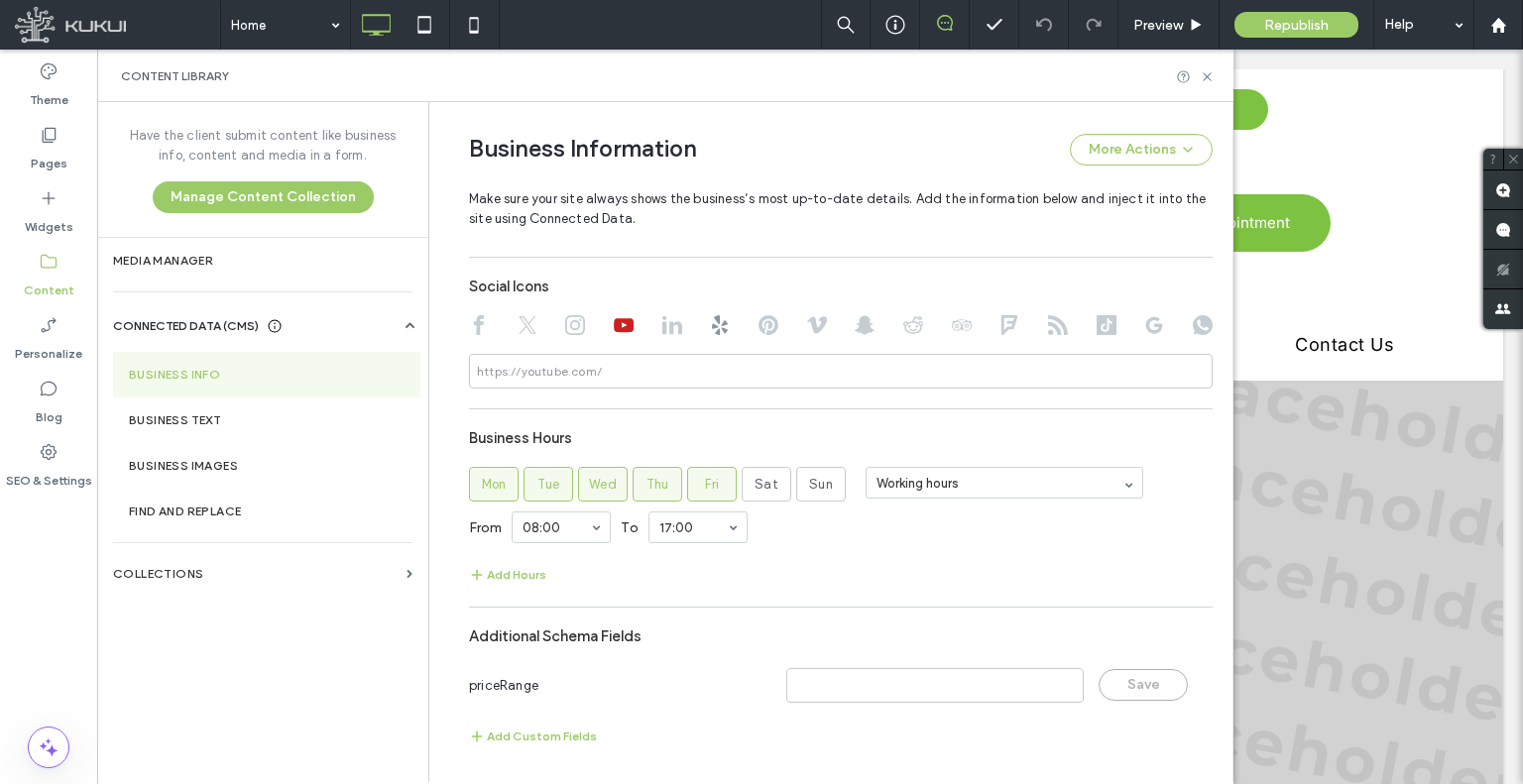 click 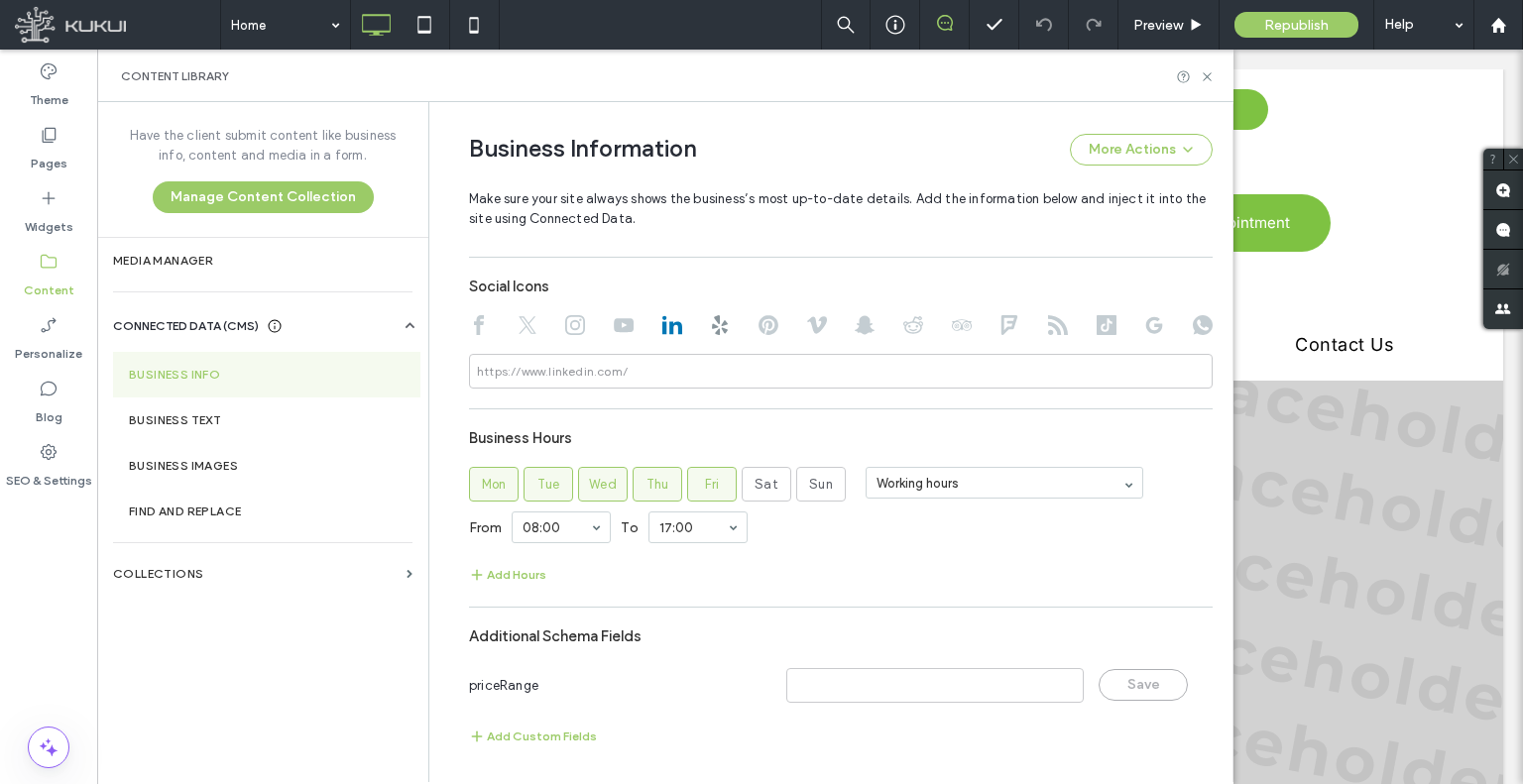 click at bounding box center (841, 327) 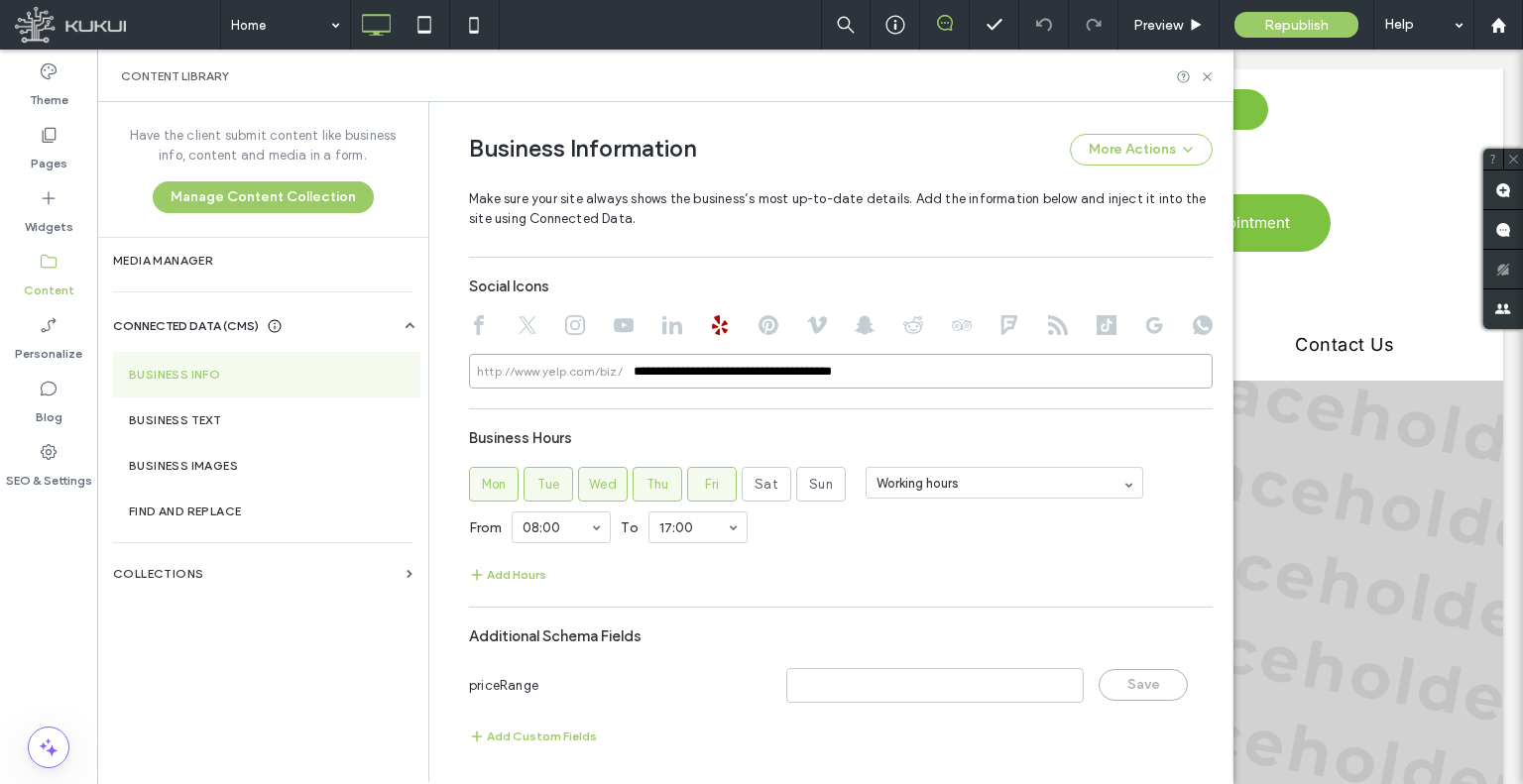 click on "**********" at bounding box center (841, 371) 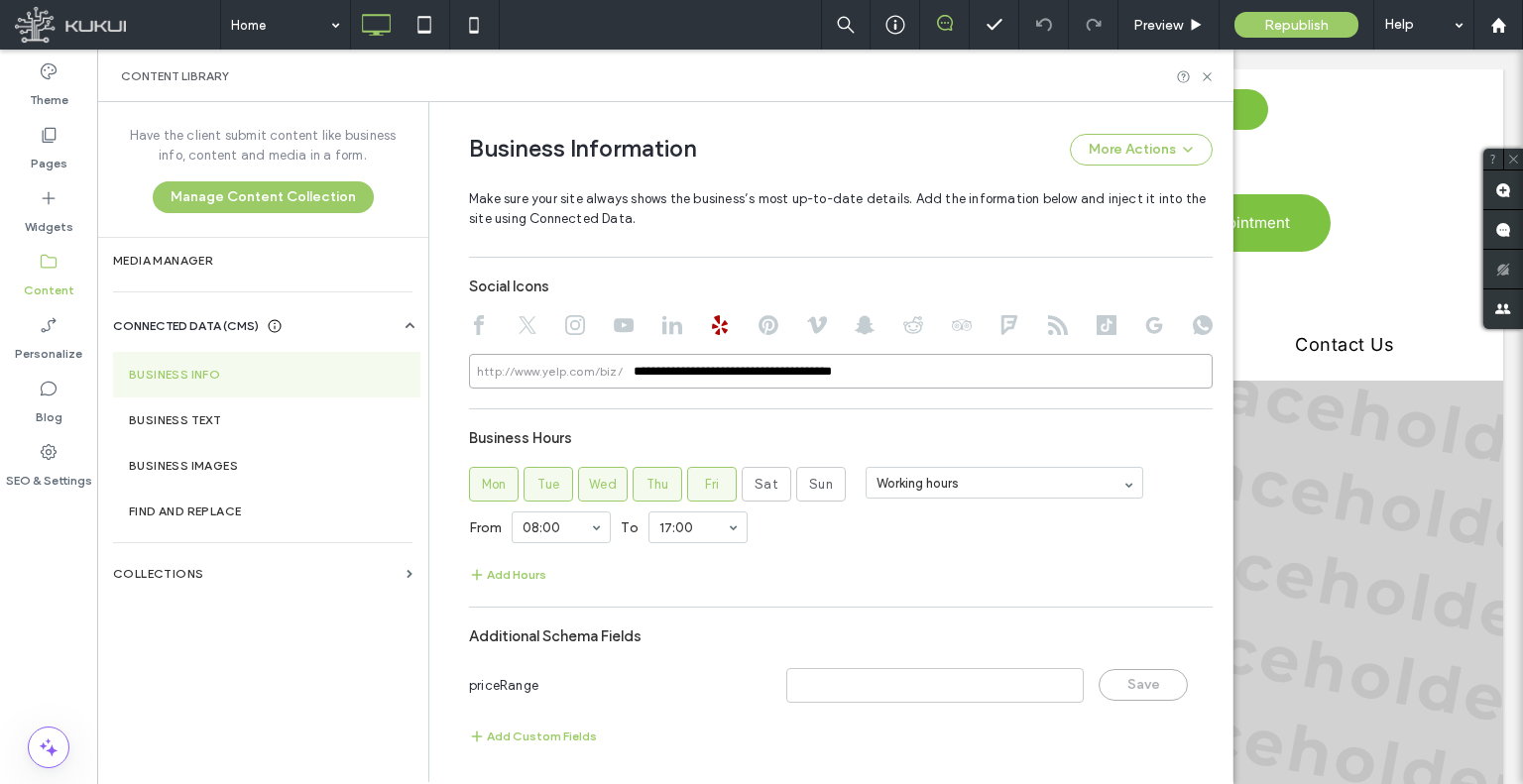 click on "**********" at bounding box center (841, 371) 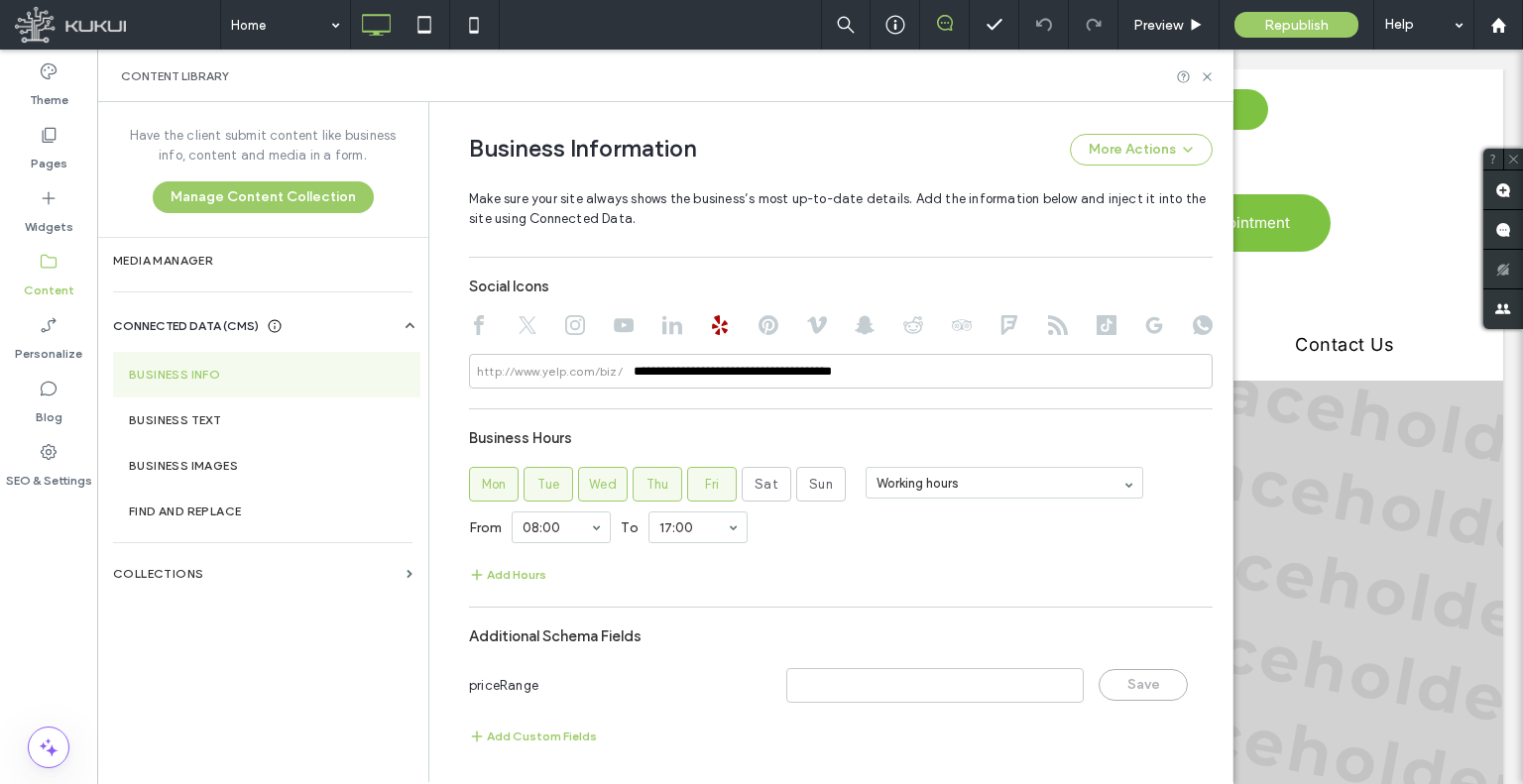 click 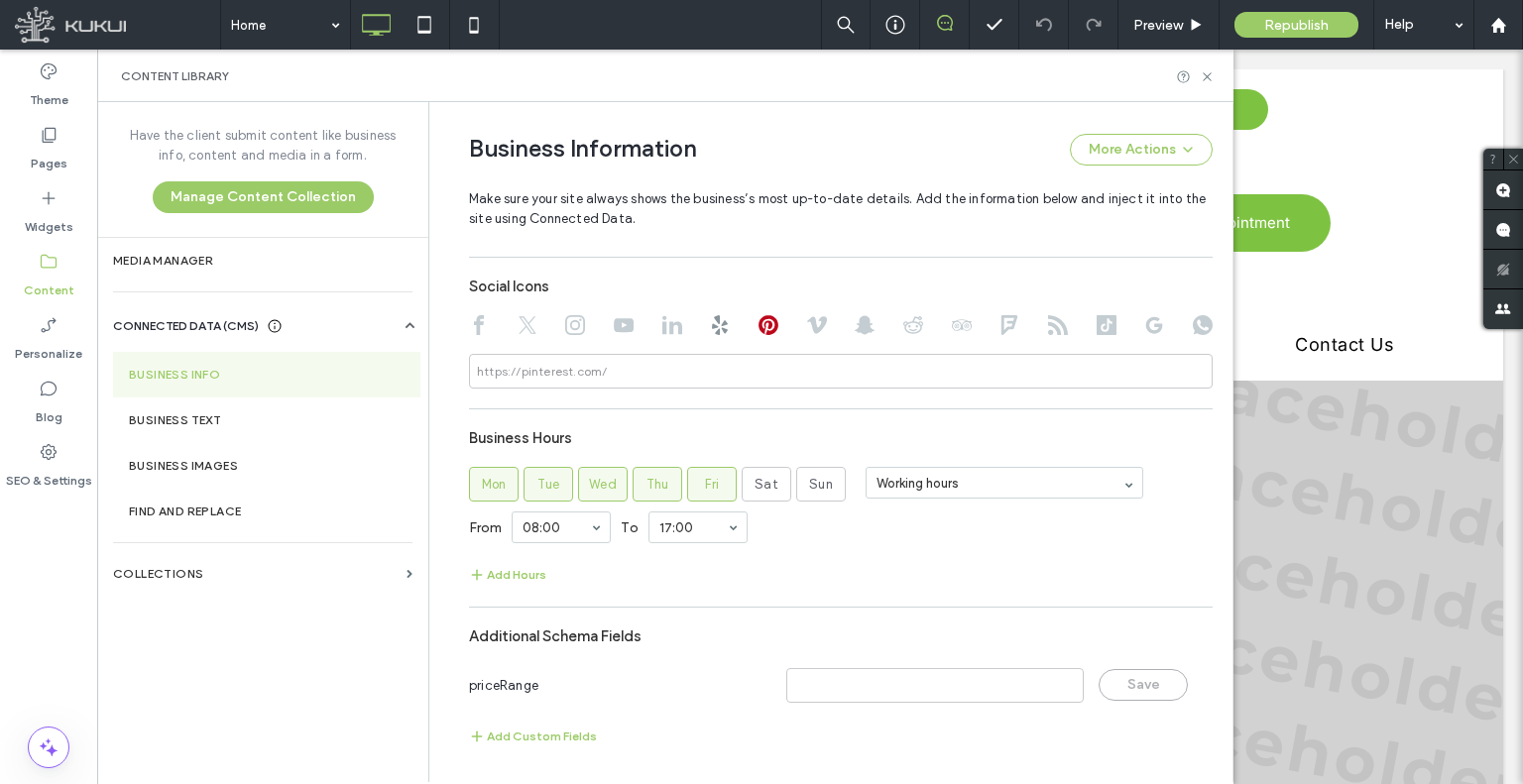 click 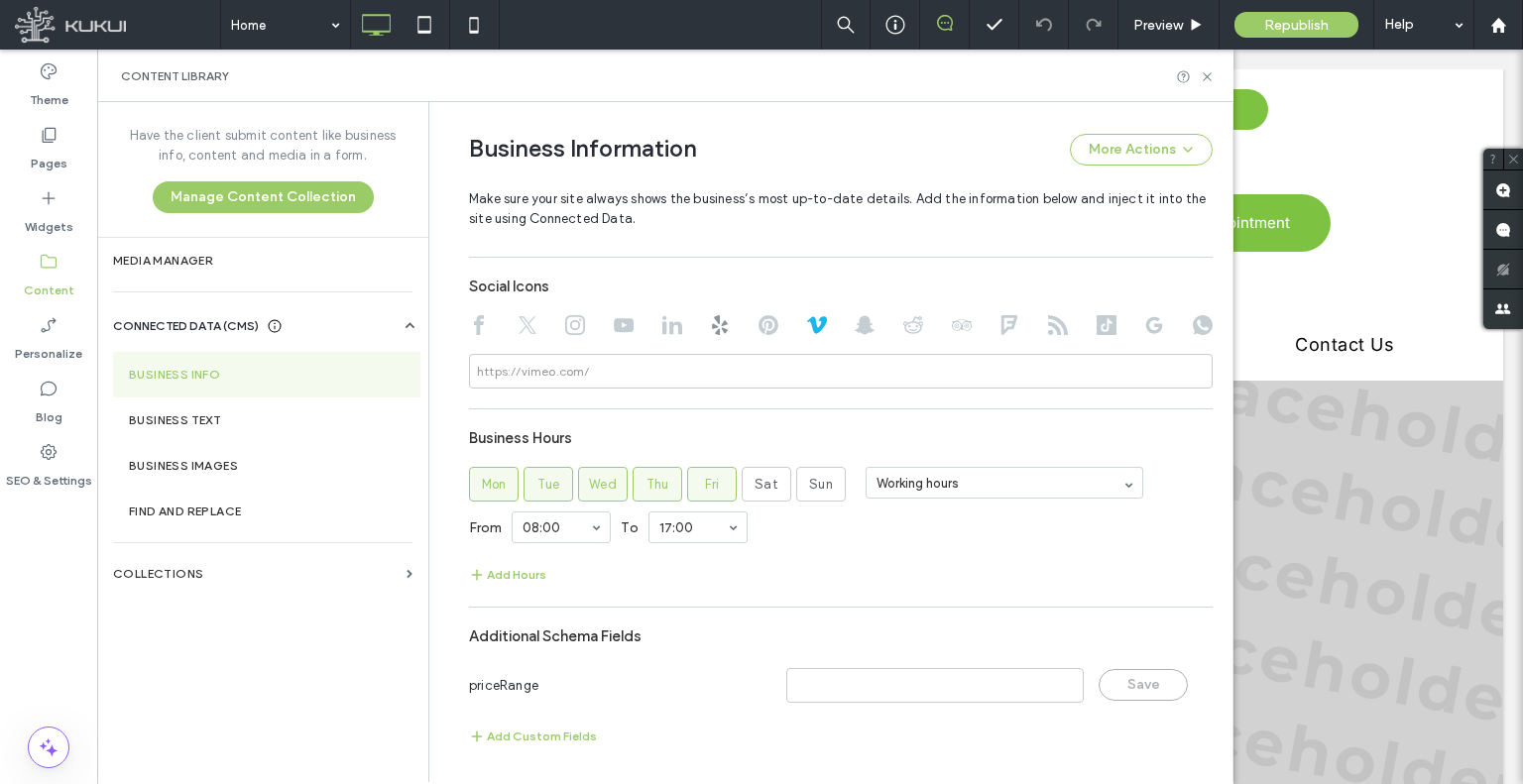 click 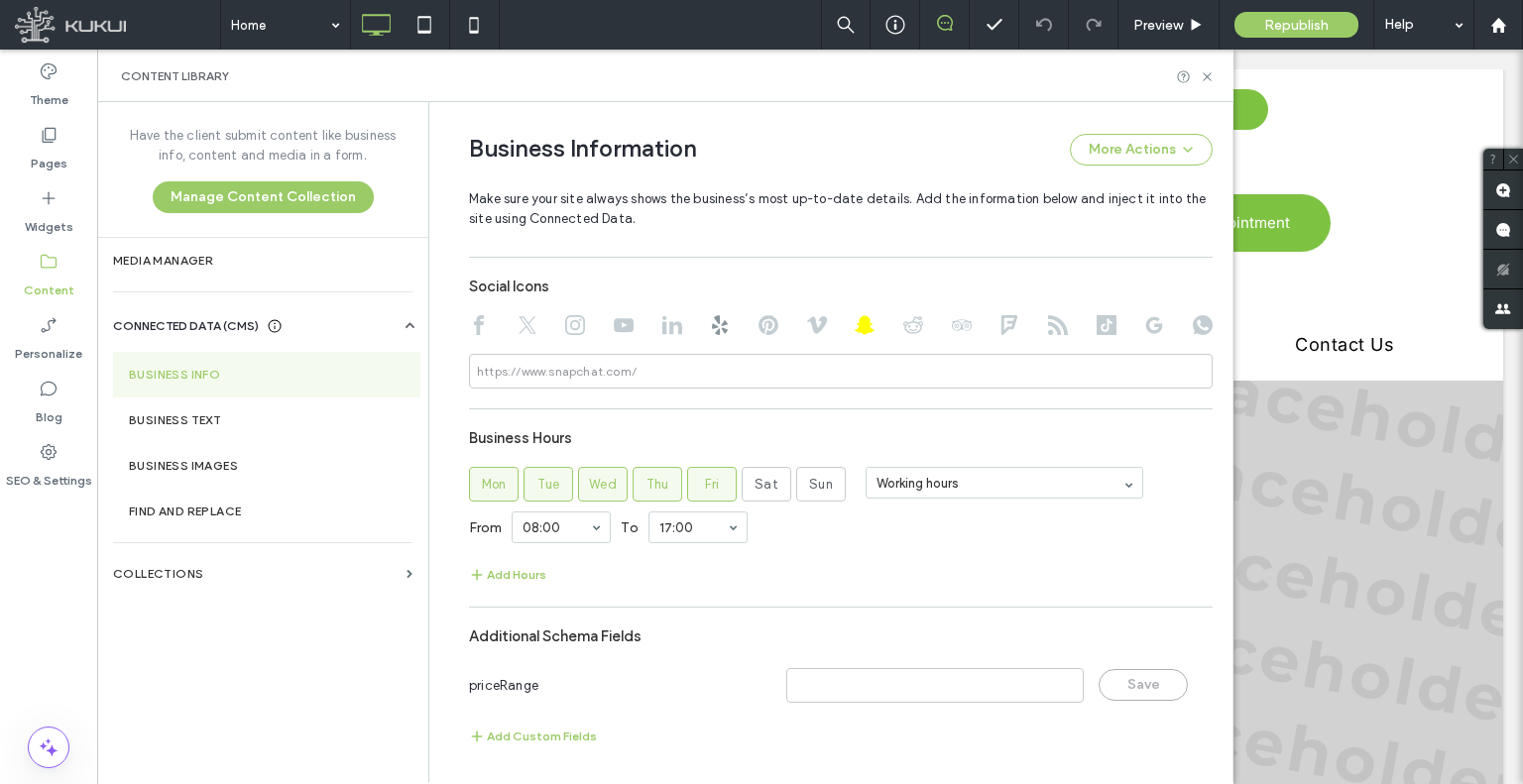 click 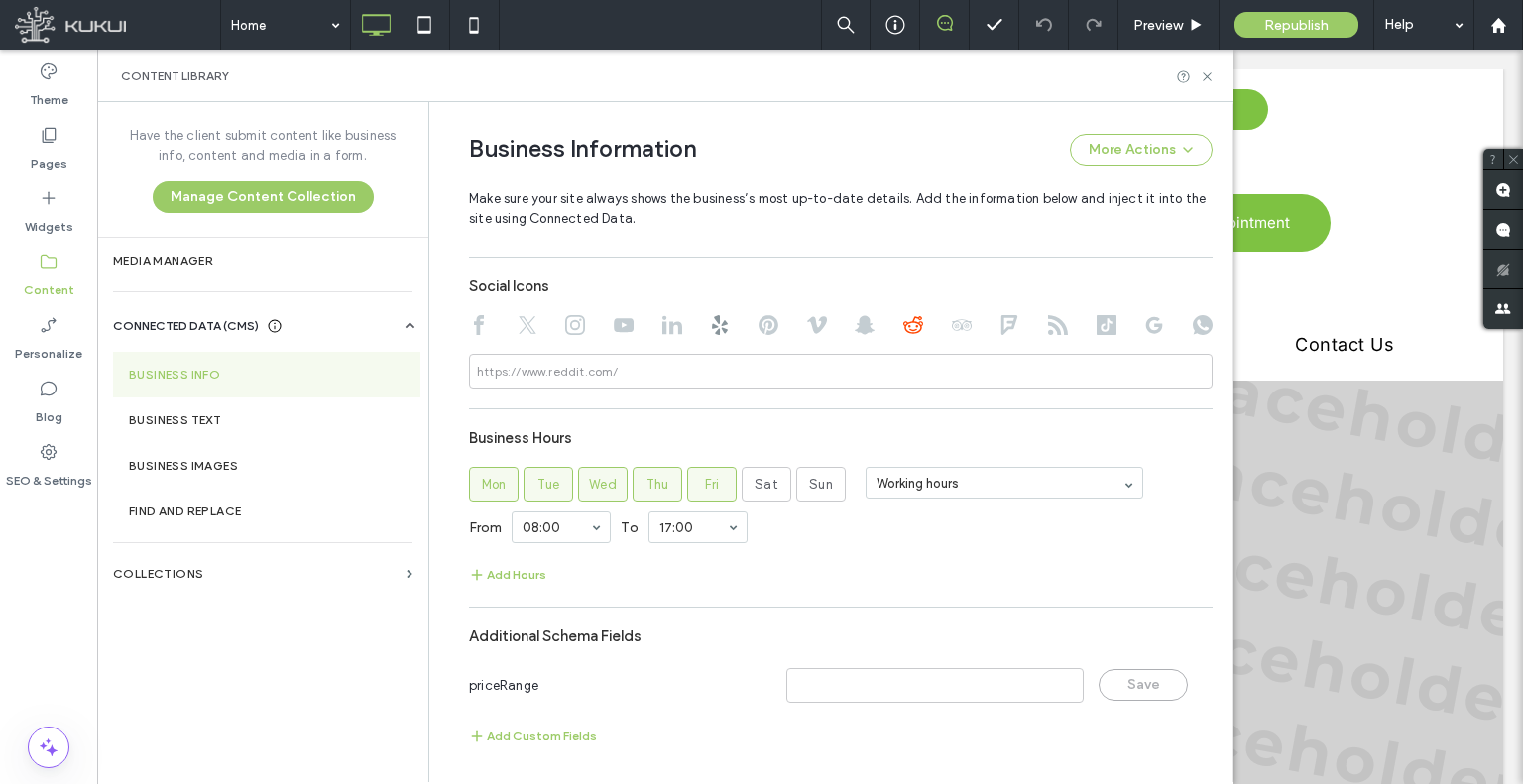 click 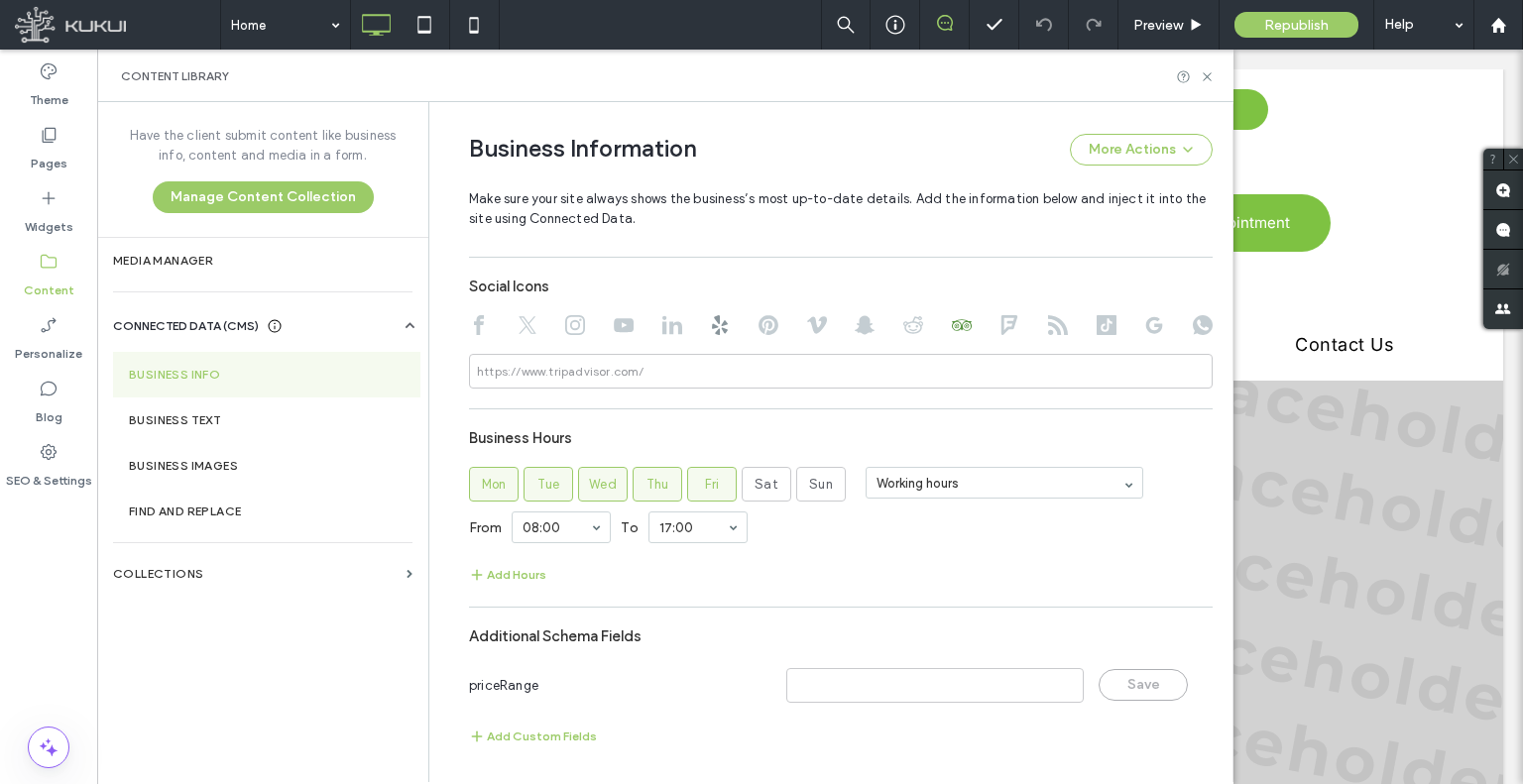 click at bounding box center (841, 327) 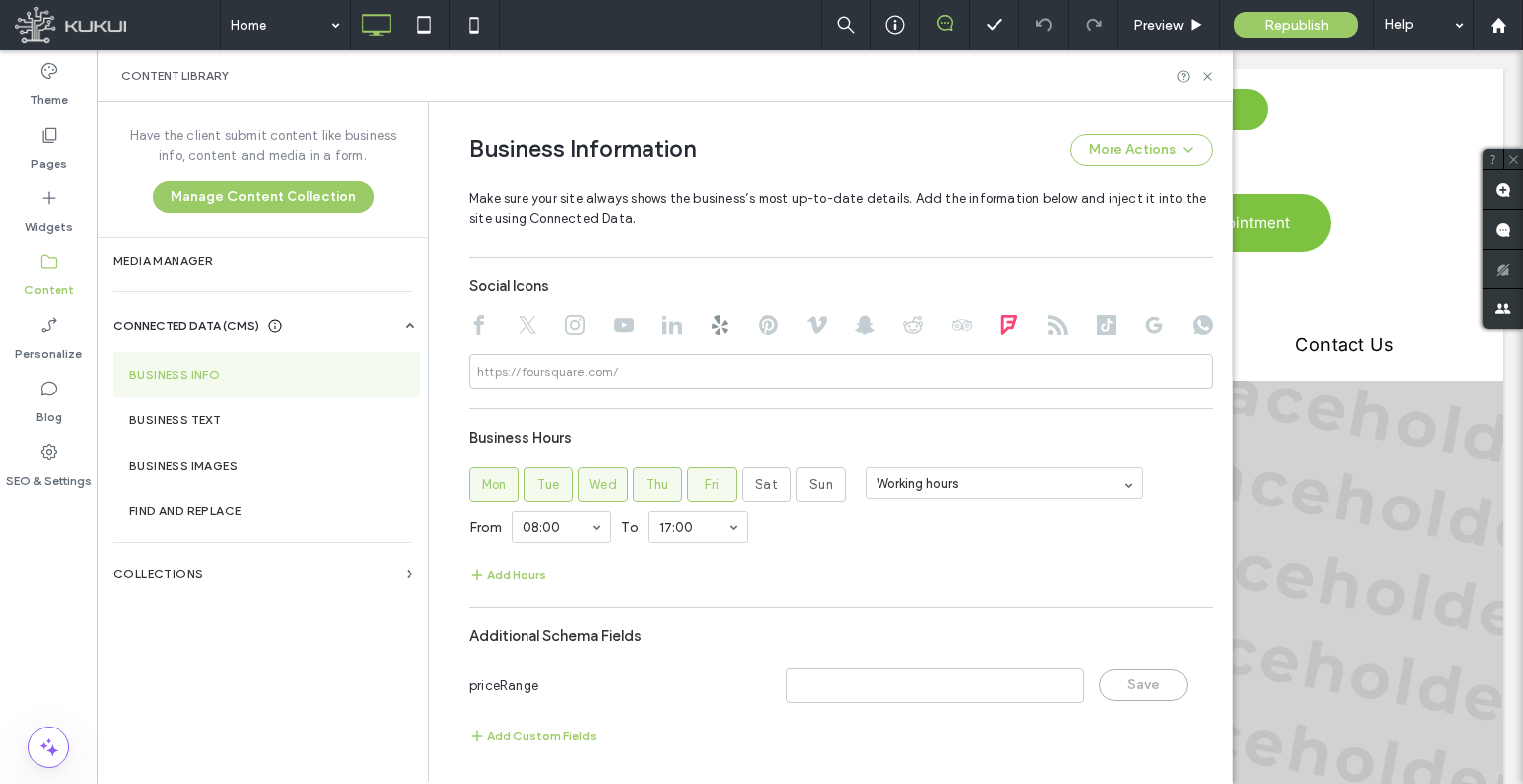 click at bounding box center (841, 327) 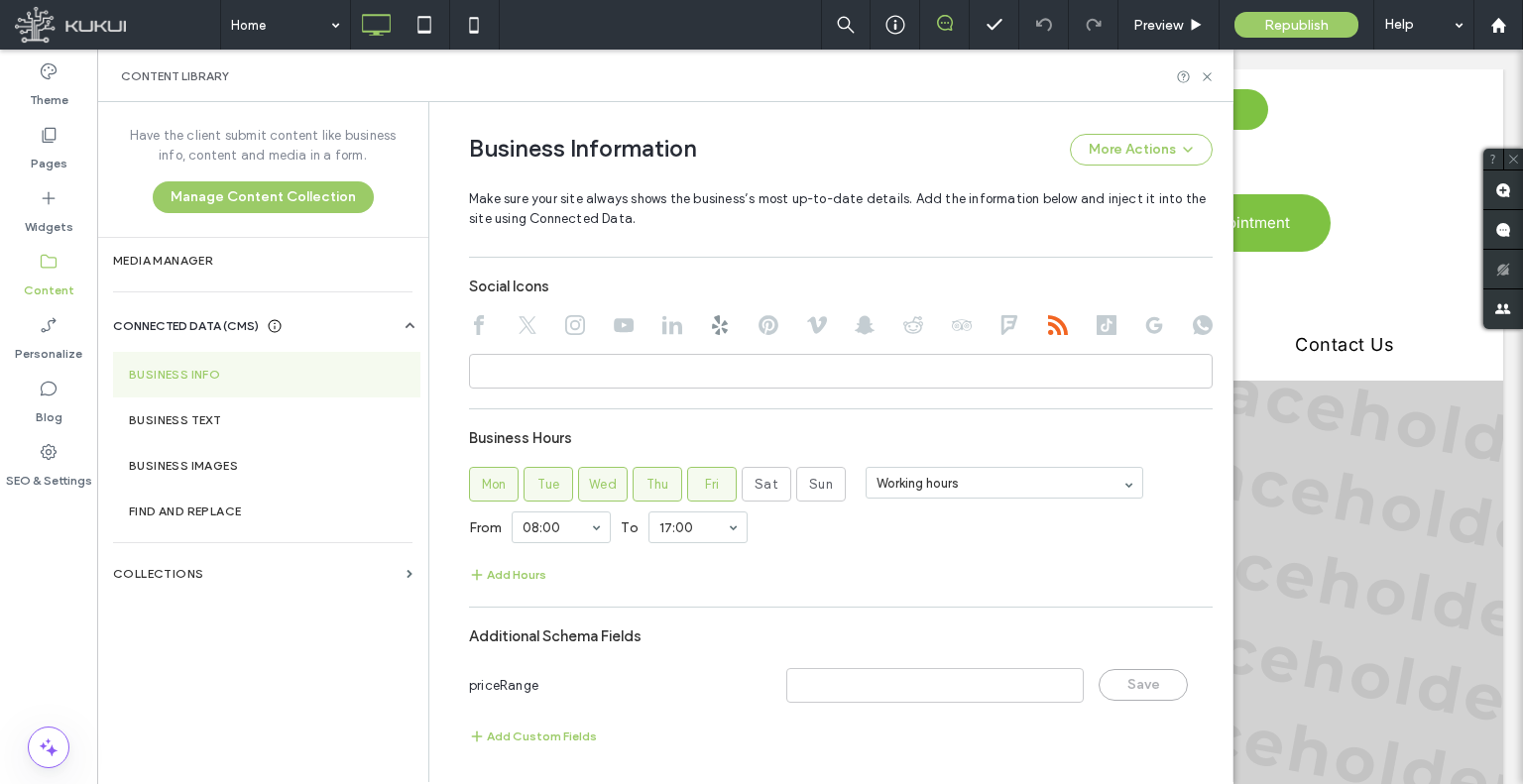 click at bounding box center (841, 327) 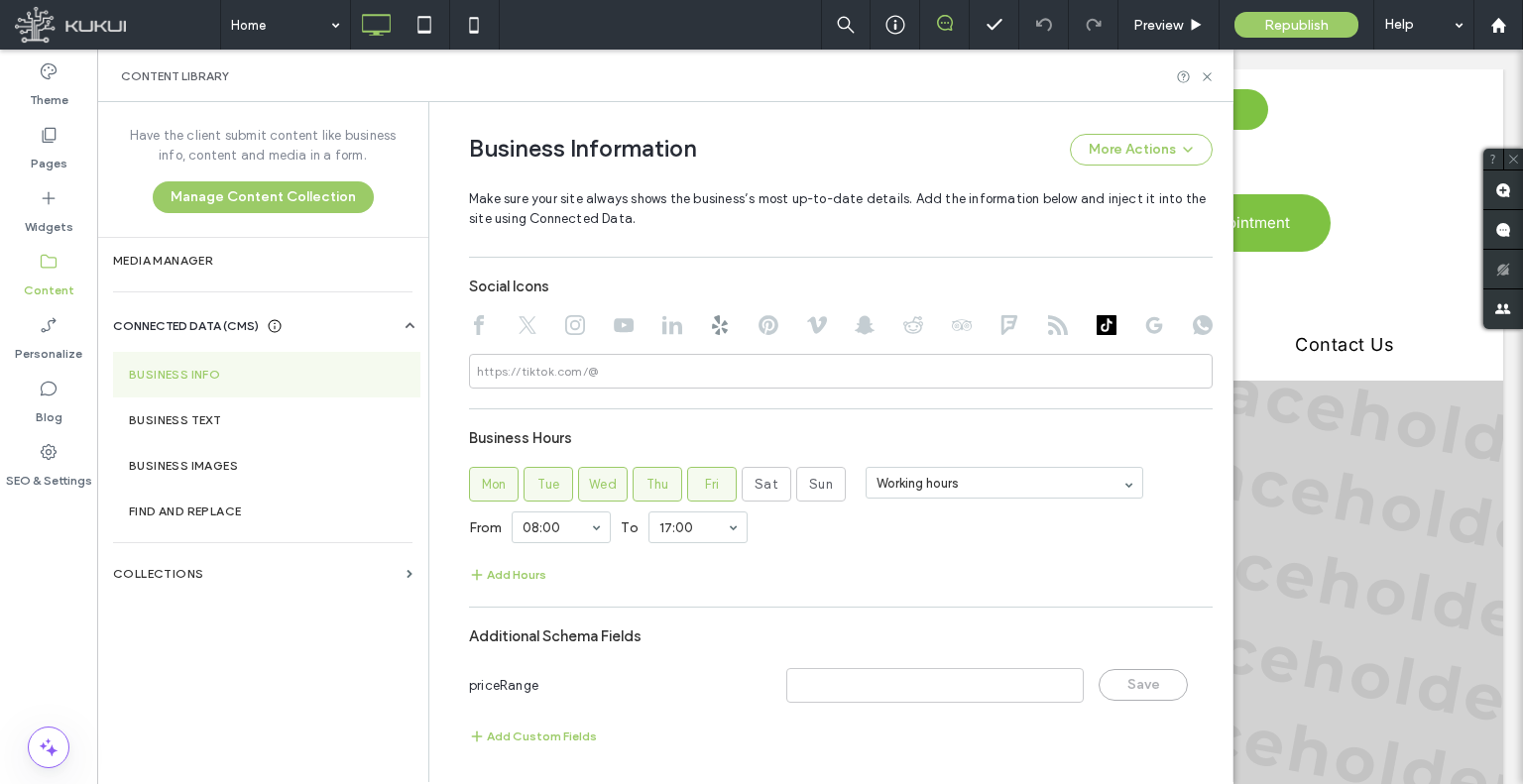click at bounding box center (841, 327) 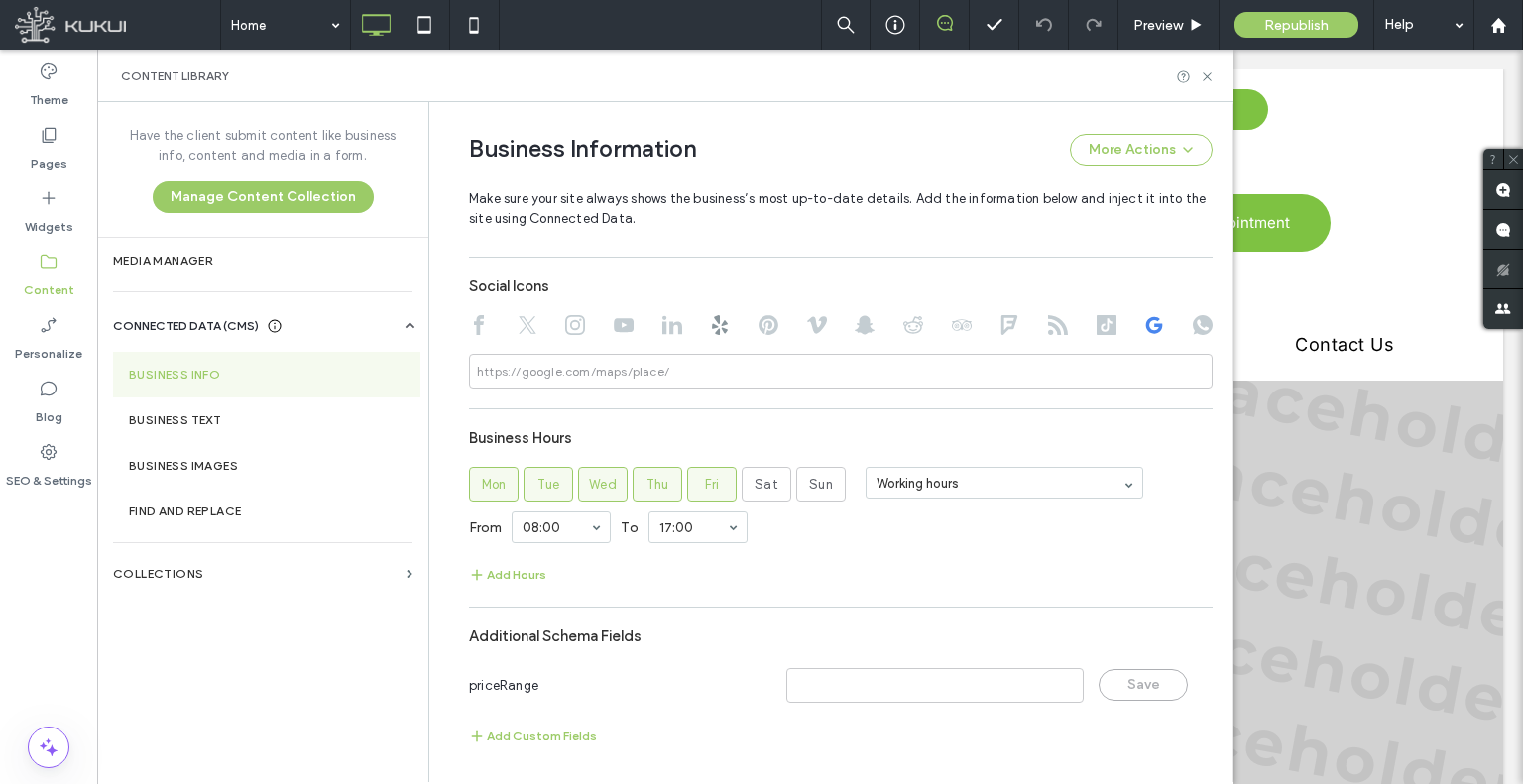 click 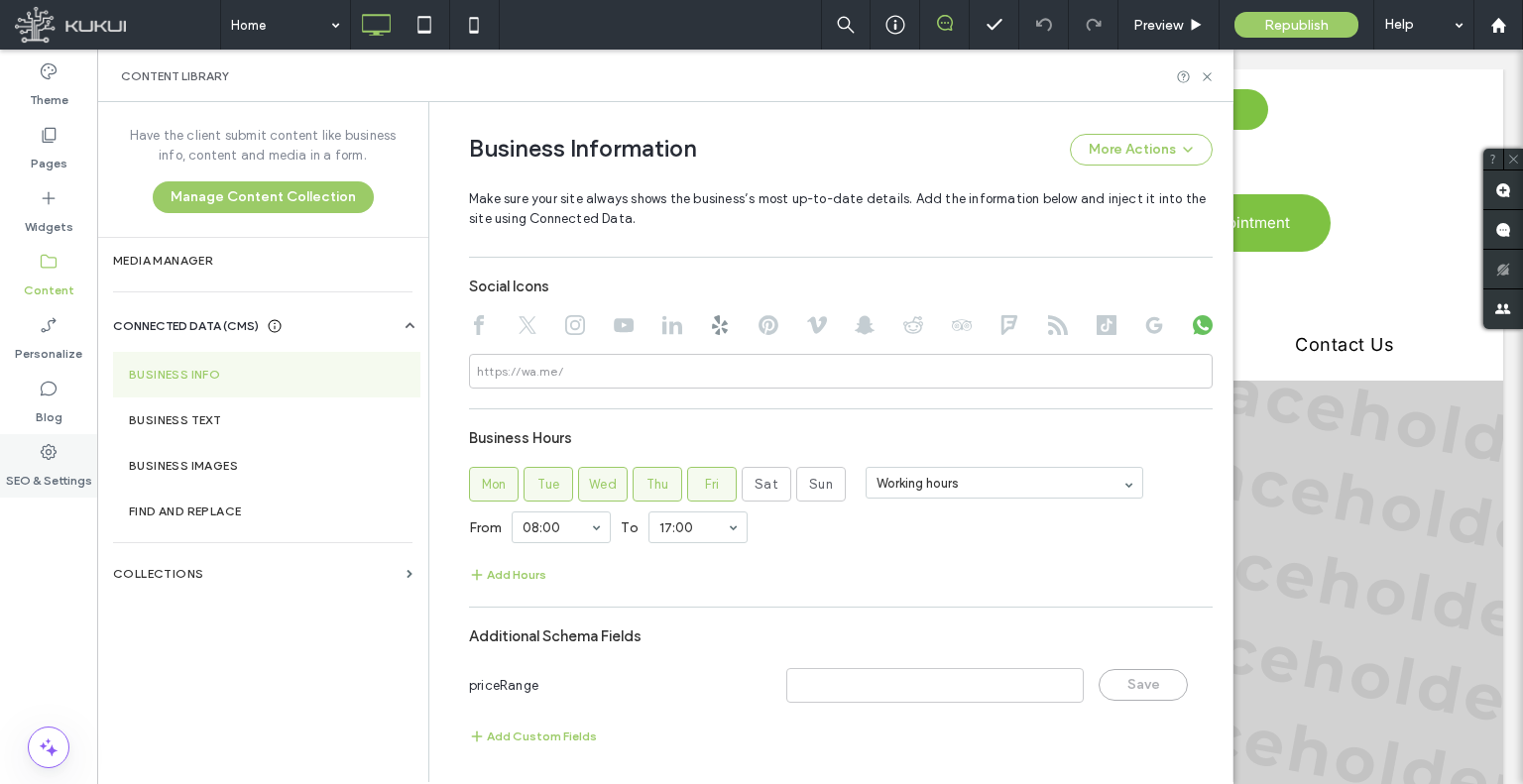click on "SEO & Settings" at bounding box center [49, 466] 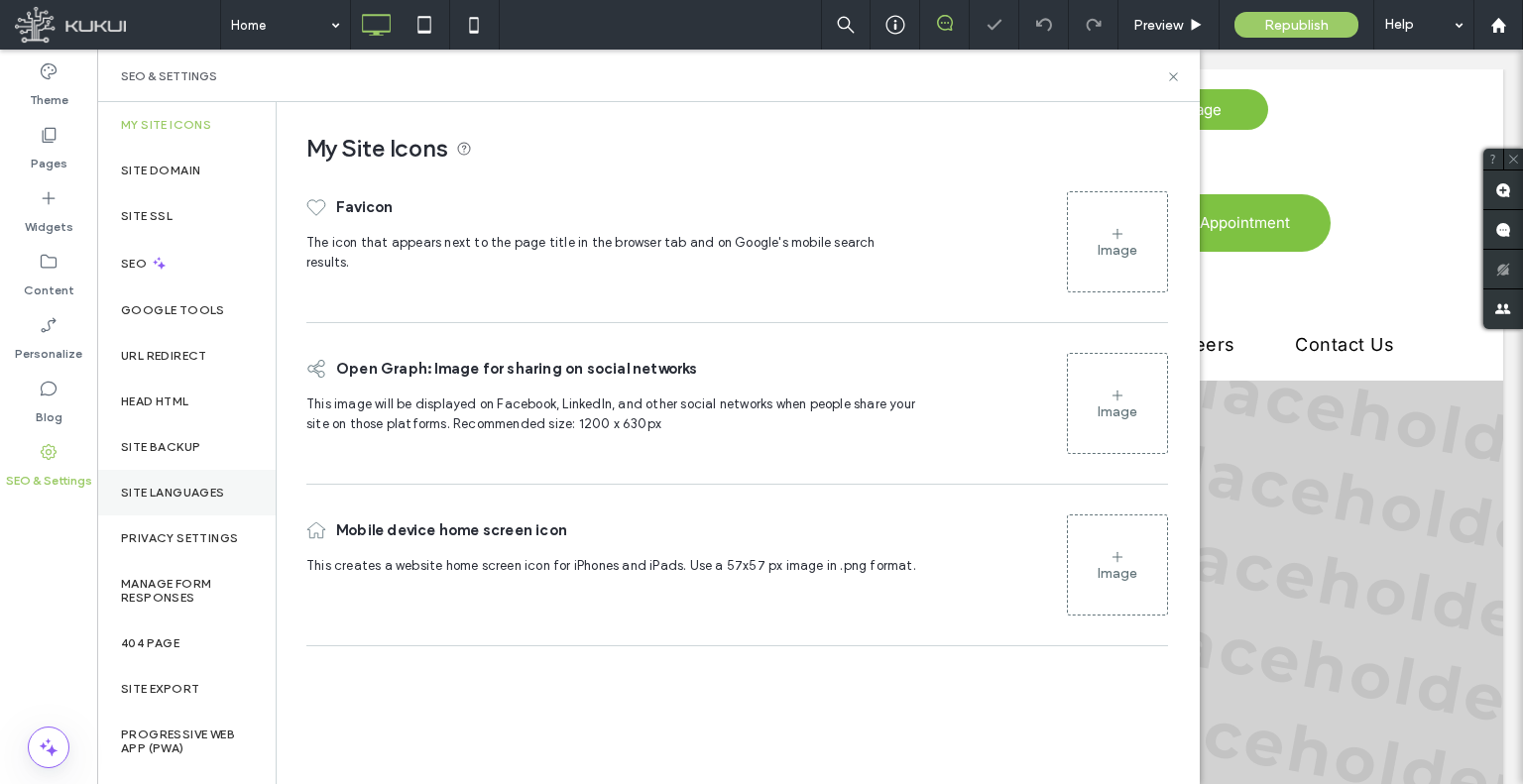 click on "Site Languages" at bounding box center [186, 493] 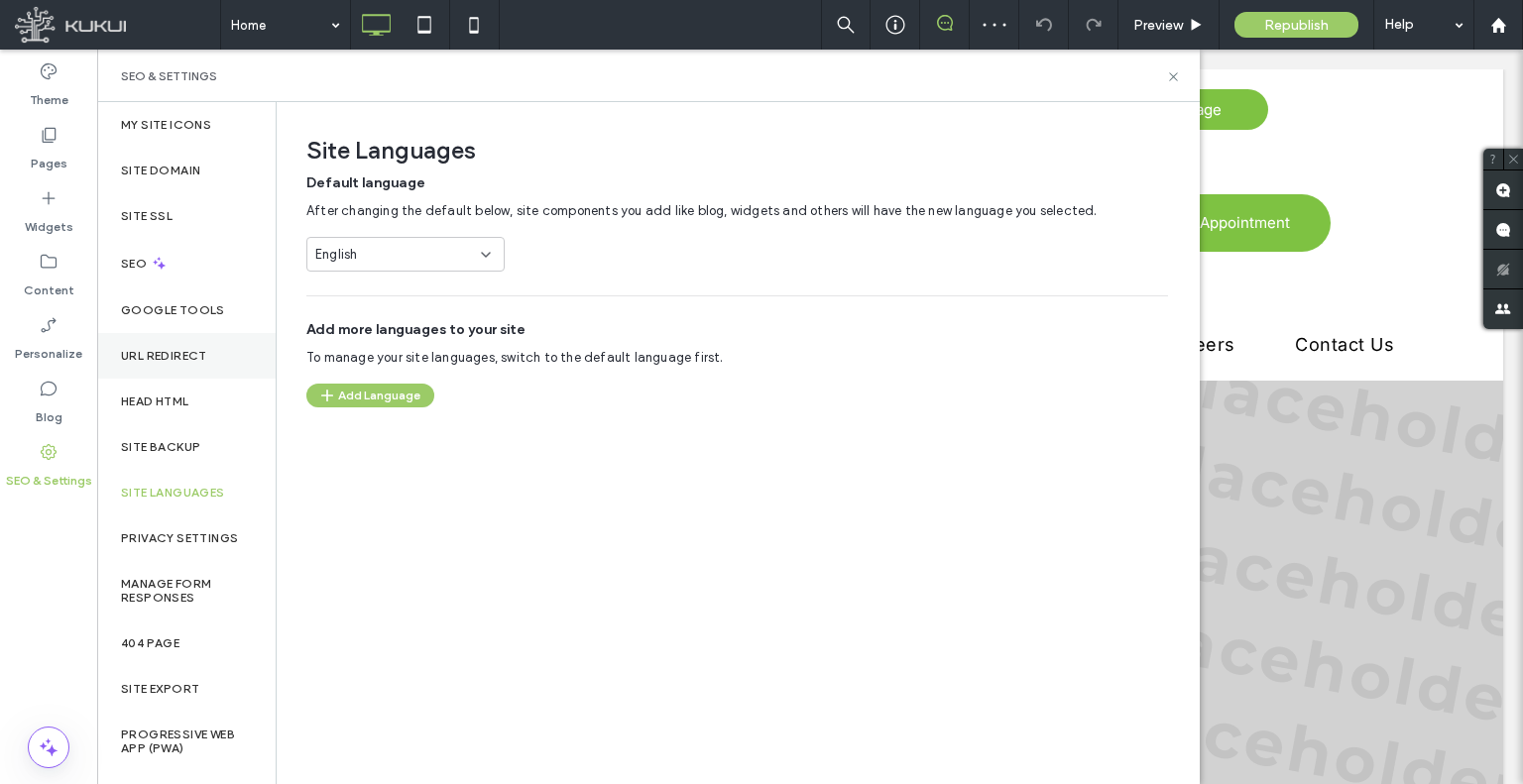 scroll, scrollTop: 0, scrollLeft: 0, axis: both 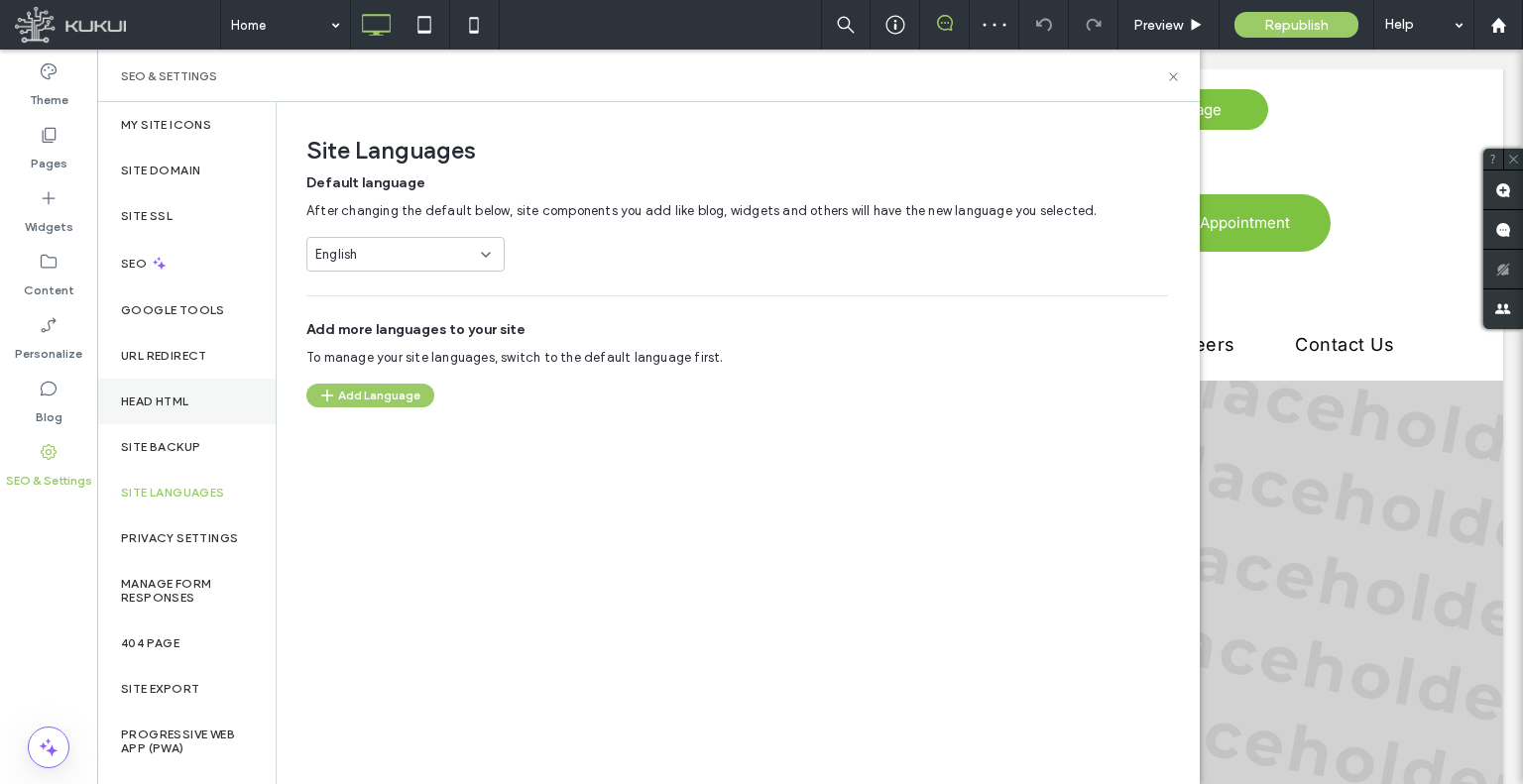 click on "Head HTML" at bounding box center (186, 401) 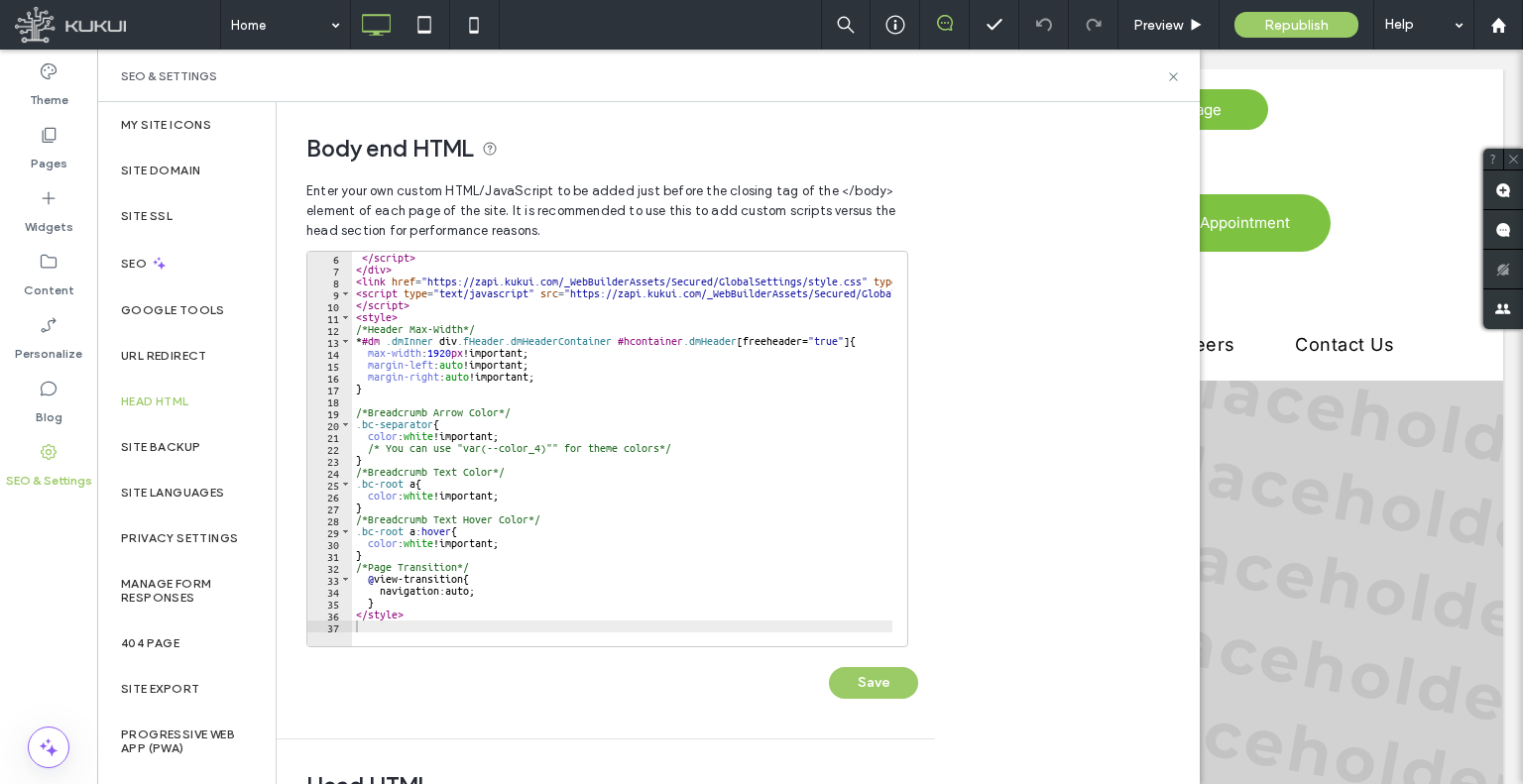 scroll, scrollTop: 59, scrollLeft: 0, axis: vertical 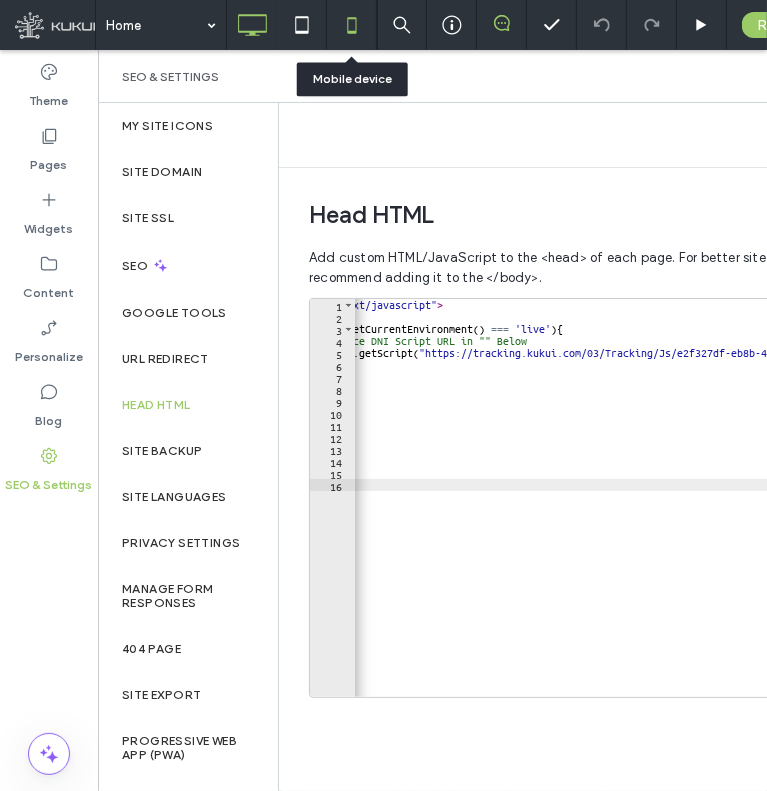 click 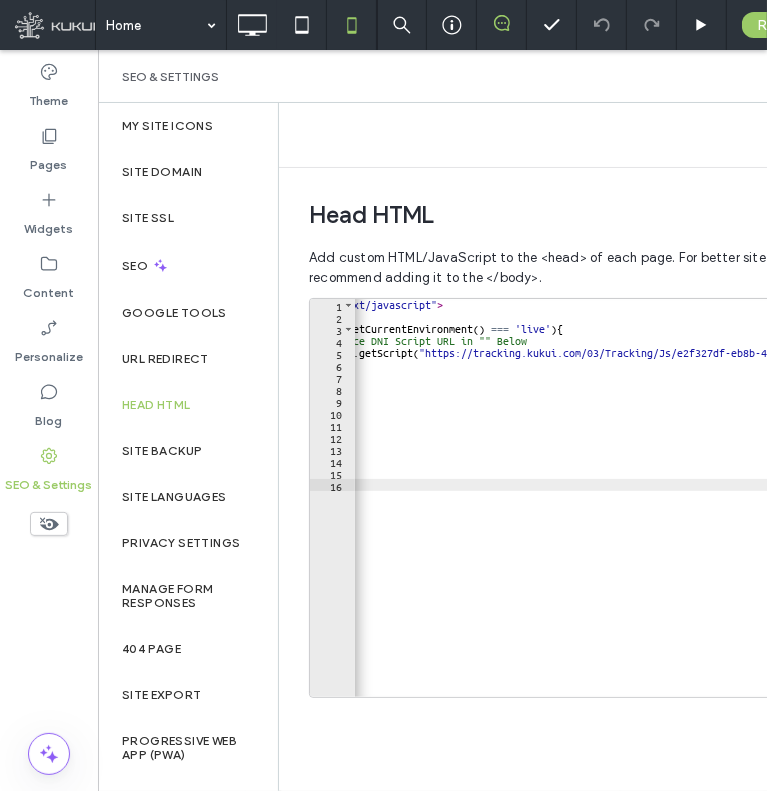 scroll, scrollTop: 0, scrollLeft: 0, axis: both 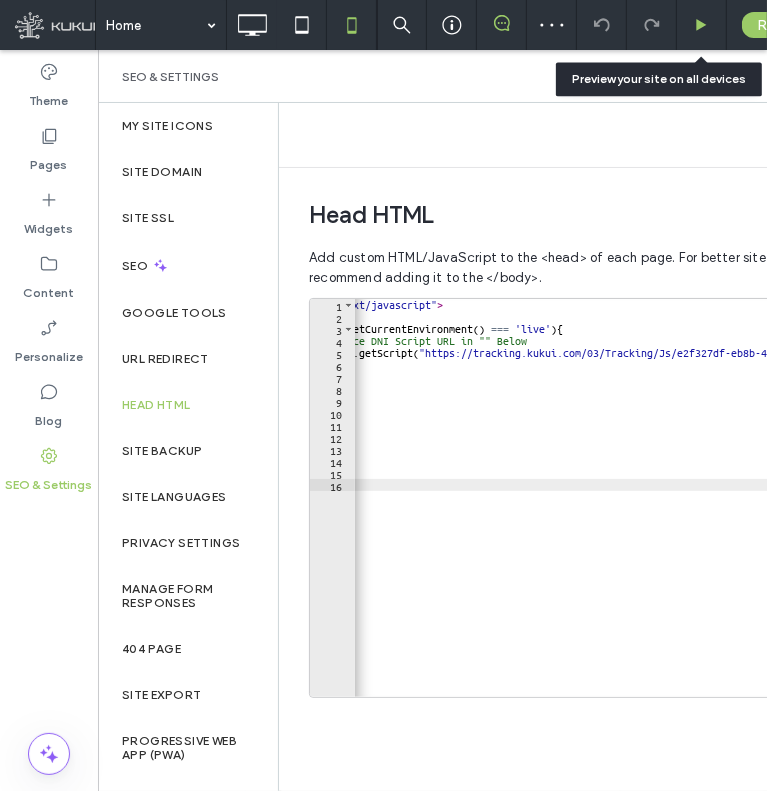 click 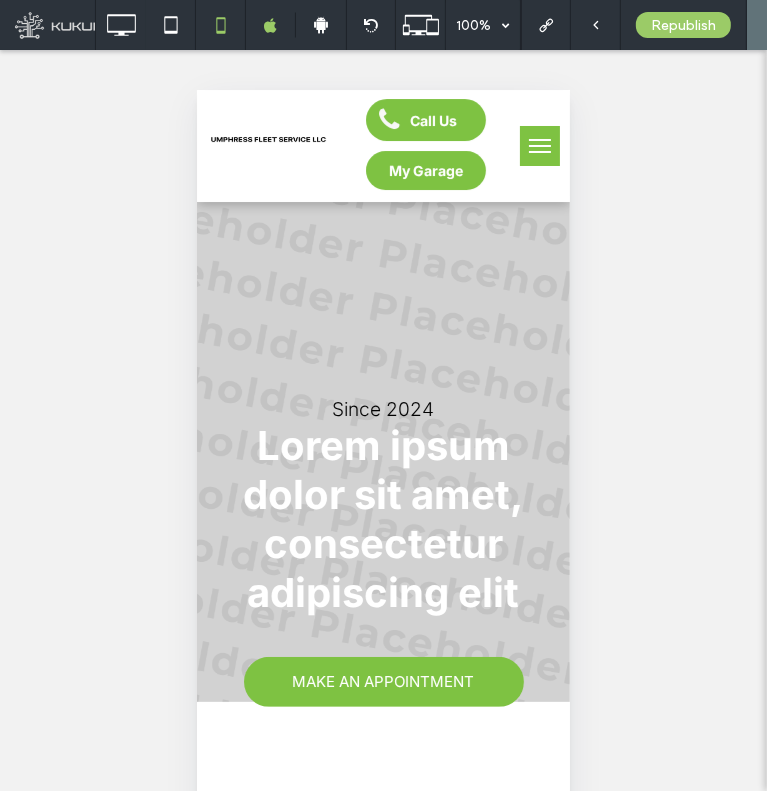 click at bounding box center (539, 145) 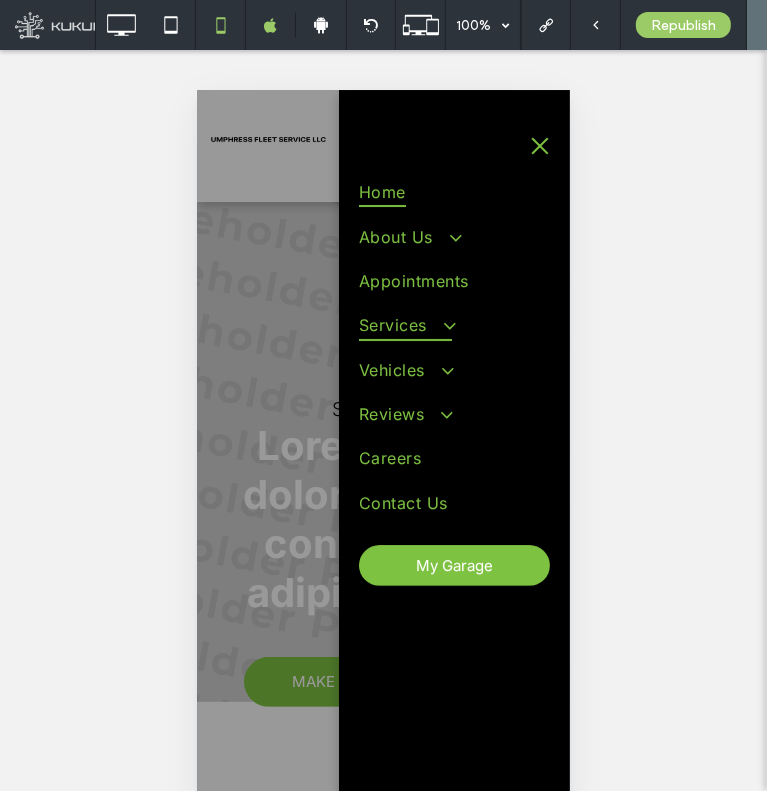 click on "Services" at bounding box center [404, 324] 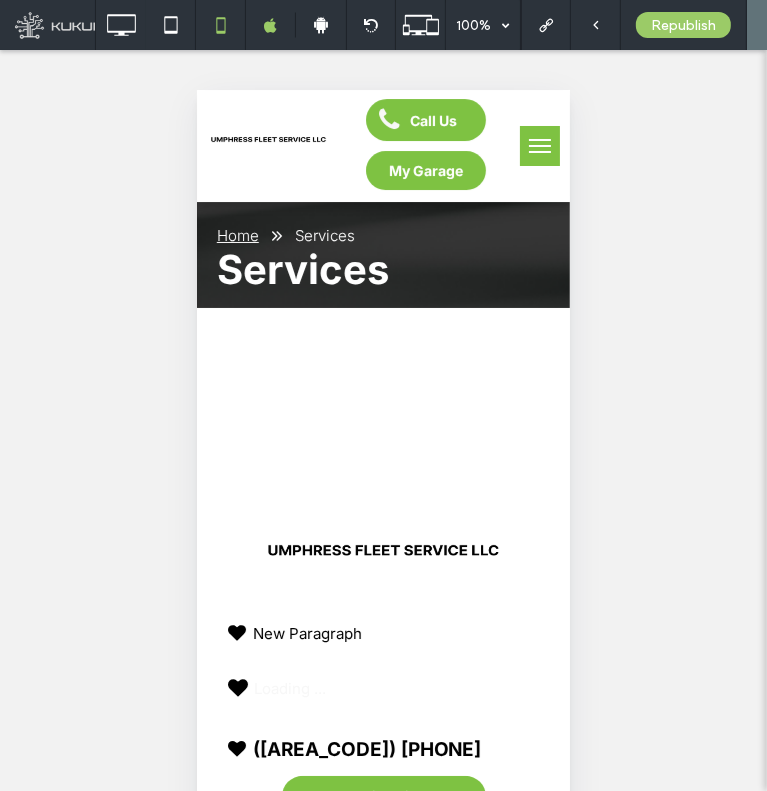 scroll, scrollTop: 0, scrollLeft: 0, axis: both 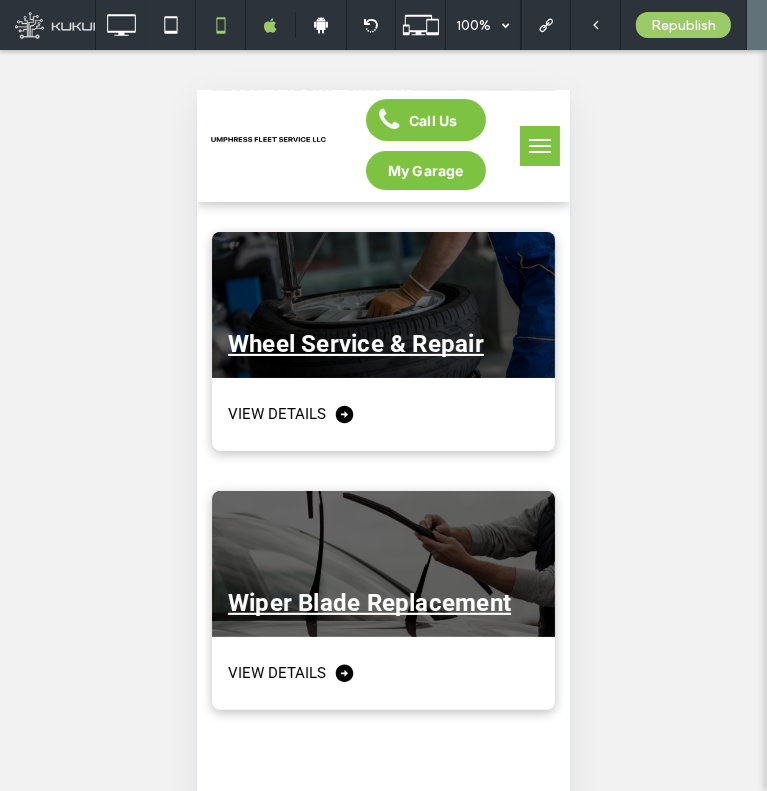 click at bounding box center (539, 145) 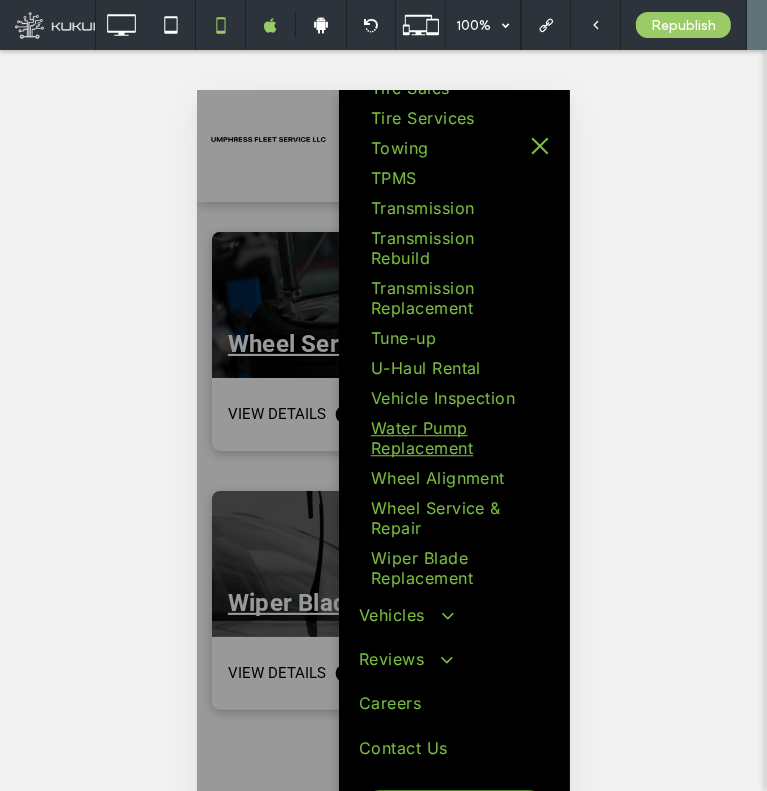 scroll, scrollTop: 2700, scrollLeft: 0, axis: vertical 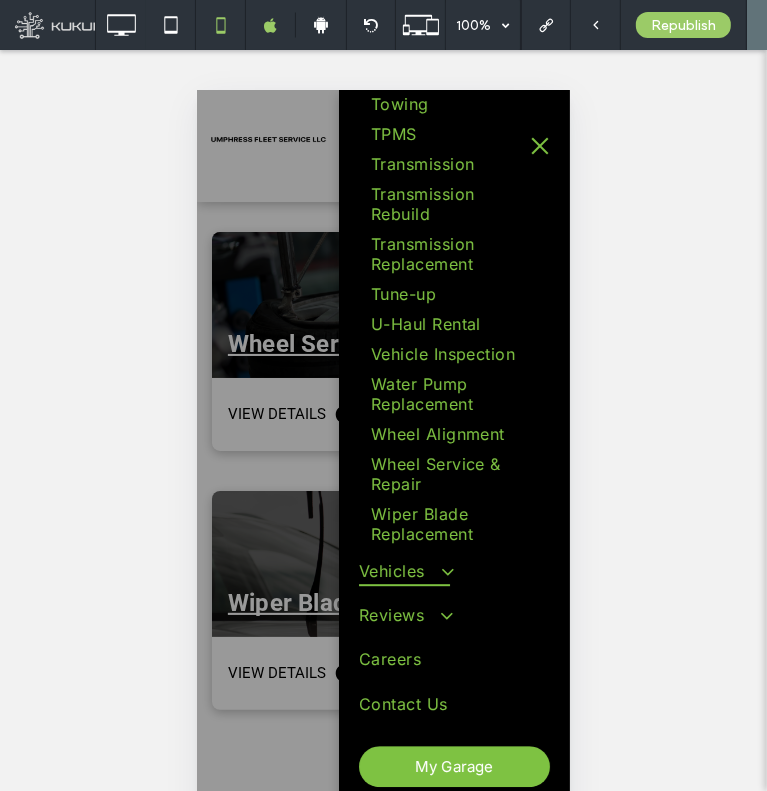click on "Vehicles" at bounding box center [403, 570] 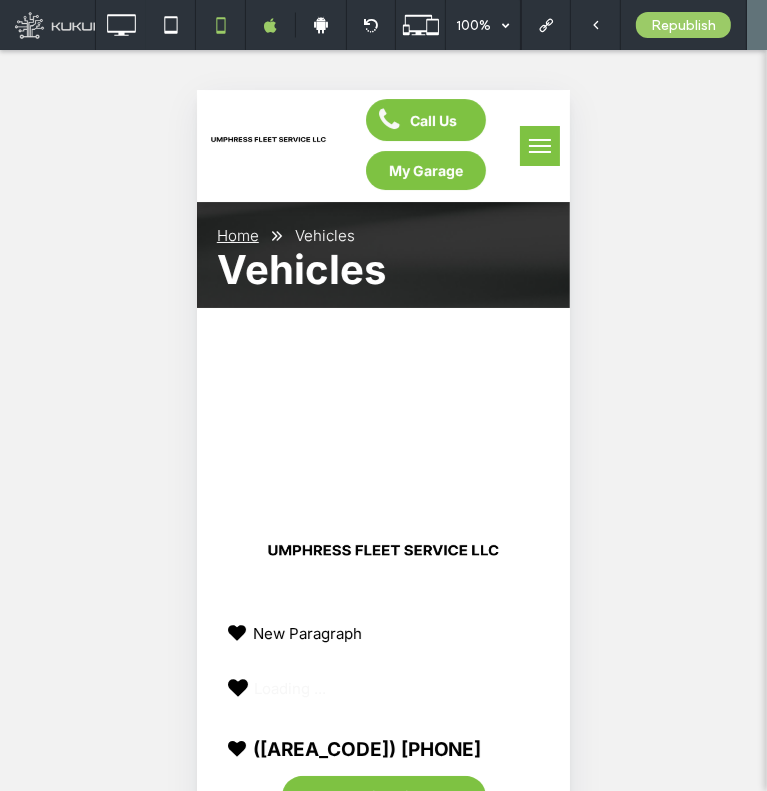 scroll, scrollTop: 0, scrollLeft: 0, axis: both 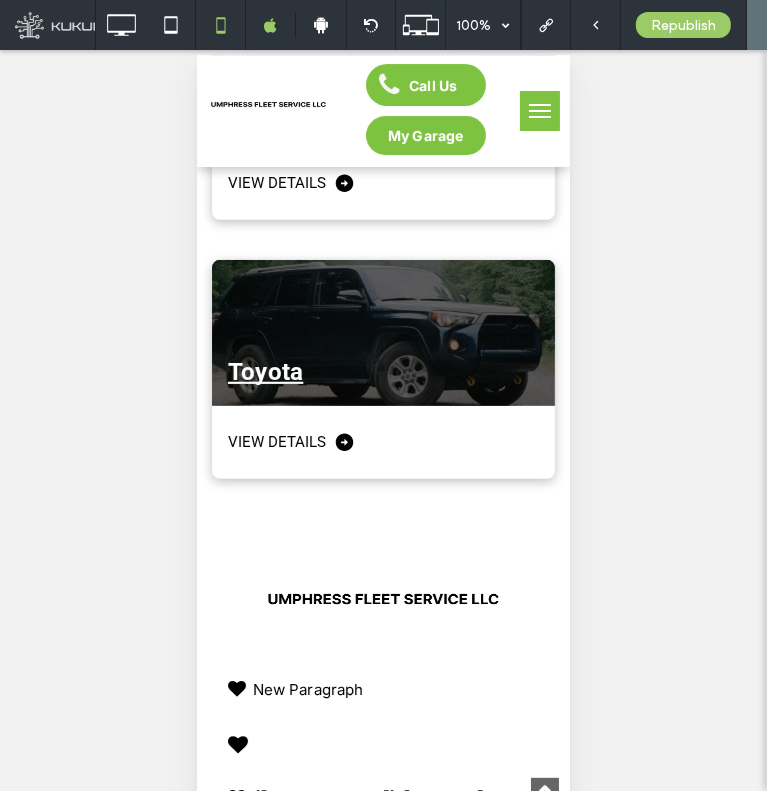 click on "Acura View Details Buick View Details Cadillac View Details Chevrolet View Details Chrysler View Details Dodge View Details Ford View Details Ford Transit View Details GM View Details GMC View Details Heavy-Duty Vehicle Repair View Details Honda View Details Hummer View Details Hyundai View Details Isuzu View Details Jeep View Details Kia View Details Lexus View Details Lincoln View Details Mazda View Details Medium-Duty Vehicle Repair View Details Mercury View Details Mitsubishi View Details Nissan View Details Pontiac View Details Ram View Details Ram ProMaster View Details Saturn View Details Scion View Details Subaru View Details Suzuki View Details Toyota View Details" at bounding box center [382, -3646] 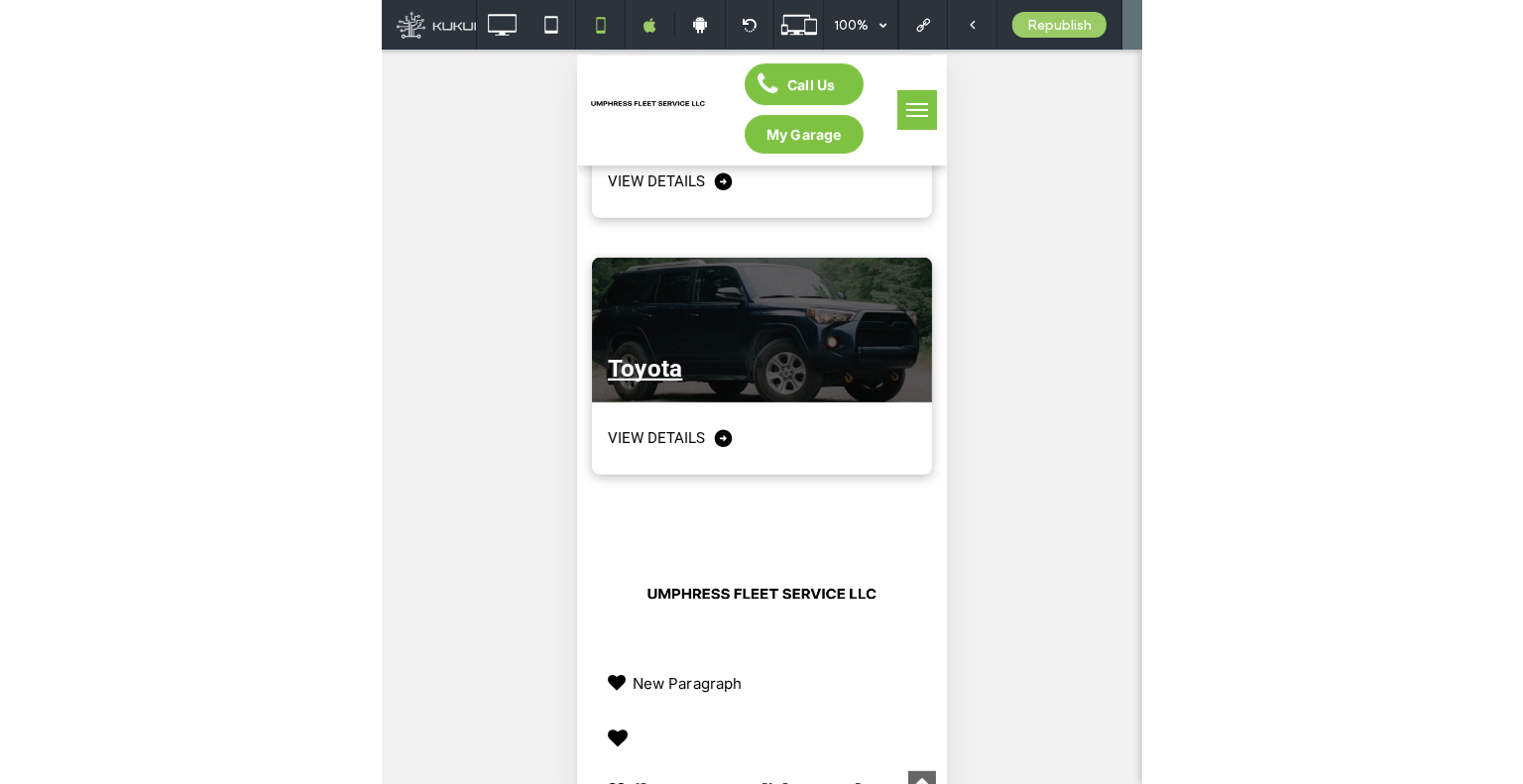 scroll, scrollTop: 4627, scrollLeft: 0, axis: vertical 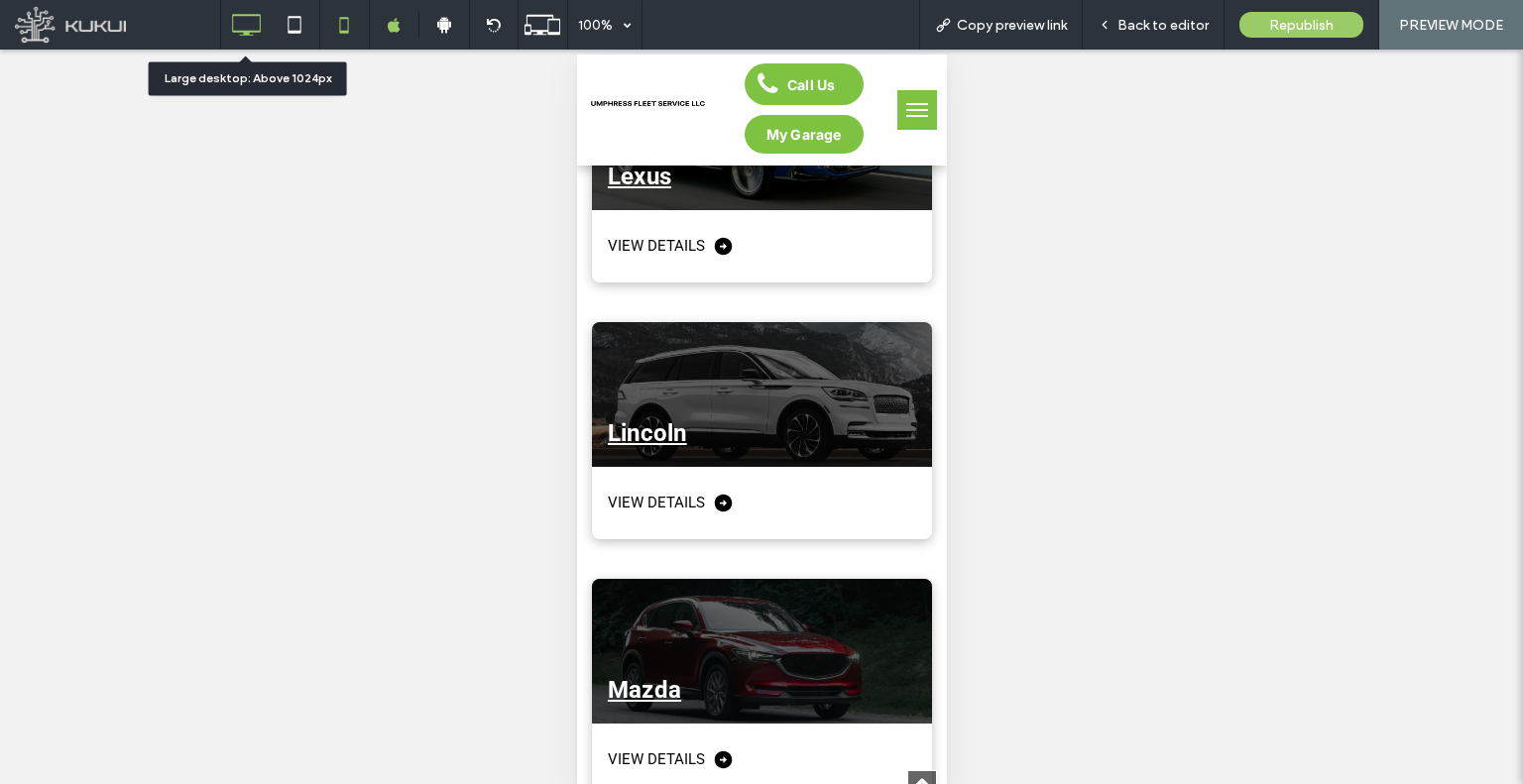 click at bounding box center (246, 25) 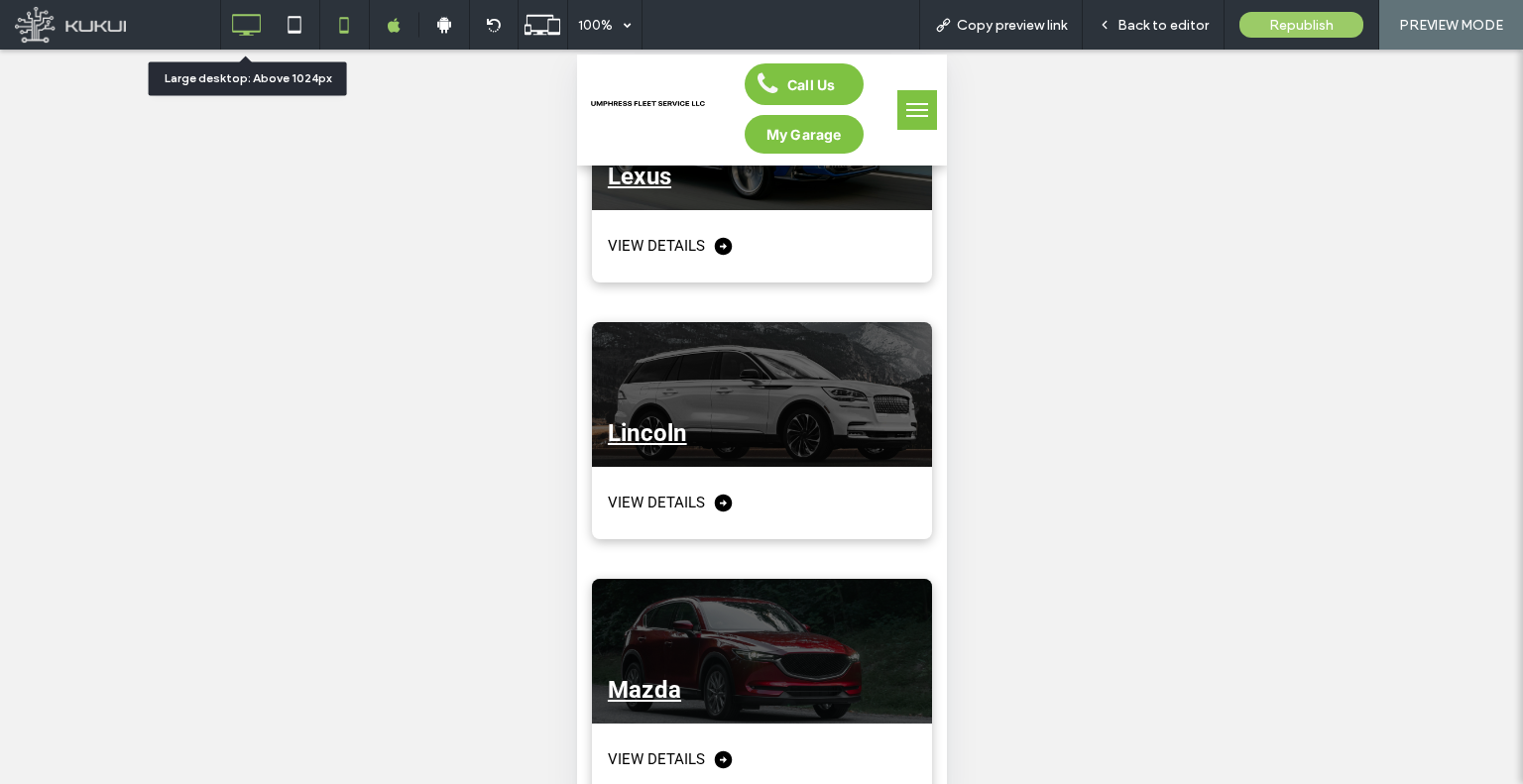 scroll, scrollTop: 0, scrollLeft: 0, axis: both 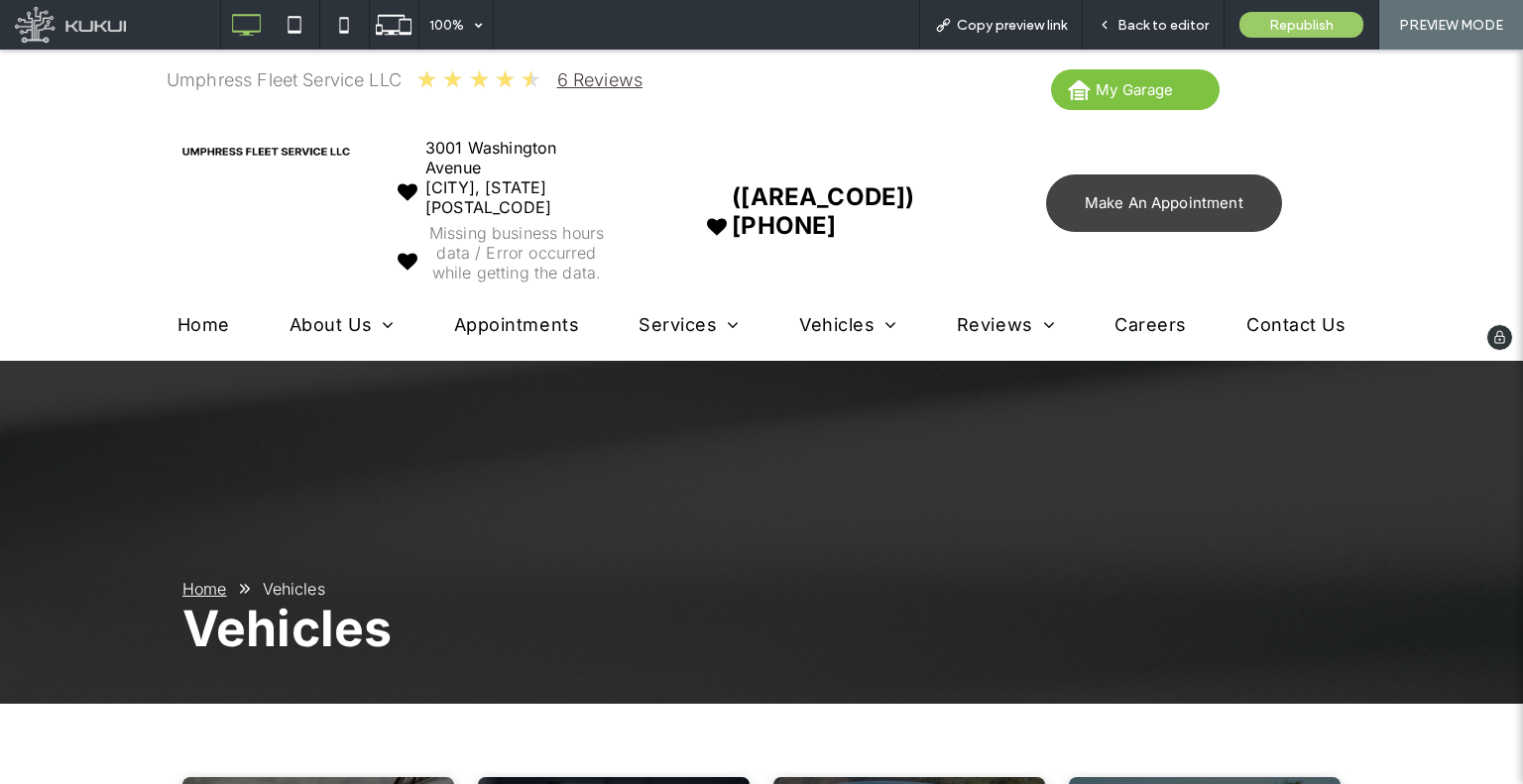 click on "Make An Appointment" at bounding box center (1164, 202) 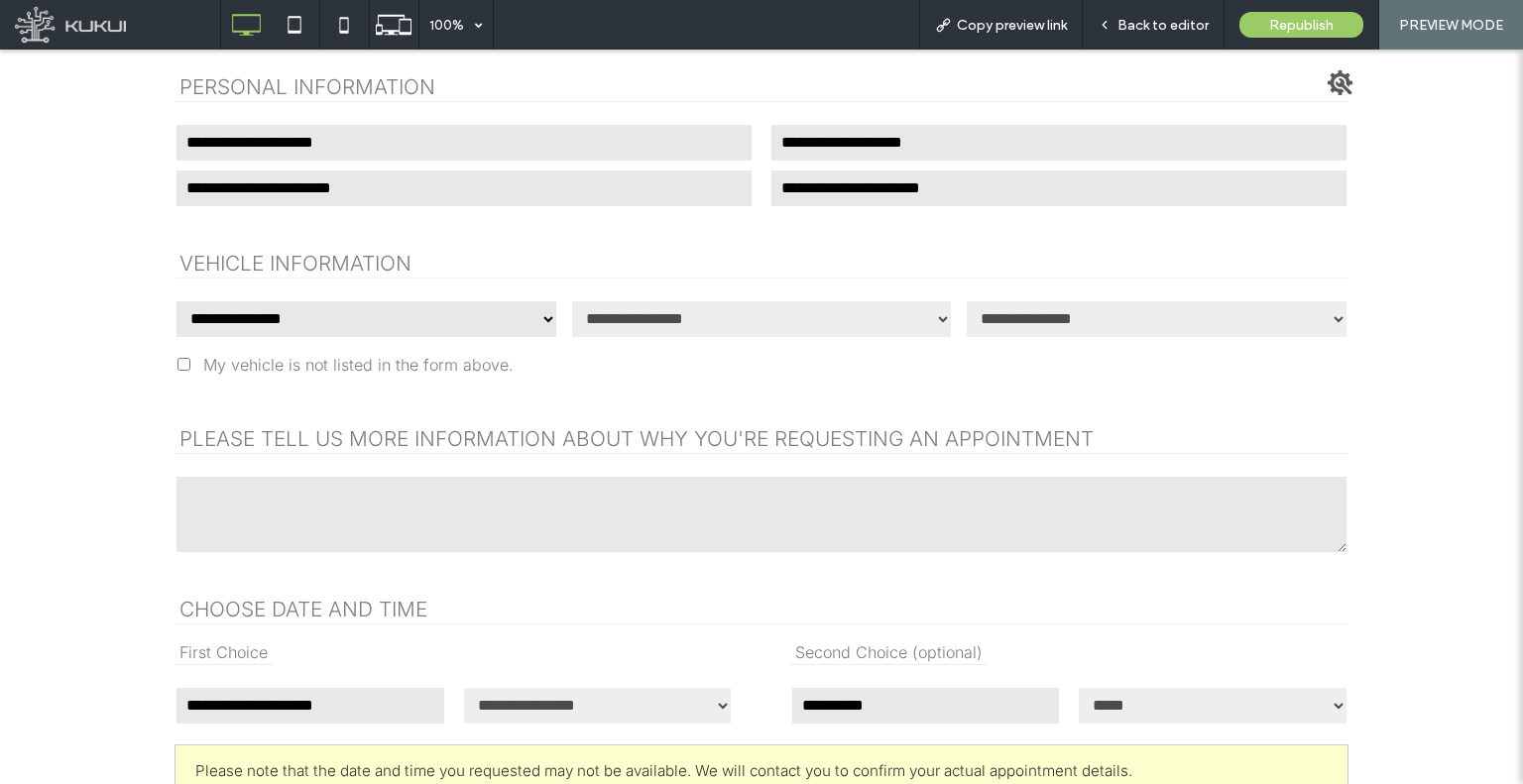 scroll, scrollTop: 793, scrollLeft: 0, axis: vertical 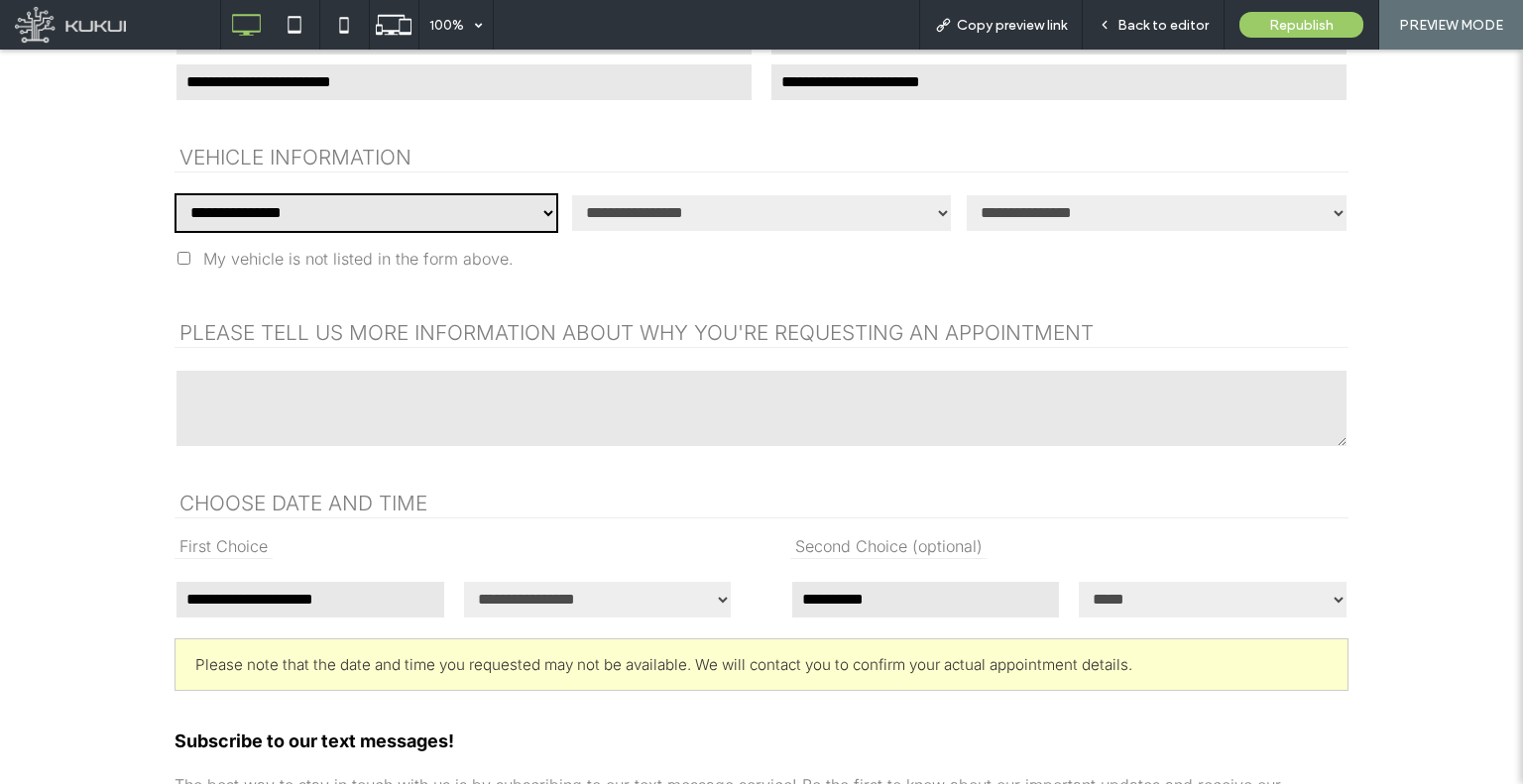 click on "**********" at bounding box center (366, 213) 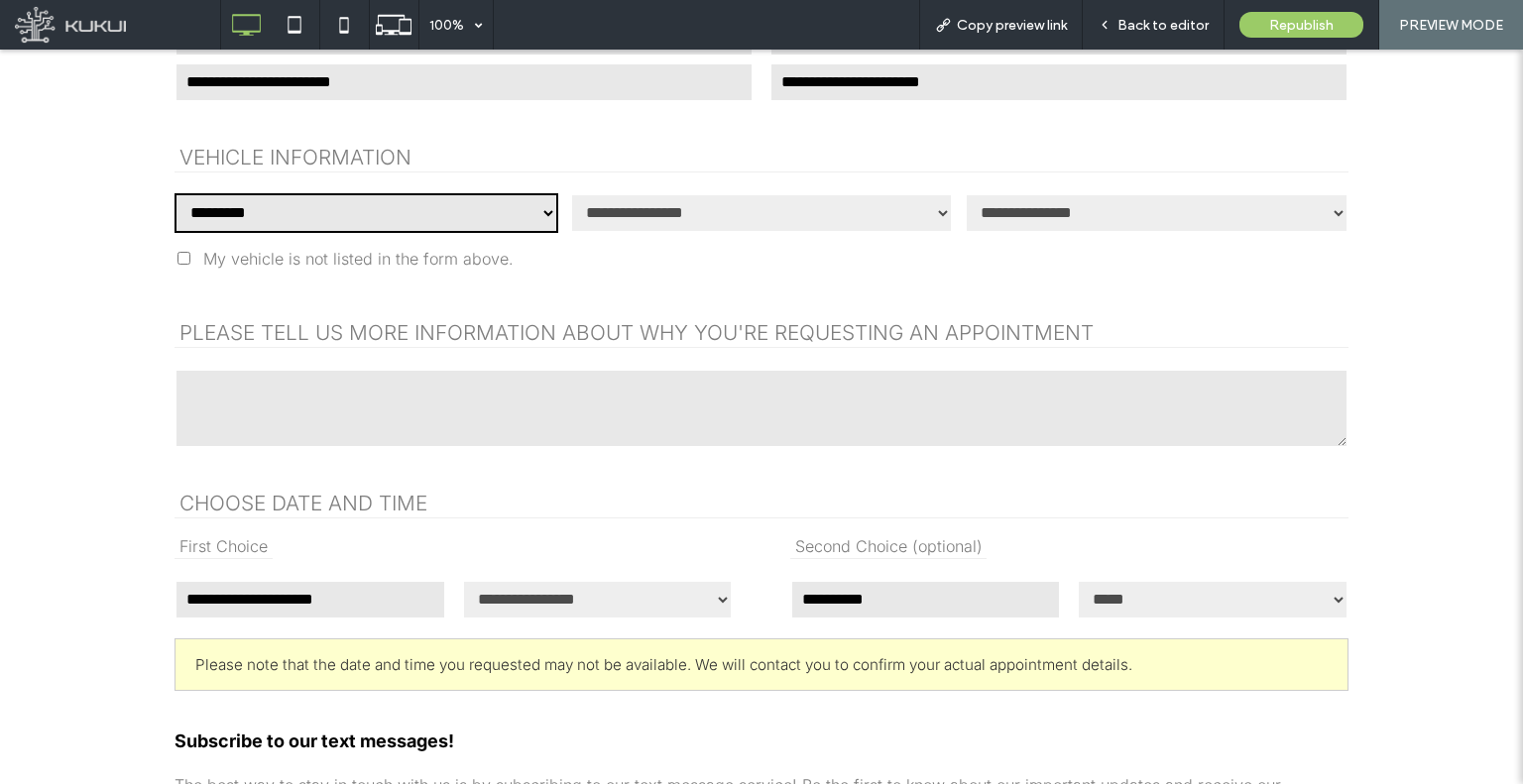 click on "**********" at bounding box center [366, 213] 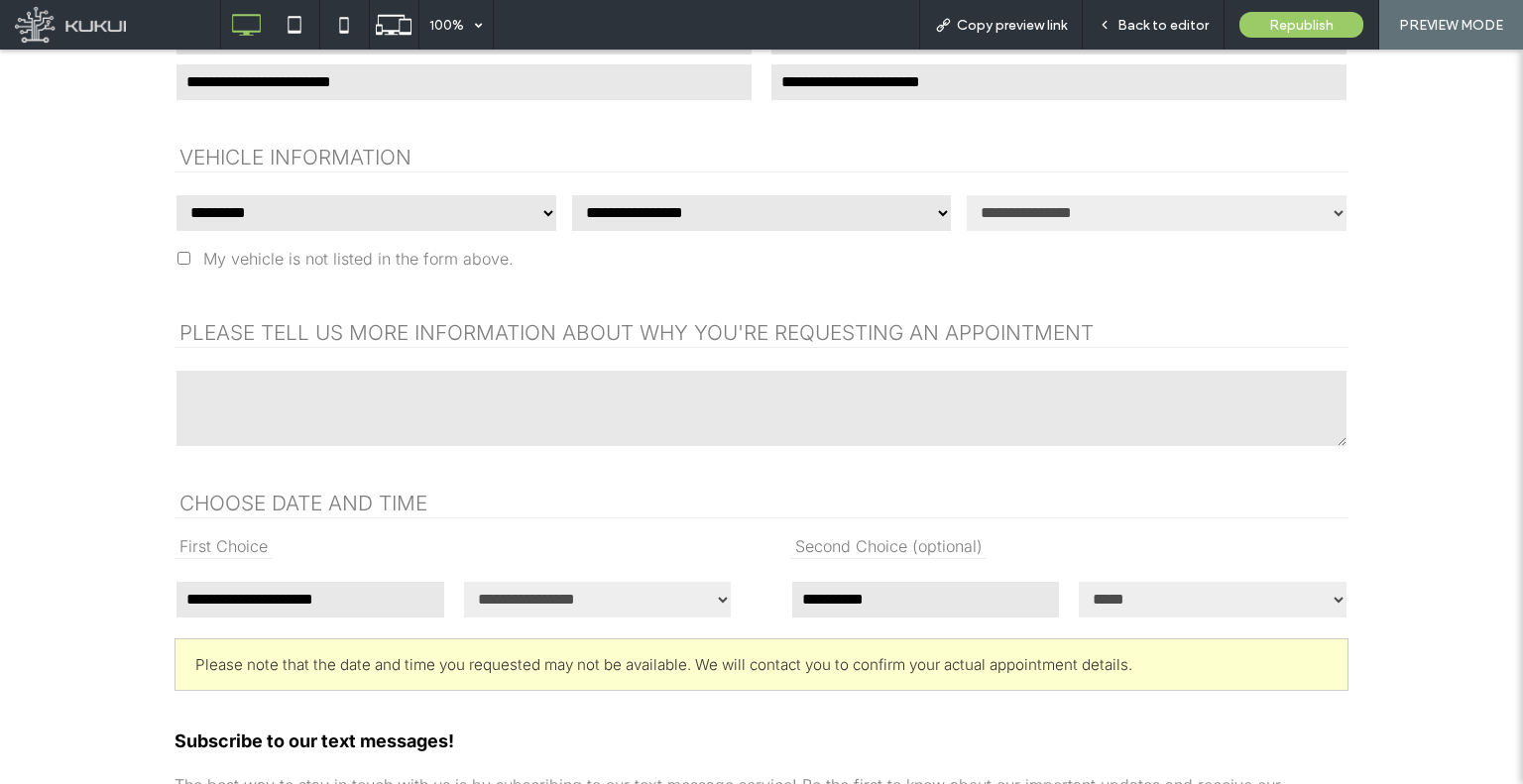 drag, startPoint x: 290, startPoint y: 186, endPoint x: 288, endPoint y: 203, distance: 17.117243 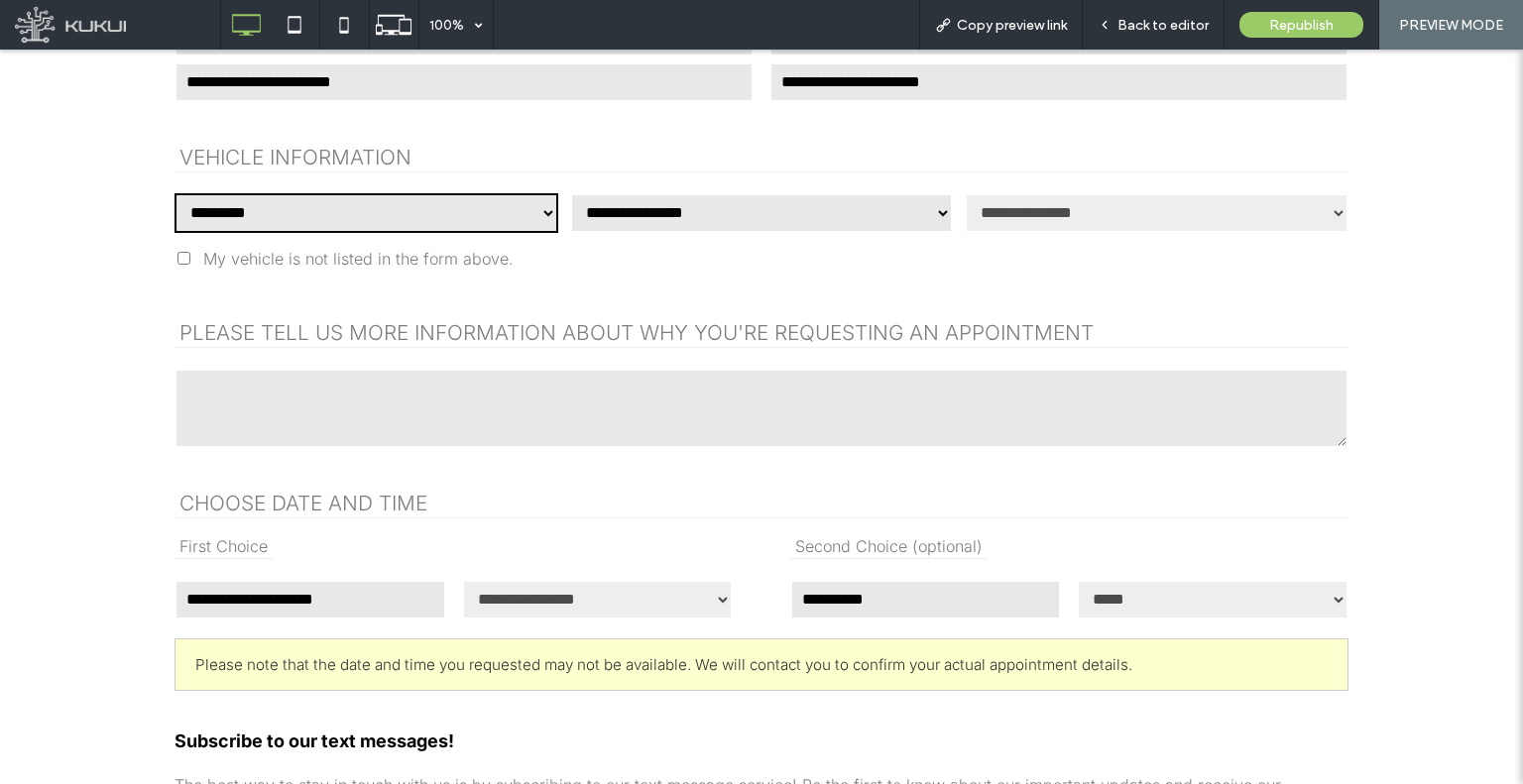 click on "**********" at bounding box center [366, 213] 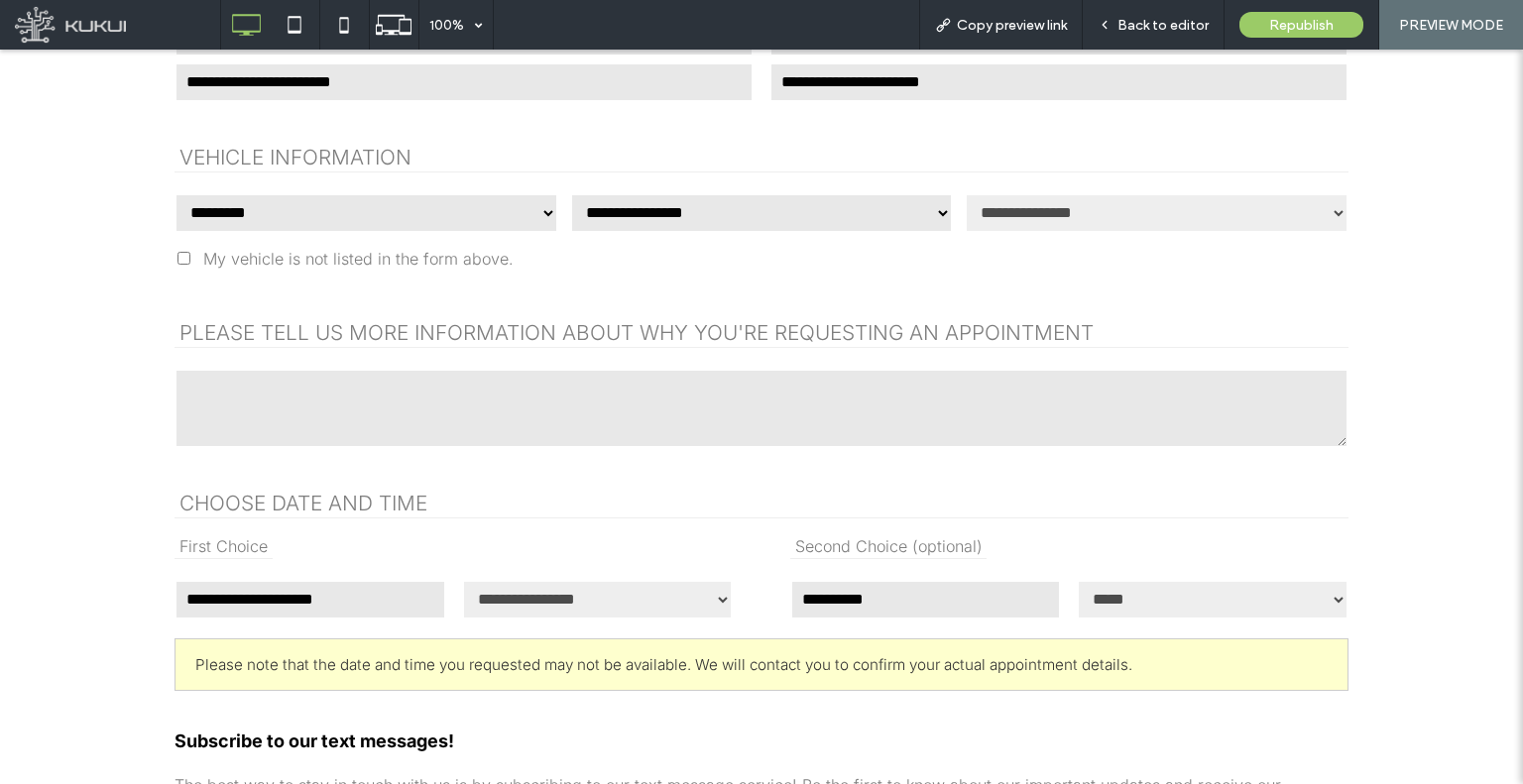 click on "**********" at bounding box center (366, 213) 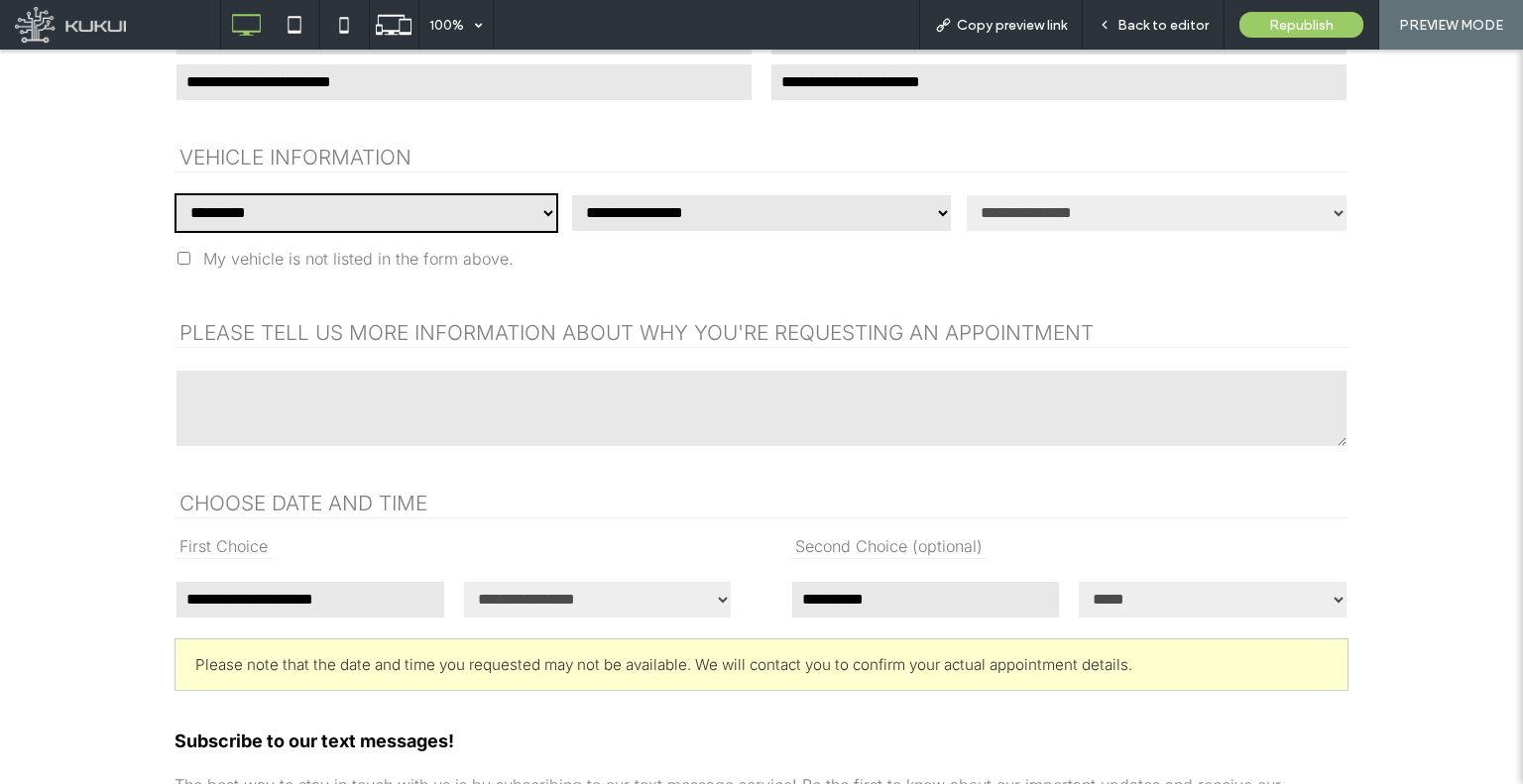 click on "**********" at bounding box center (366, 213) 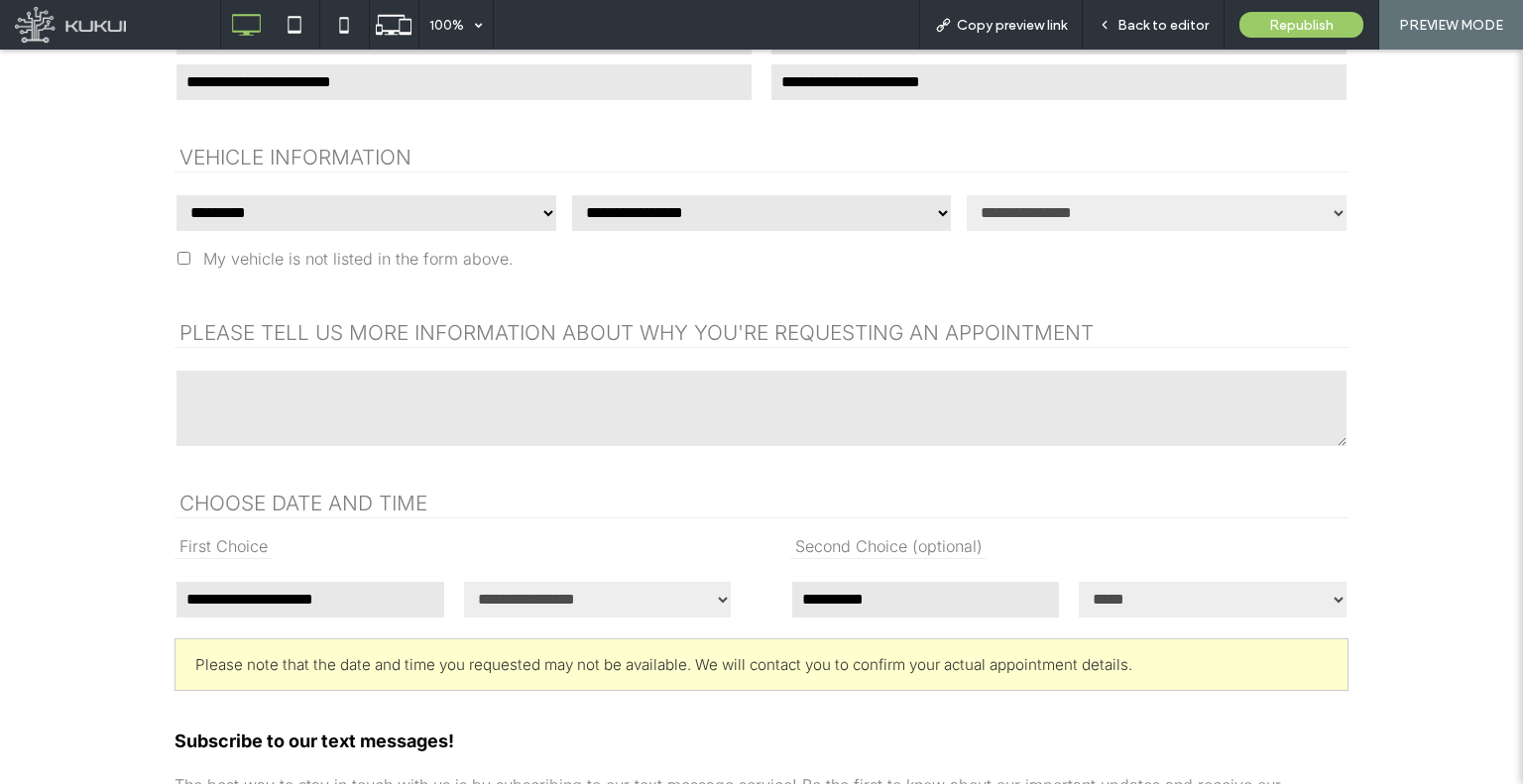 click on "**********" at bounding box center [366, 213] 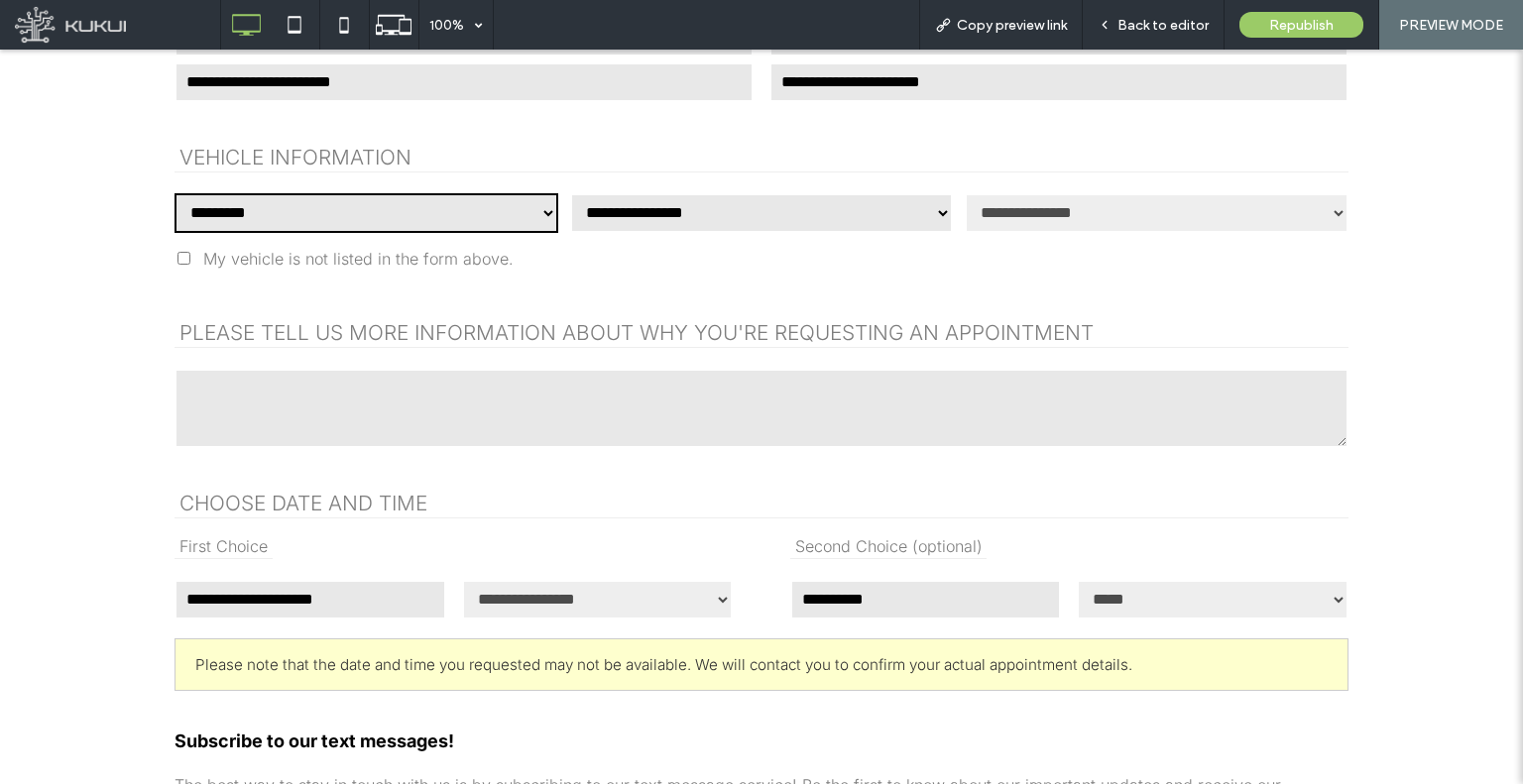 click on "**********" at bounding box center (366, 213) 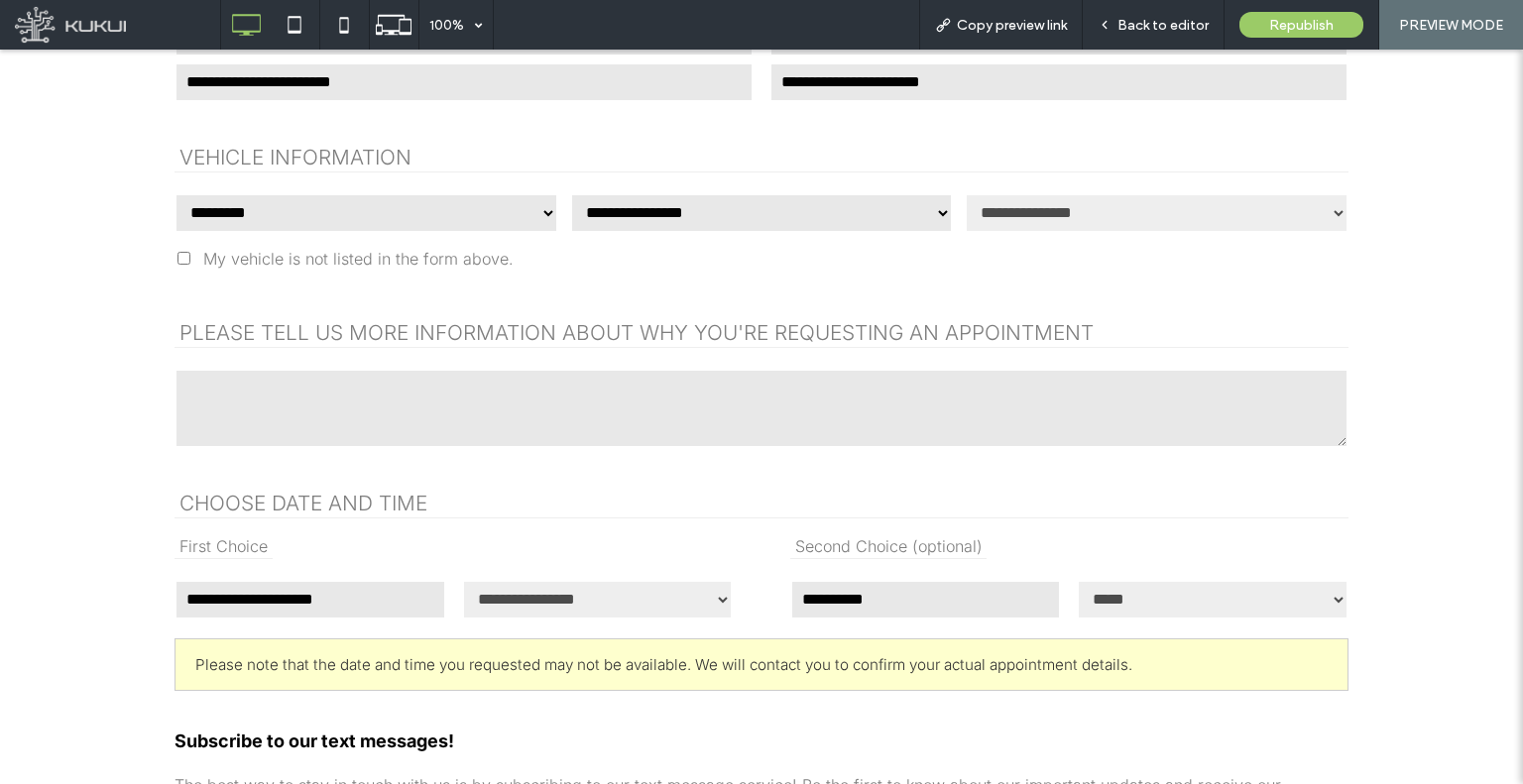 click on "**********" at bounding box center (366, 213) 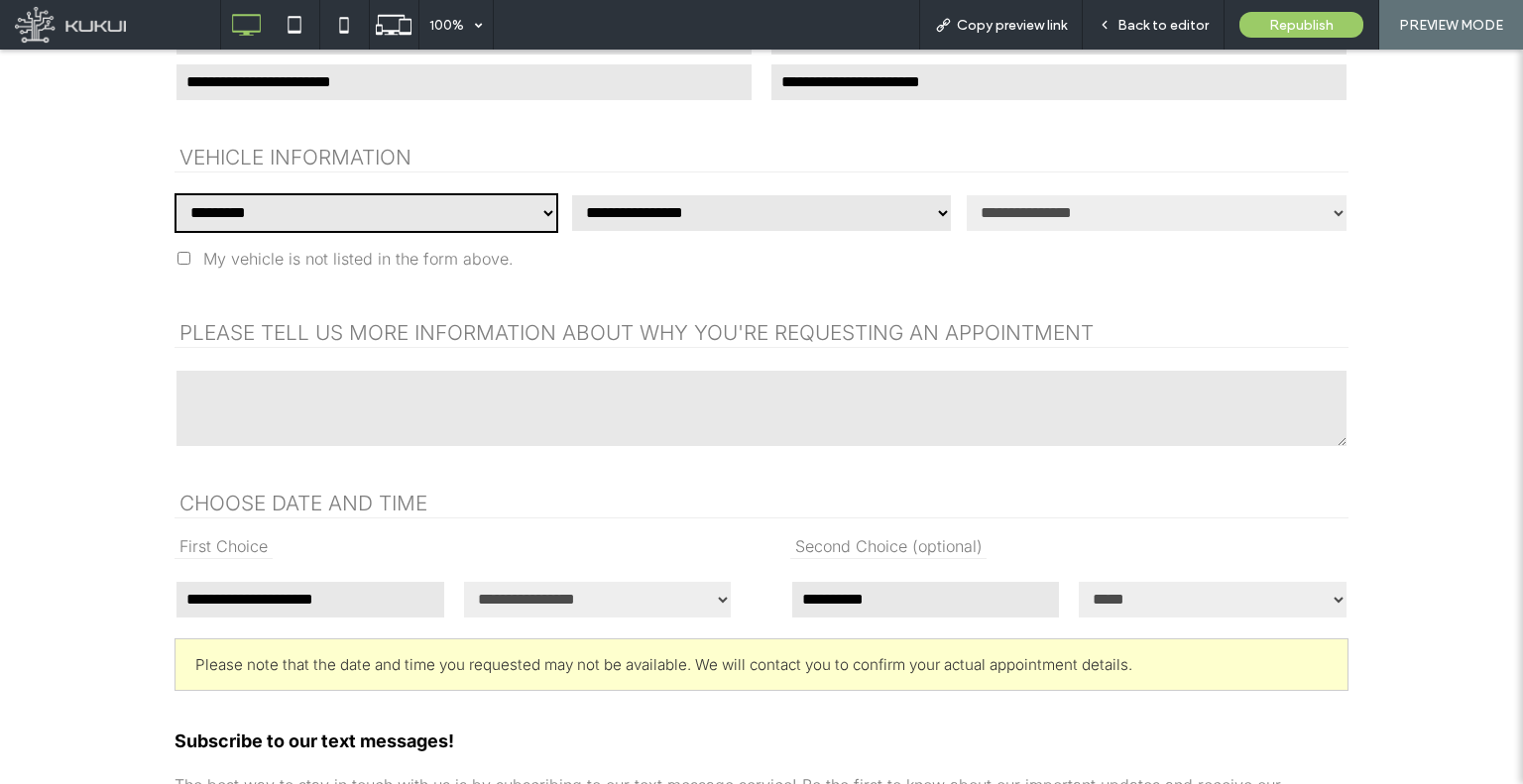 click on "**********" at bounding box center [366, 213] 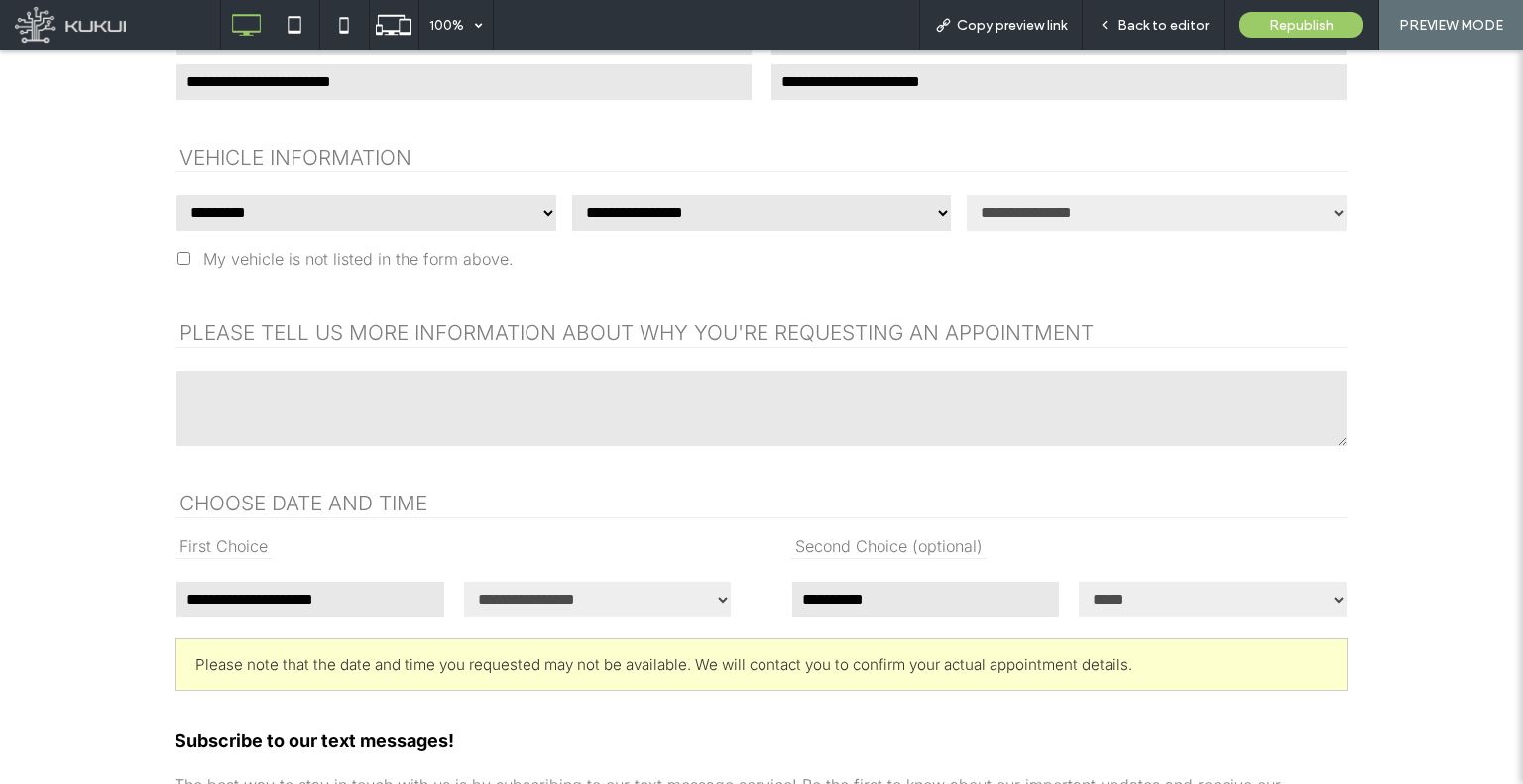 drag, startPoint x: 300, startPoint y: 185, endPoint x: 312, endPoint y: 209, distance: 26.832816 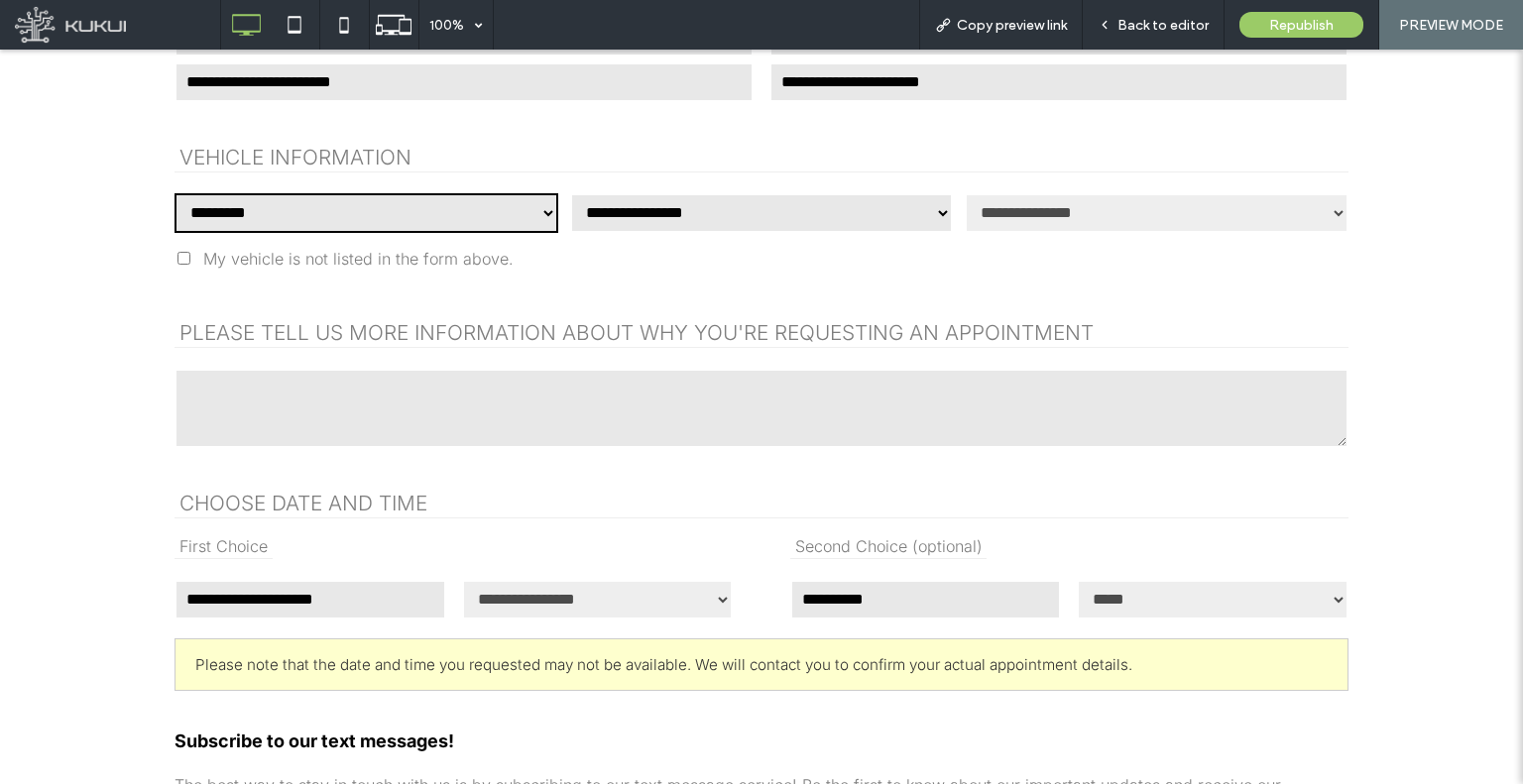 click on "**********" at bounding box center (366, 213) 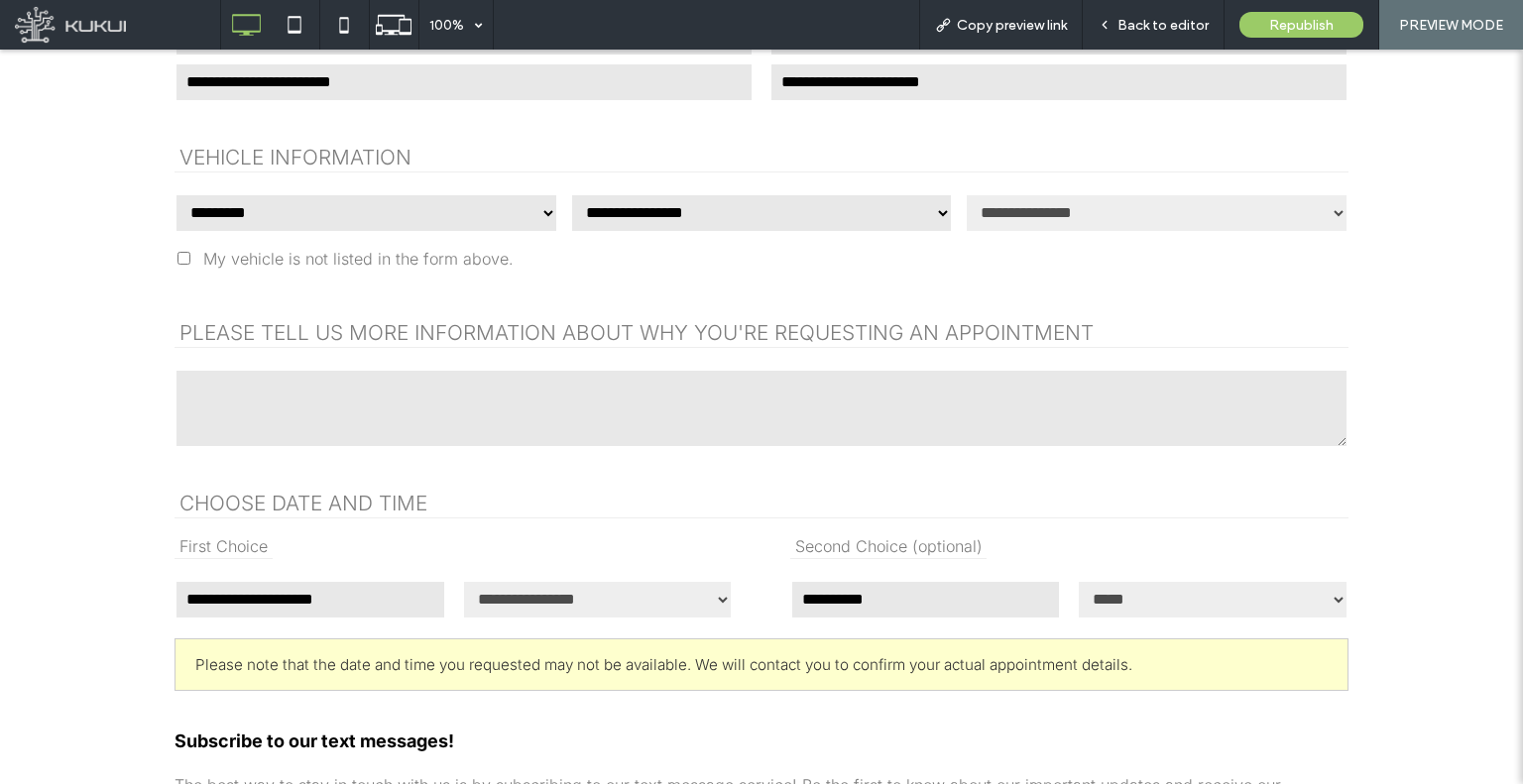 click on "**********" at bounding box center (366, 213) 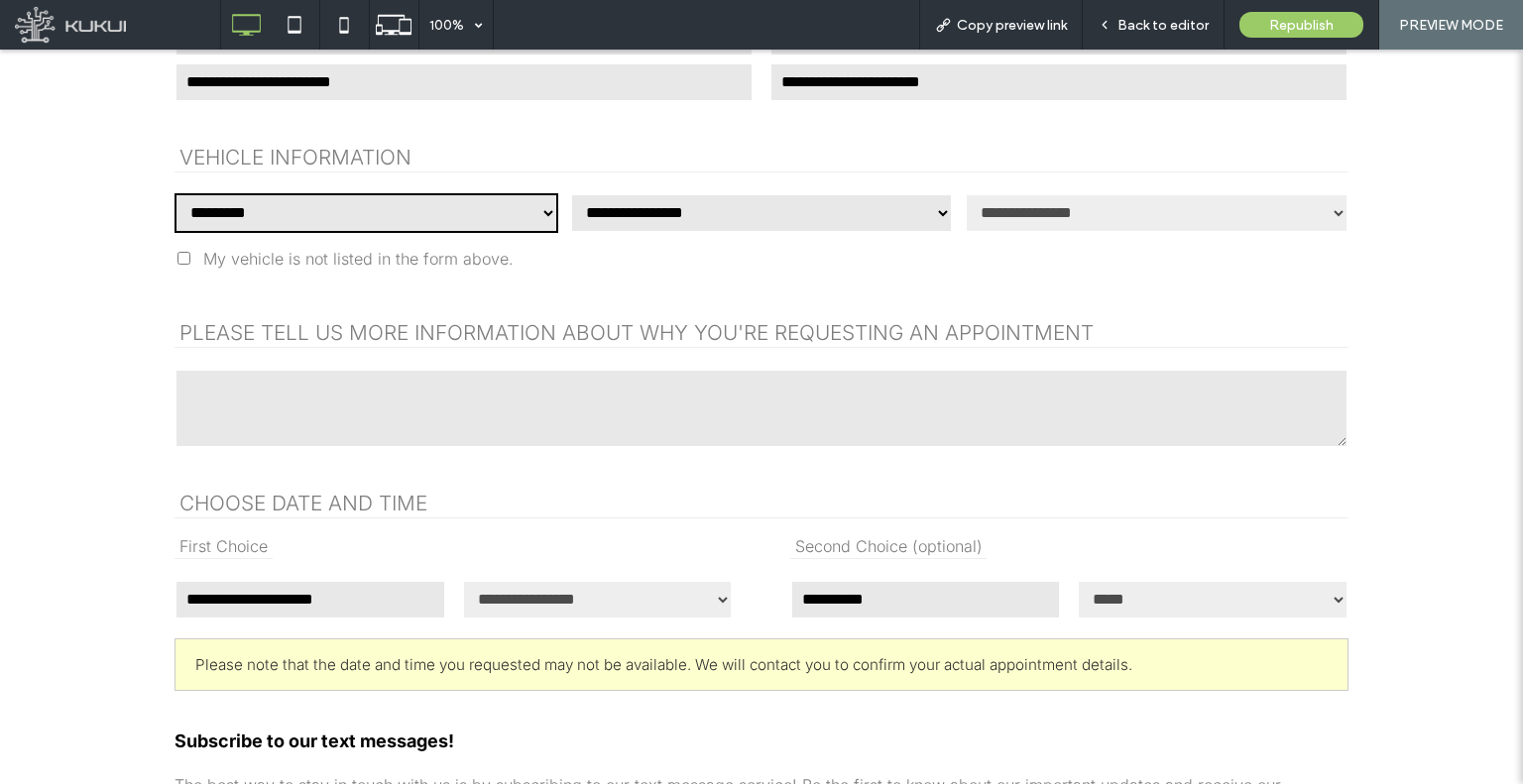 click on "**********" at bounding box center (366, 213) 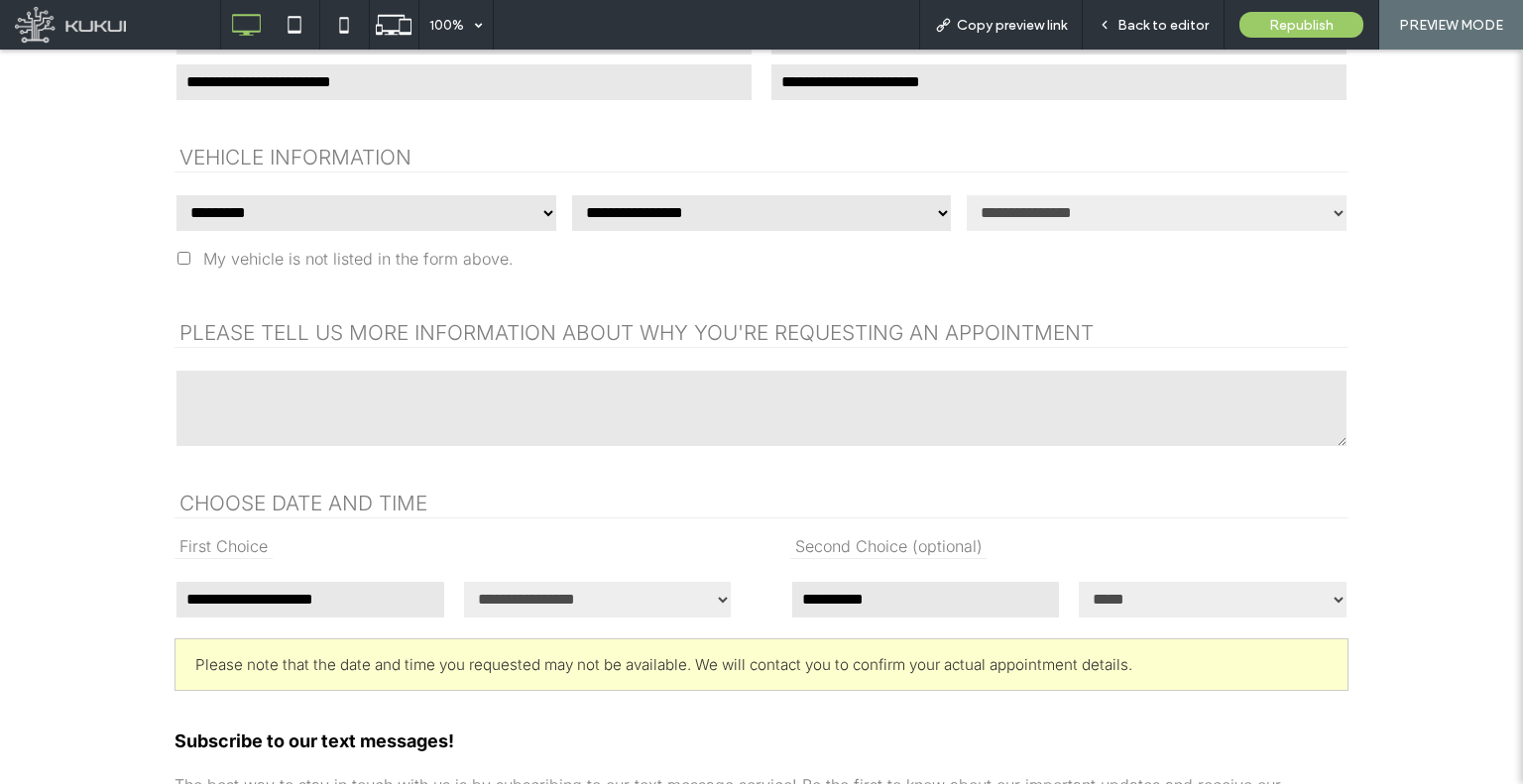 click on "**********" at bounding box center (366, 213) 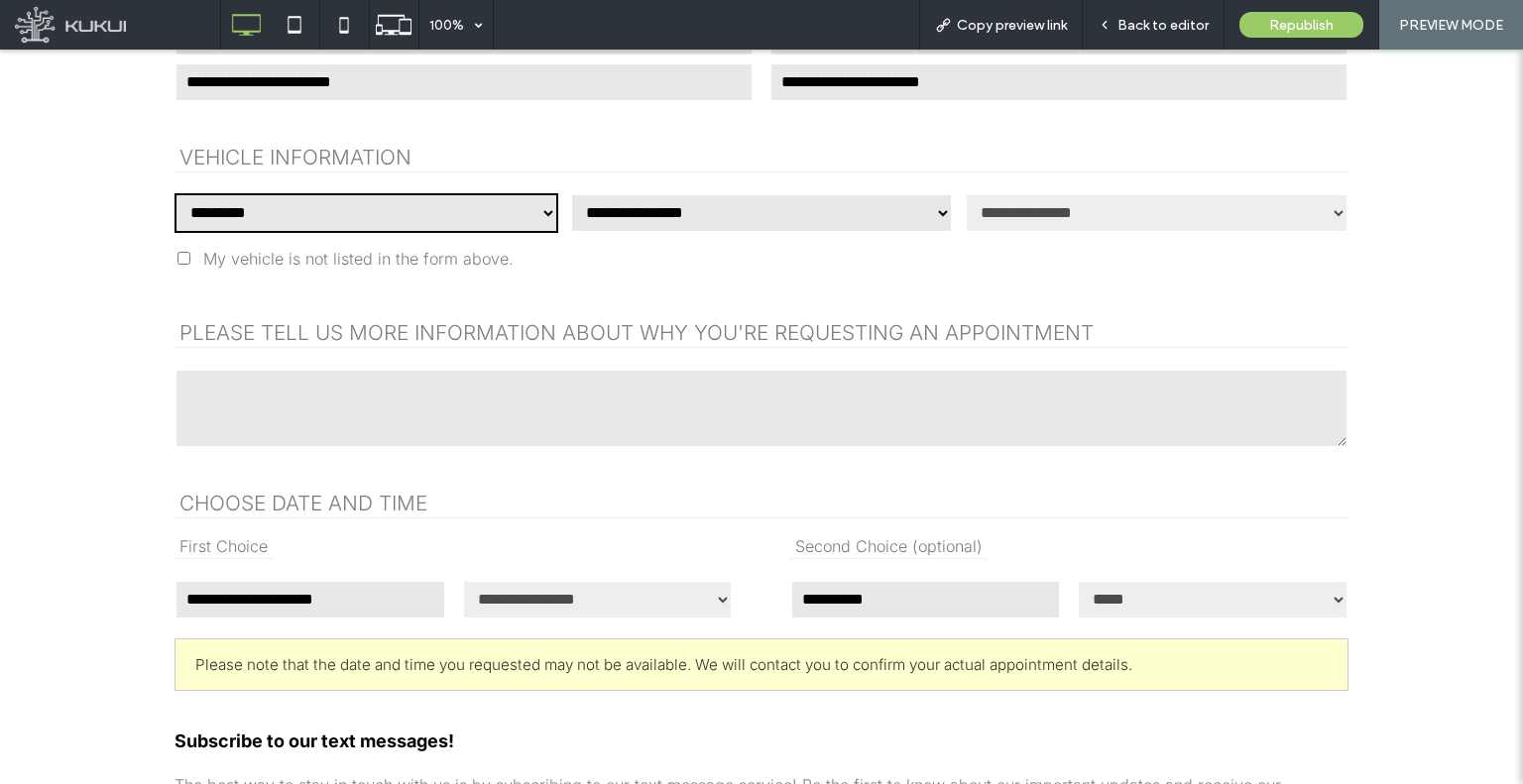 click on "**********" at bounding box center [366, 213] 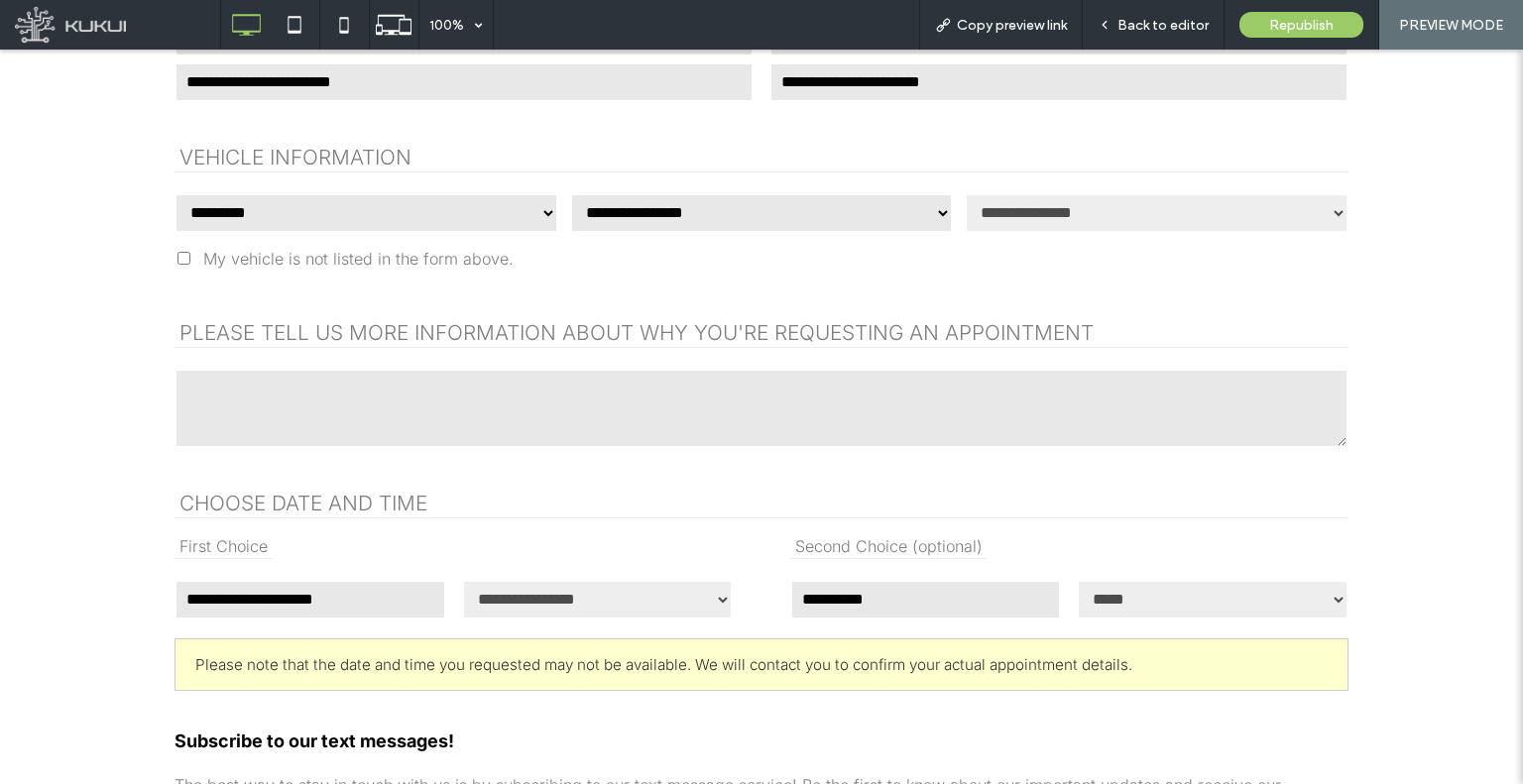 drag, startPoint x: 329, startPoint y: 171, endPoint x: 324, endPoint y: 187, distance: 16.763055 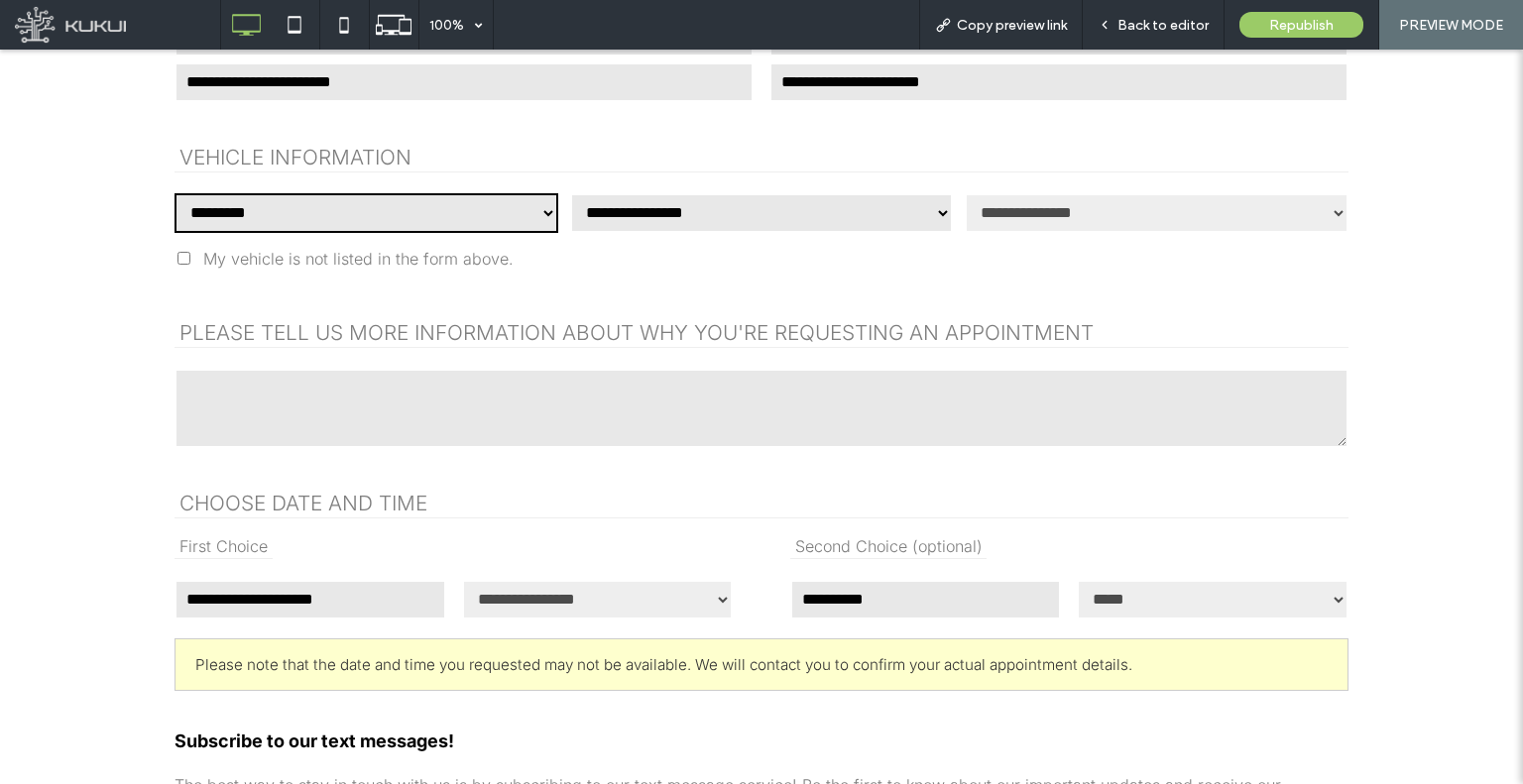 select on "**" 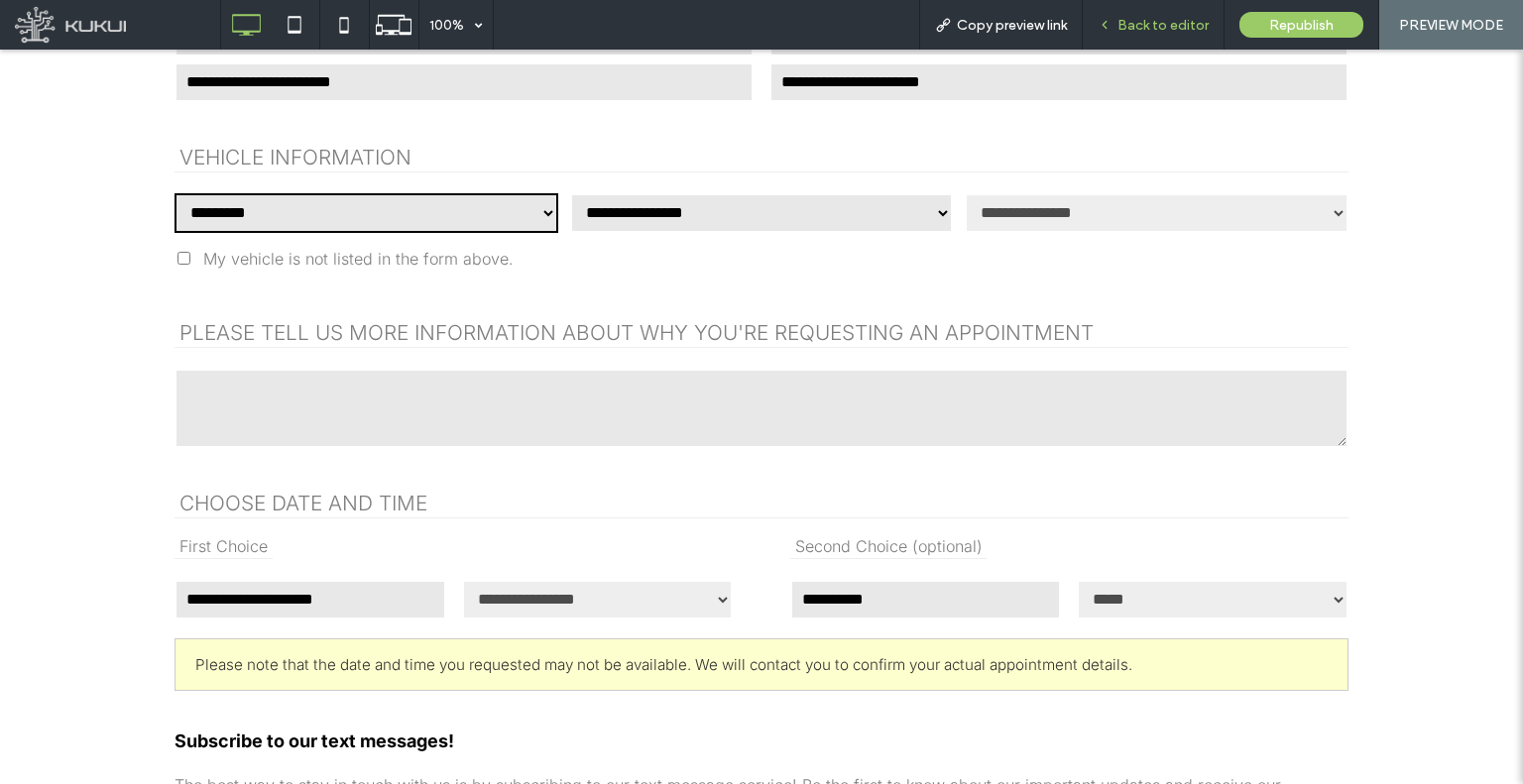 drag, startPoint x: 1124, startPoint y: 21, endPoint x: 1016, endPoint y: 20, distance: 108.00463 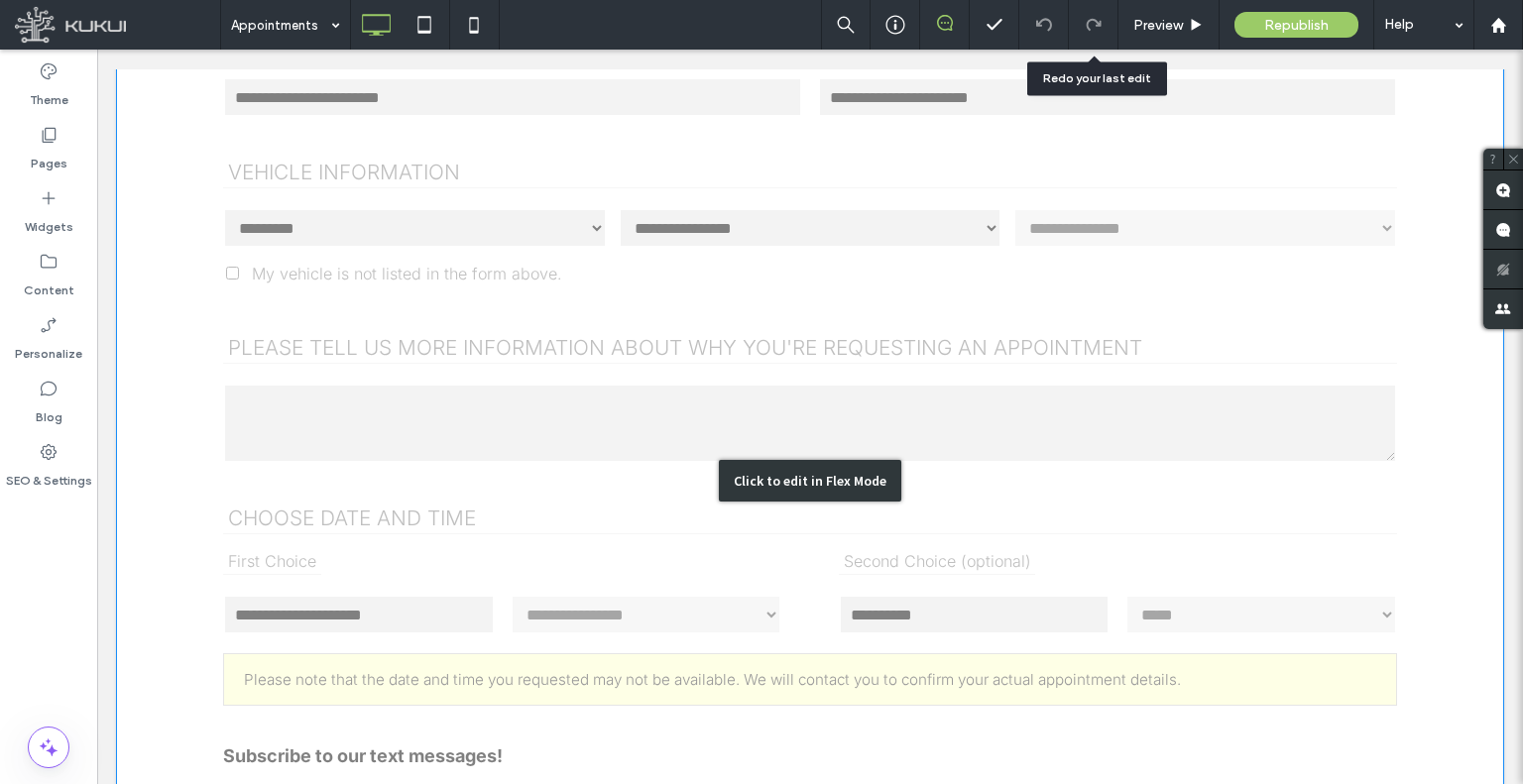 scroll, scrollTop: 786, scrollLeft: 0, axis: vertical 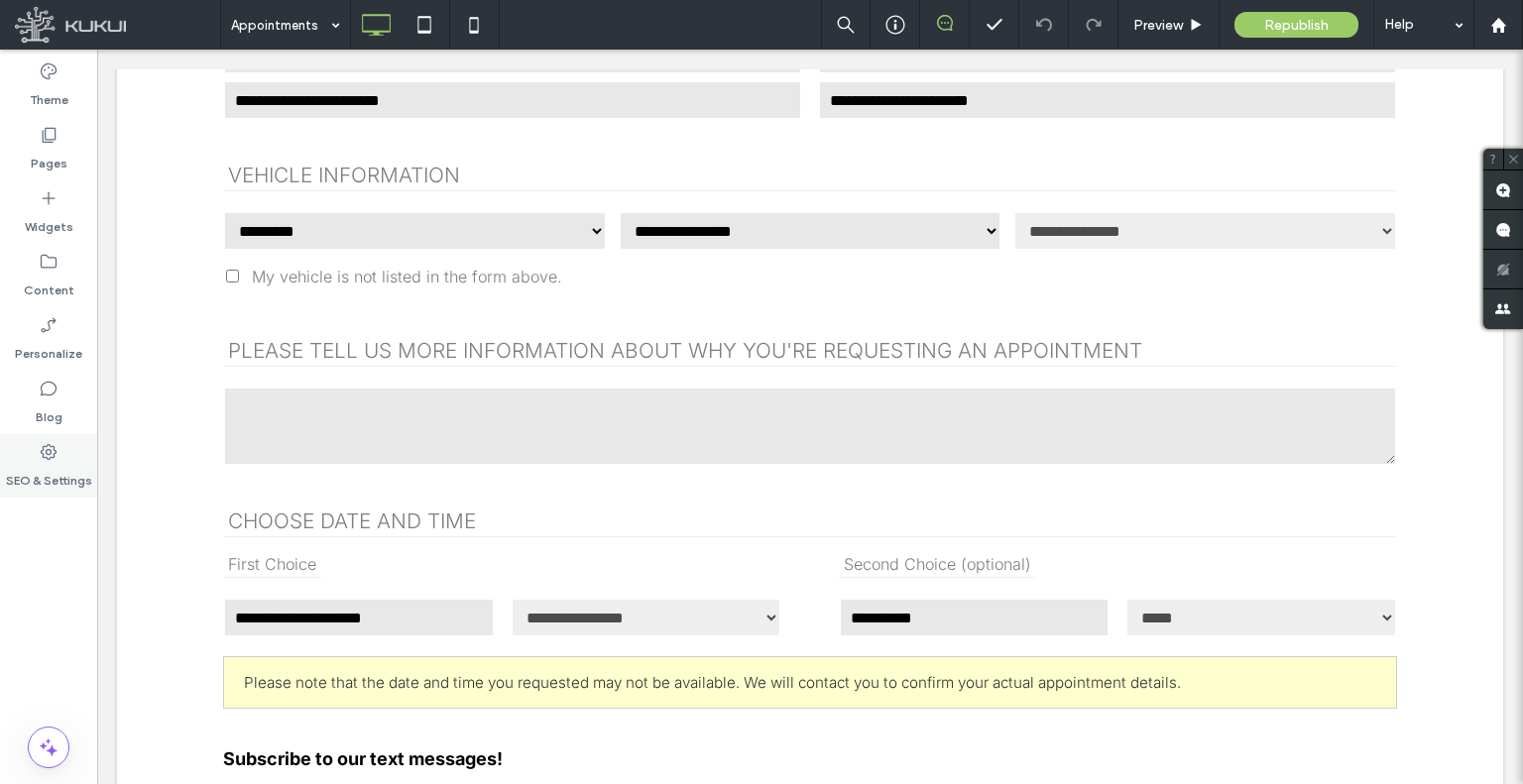 click on "SEO & Settings" at bounding box center [49, 466] 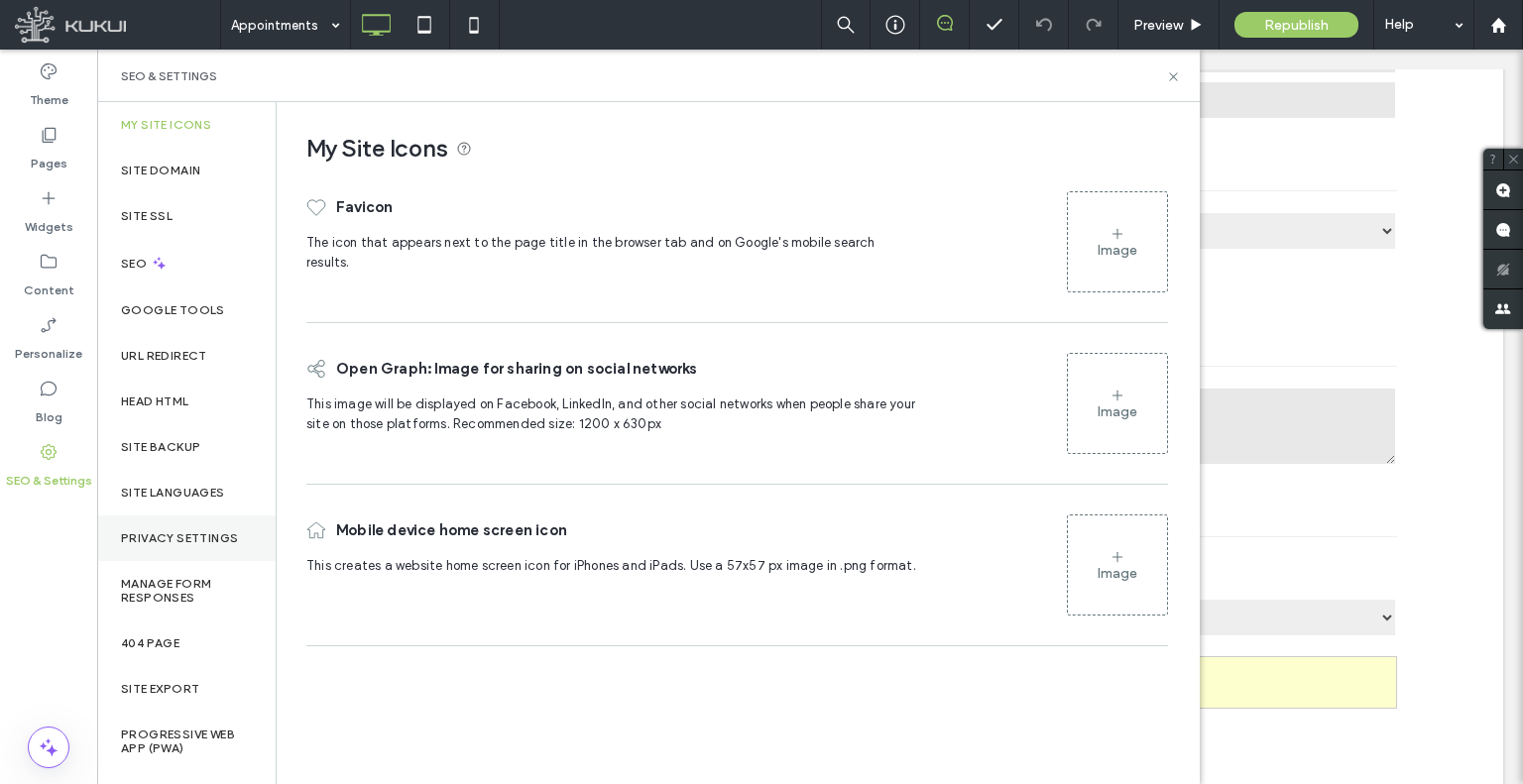 click on "Privacy Settings" at bounding box center (179, 538) 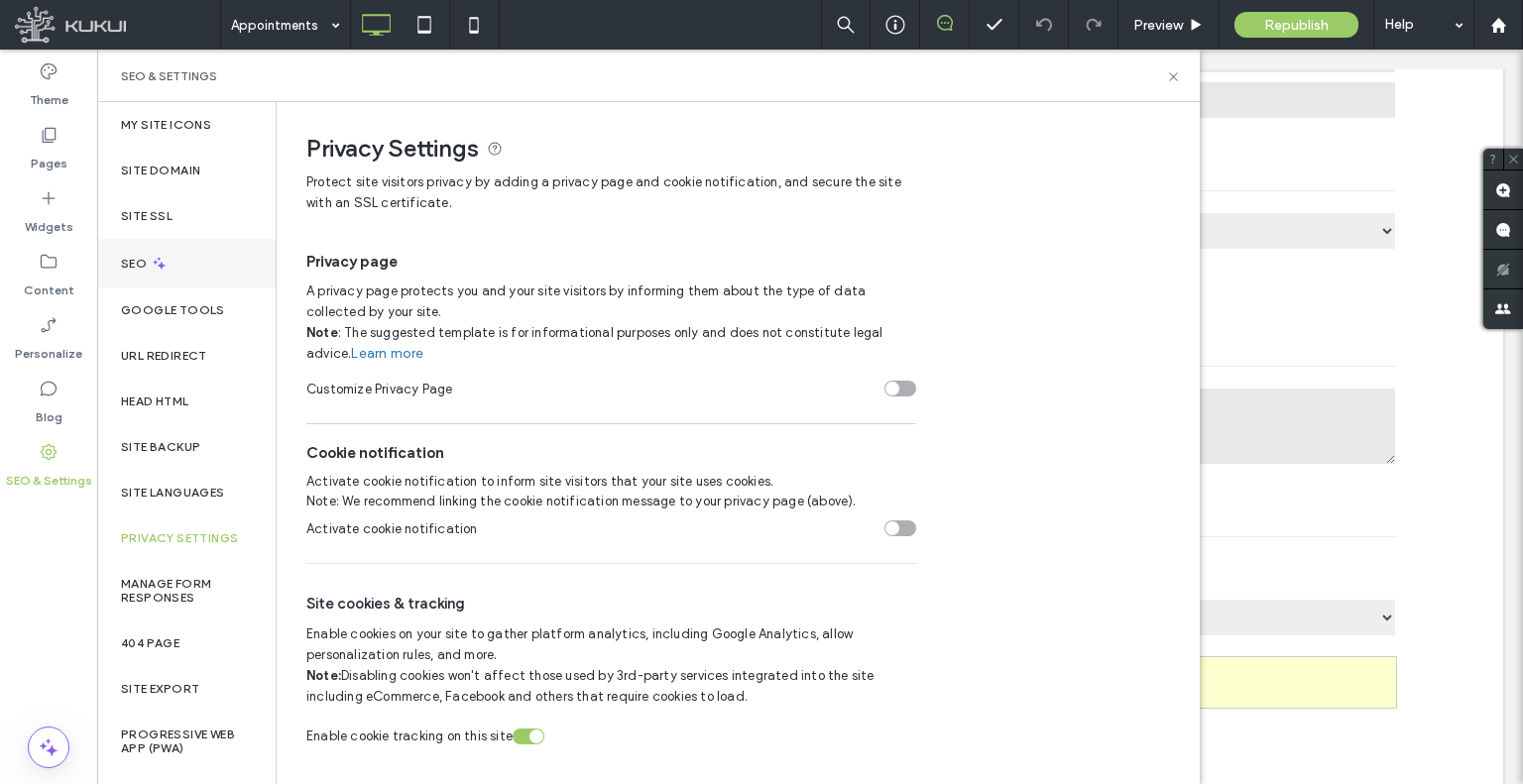 click on "SEO" at bounding box center [186, 263] 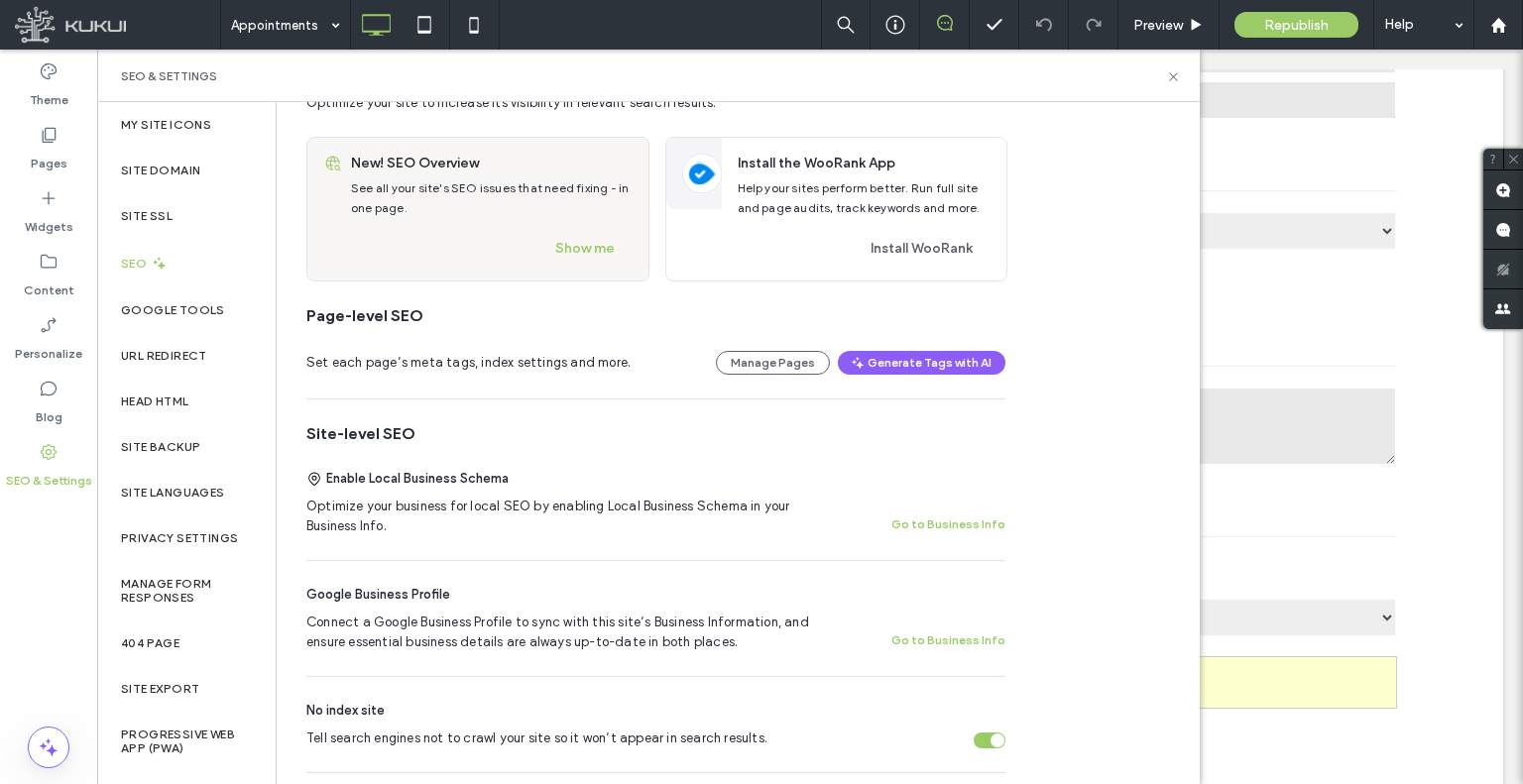 scroll, scrollTop: 0, scrollLeft: 0, axis: both 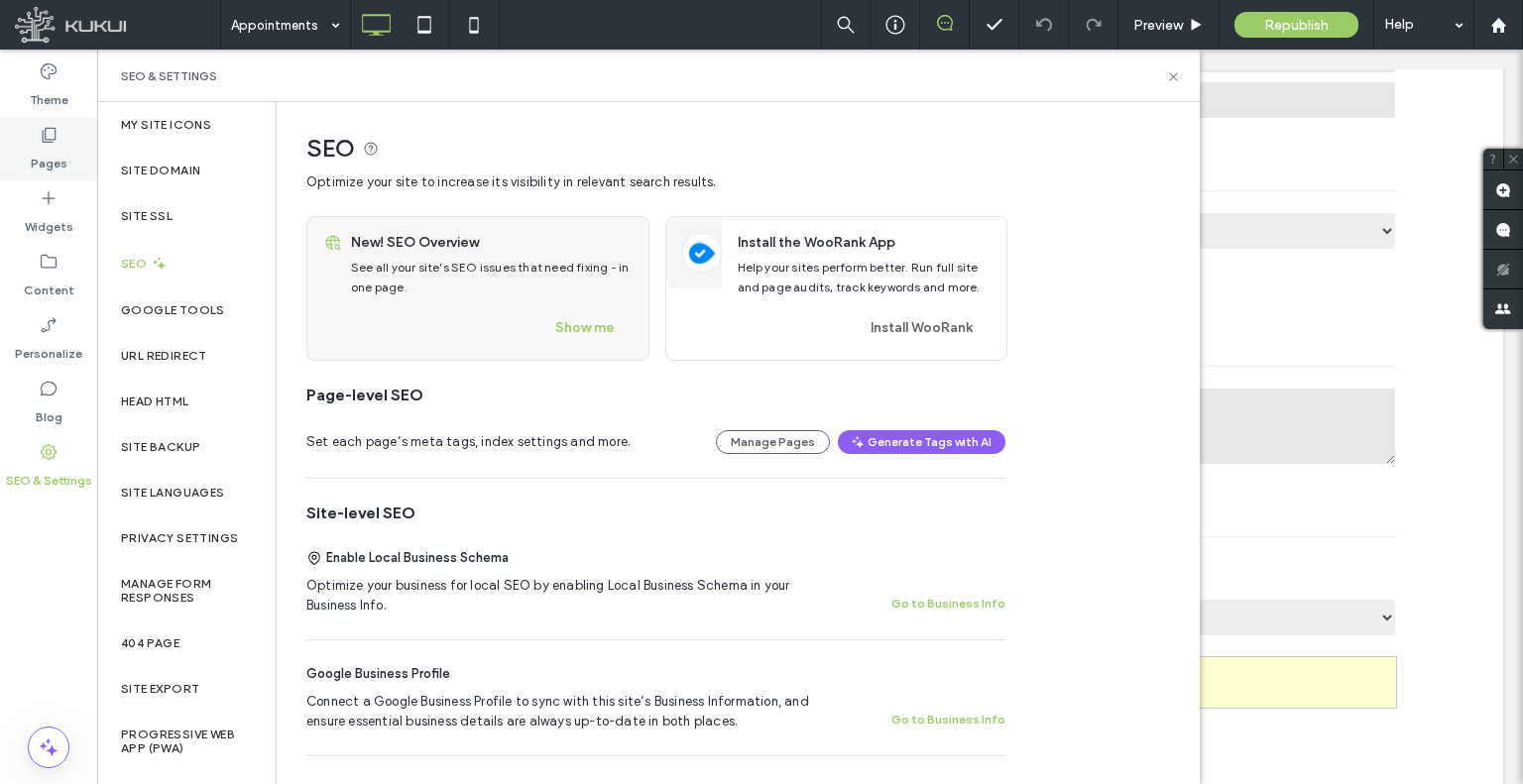 click 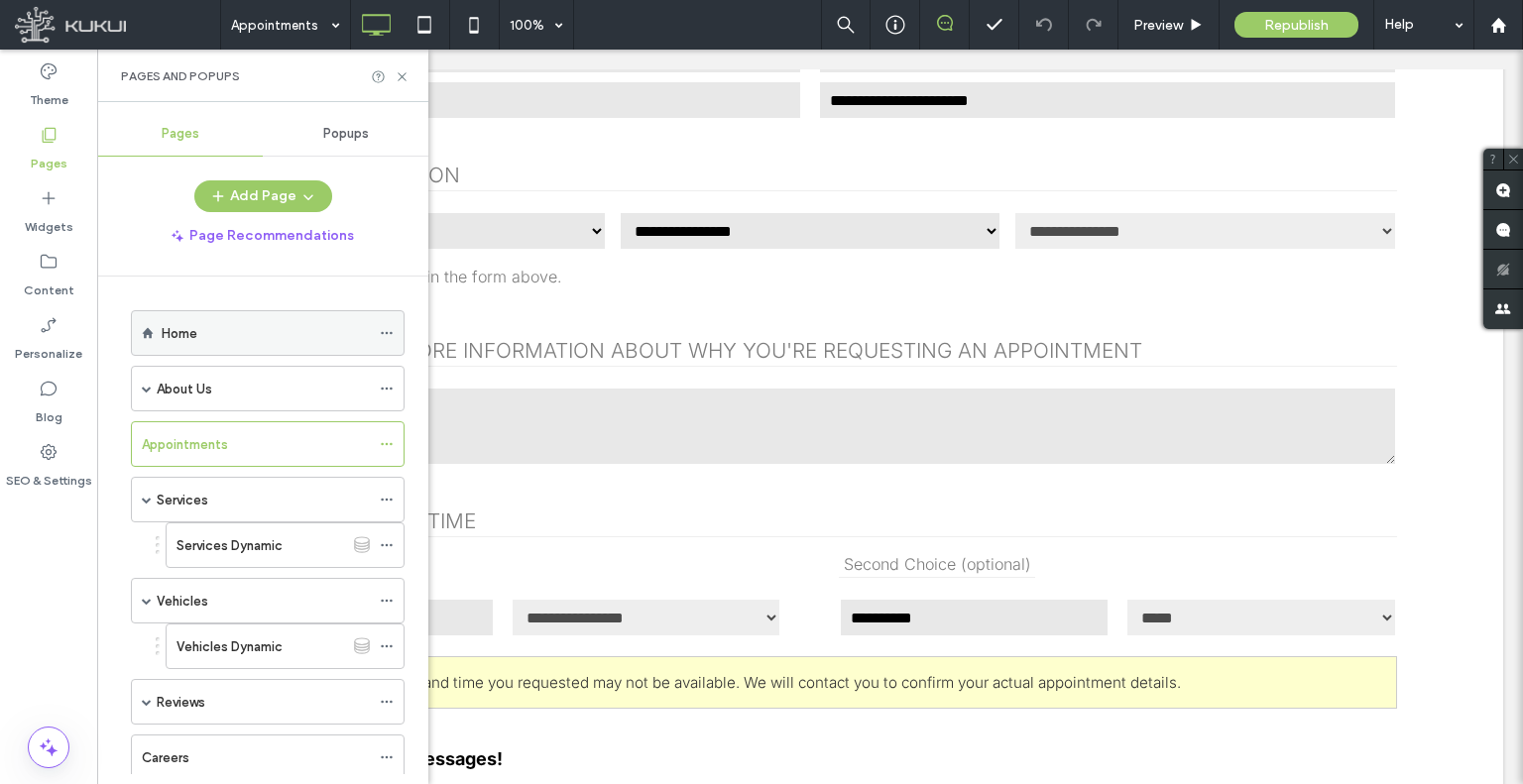click at bounding box center [387, 333] 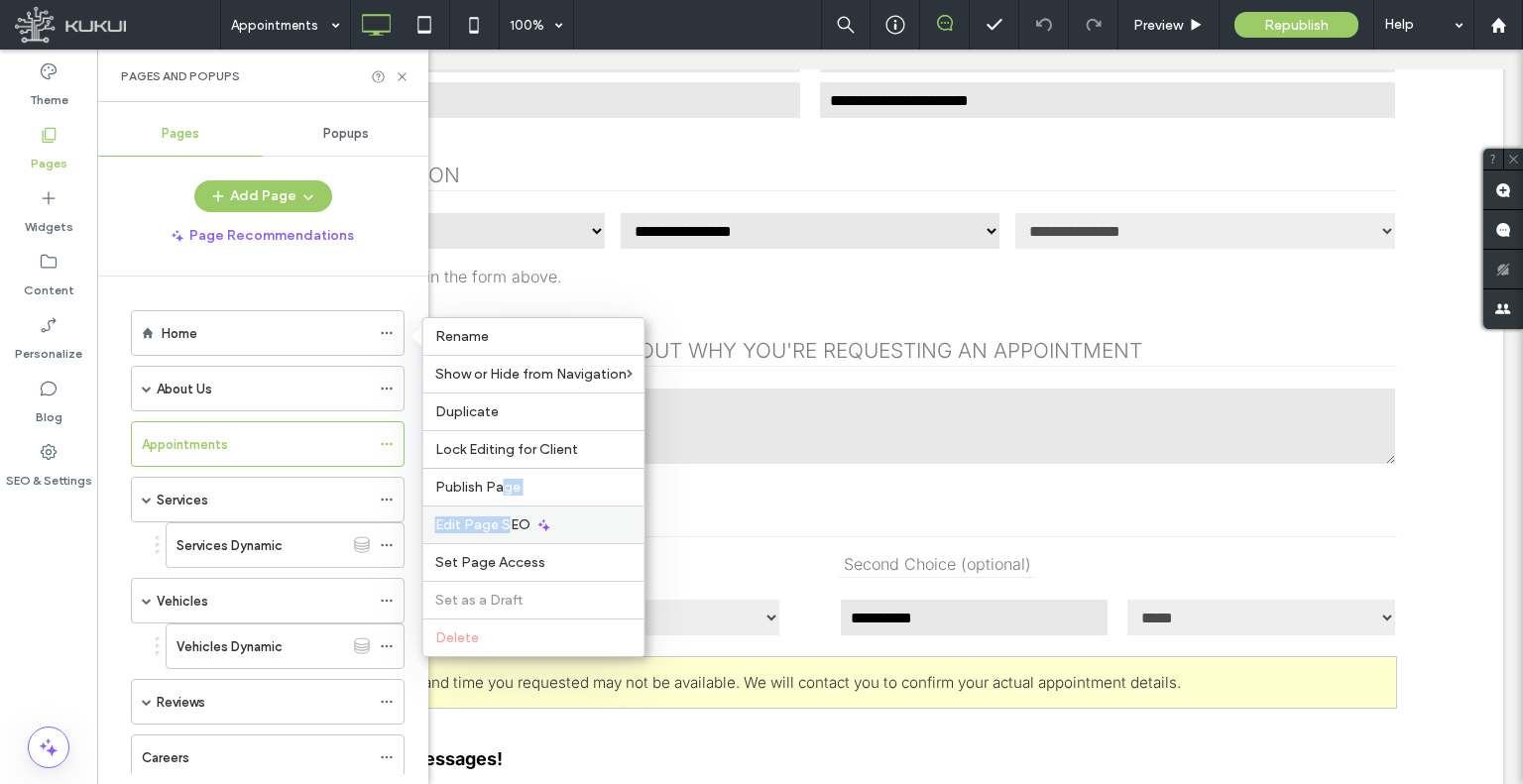 click on "Rename Show or Hide from Navigation   Duplicate Lock Editing for Client Publish Page Edit Page SEO Set Page Access Set as a Draft Delete" at bounding box center (533, 487) 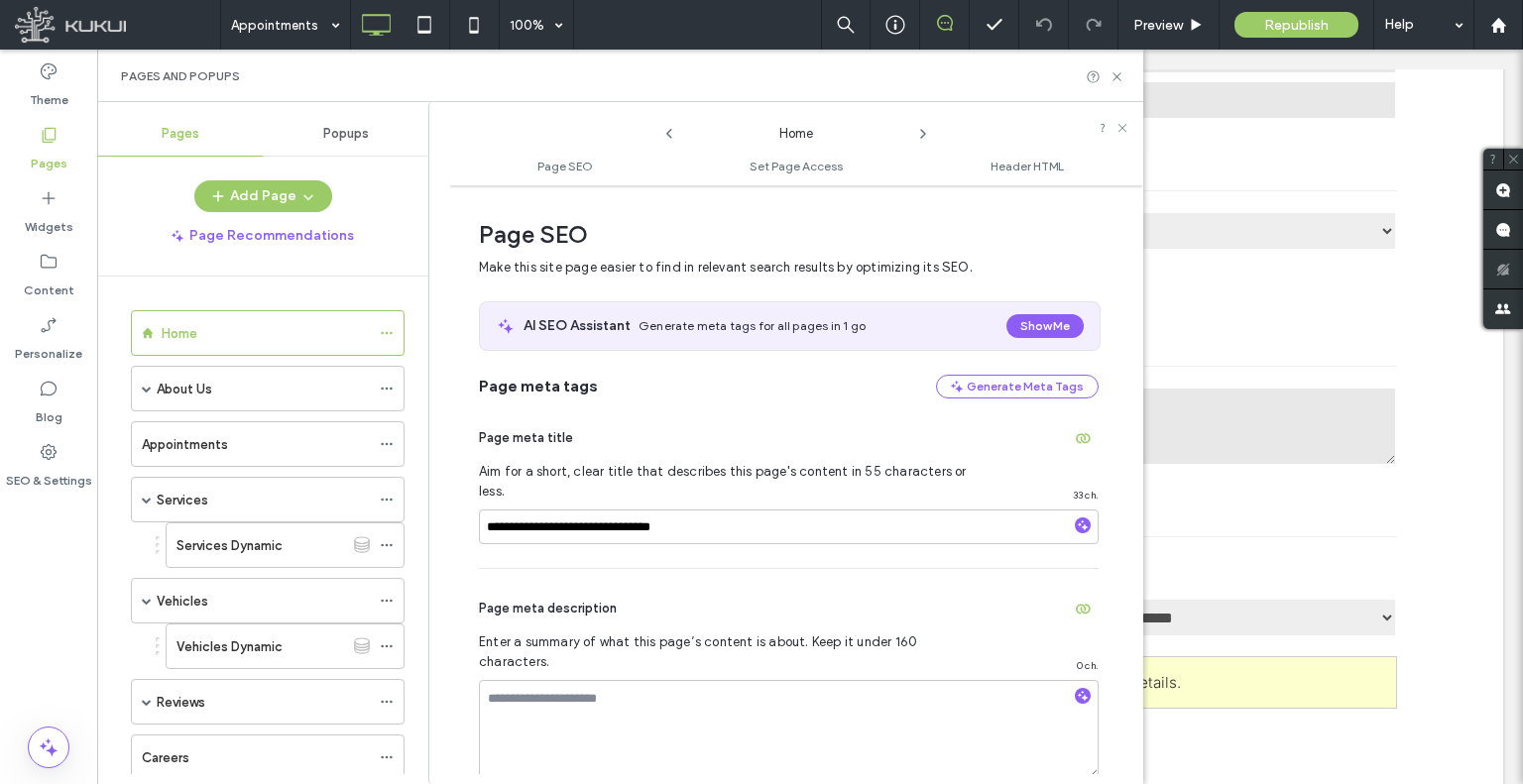 scroll, scrollTop: 10, scrollLeft: 0, axis: vertical 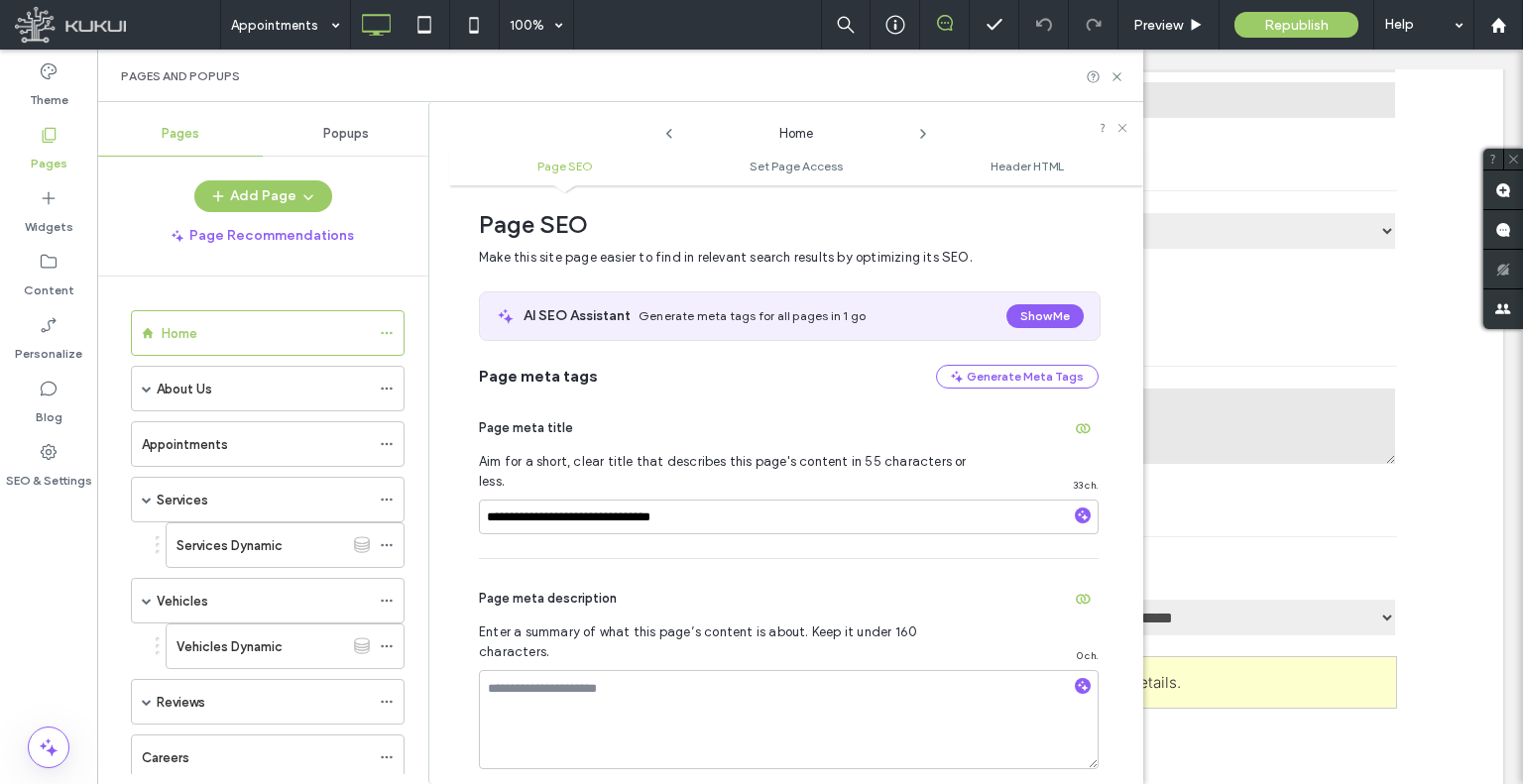 click 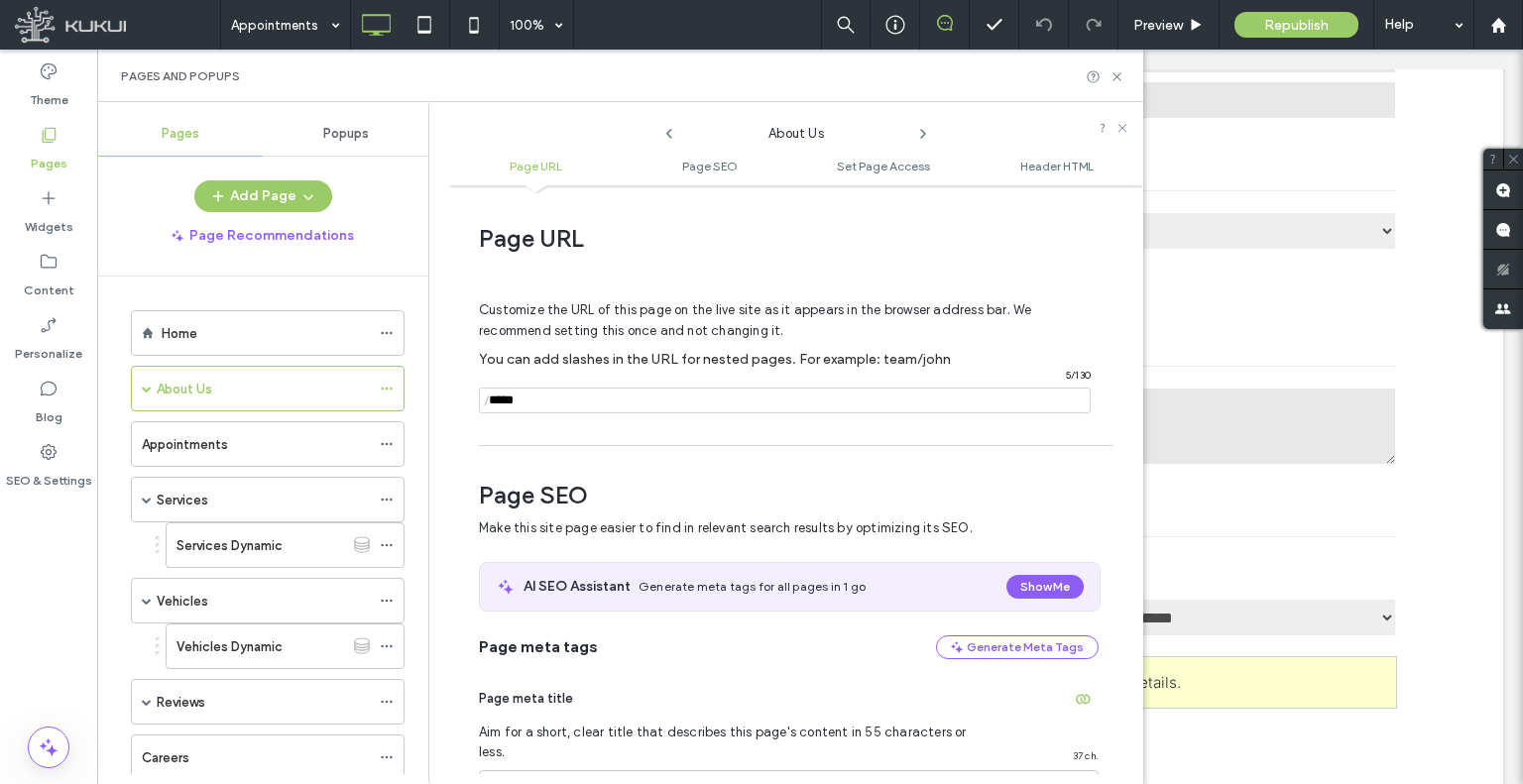 scroll, scrollTop: 272, scrollLeft: 0, axis: vertical 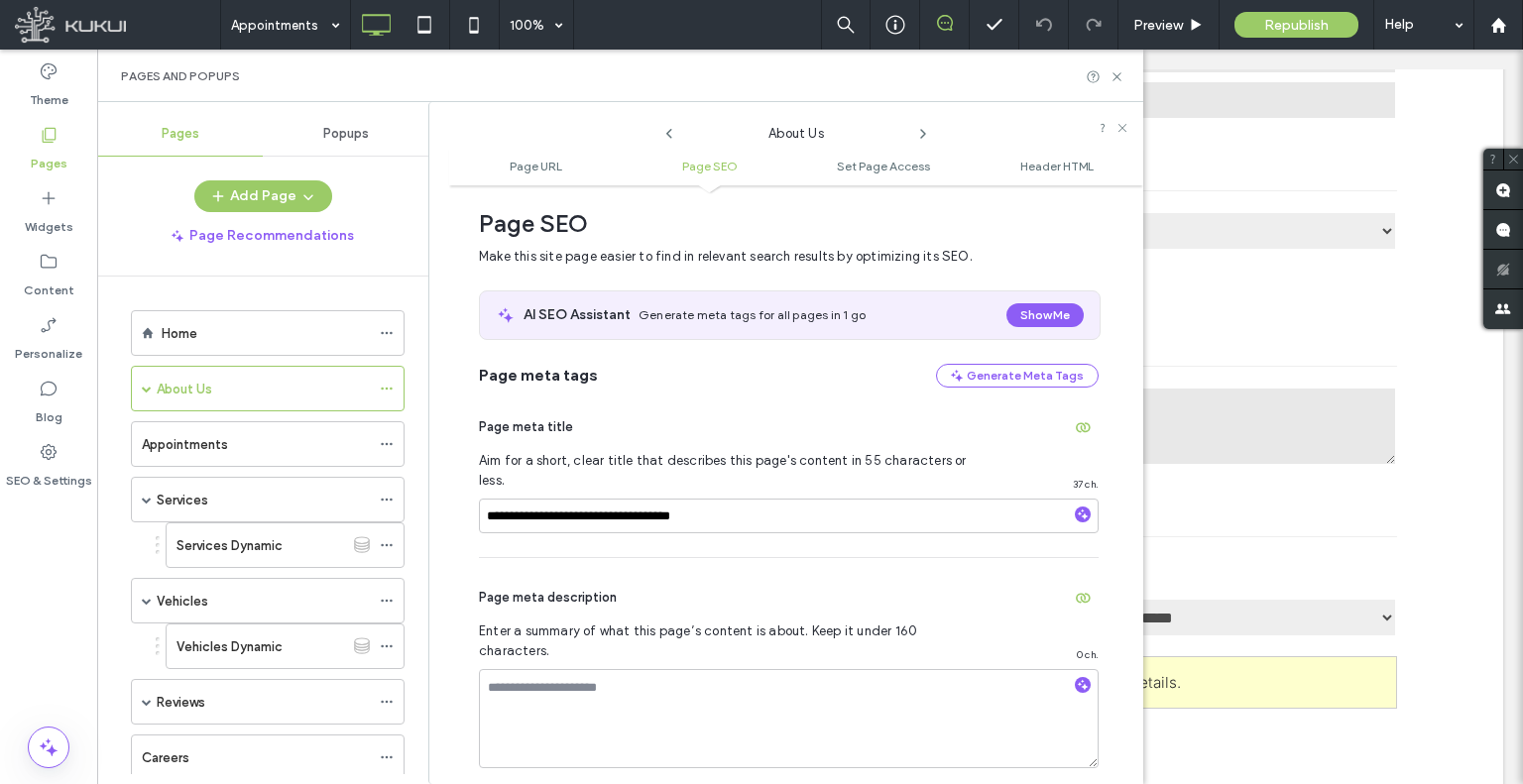 click 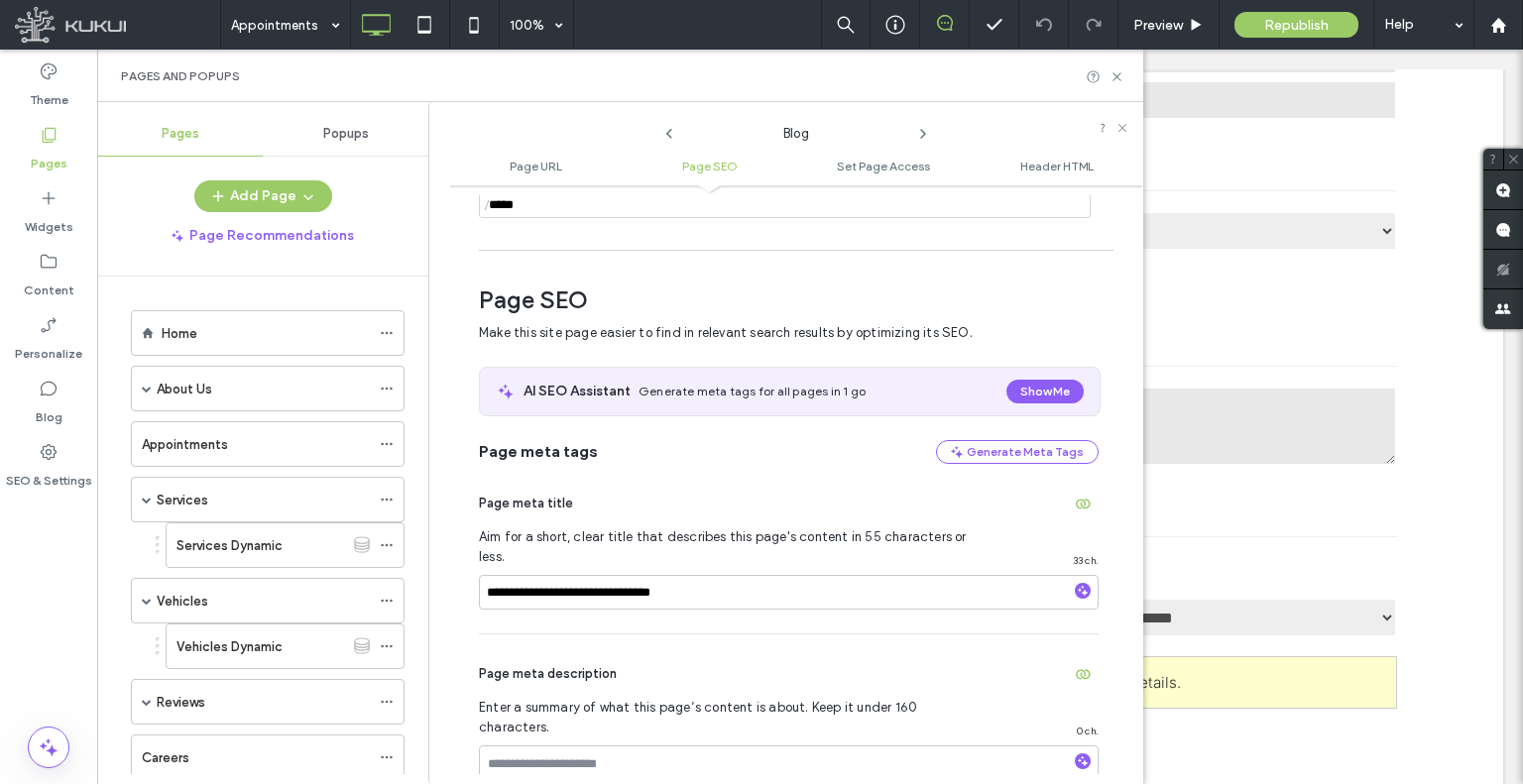 scroll, scrollTop: 272, scrollLeft: 0, axis: vertical 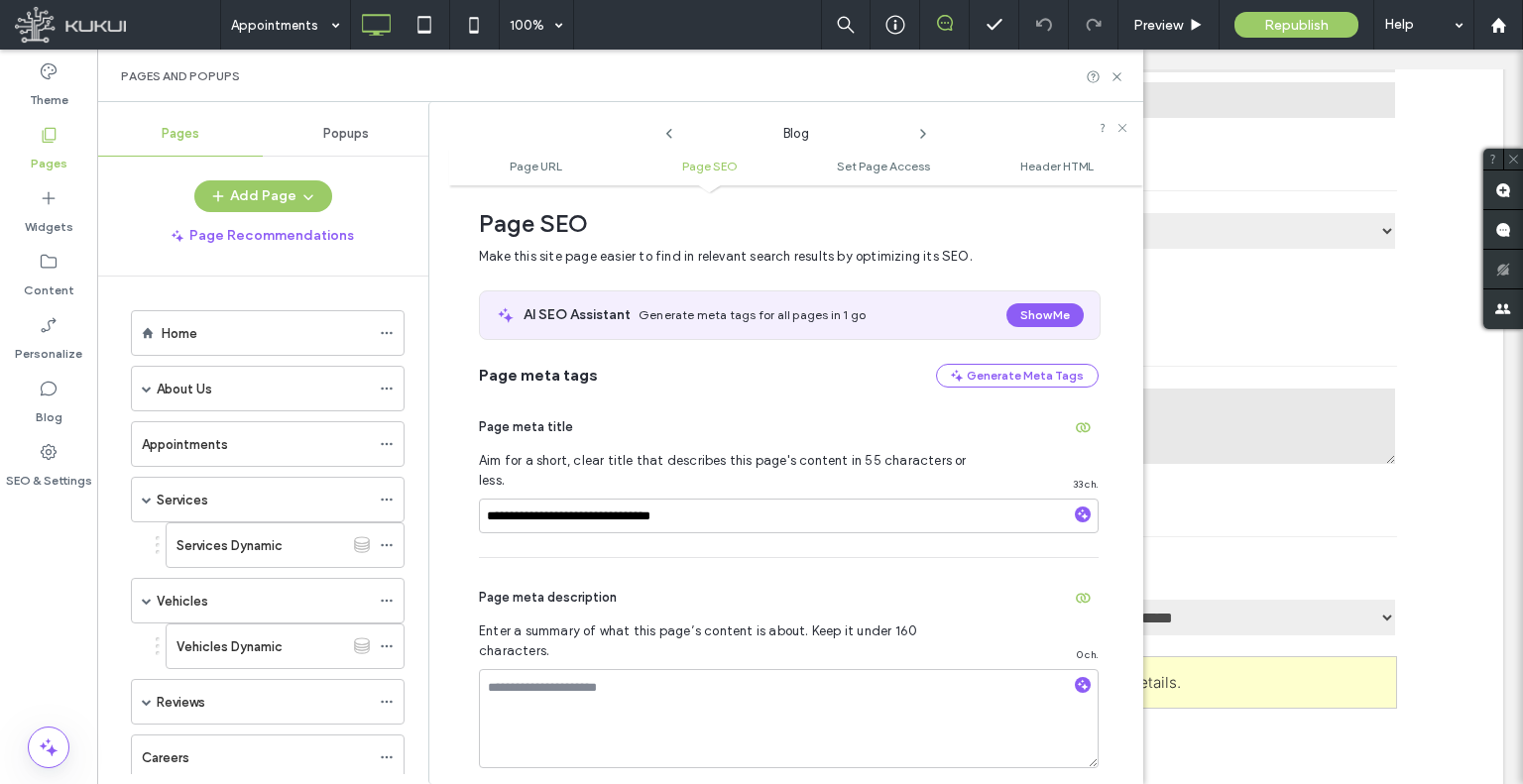 click 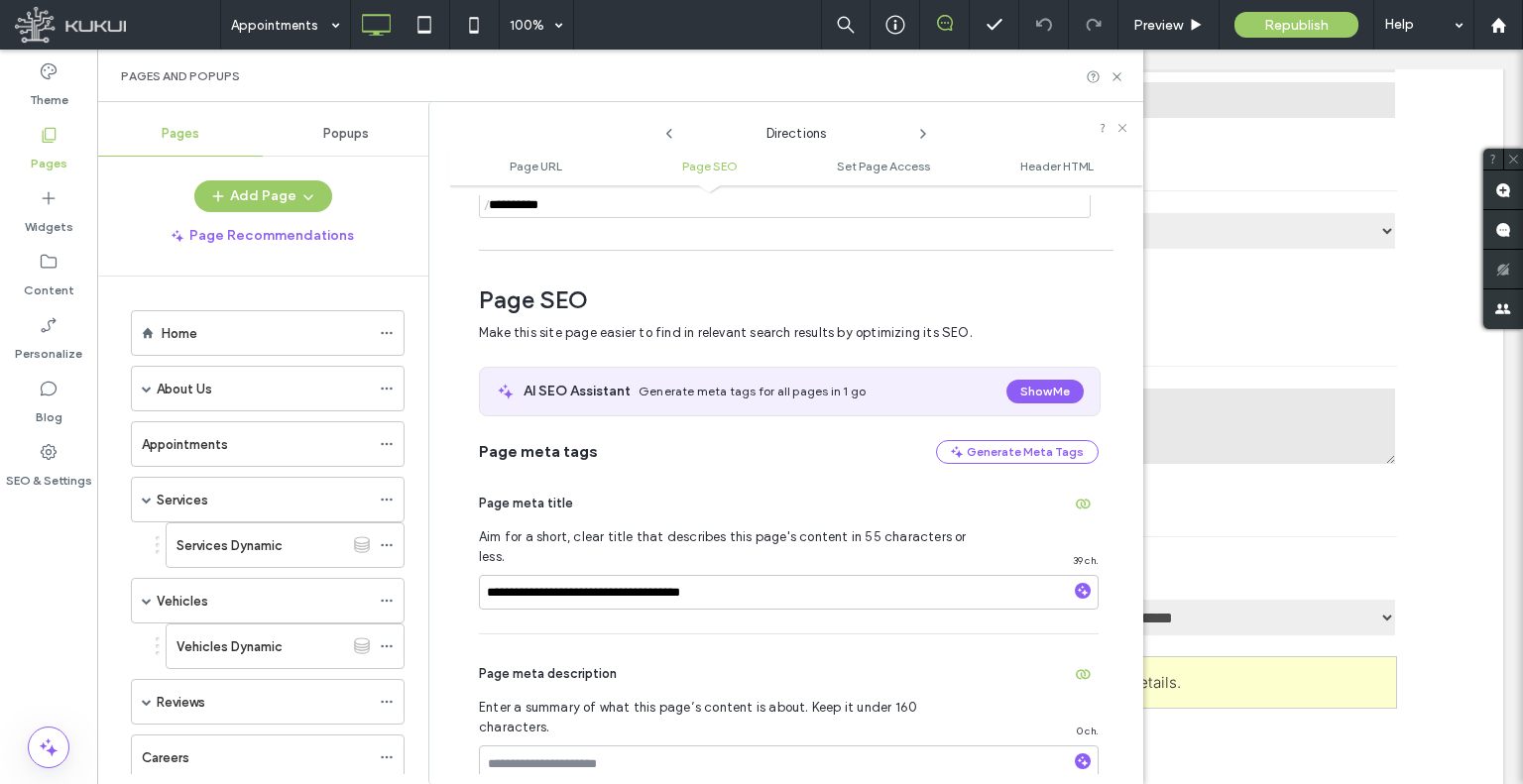 scroll, scrollTop: 272, scrollLeft: 0, axis: vertical 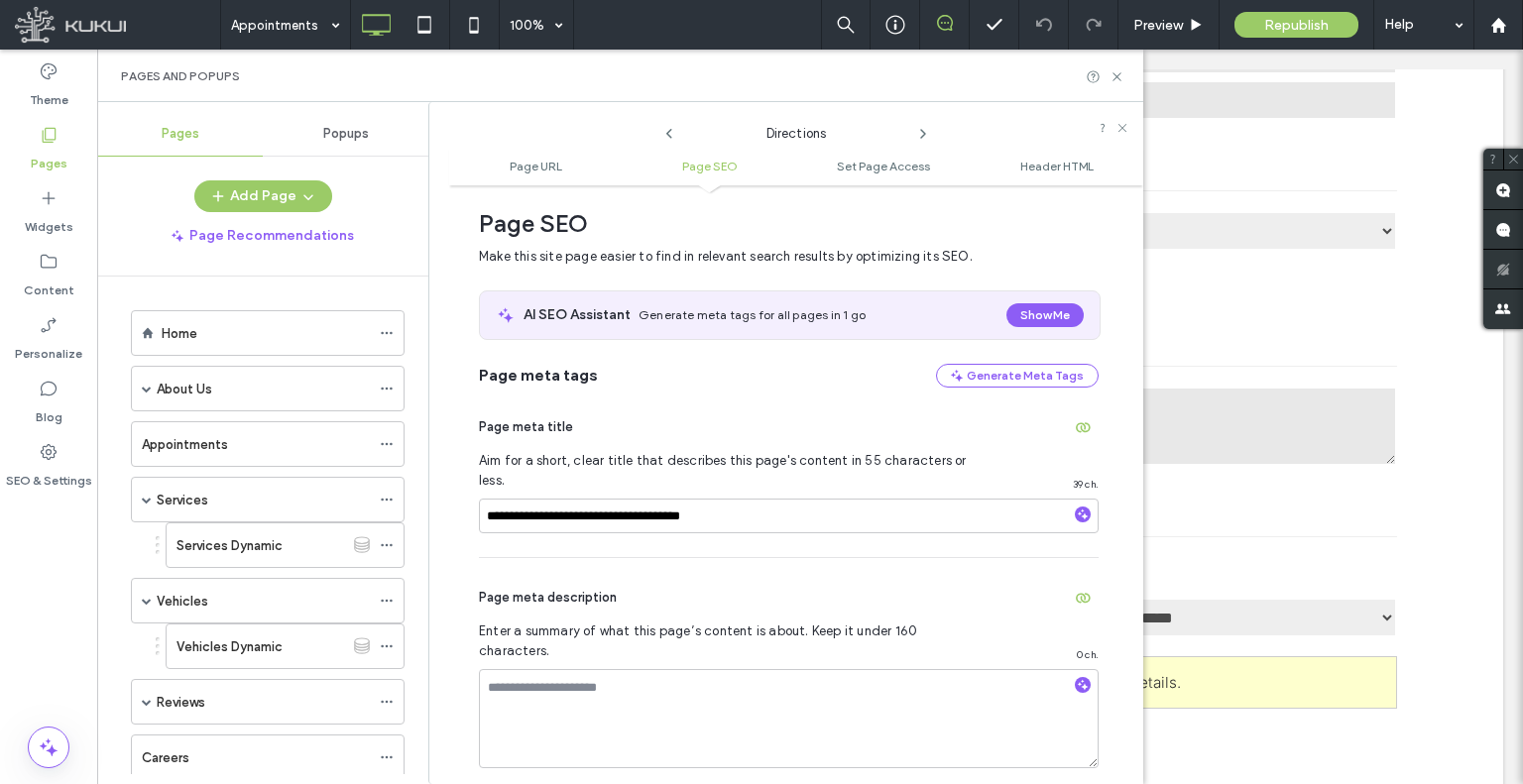 click 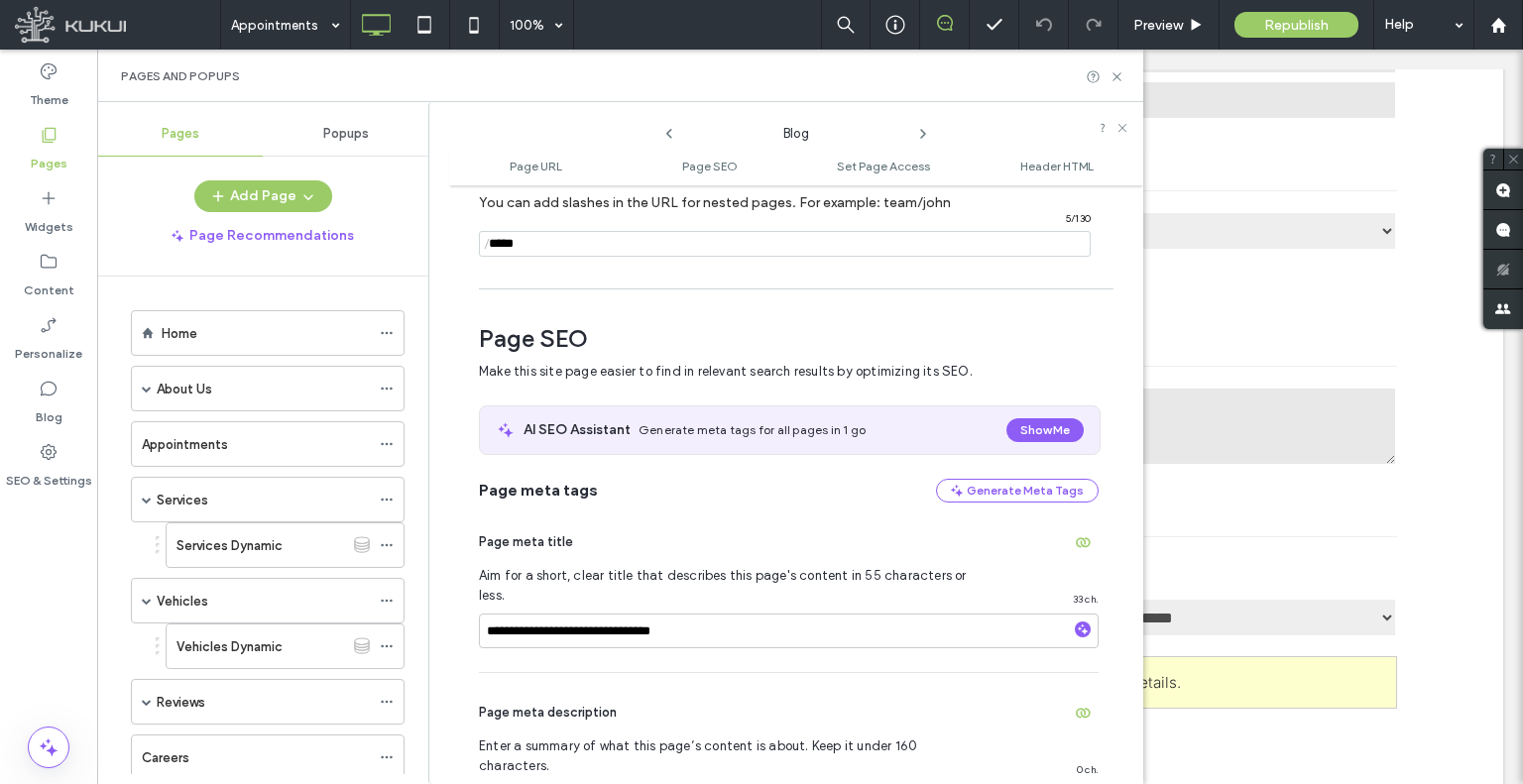scroll, scrollTop: 0, scrollLeft: 0, axis: both 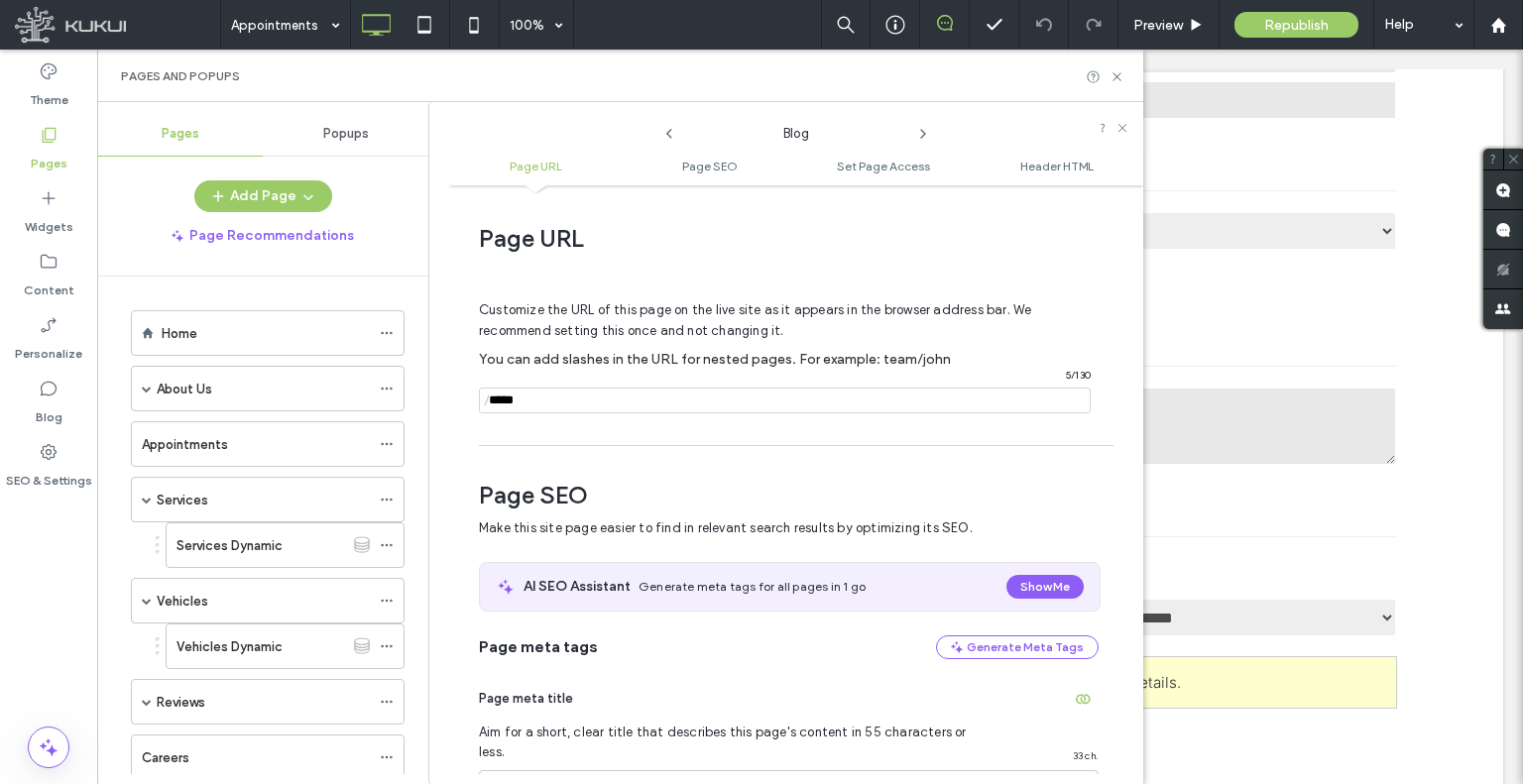click 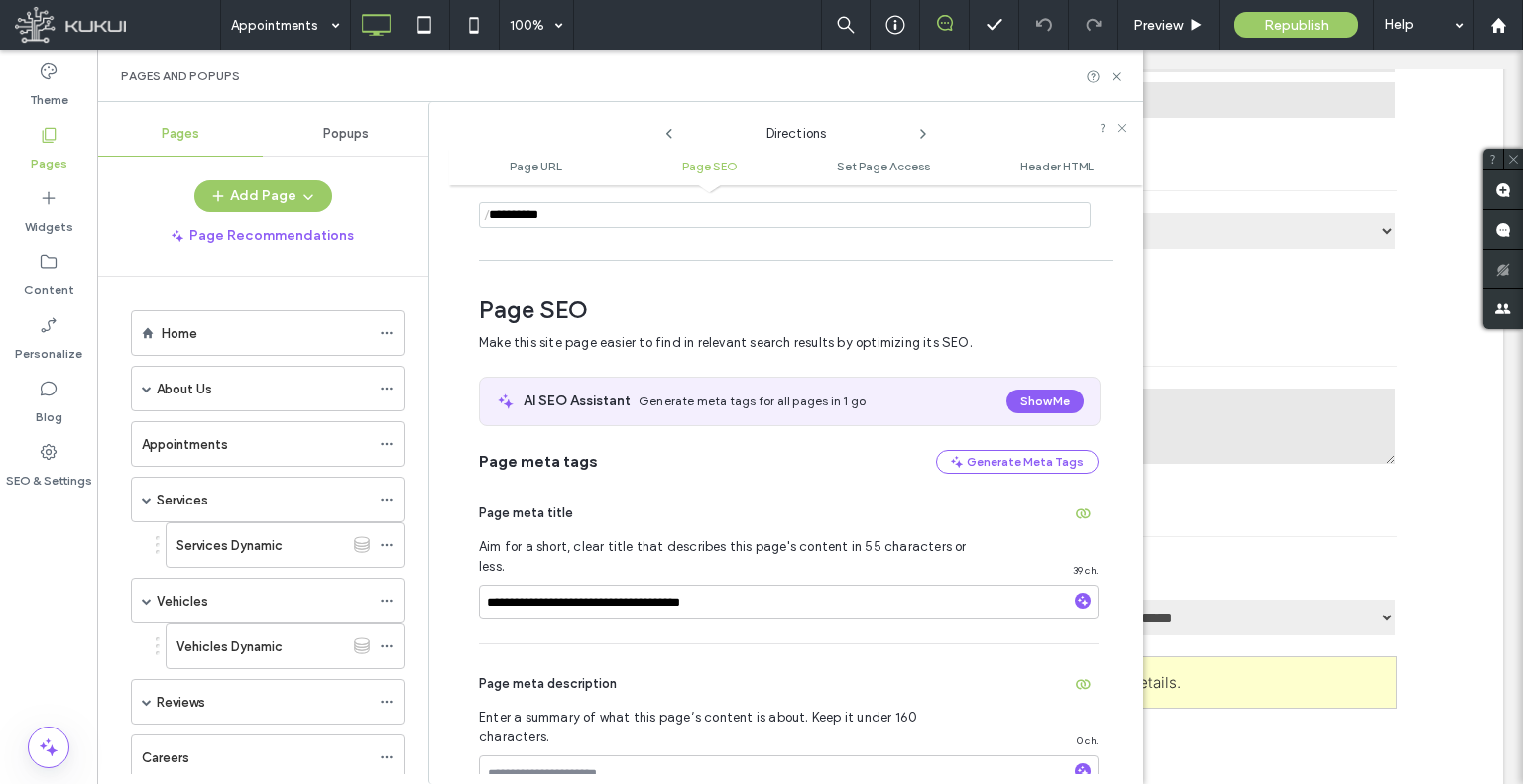 scroll, scrollTop: 272, scrollLeft: 0, axis: vertical 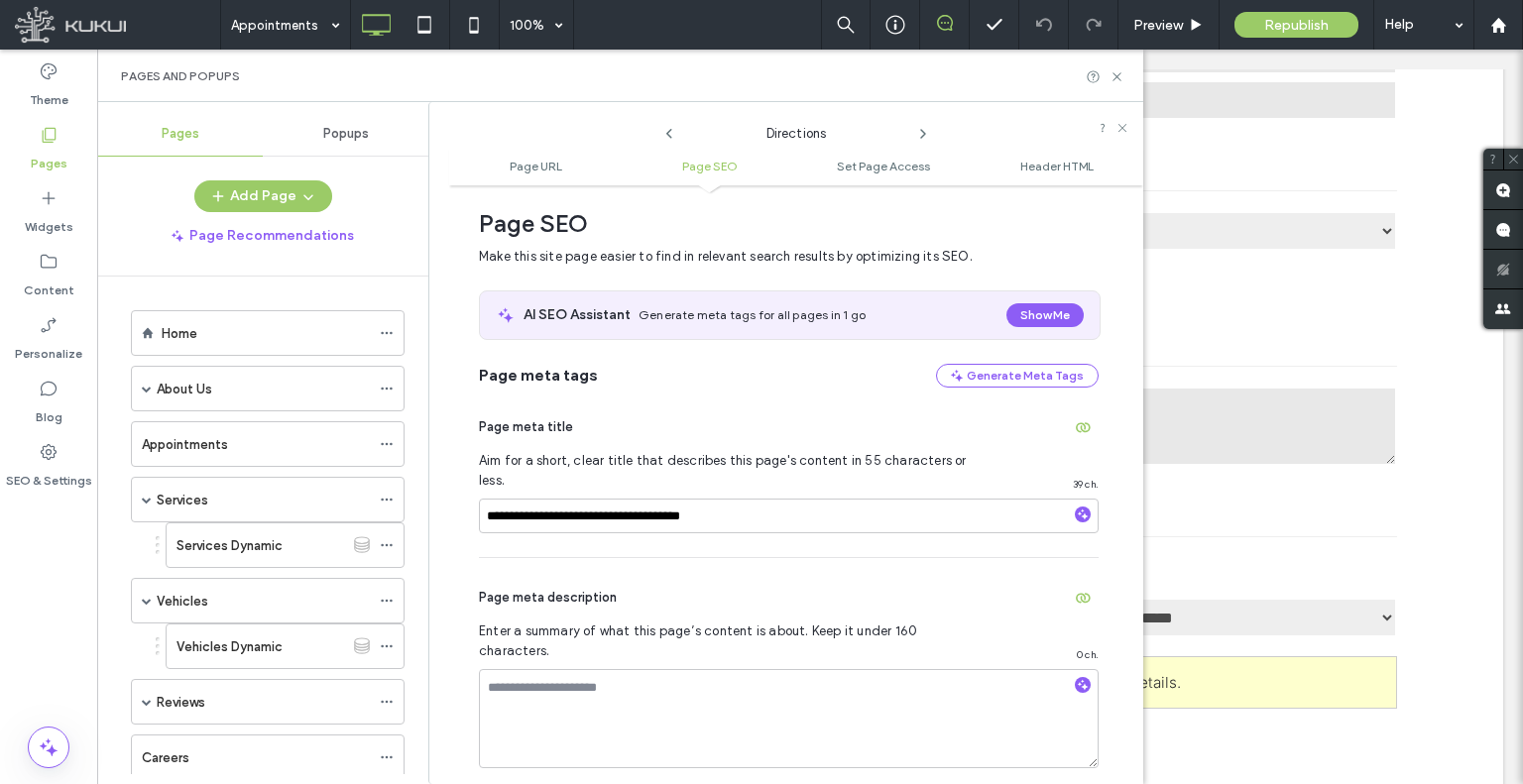 click 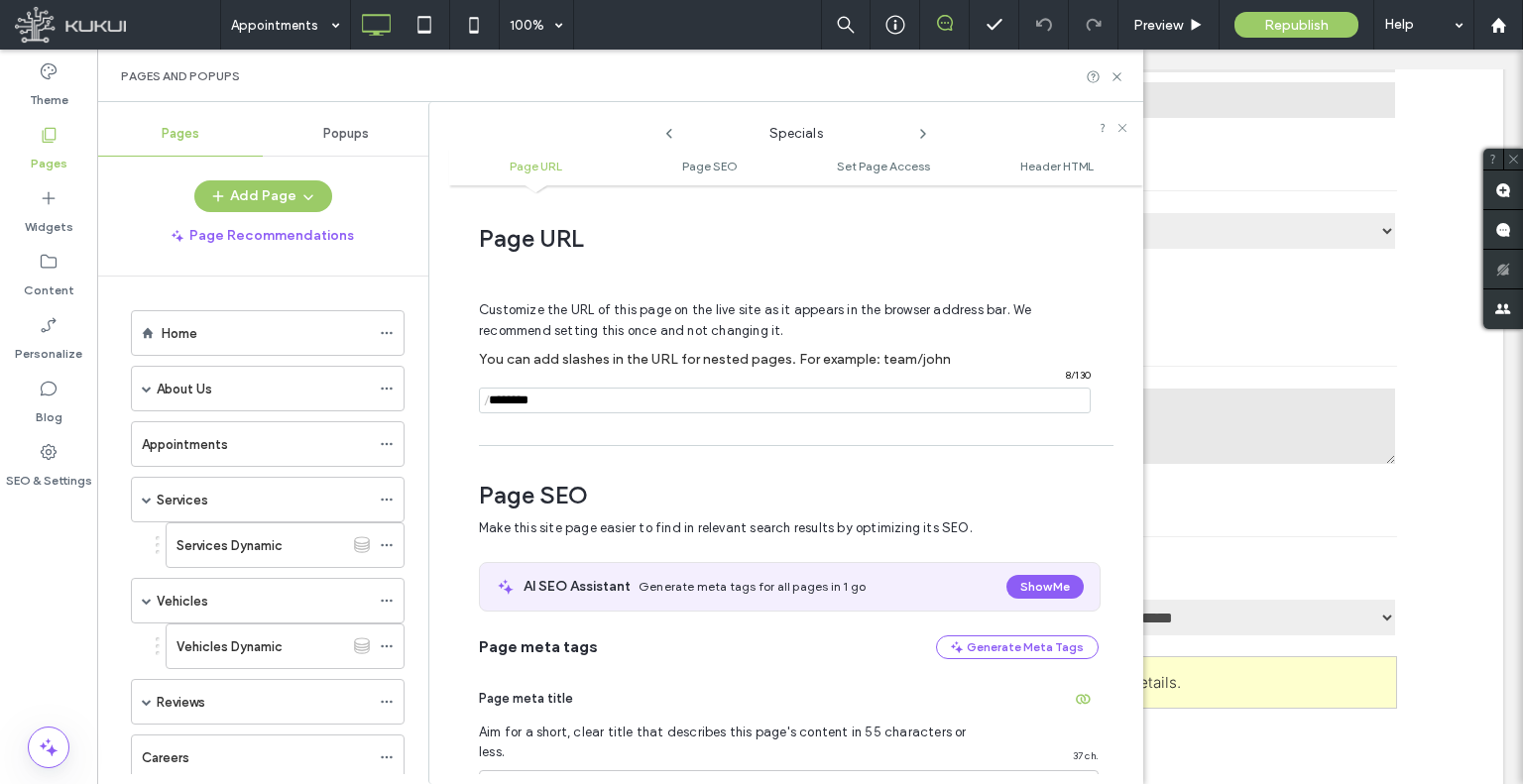 scroll, scrollTop: 272, scrollLeft: 0, axis: vertical 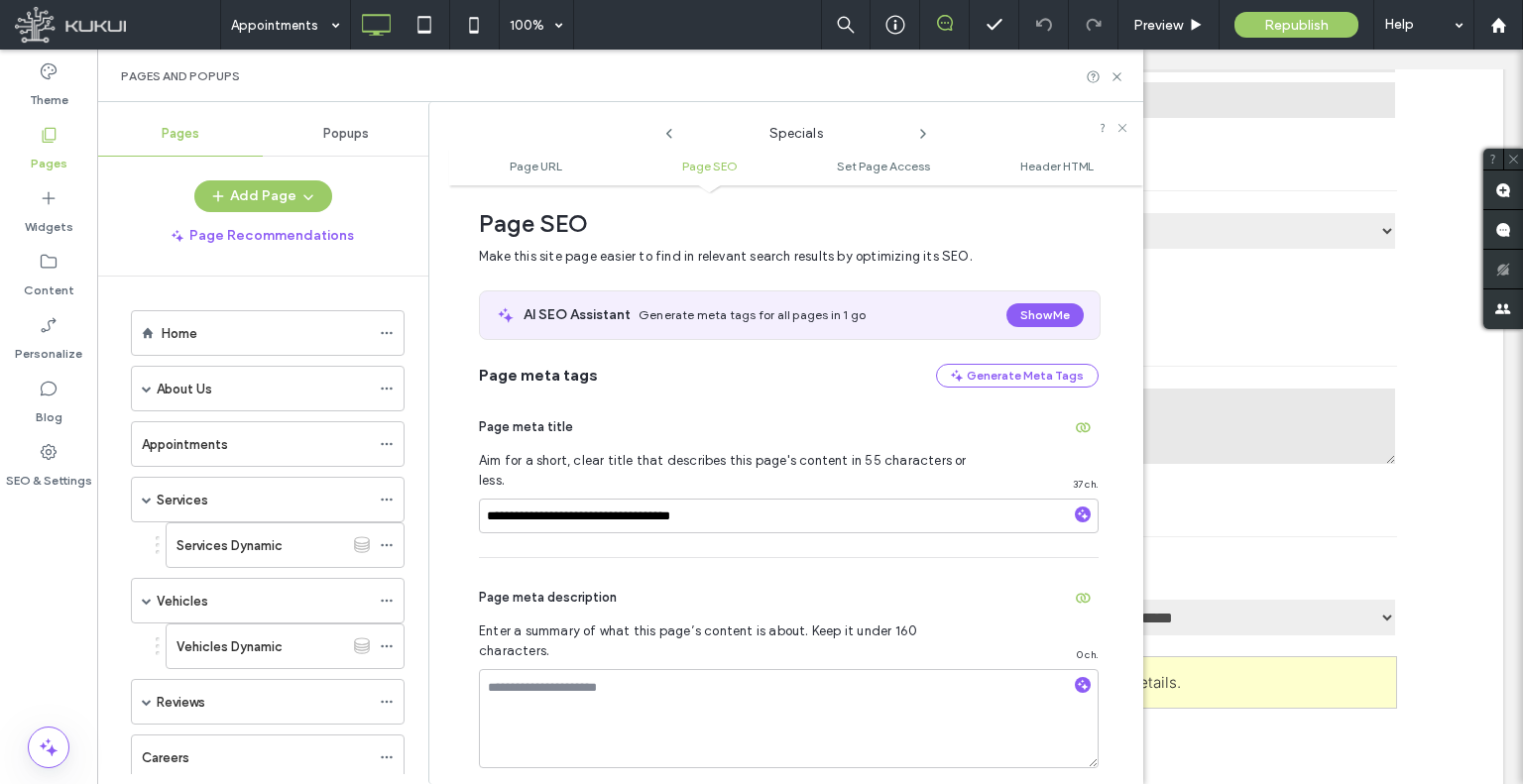 click 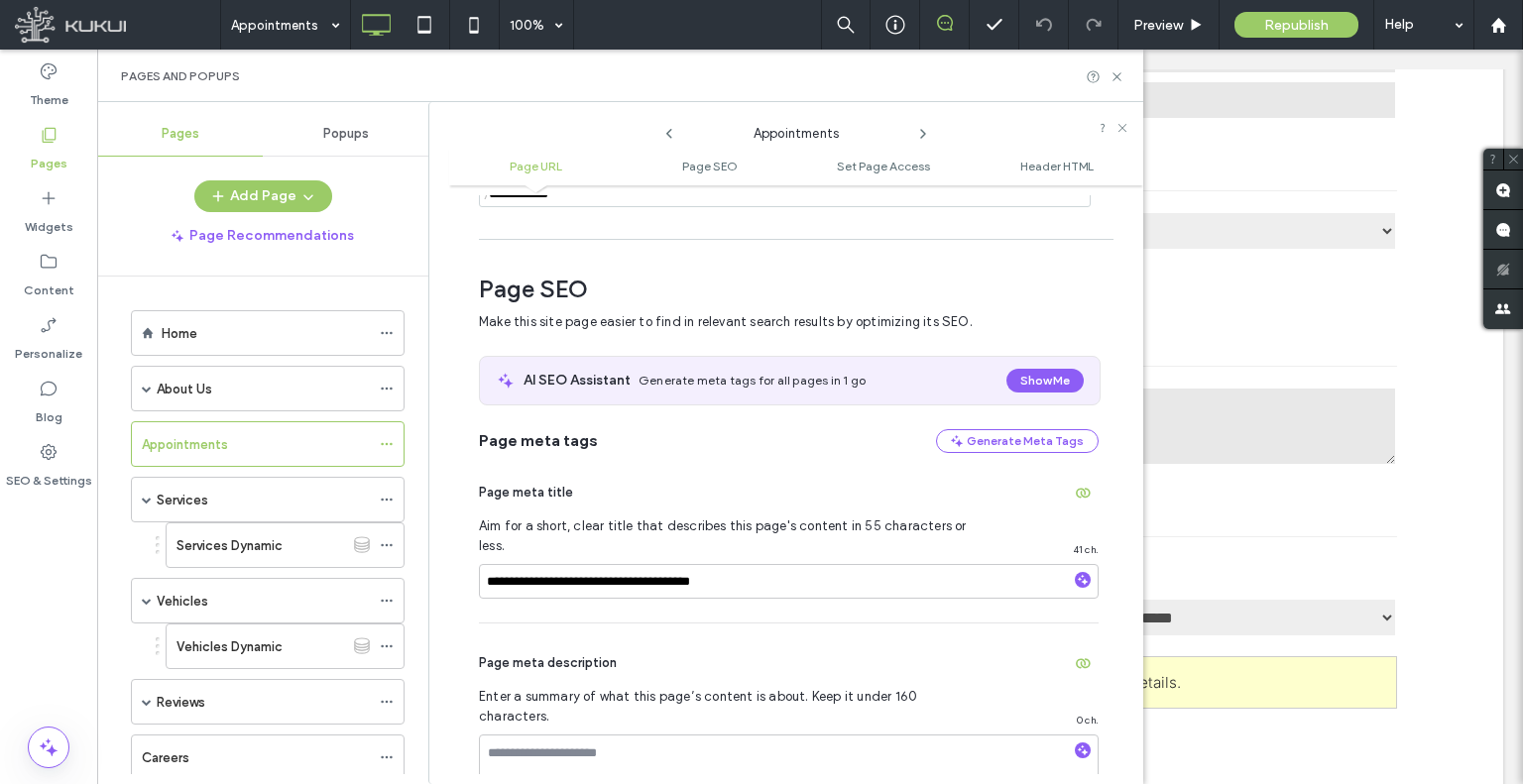 scroll, scrollTop: 272, scrollLeft: 0, axis: vertical 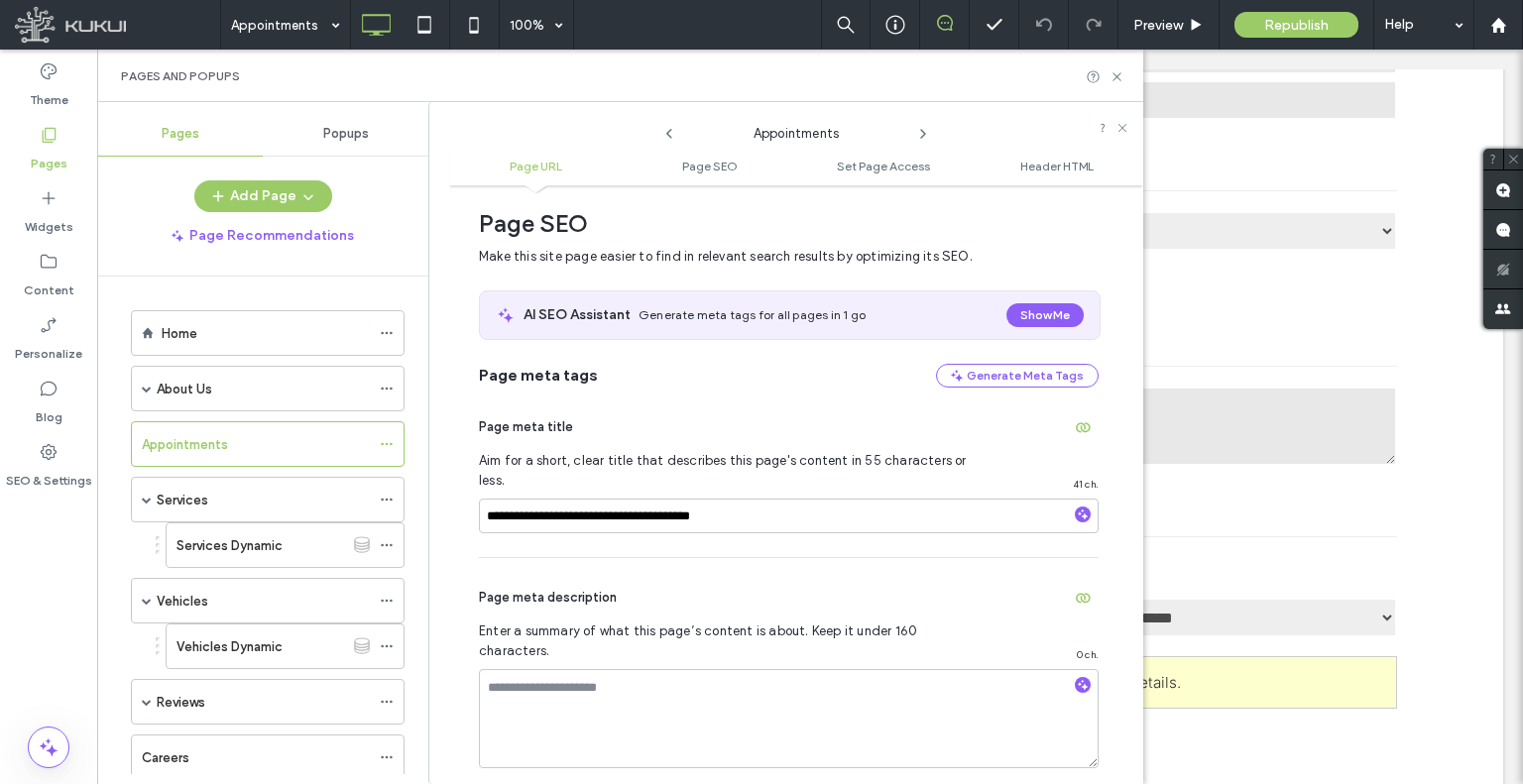click 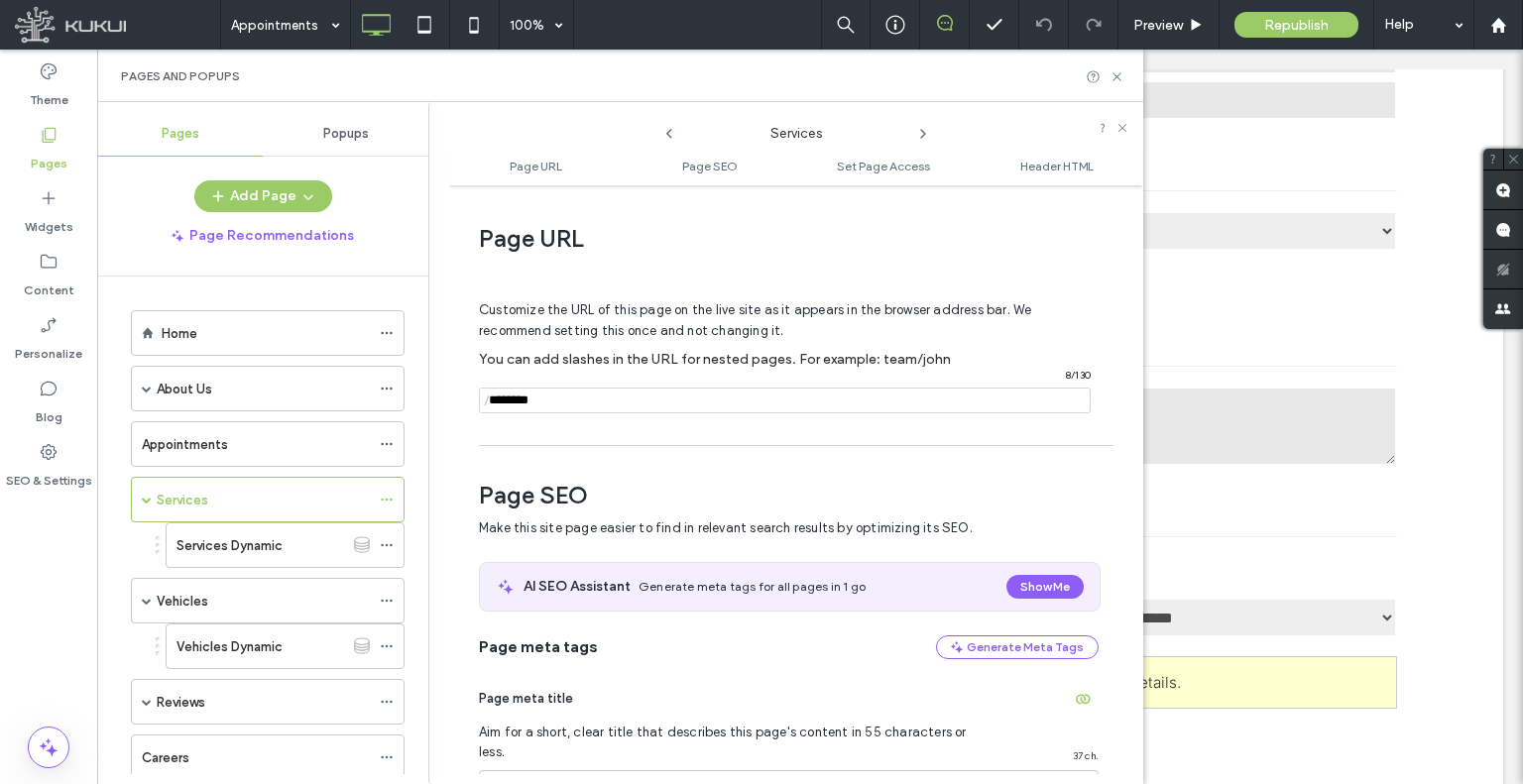 scroll, scrollTop: 195, scrollLeft: 0, axis: vertical 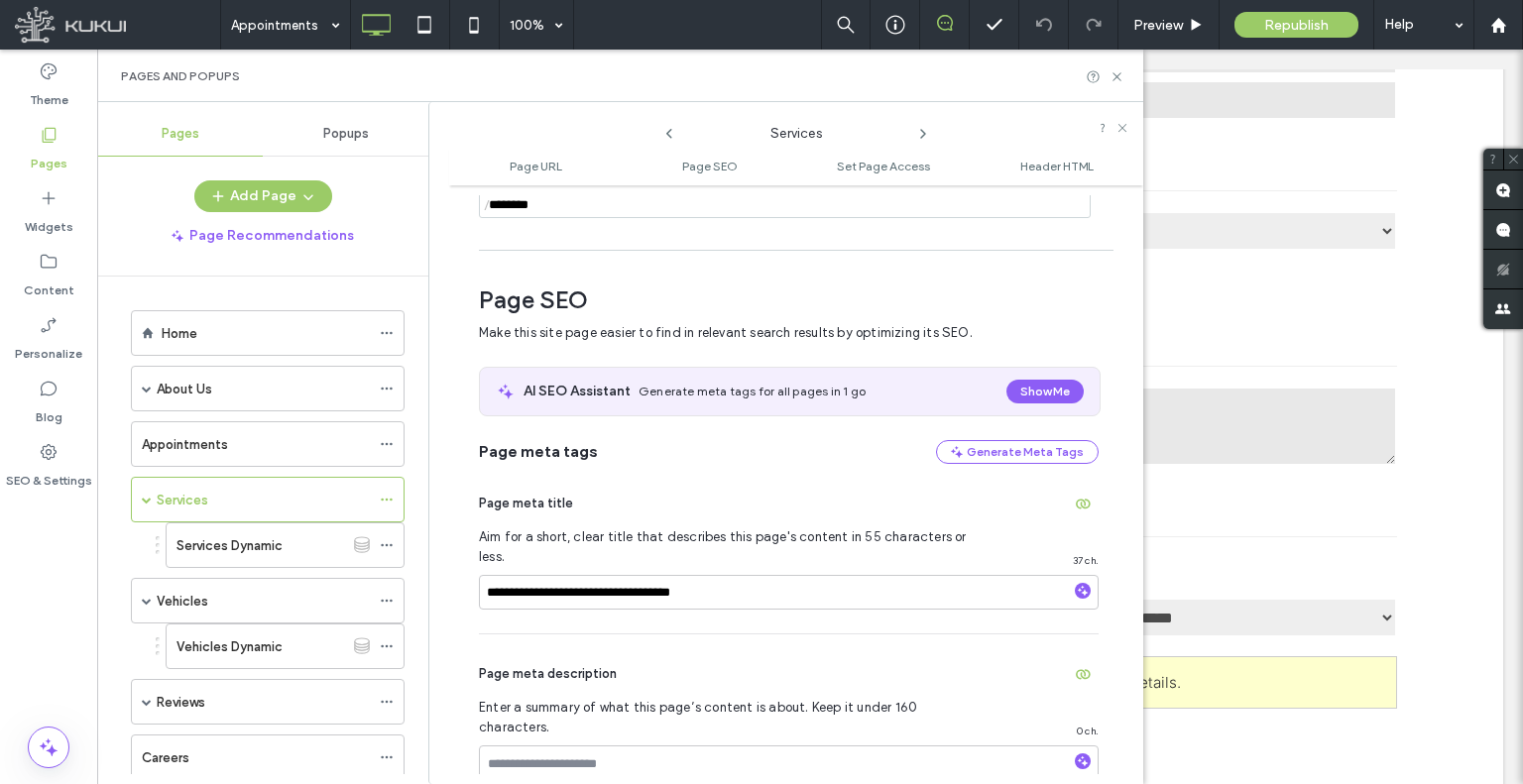 click 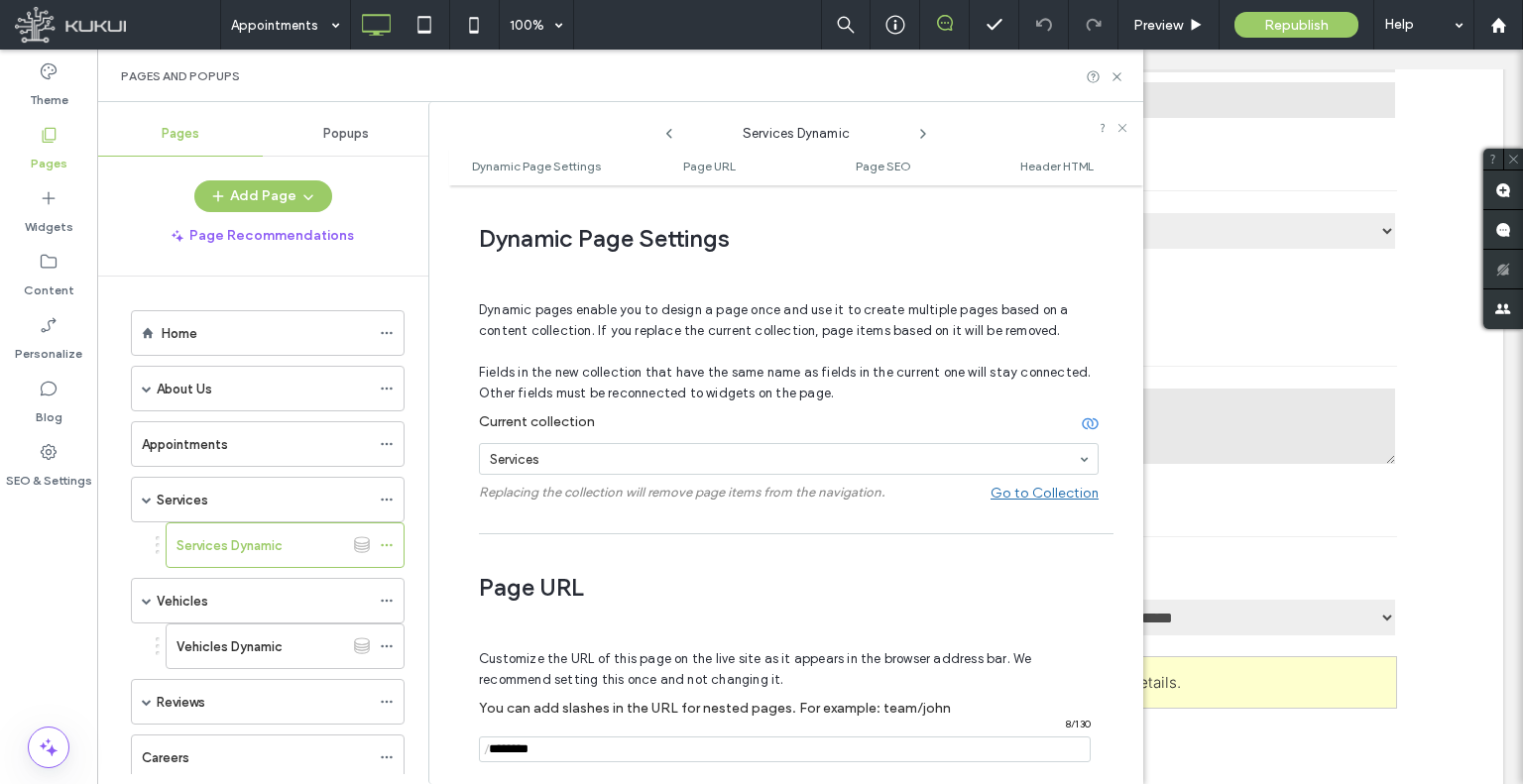 scroll, scrollTop: 216, scrollLeft: 0, axis: vertical 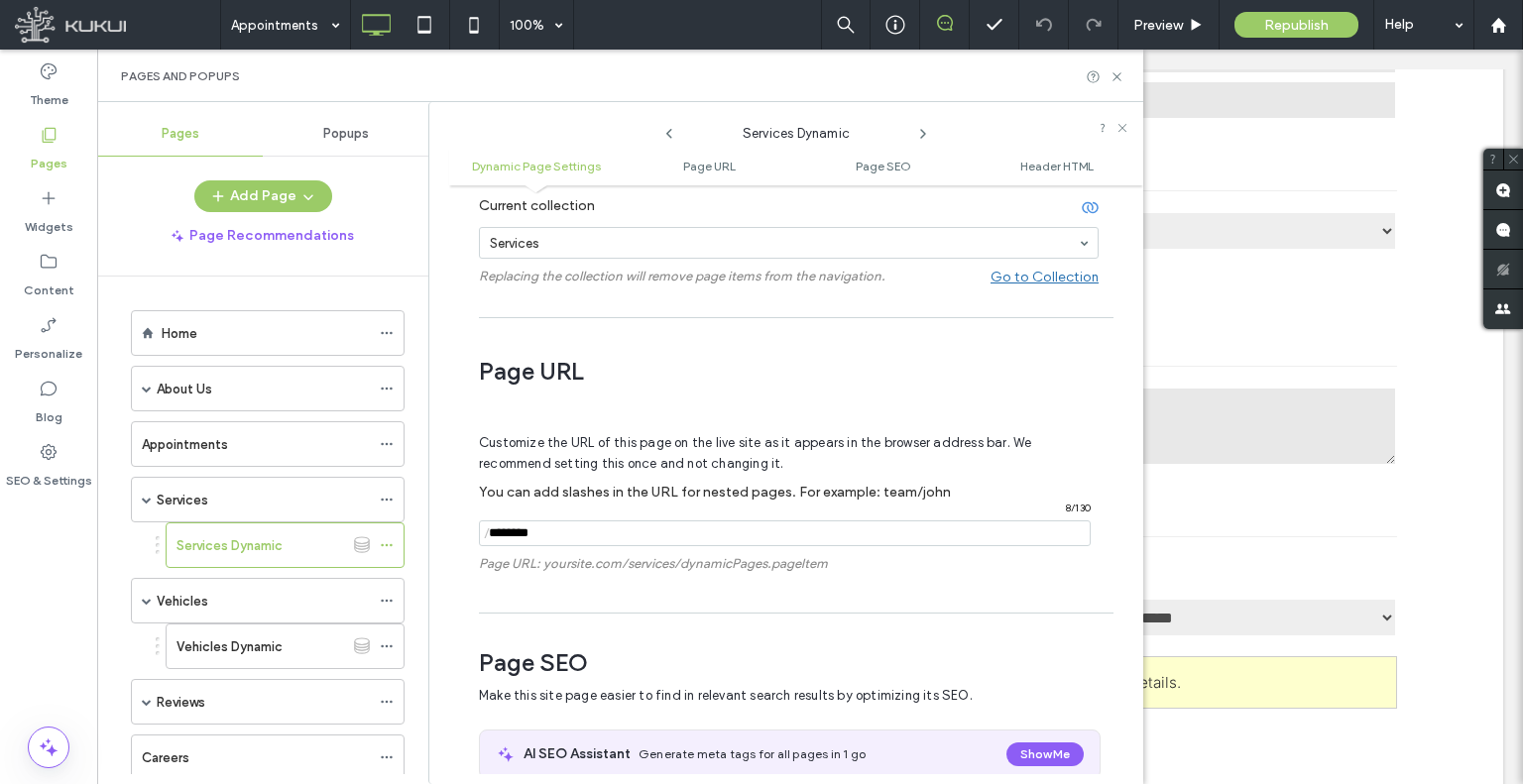 click 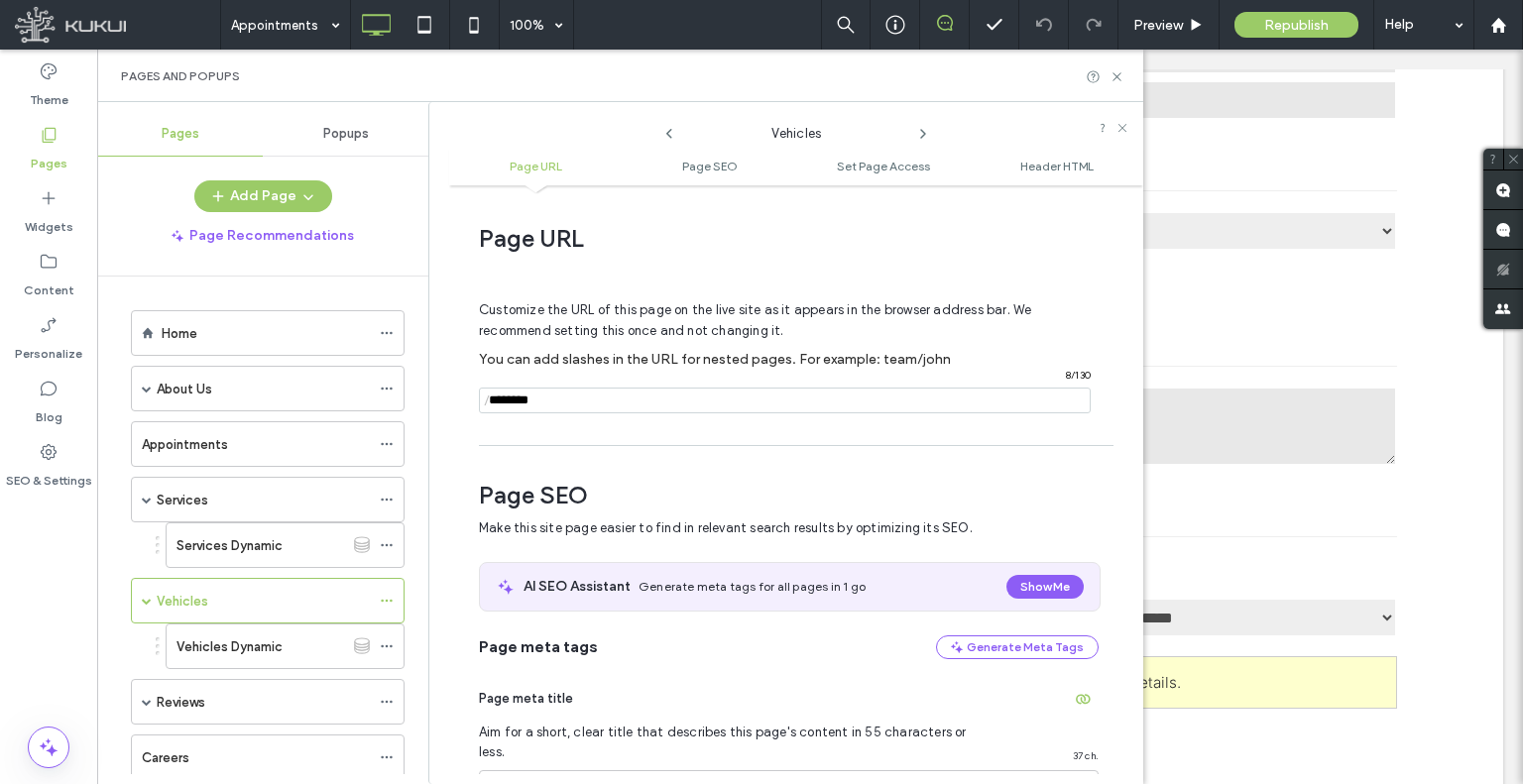scroll, scrollTop: 272, scrollLeft: 0, axis: vertical 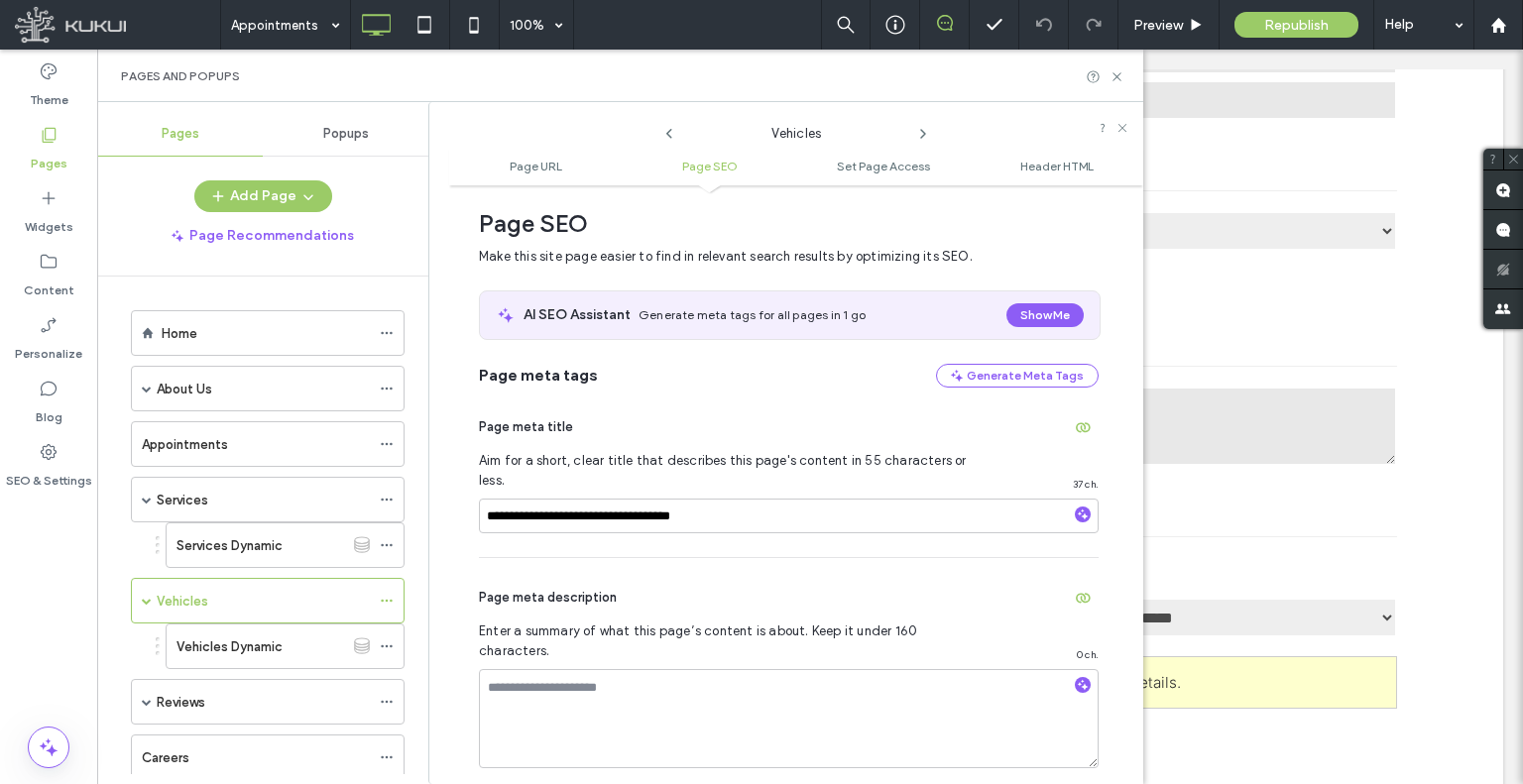 click 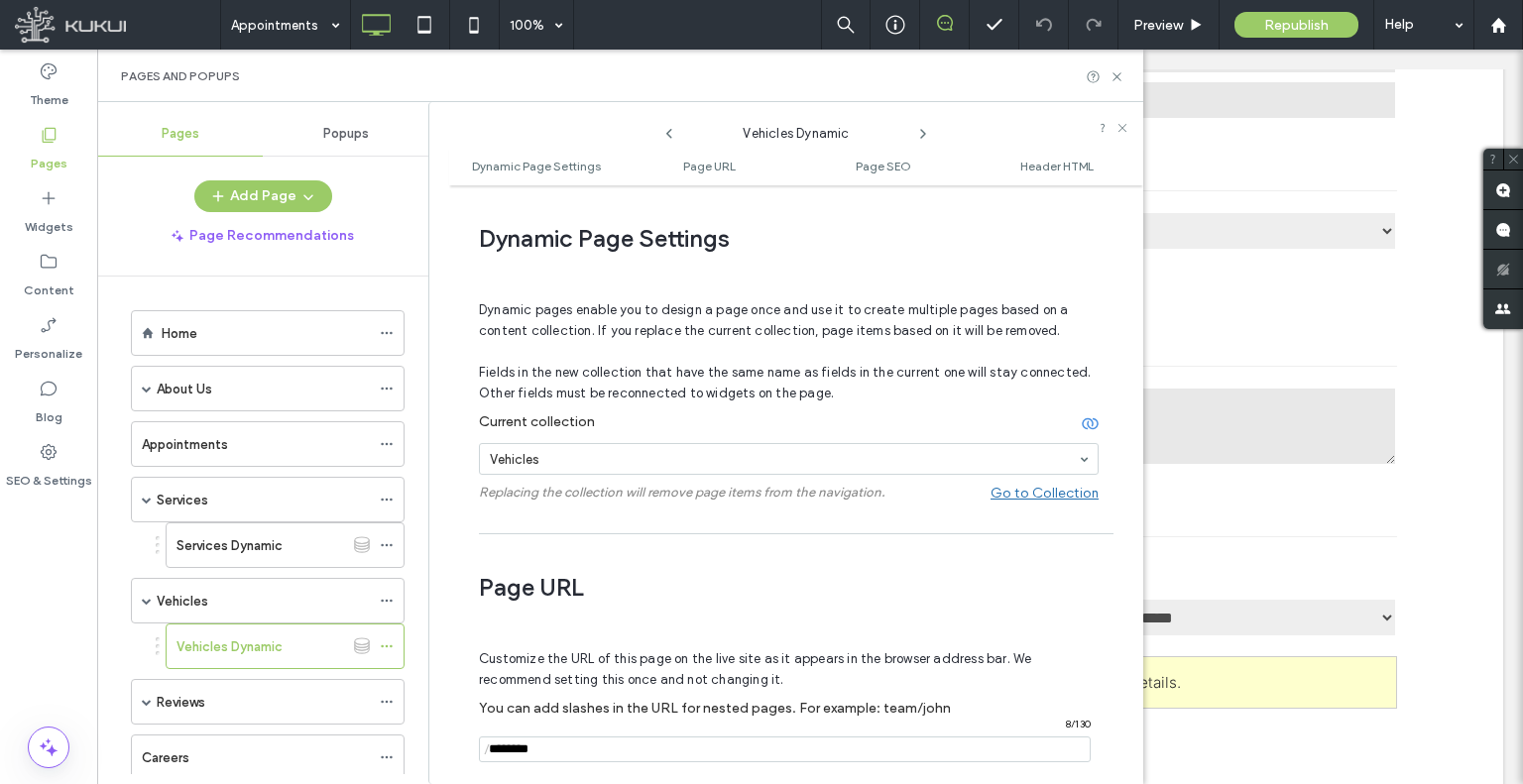 scroll, scrollTop: 123, scrollLeft: 0, axis: vertical 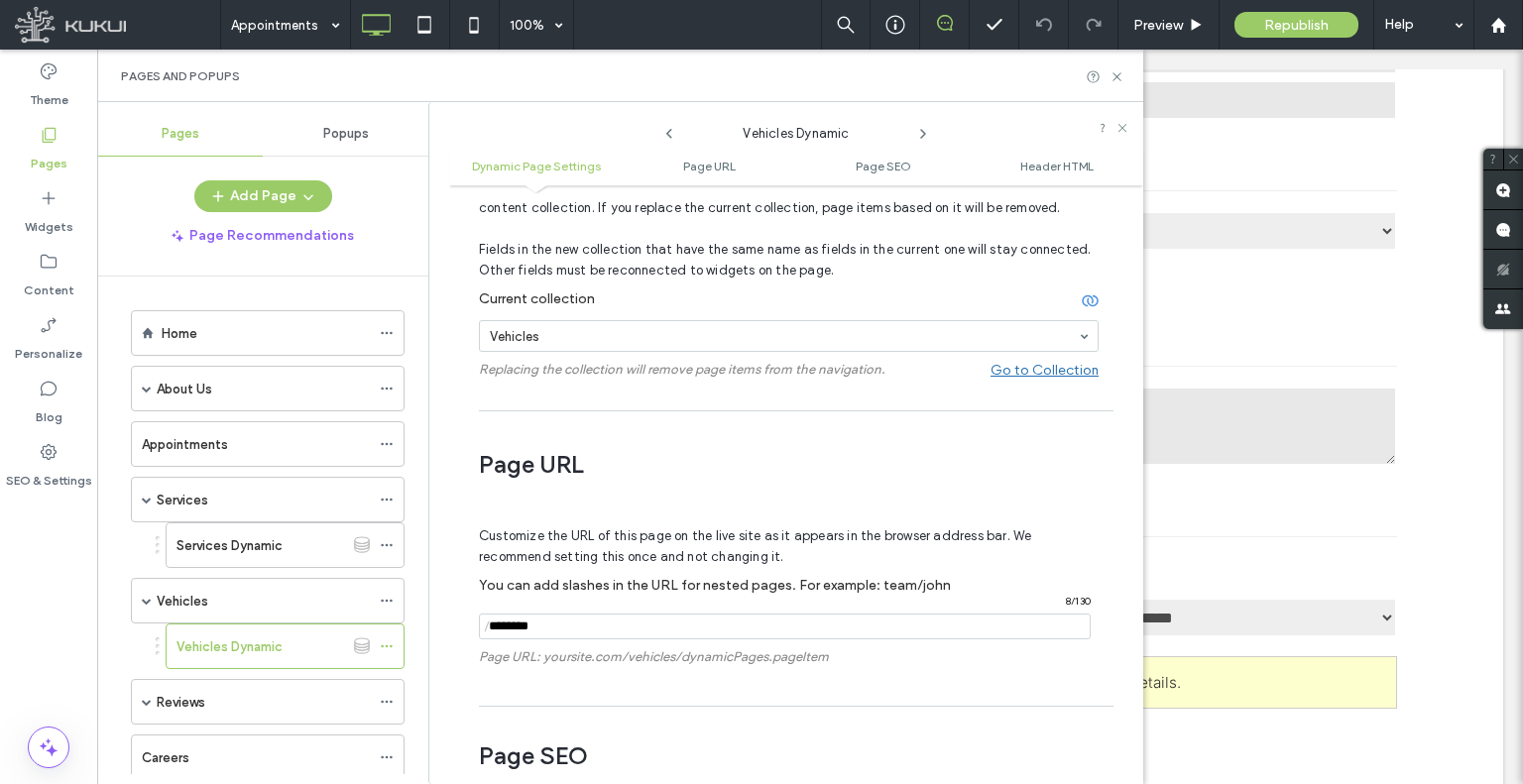 click 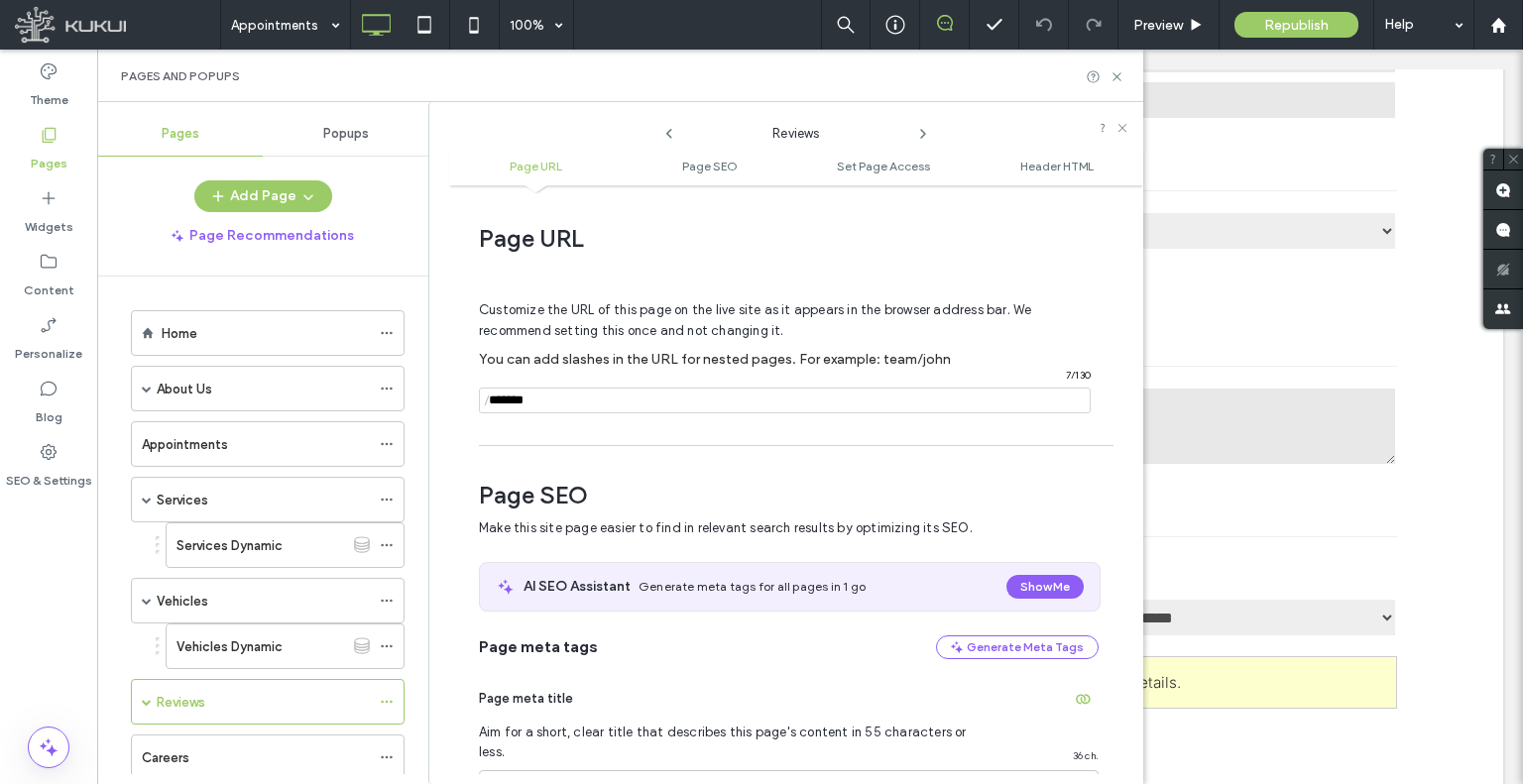 scroll, scrollTop: 216, scrollLeft: 0, axis: vertical 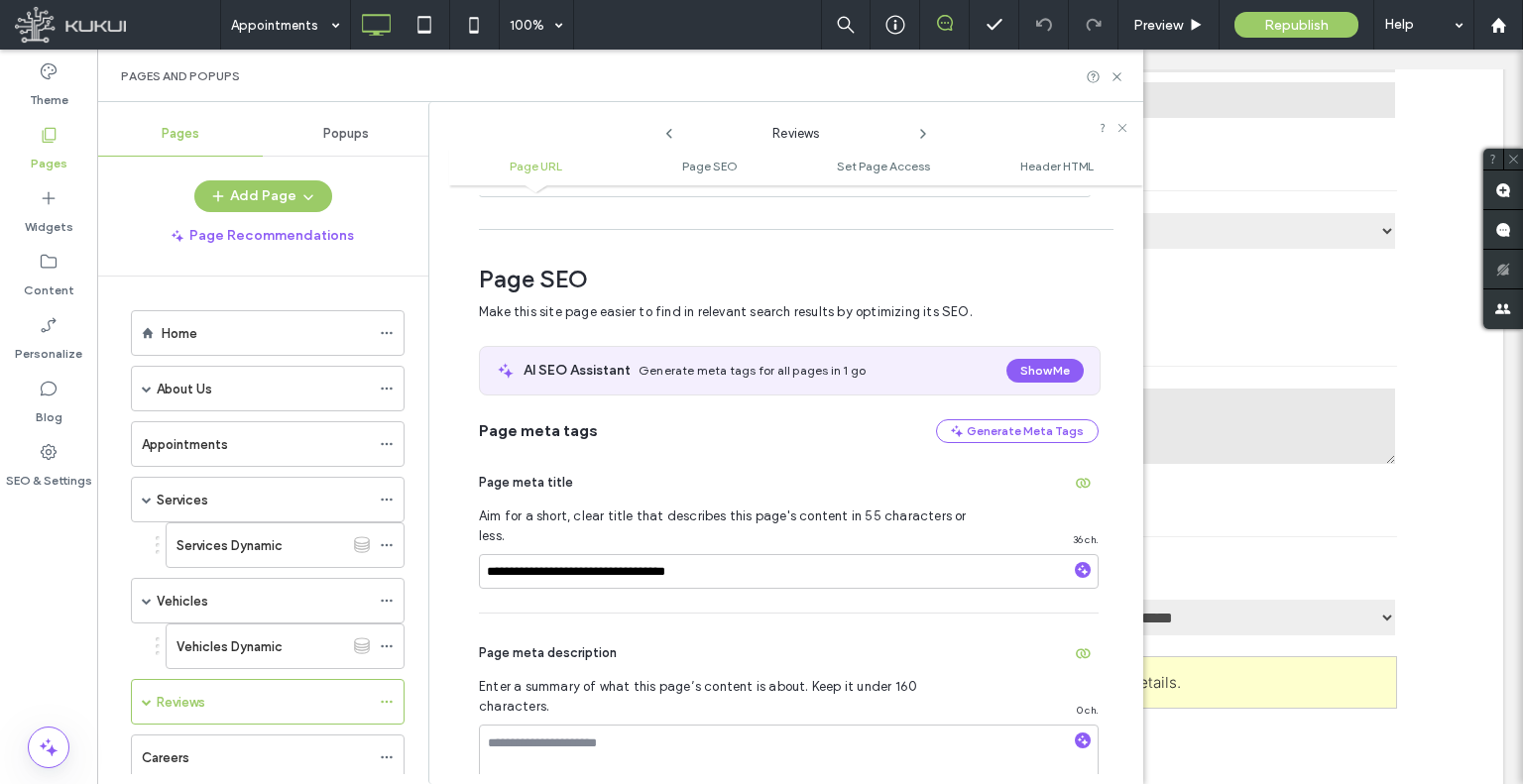 click 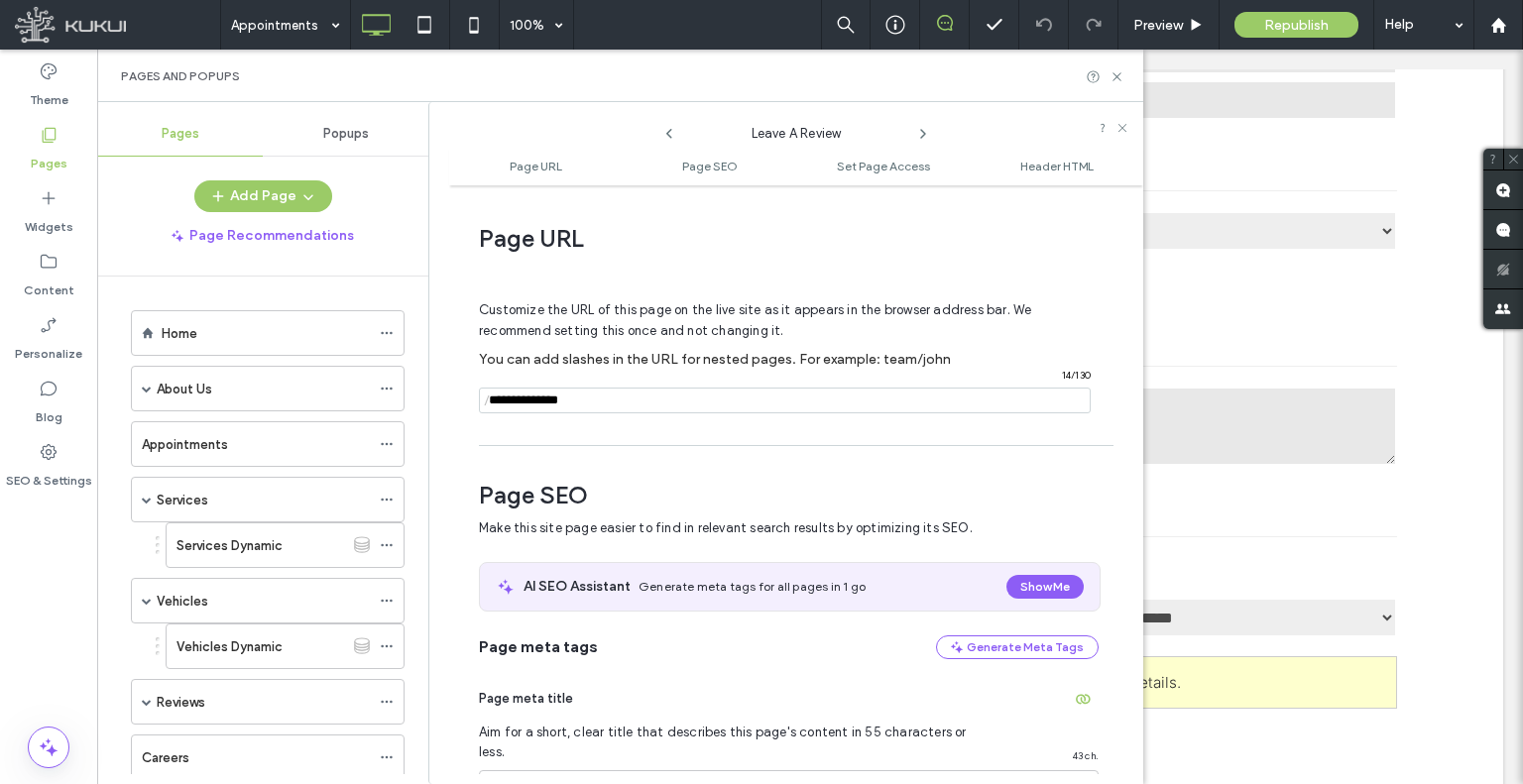 click 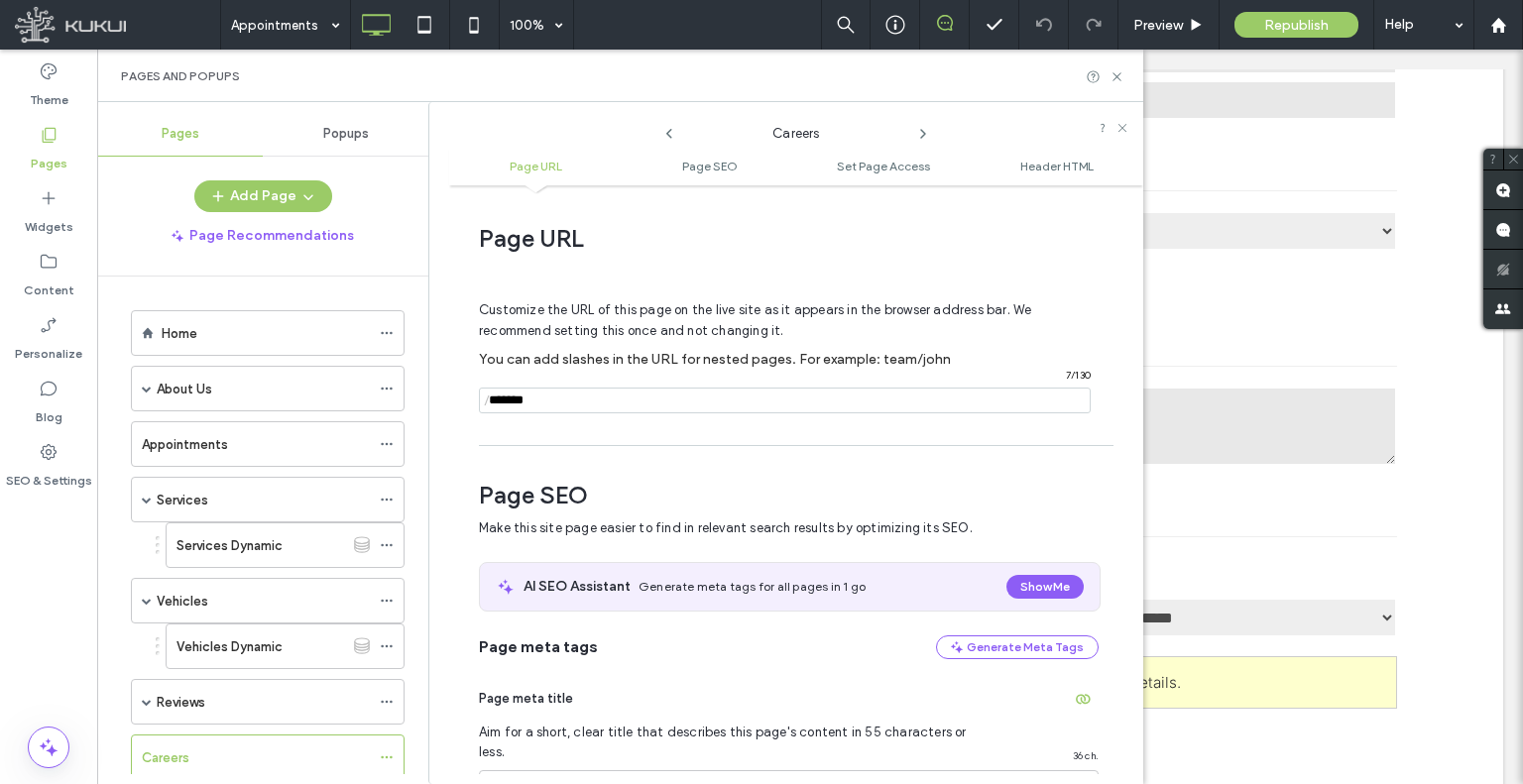scroll, scrollTop: 272, scrollLeft: 0, axis: vertical 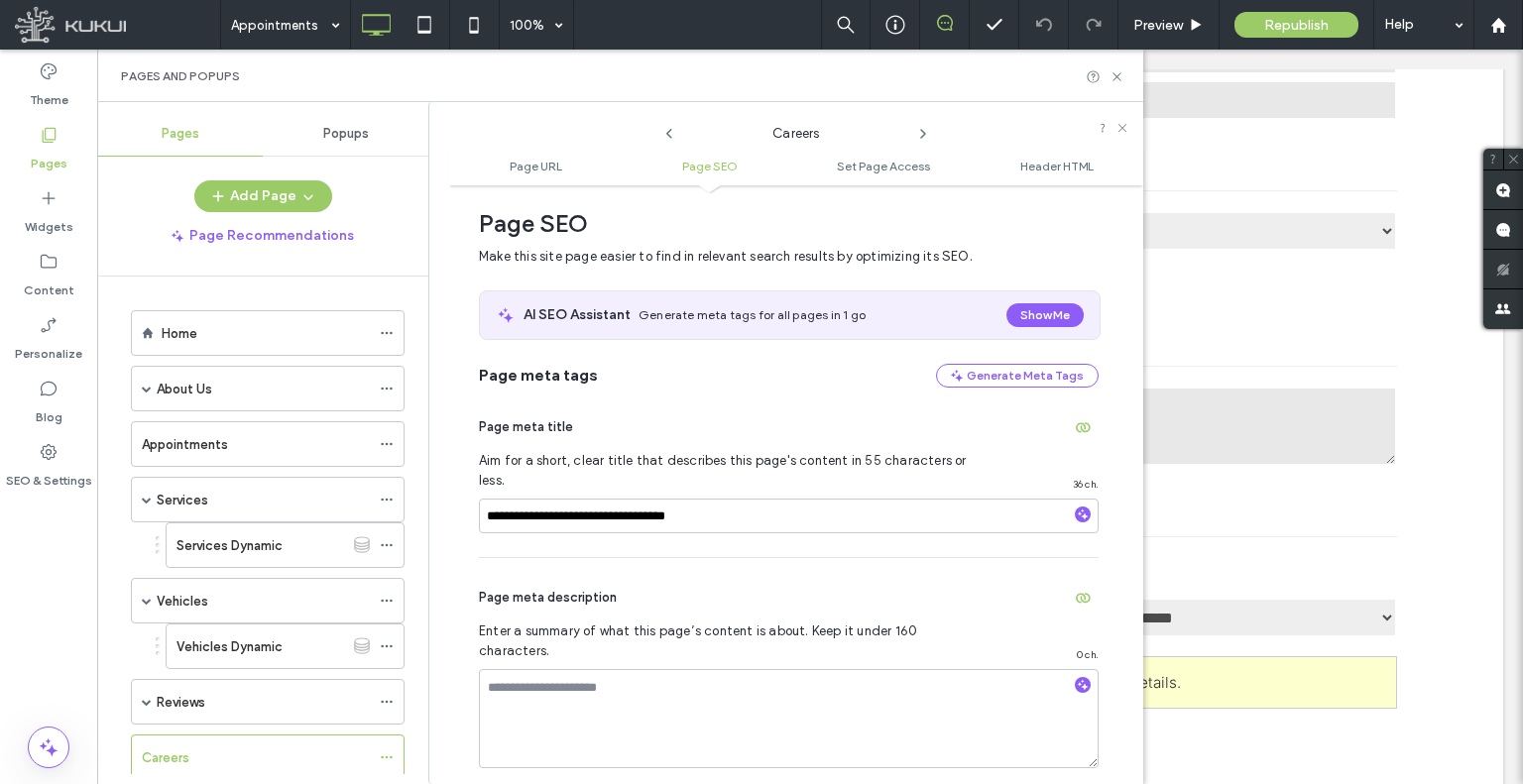 click 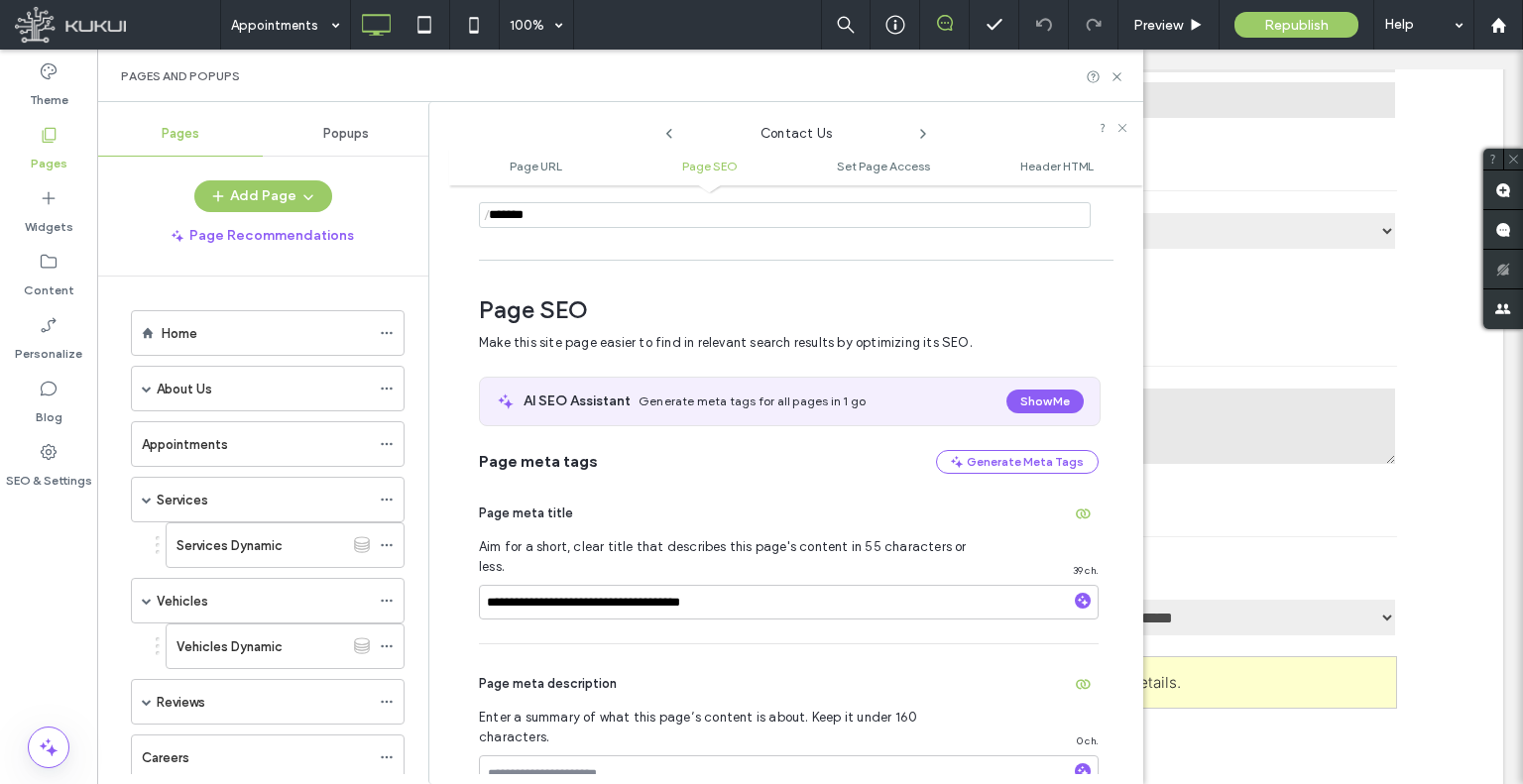 scroll, scrollTop: 272, scrollLeft: 0, axis: vertical 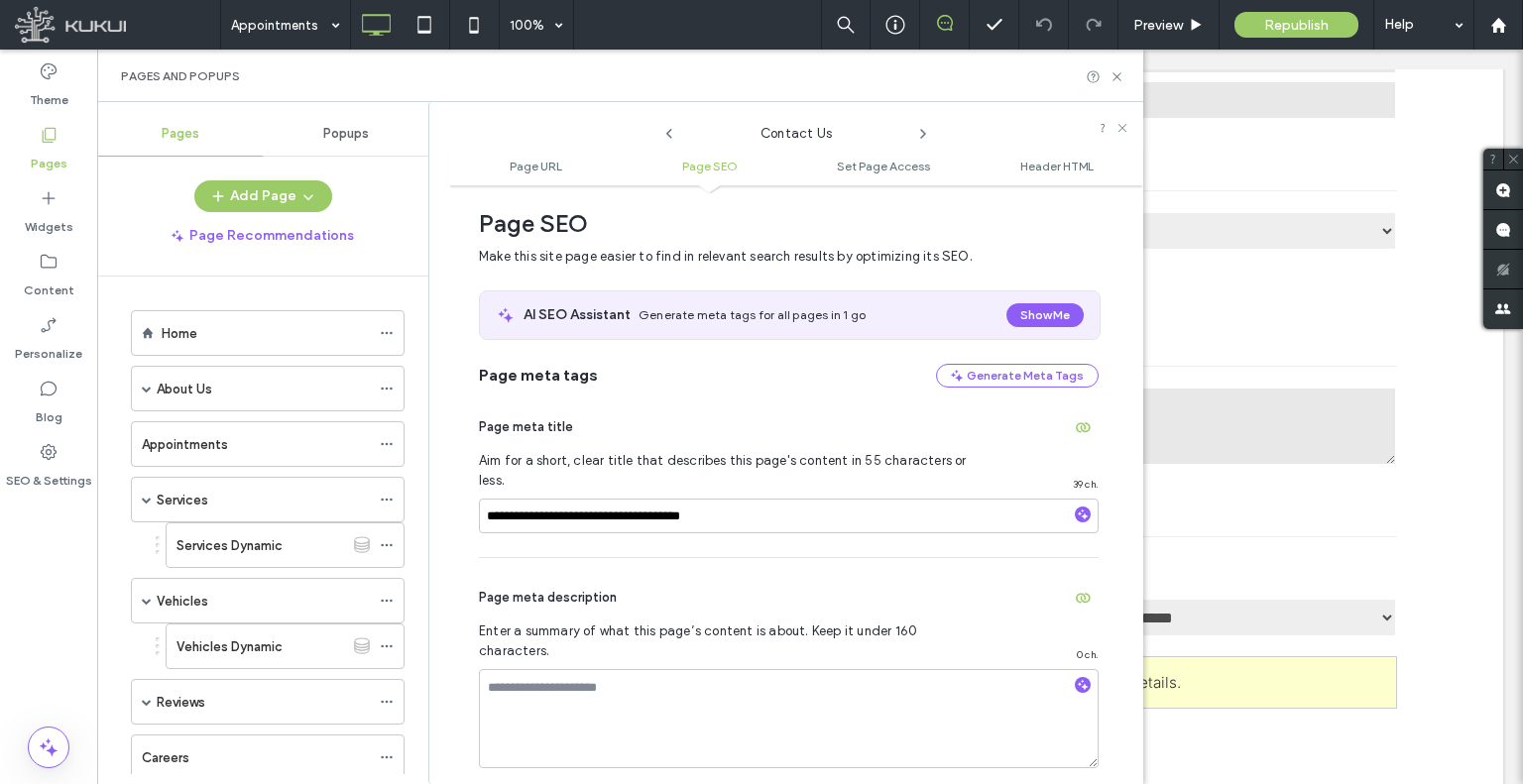click 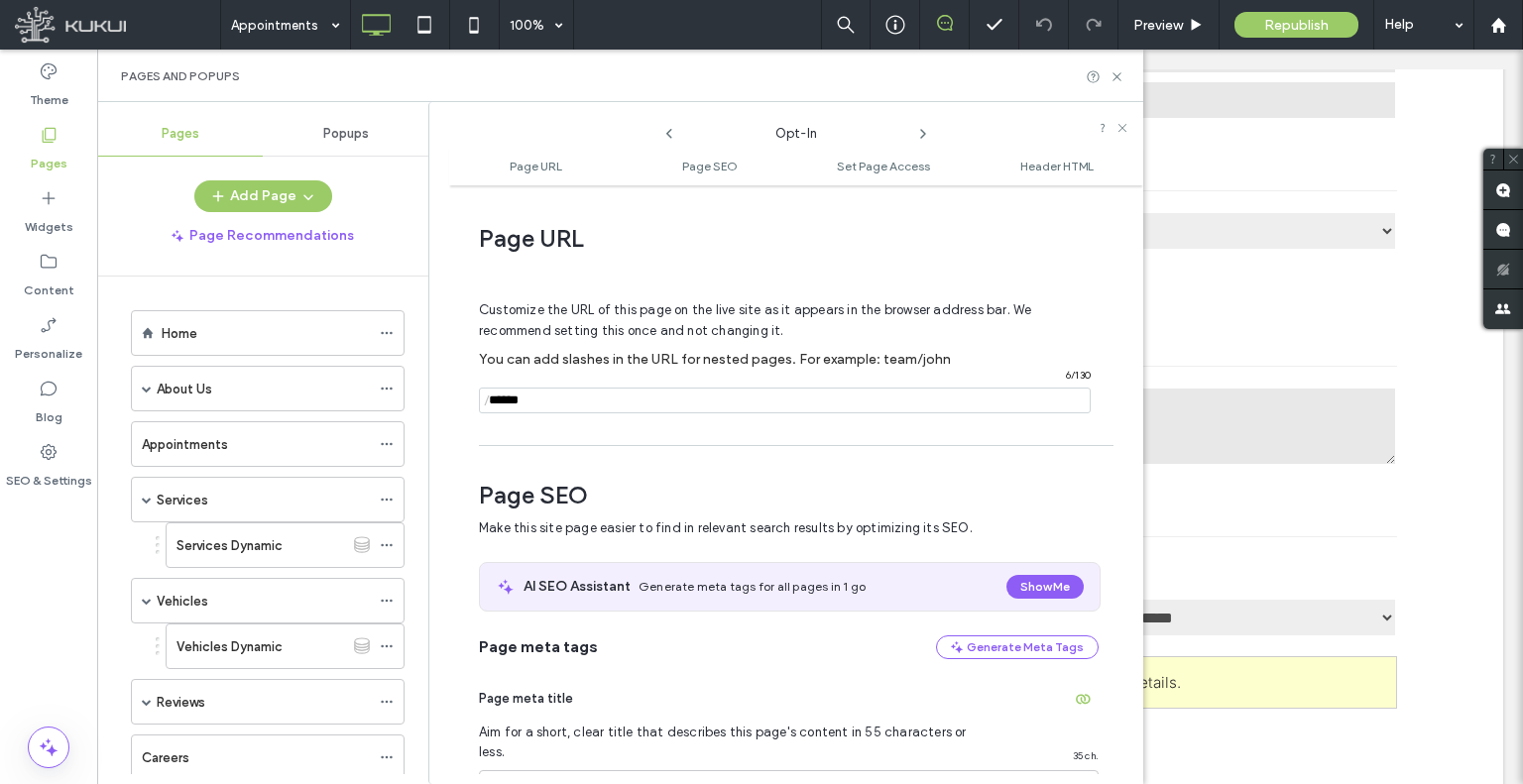 scroll, scrollTop: 272, scrollLeft: 0, axis: vertical 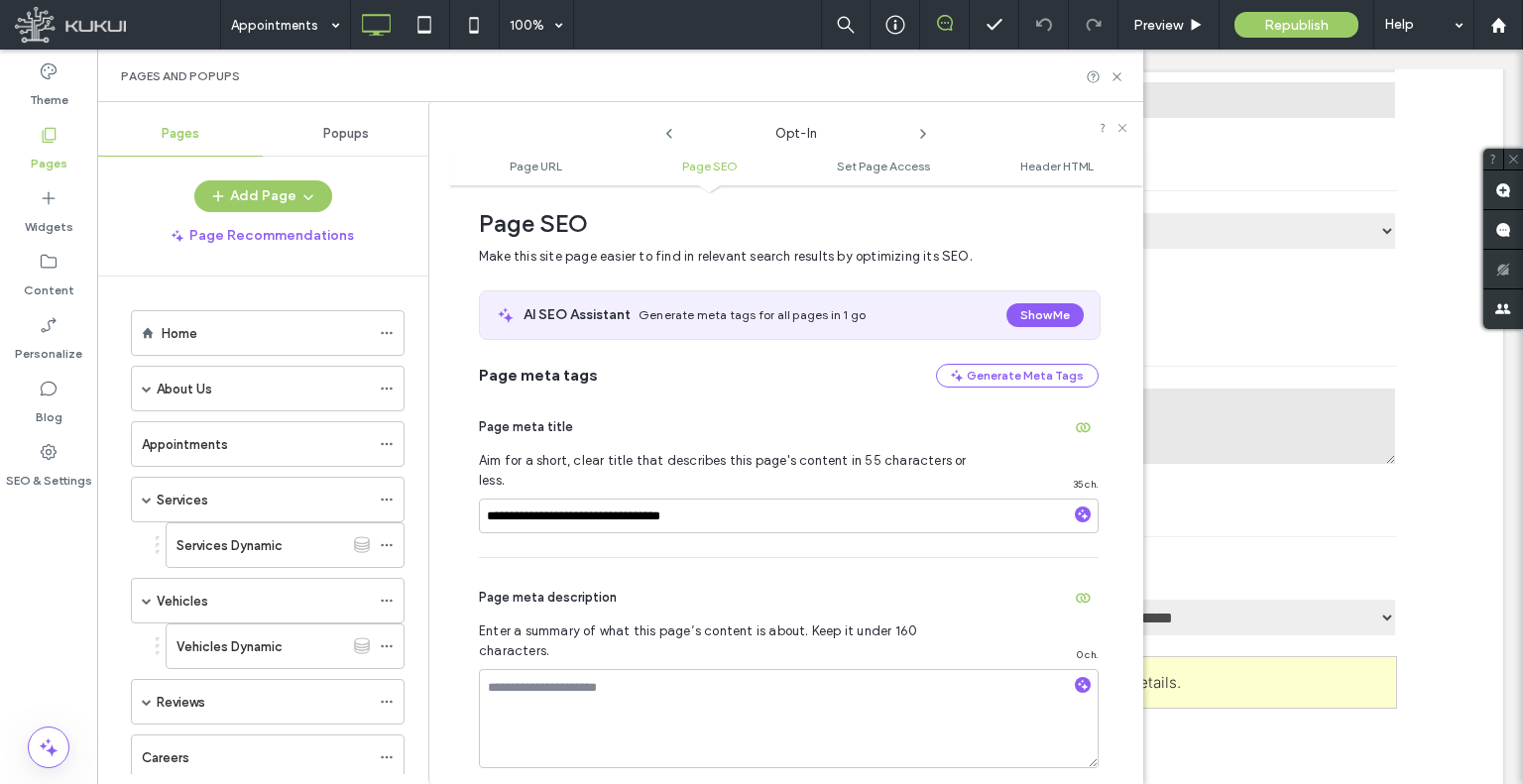 click 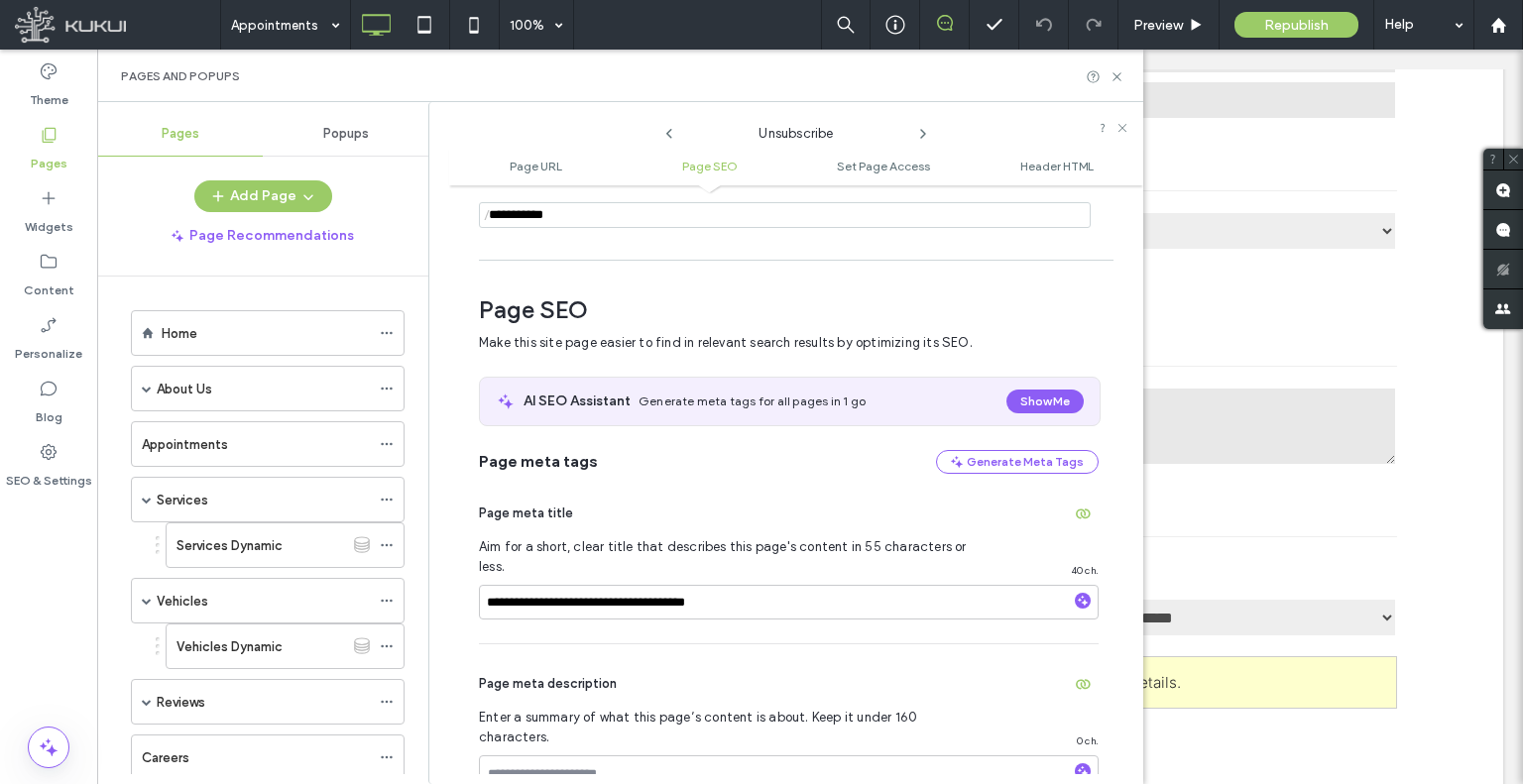 scroll, scrollTop: 272, scrollLeft: 0, axis: vertical 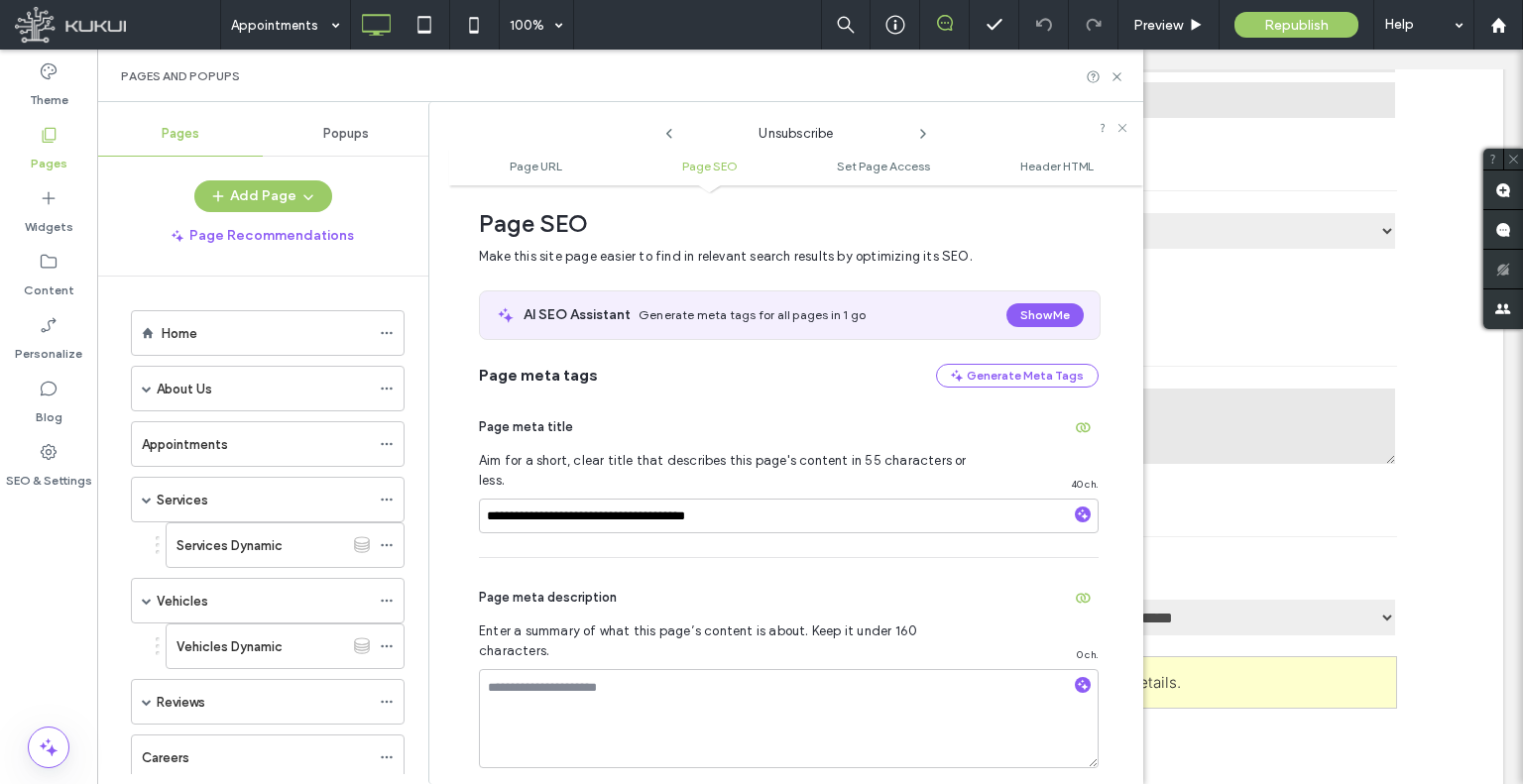 click 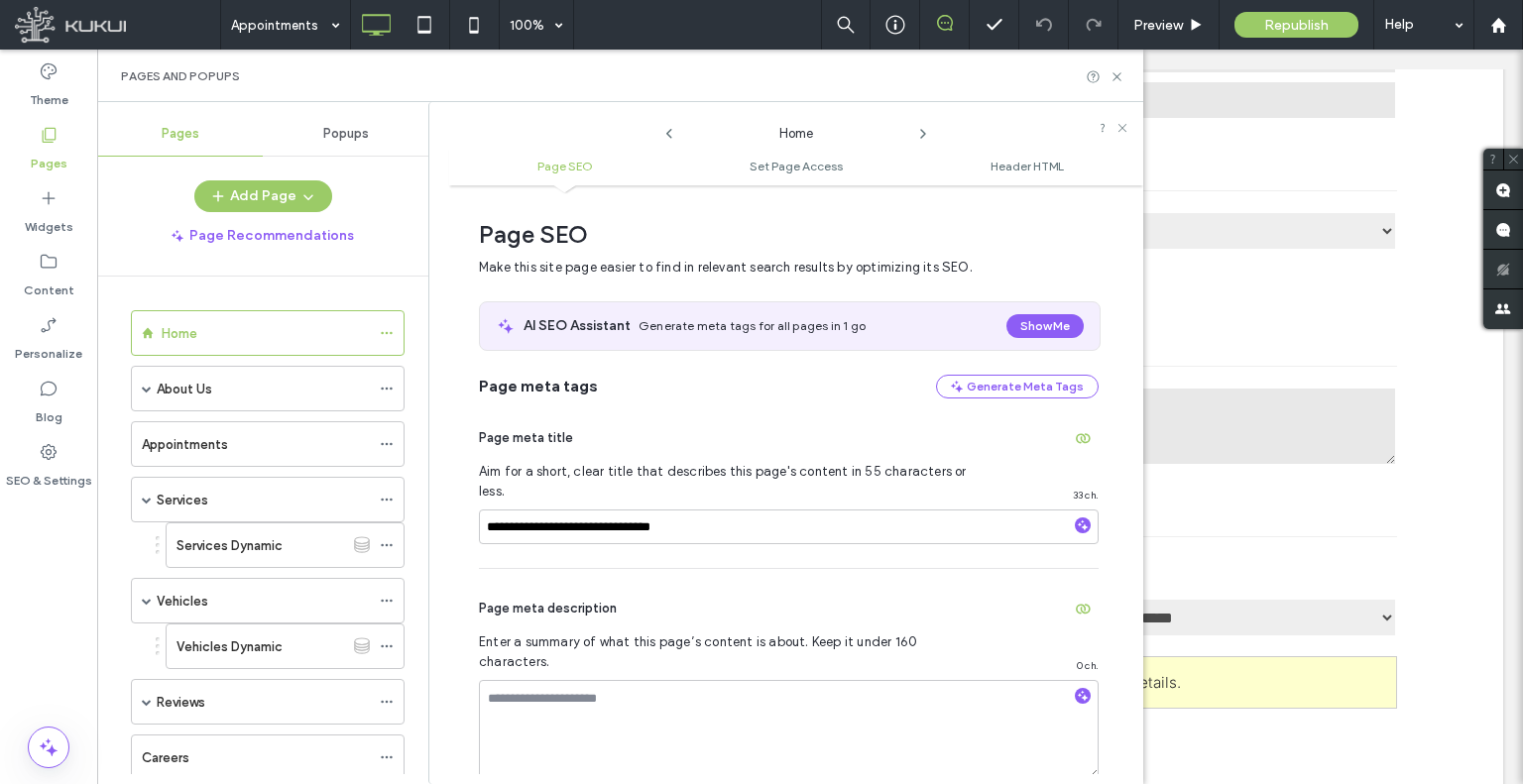 scroll, scrollTop: 10, scrollLeft: 0, axis: vertical 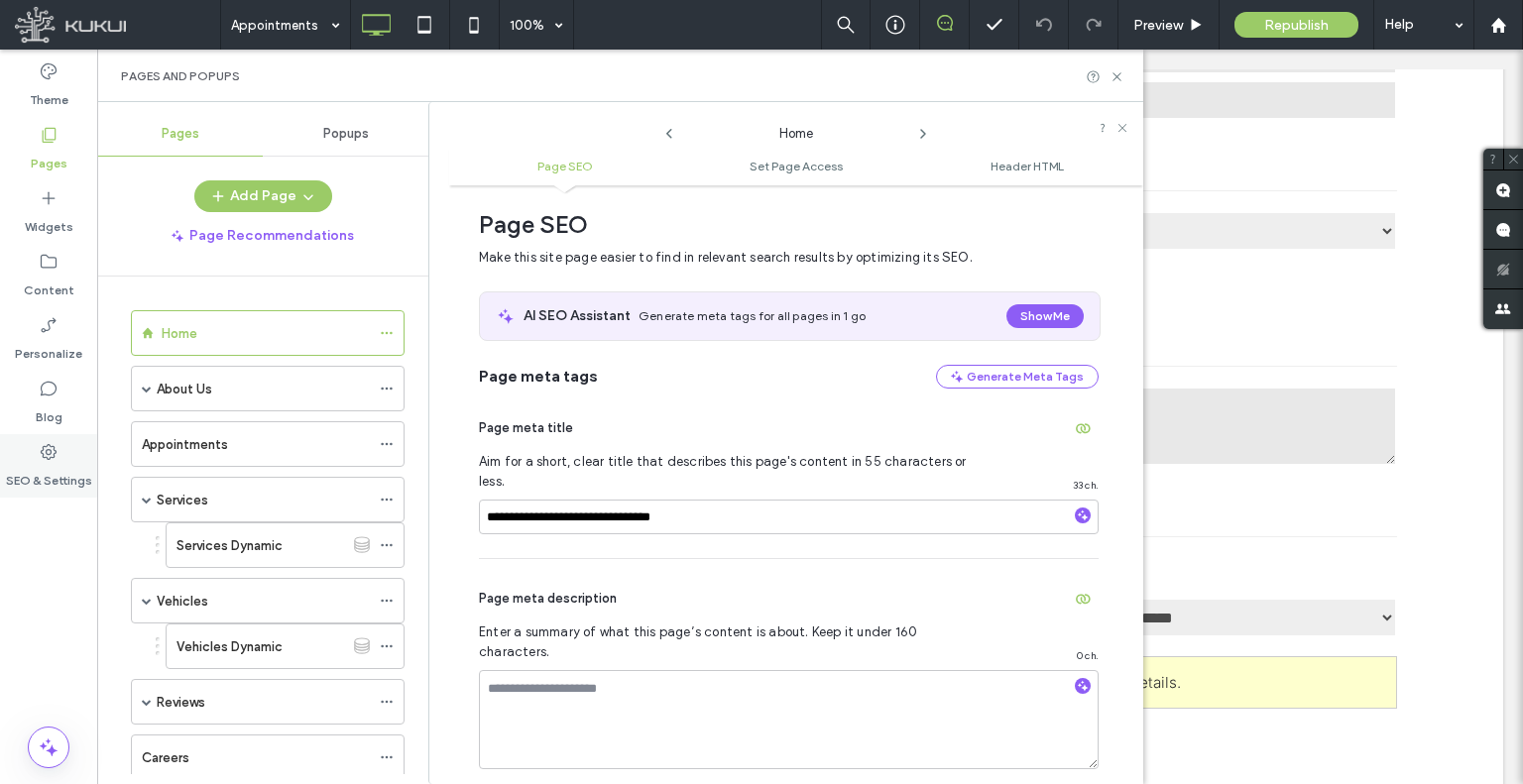 click on "SEO & Settings" at bounding box center (49, 476) 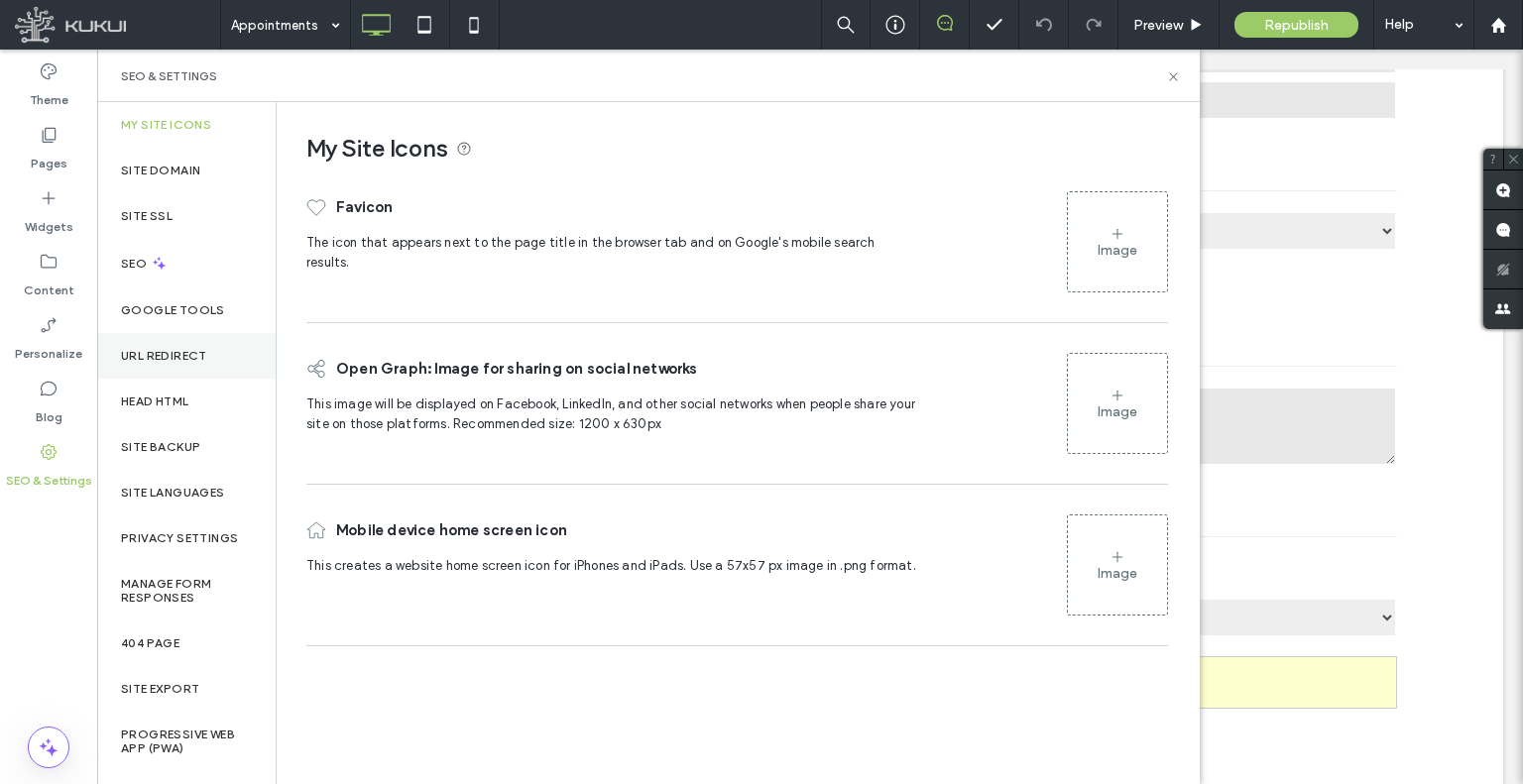 click on "URL Redirect" at bounding box center (164, 356) 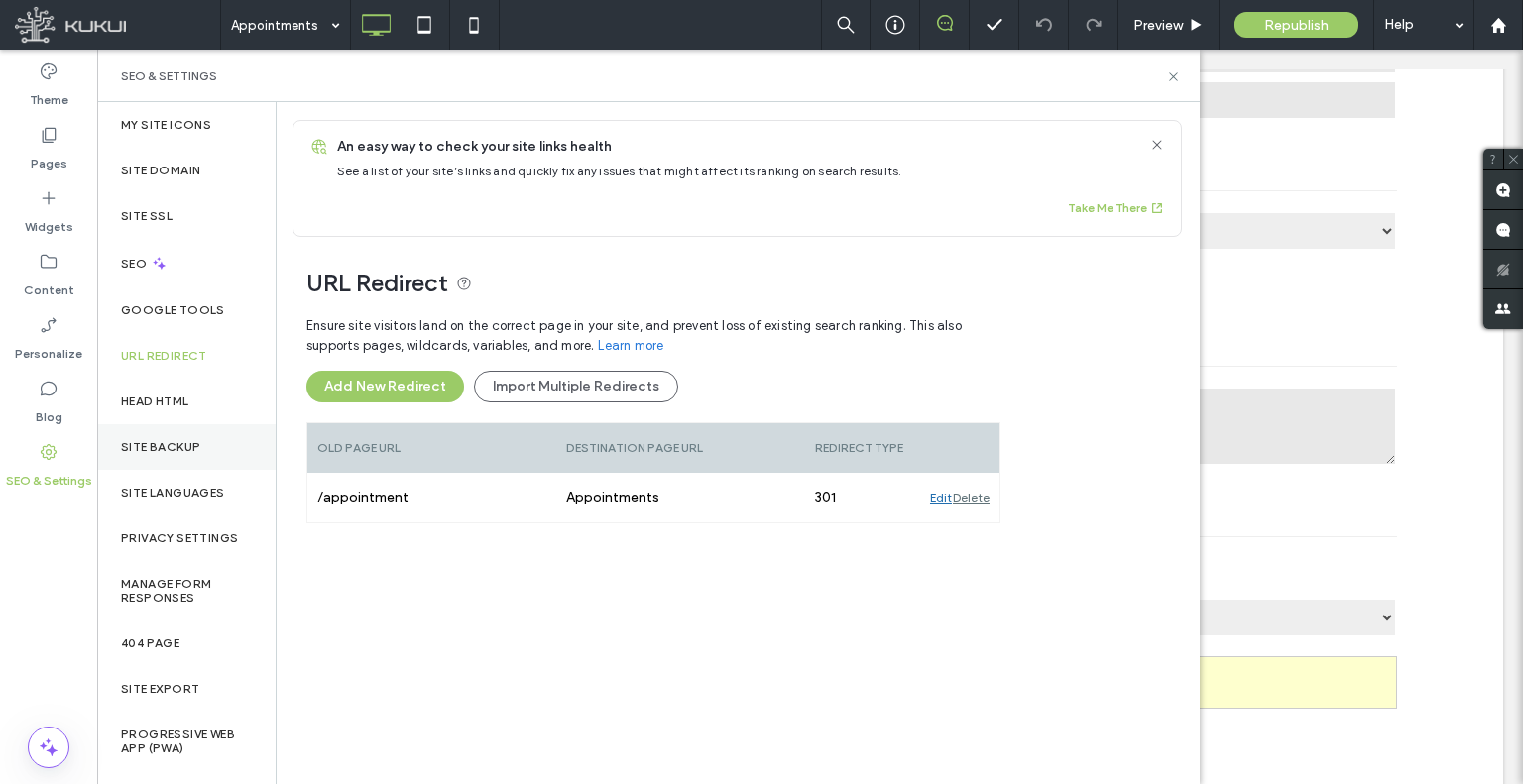 click on "Site Backup" at bounding box center [186, 447] 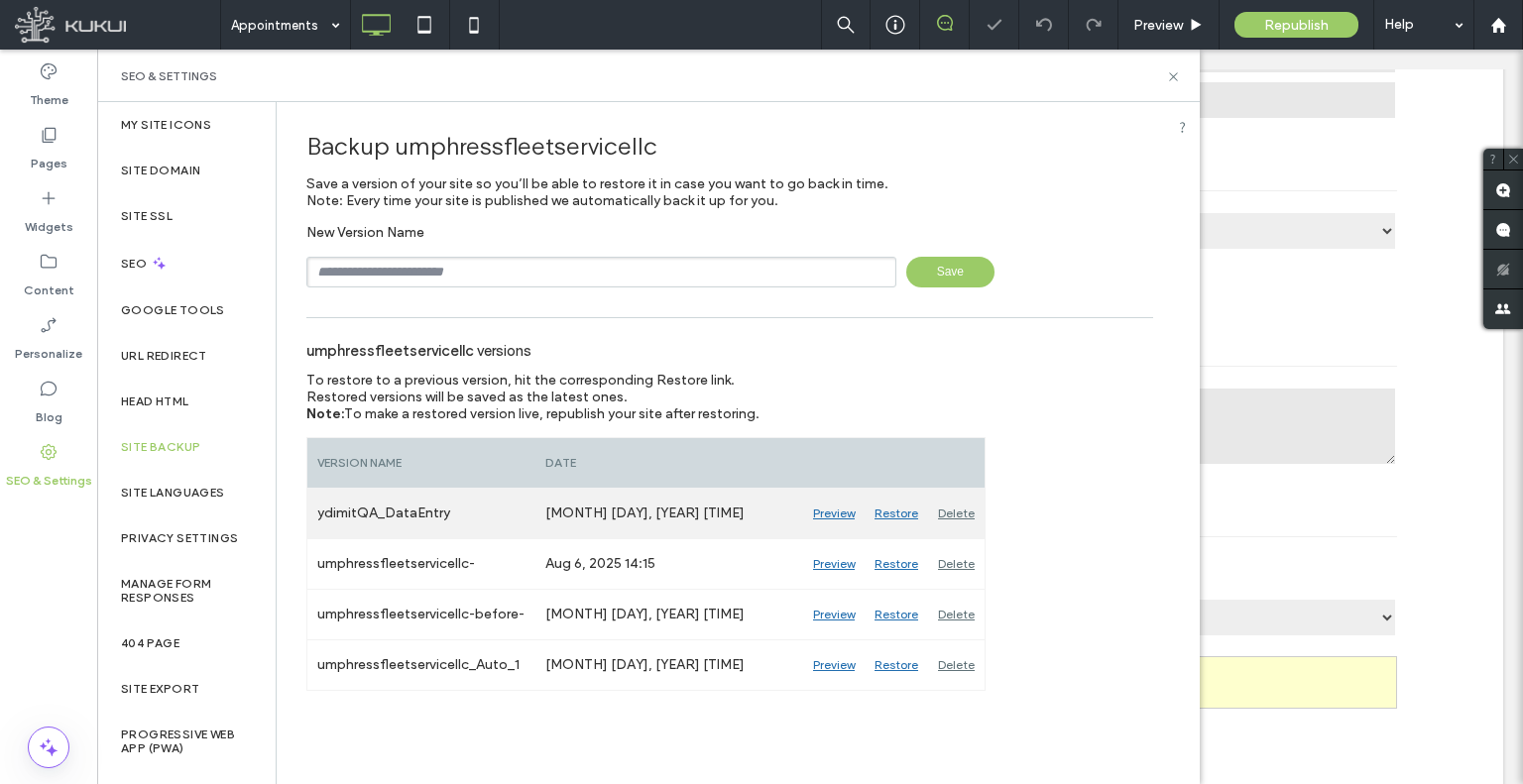 click on "Restore" at bounding box center [896, 513] 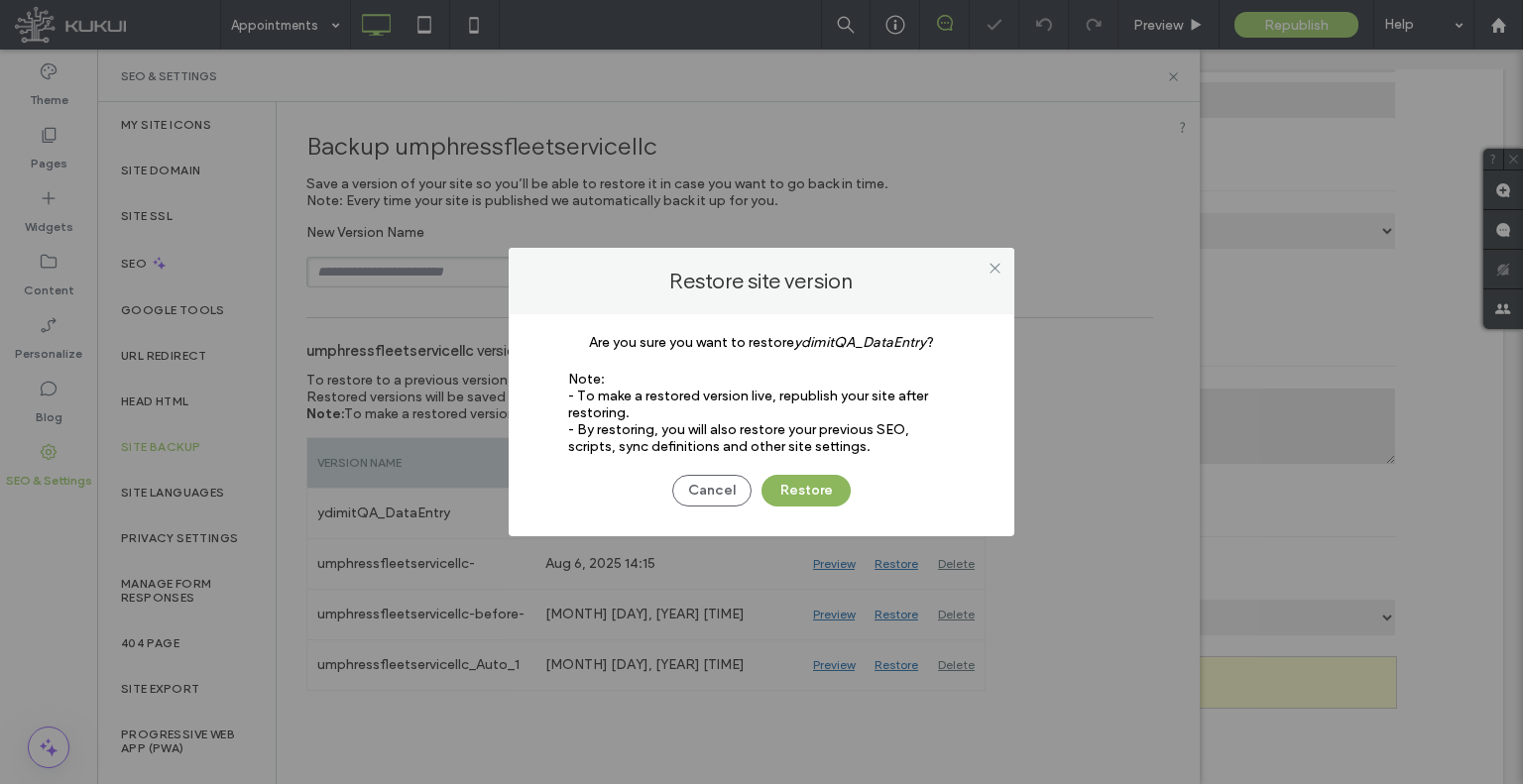 click on "Restore" at bounding box center [806, 491] 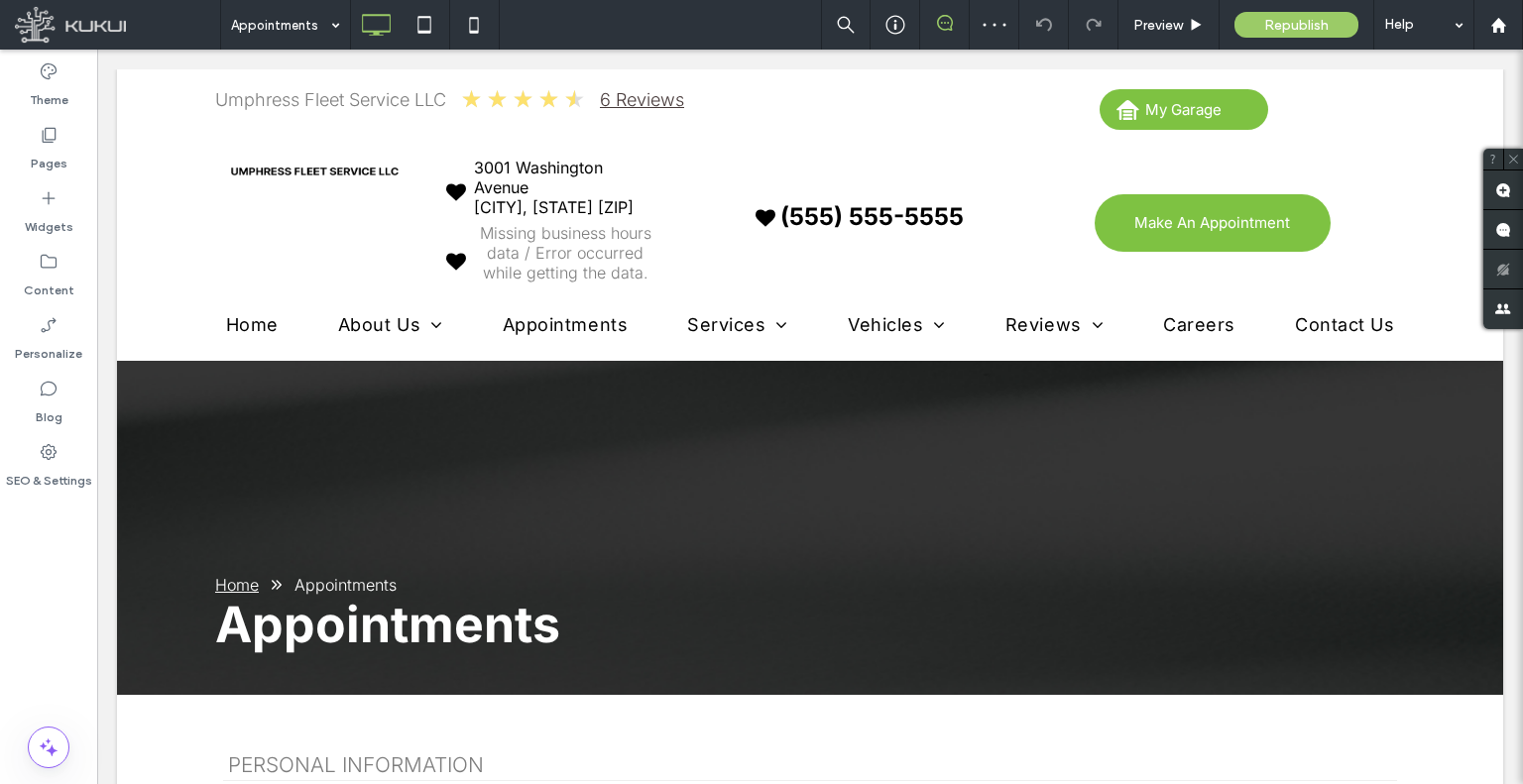 scroll, scrollTop: 0, scrollLeft: 0, axis: both 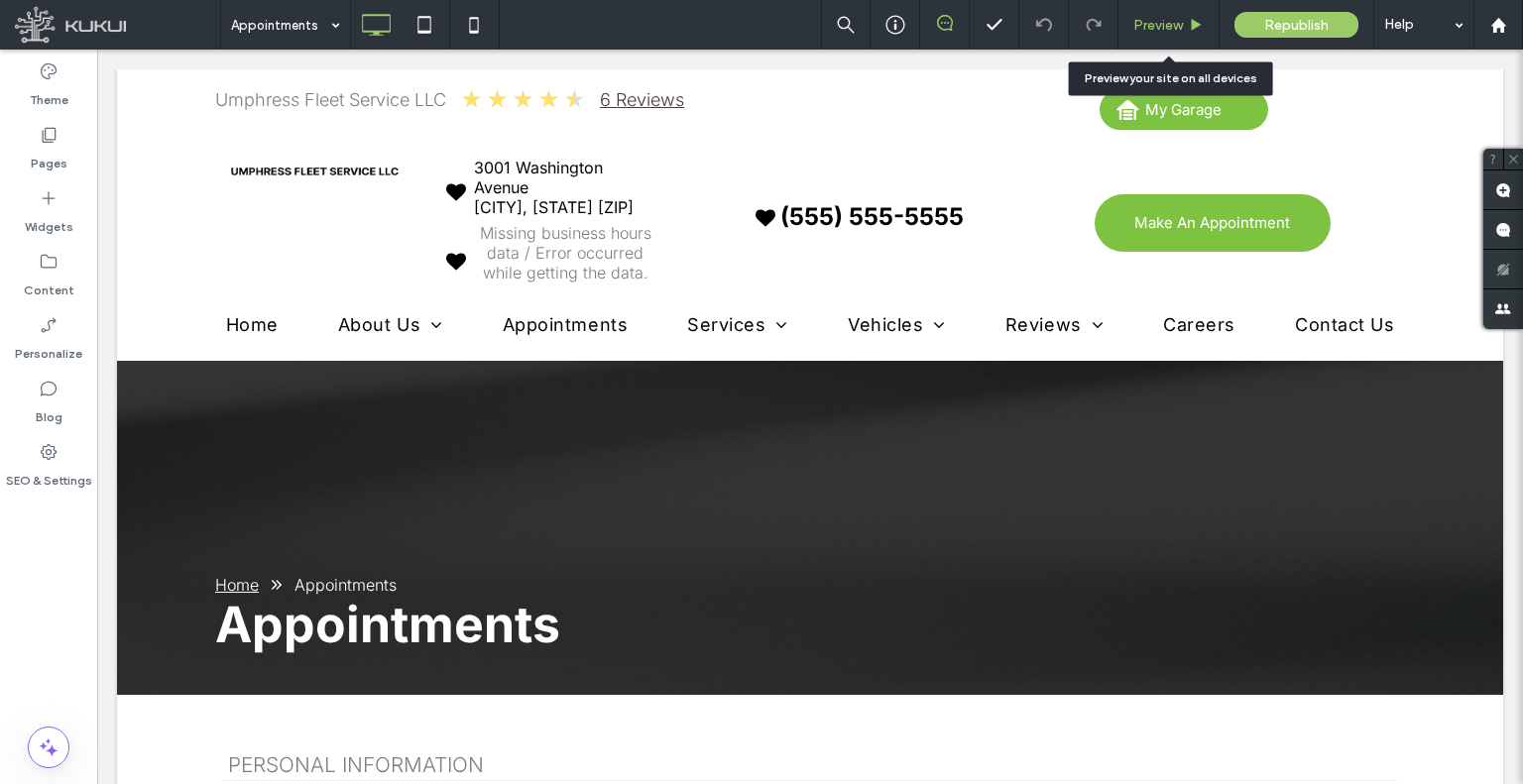 click on "Preview" at bounding box center [1168, 25] 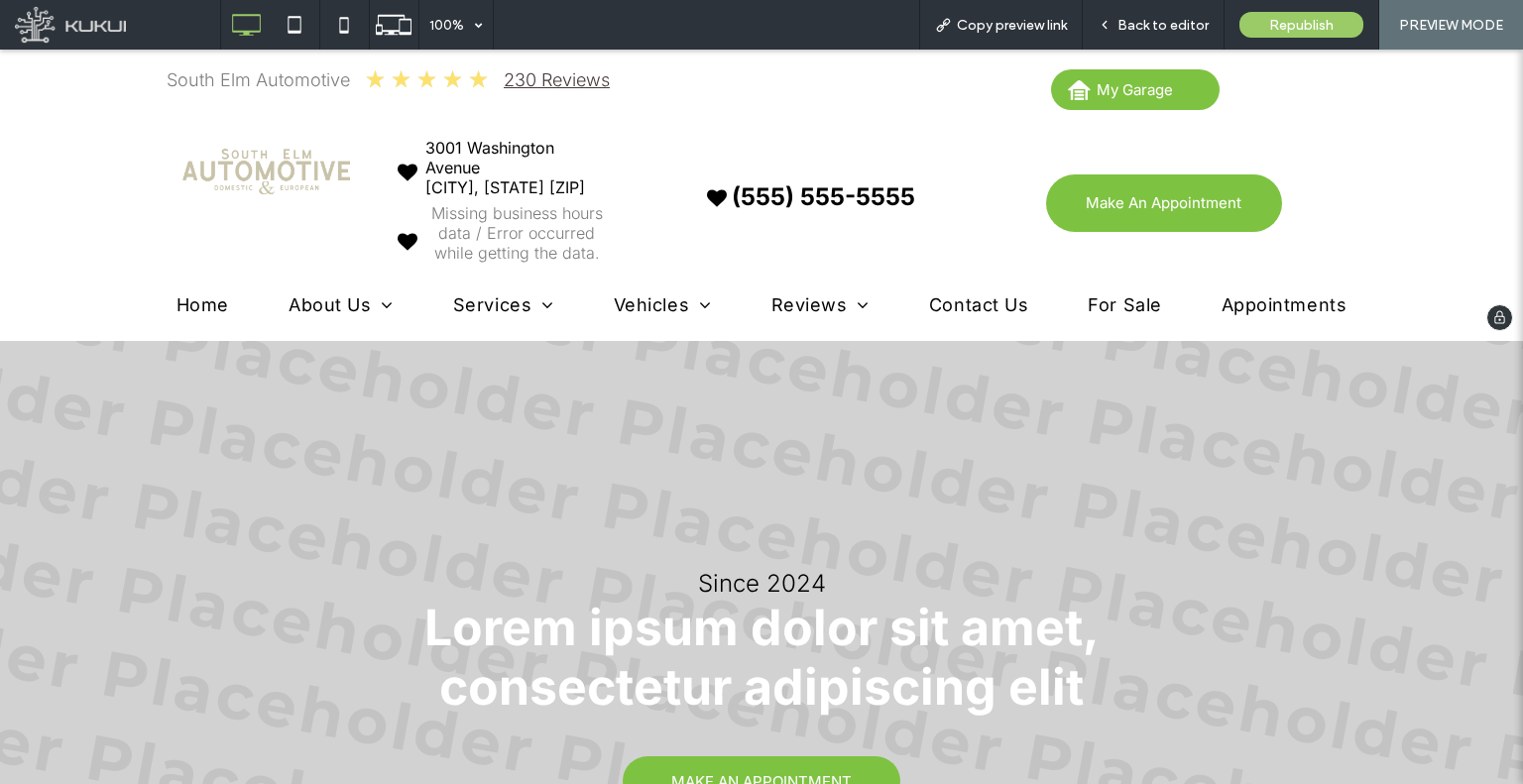 scroll, scrollTop: 0, scrollLeft: 0, axis: both 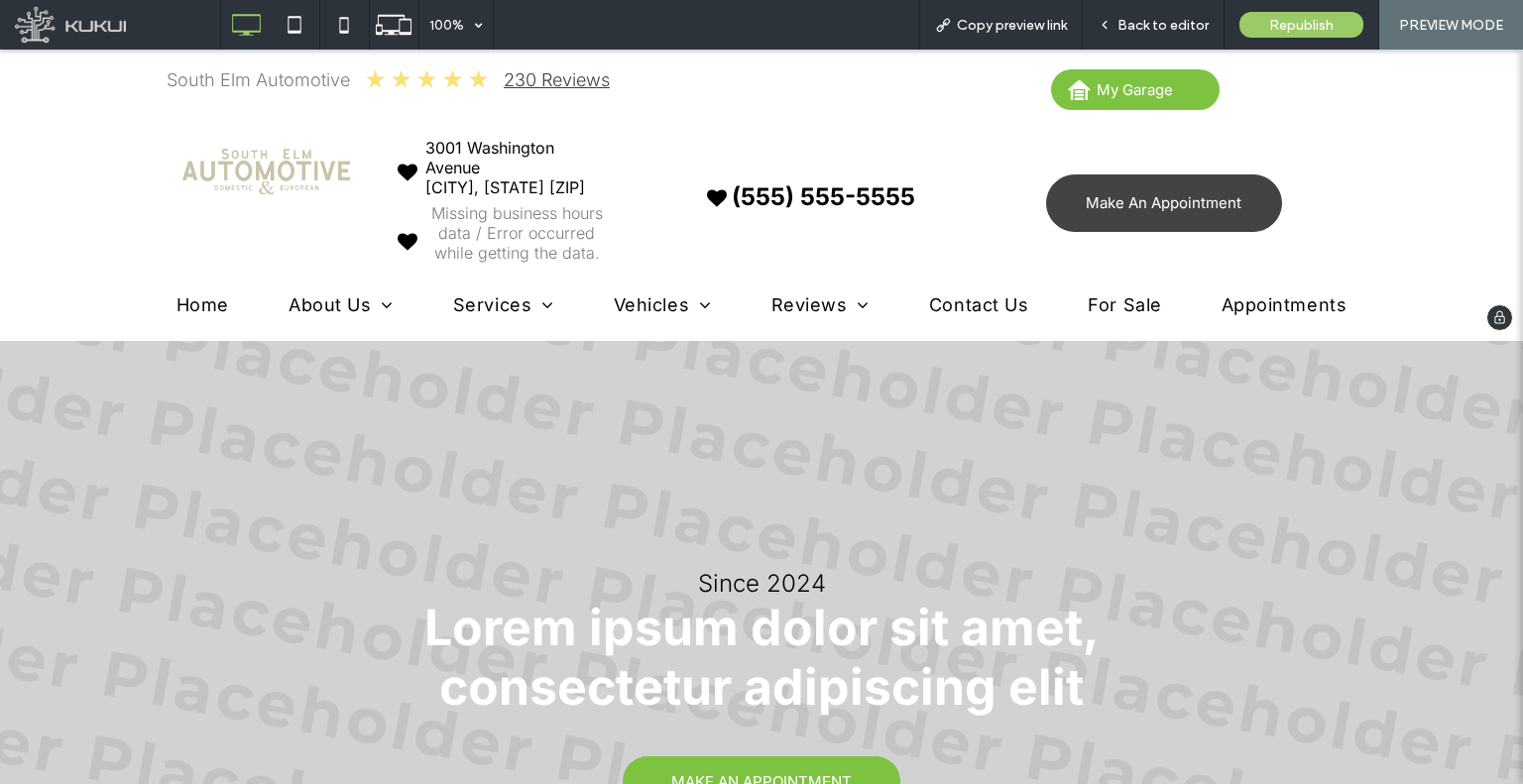 click on "Make An Appointment" at bounding box center (1163, 202) 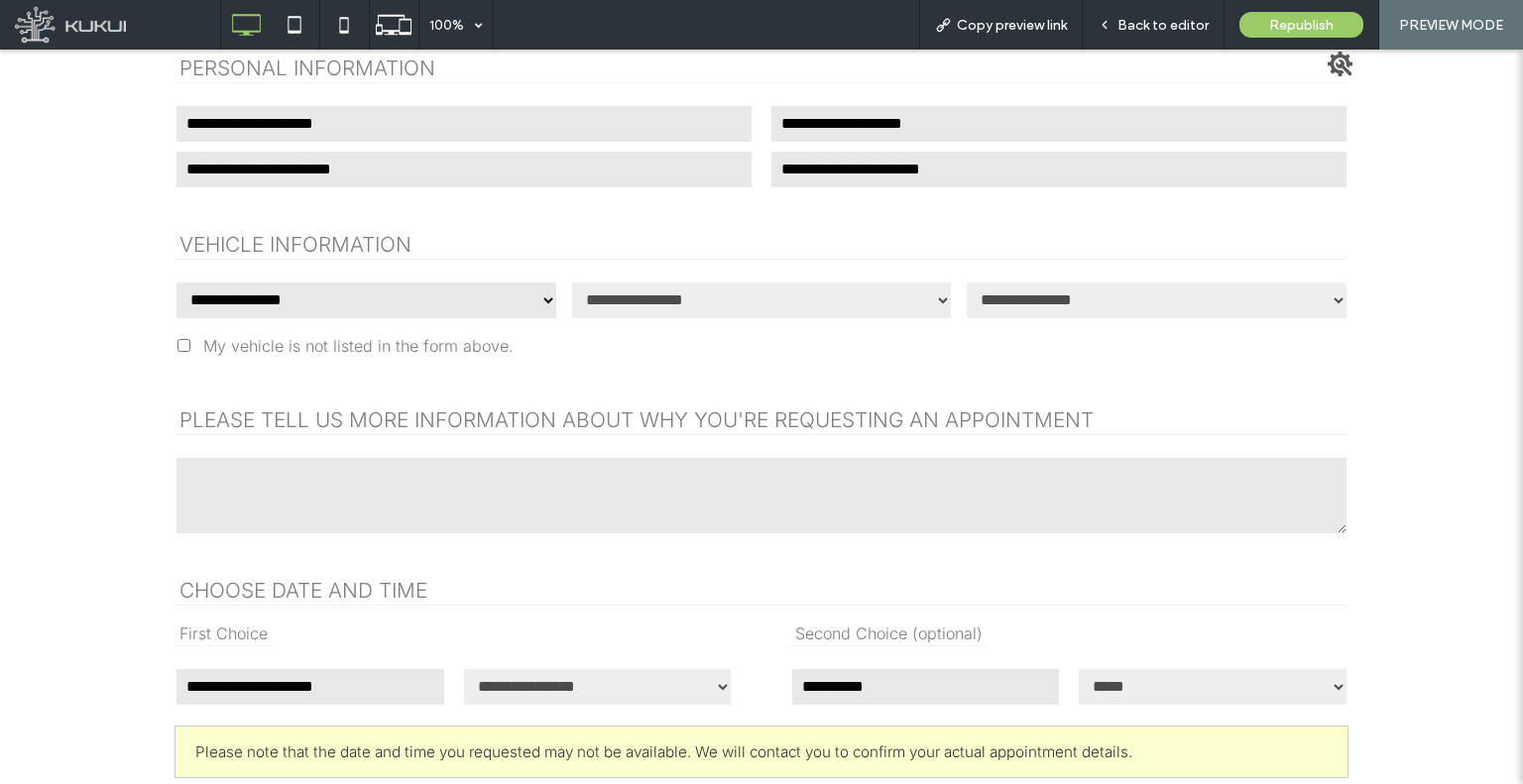 scroll, scrollTop: 694, scrollLeft: 0, axis: vertical 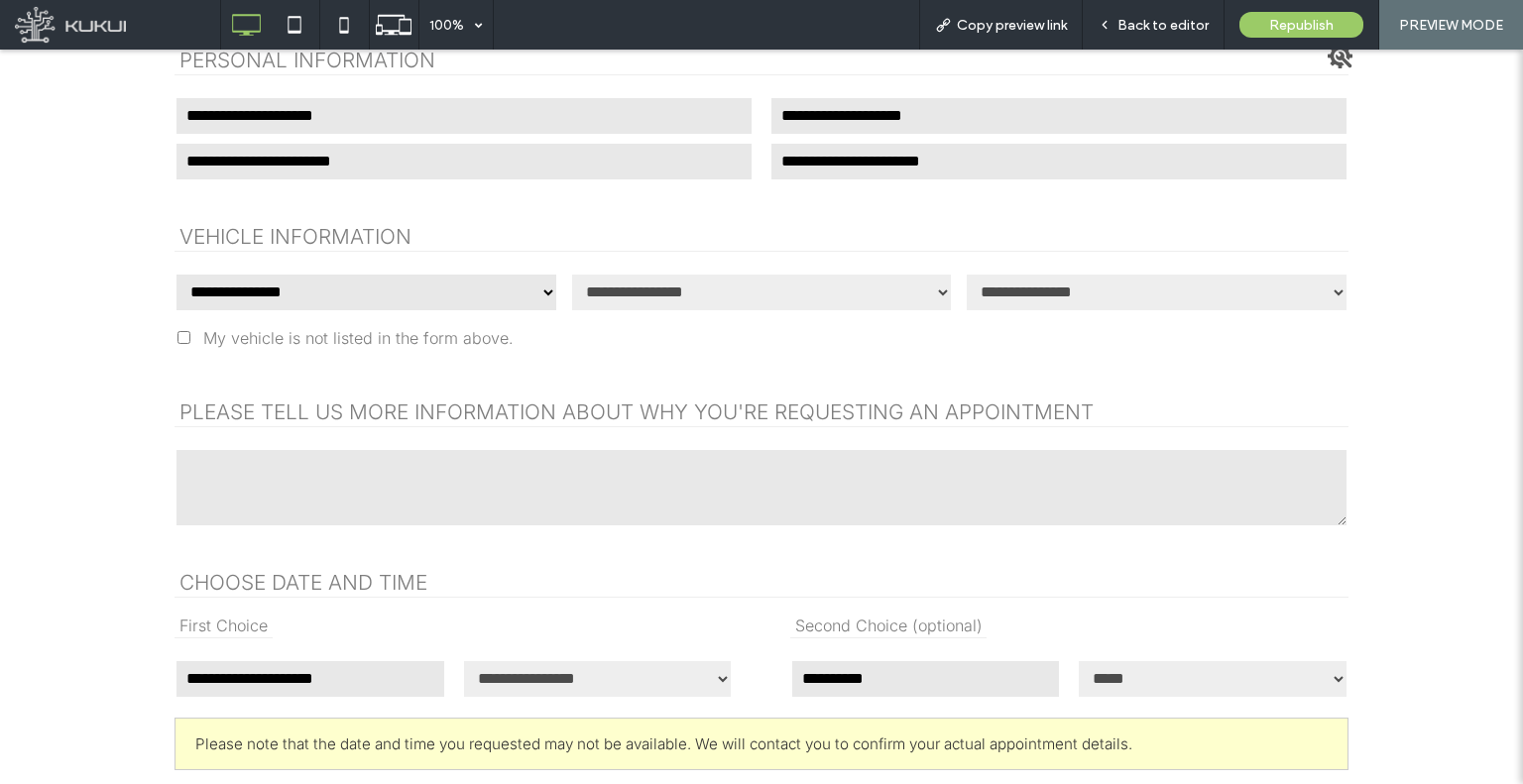 click on "**********" at bounding box center [366, 292] 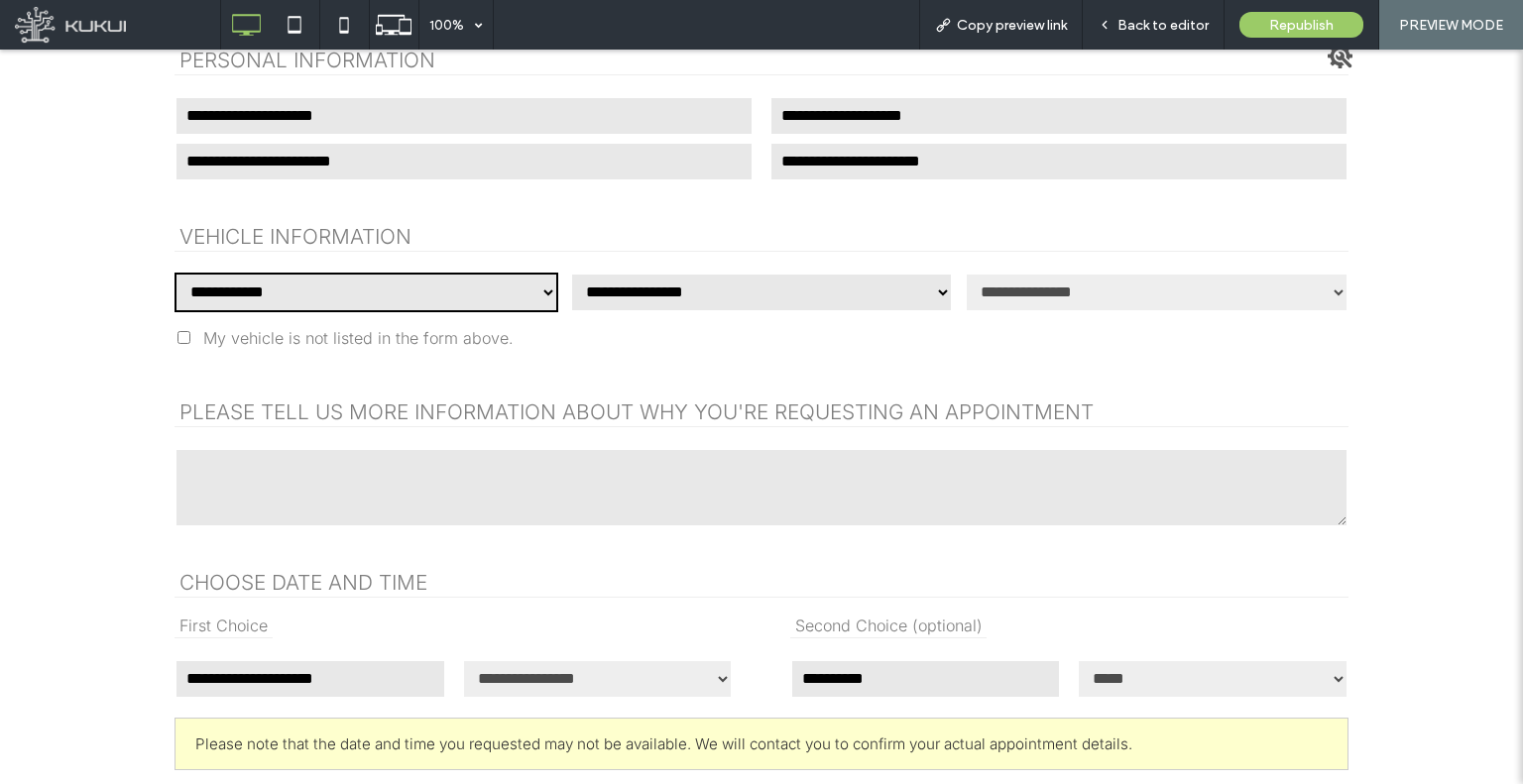 click on "**********" at bounding box center (366, 292) 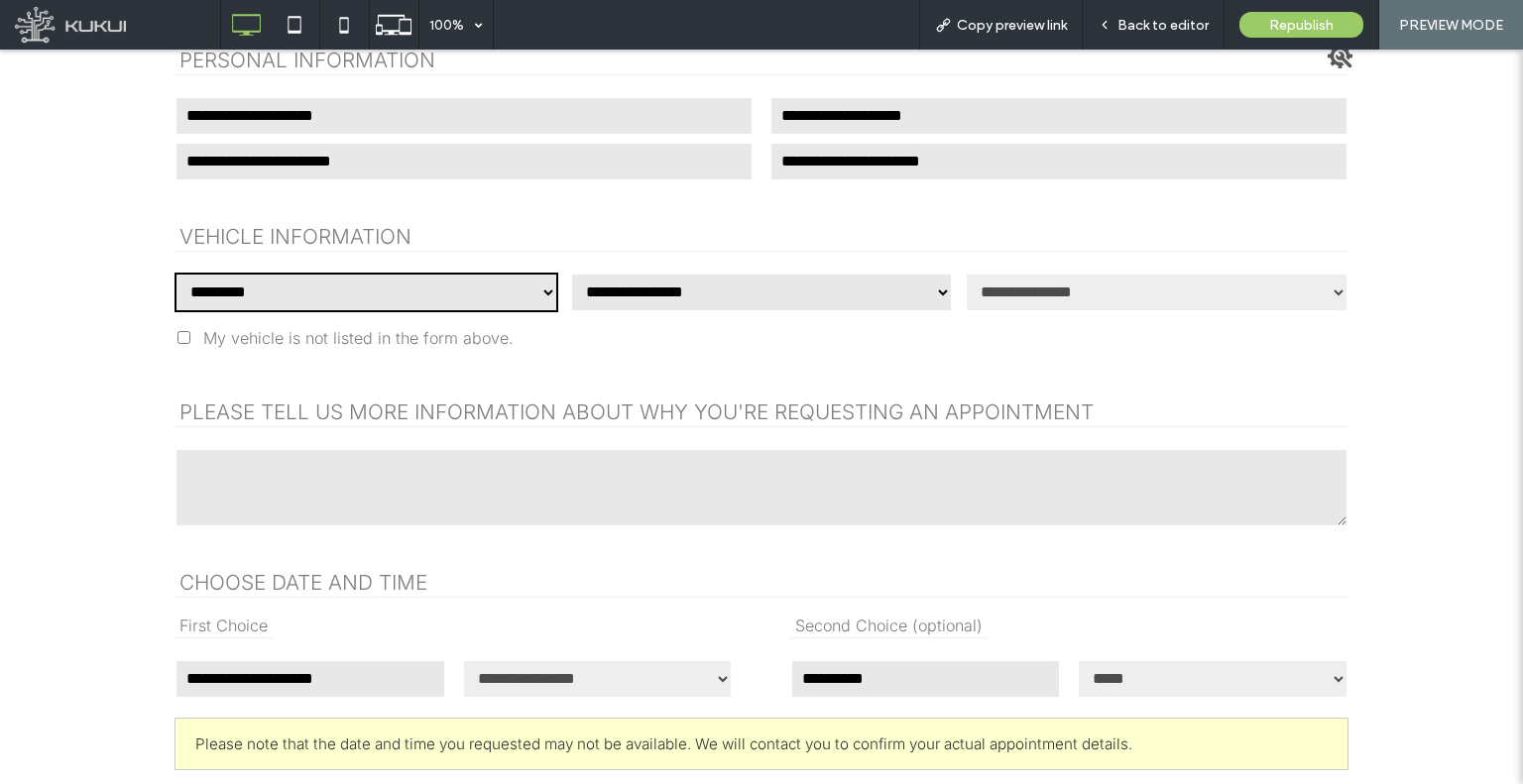 click on "**********" at bounding box center [366, 292] 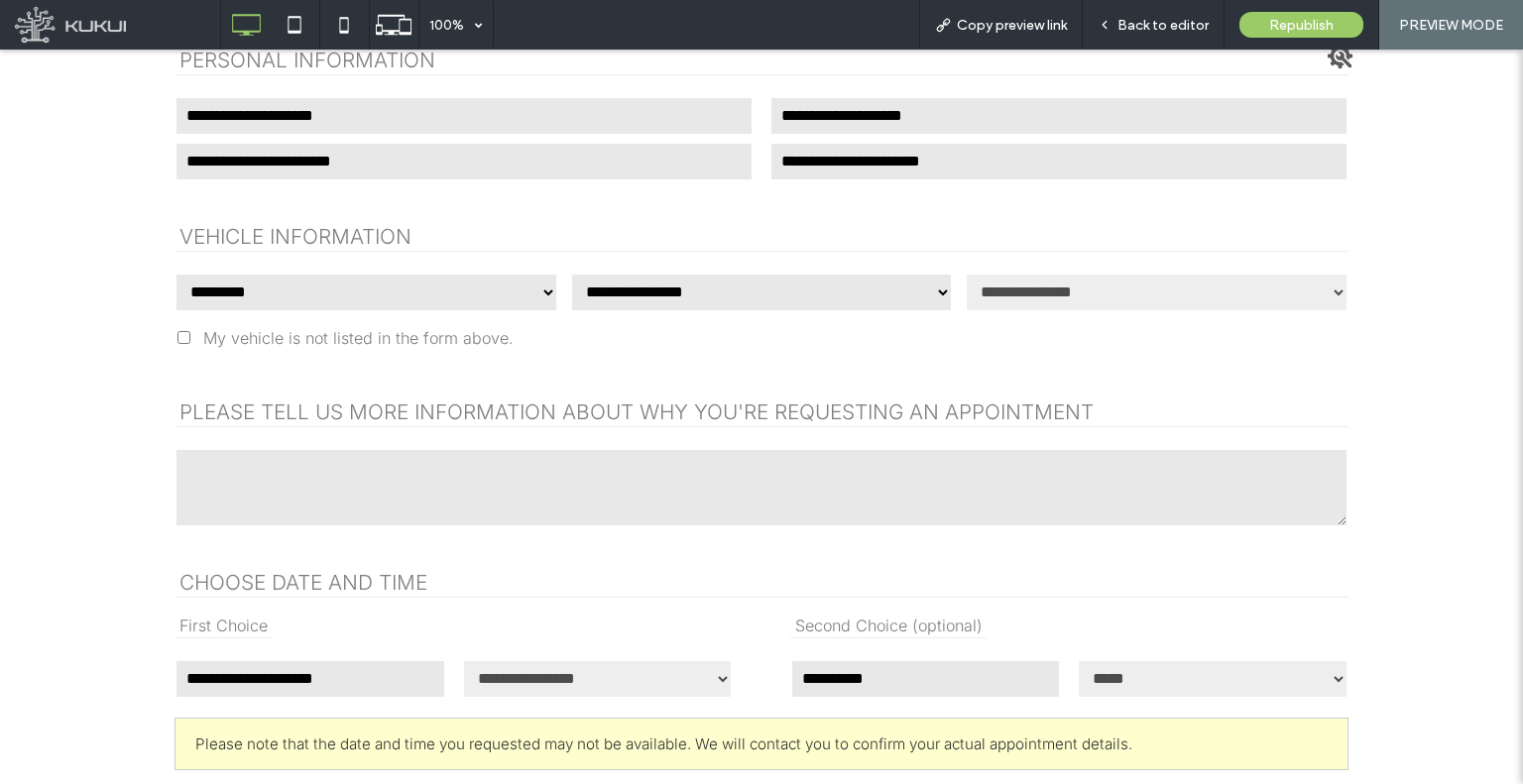 click on "Vehicle Information" at bounding box center [762, 218] 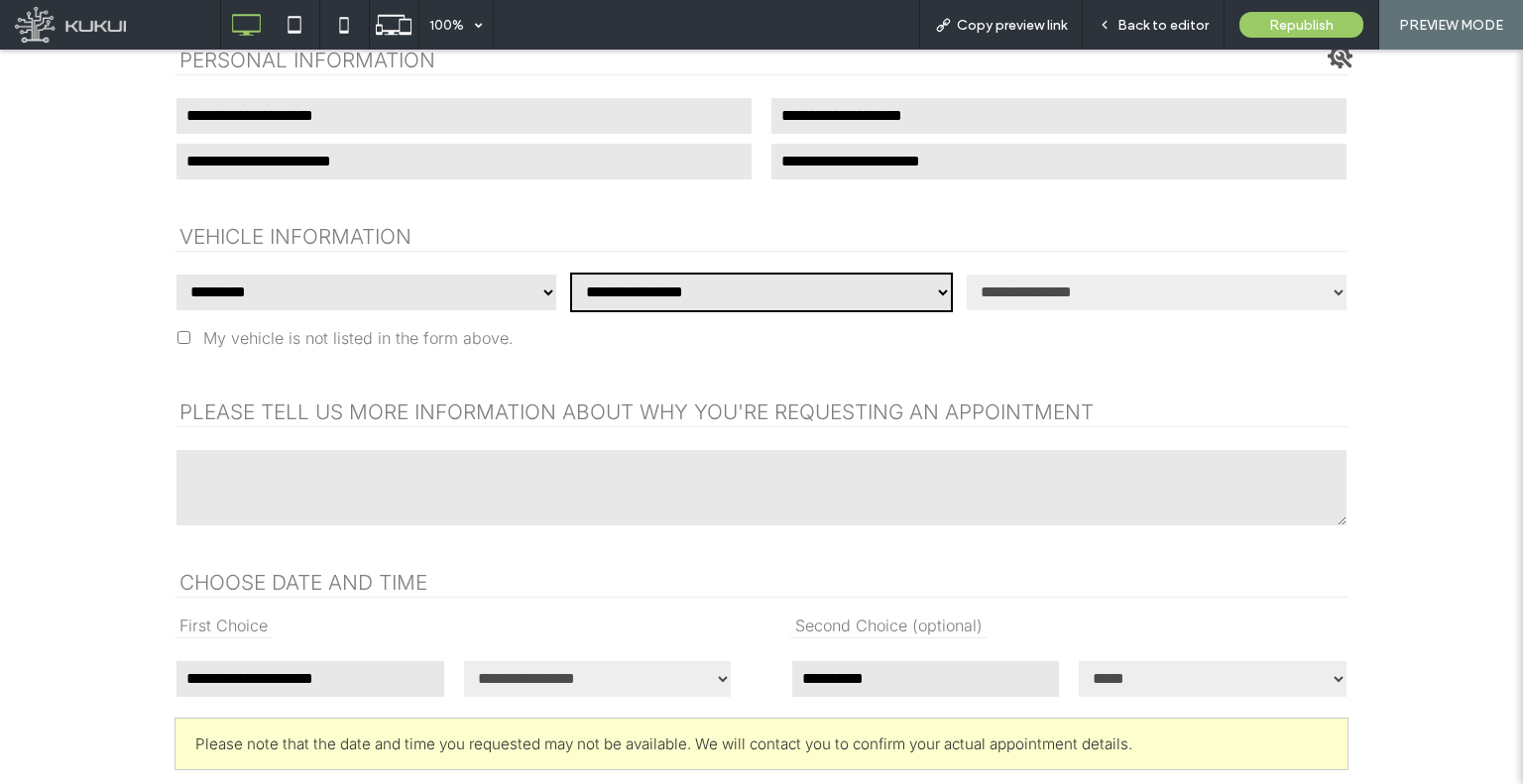 click on "**********" at bounding box center [762, 292] 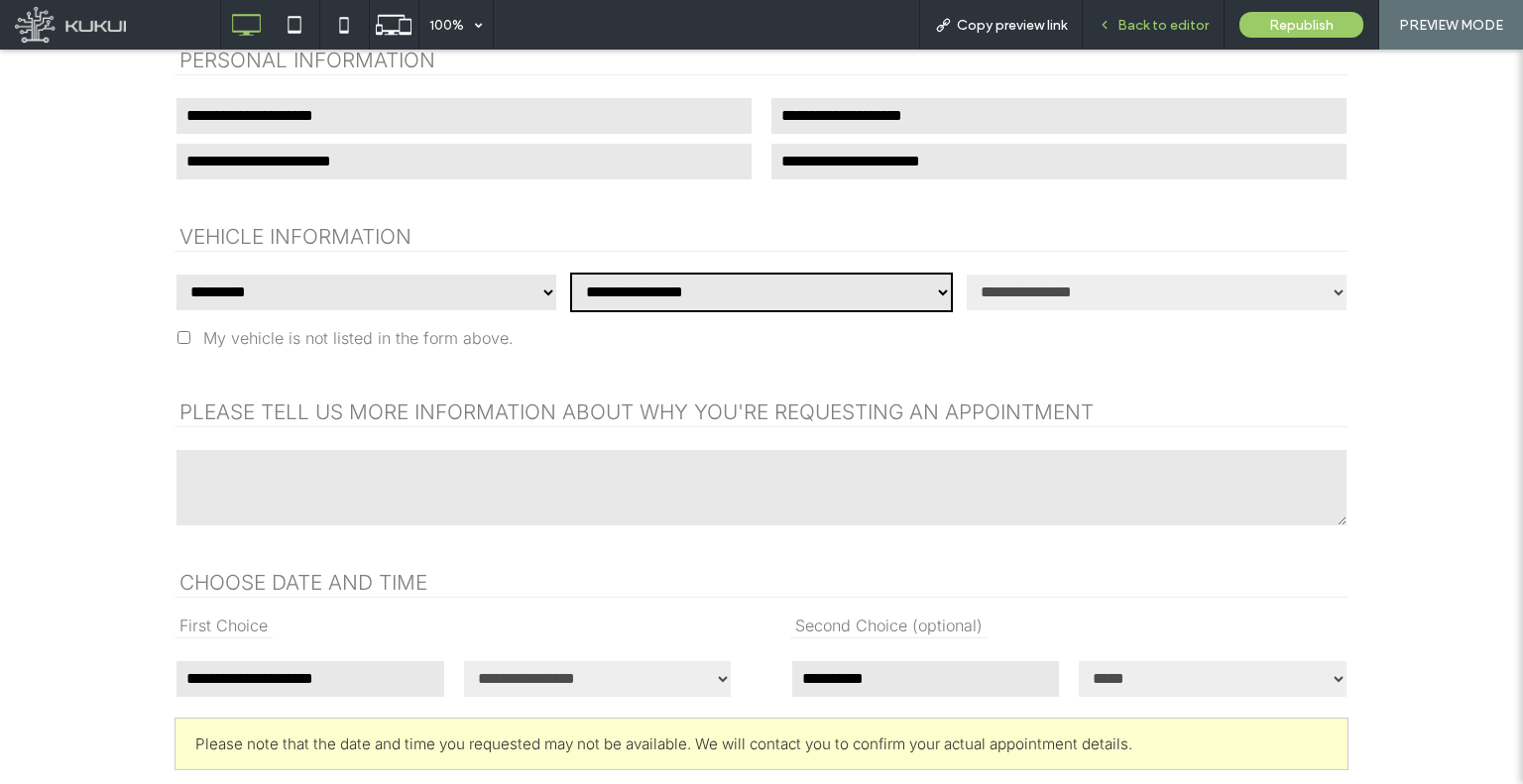 click on "Back to editor" at bounding box center (1163, 25) 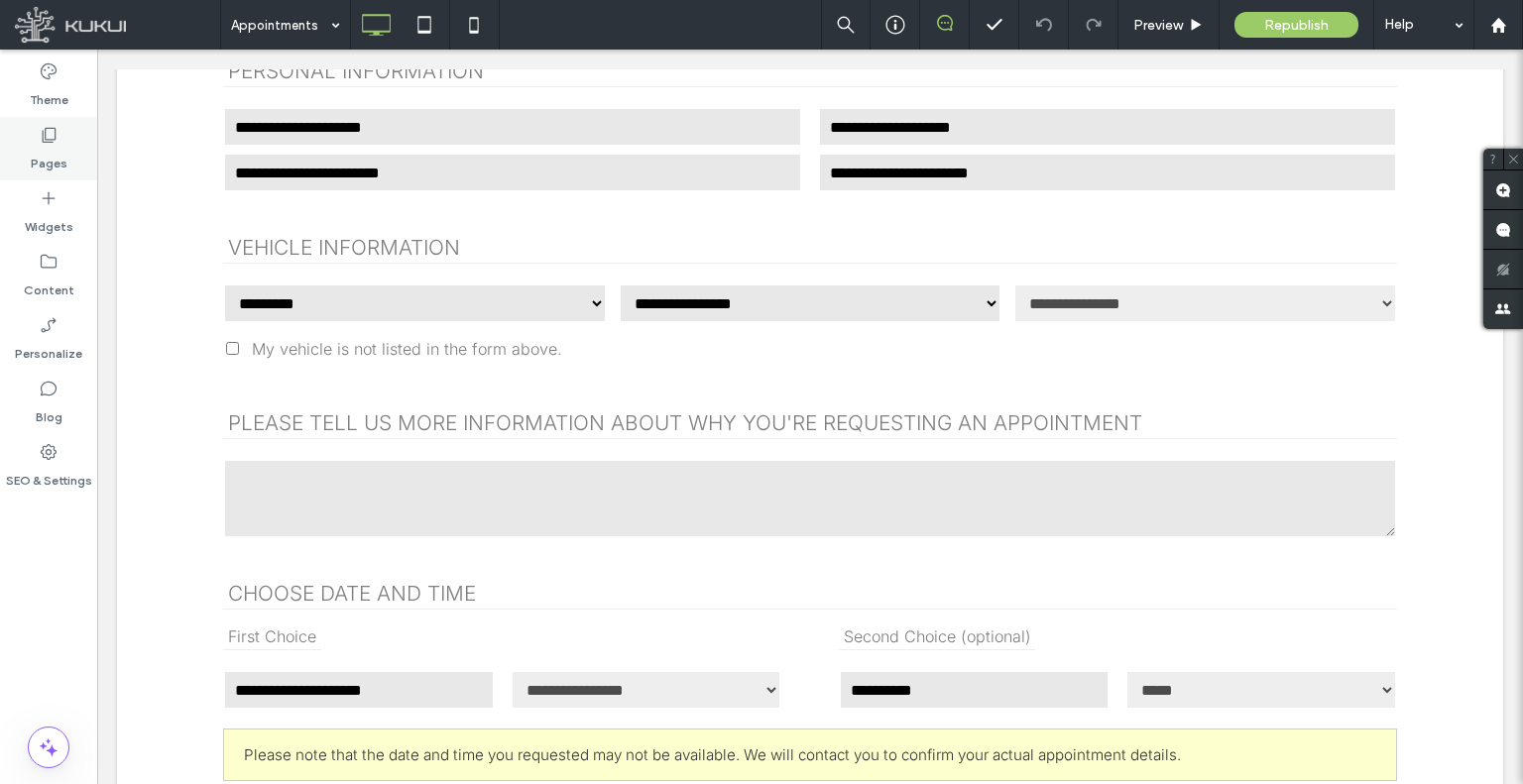 click on "Pages" at bounding box center [49, 159] 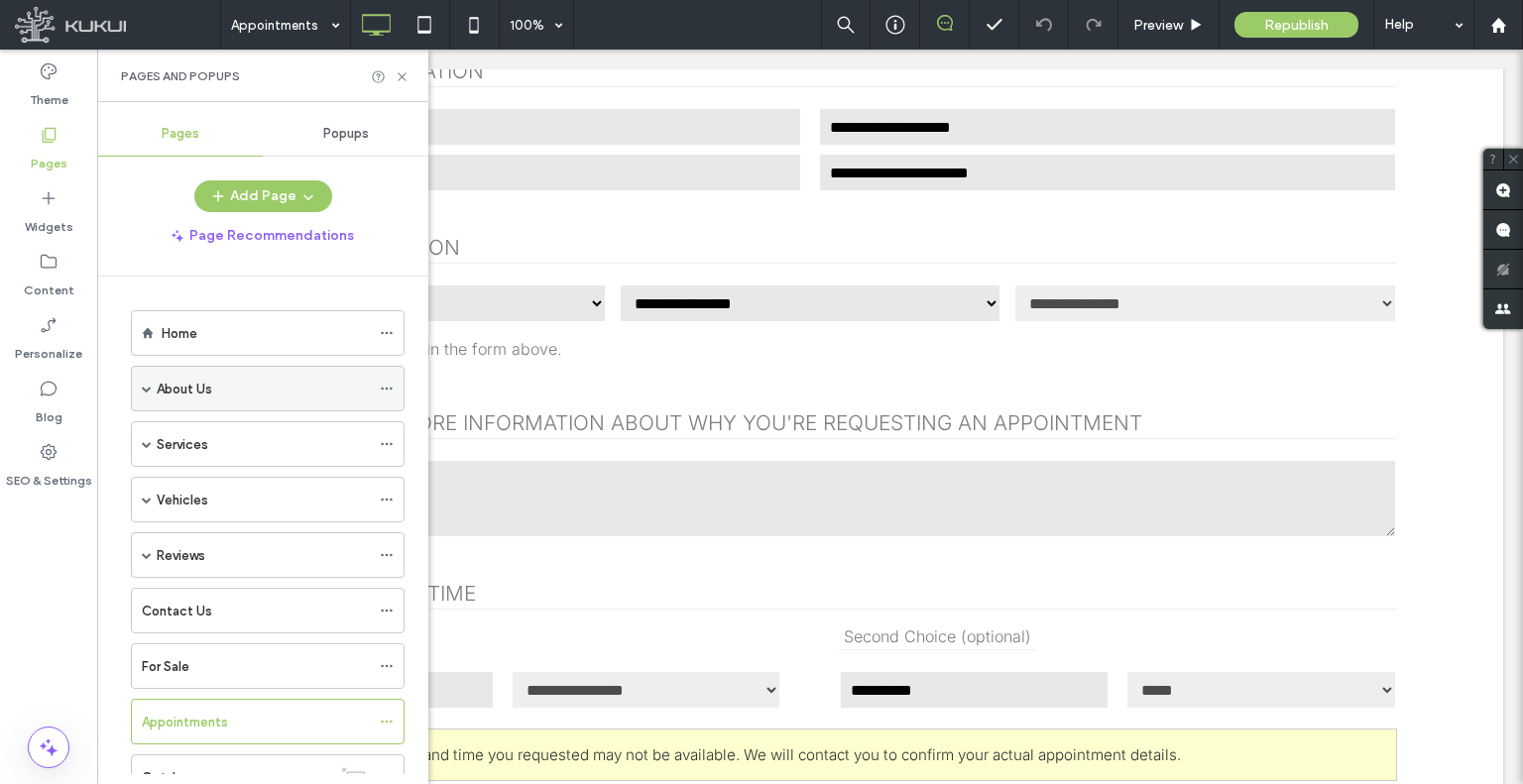 click at bounding box center (147, 389) 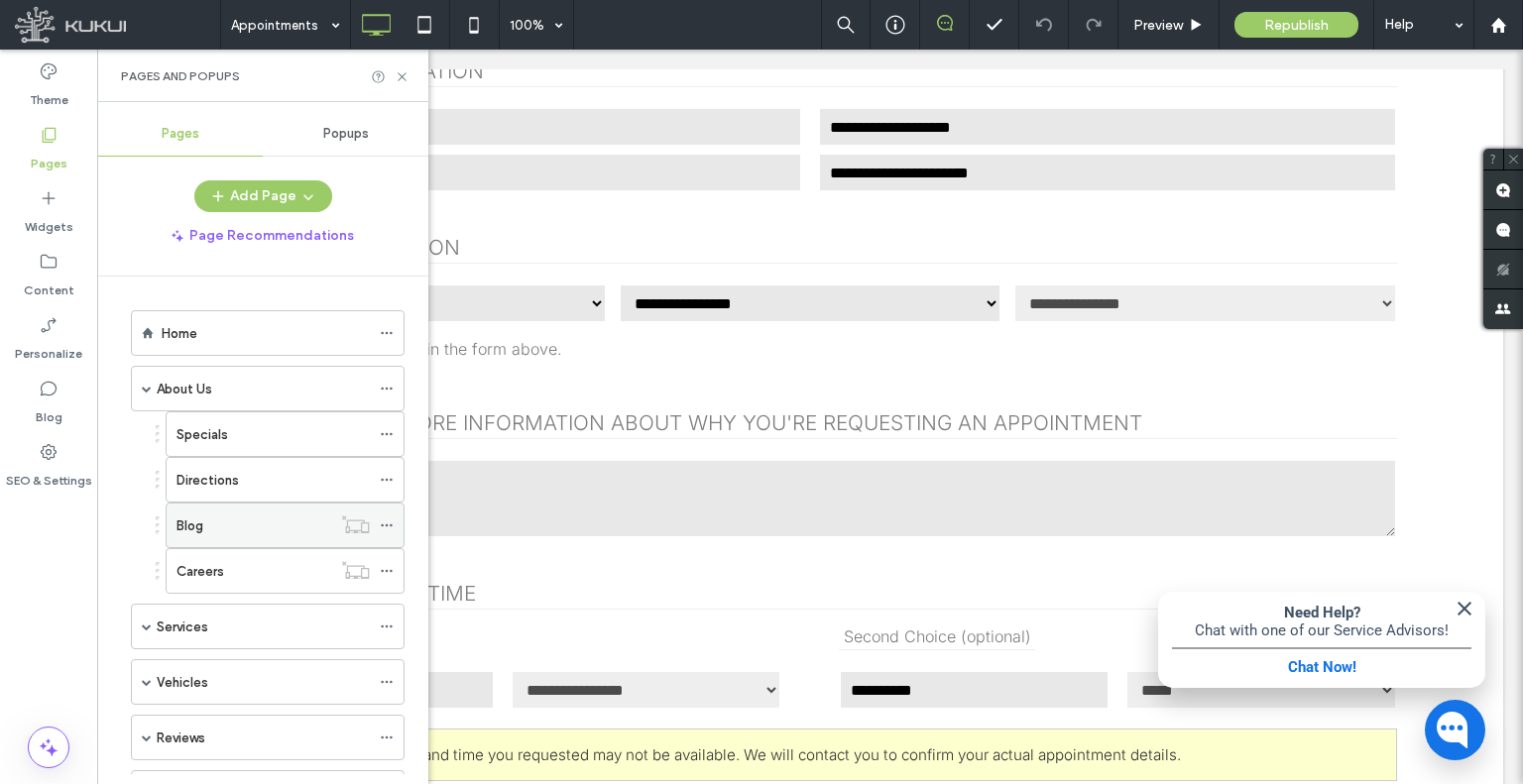 click 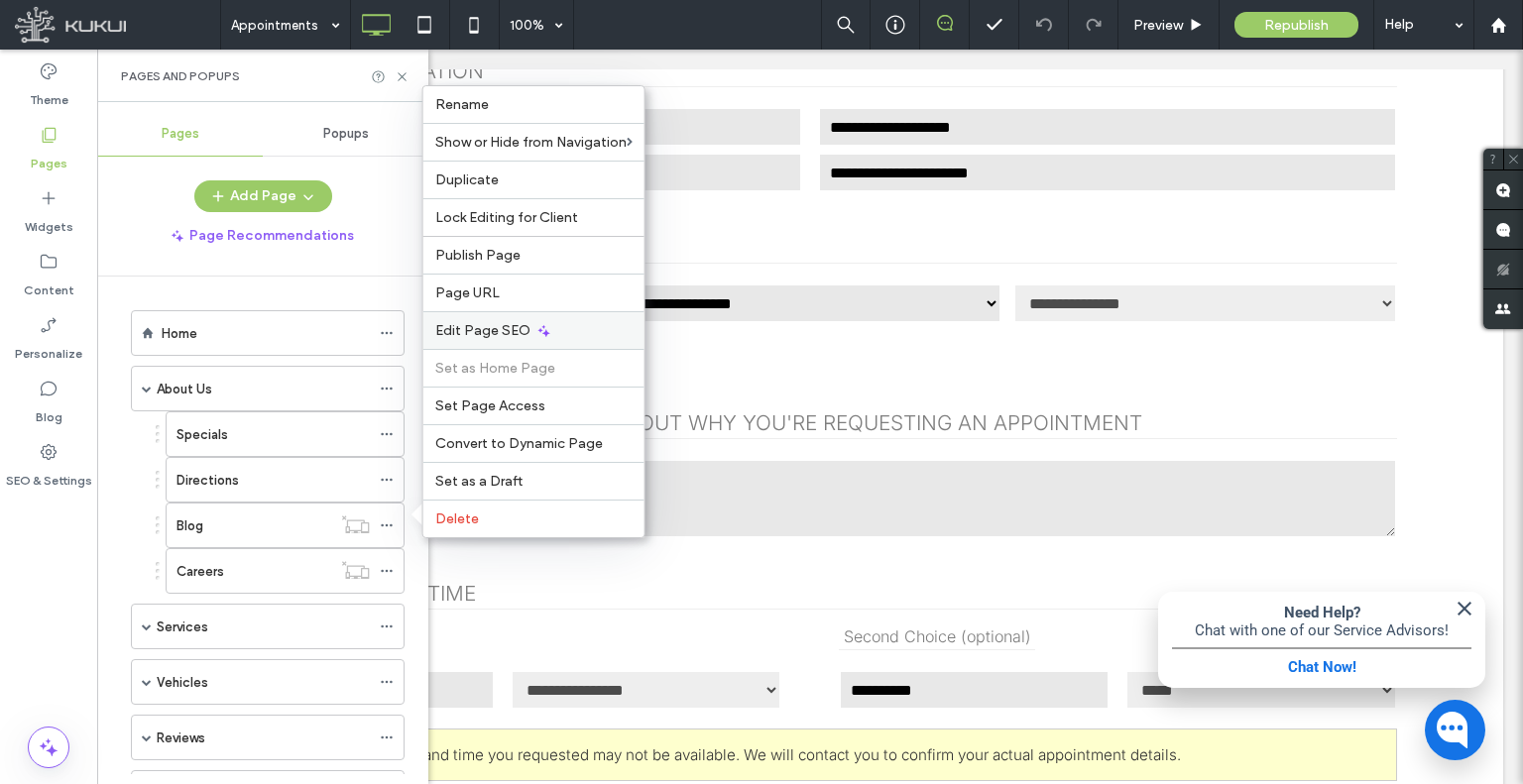 click on "Edit Page SEO" at bounding box center [483, 330] 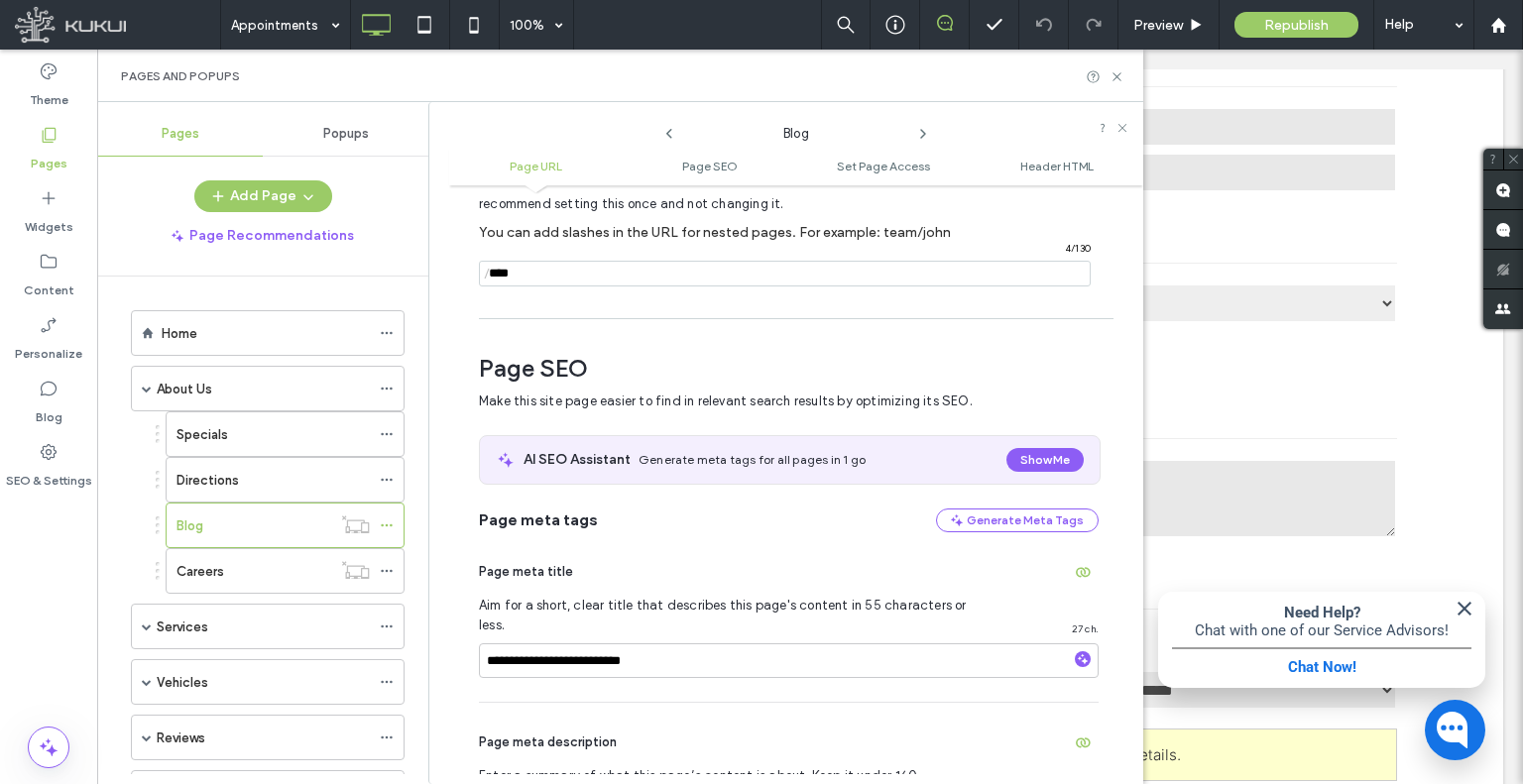 scroll, scrollTop: 0, scrollLeft: 0, axis: both 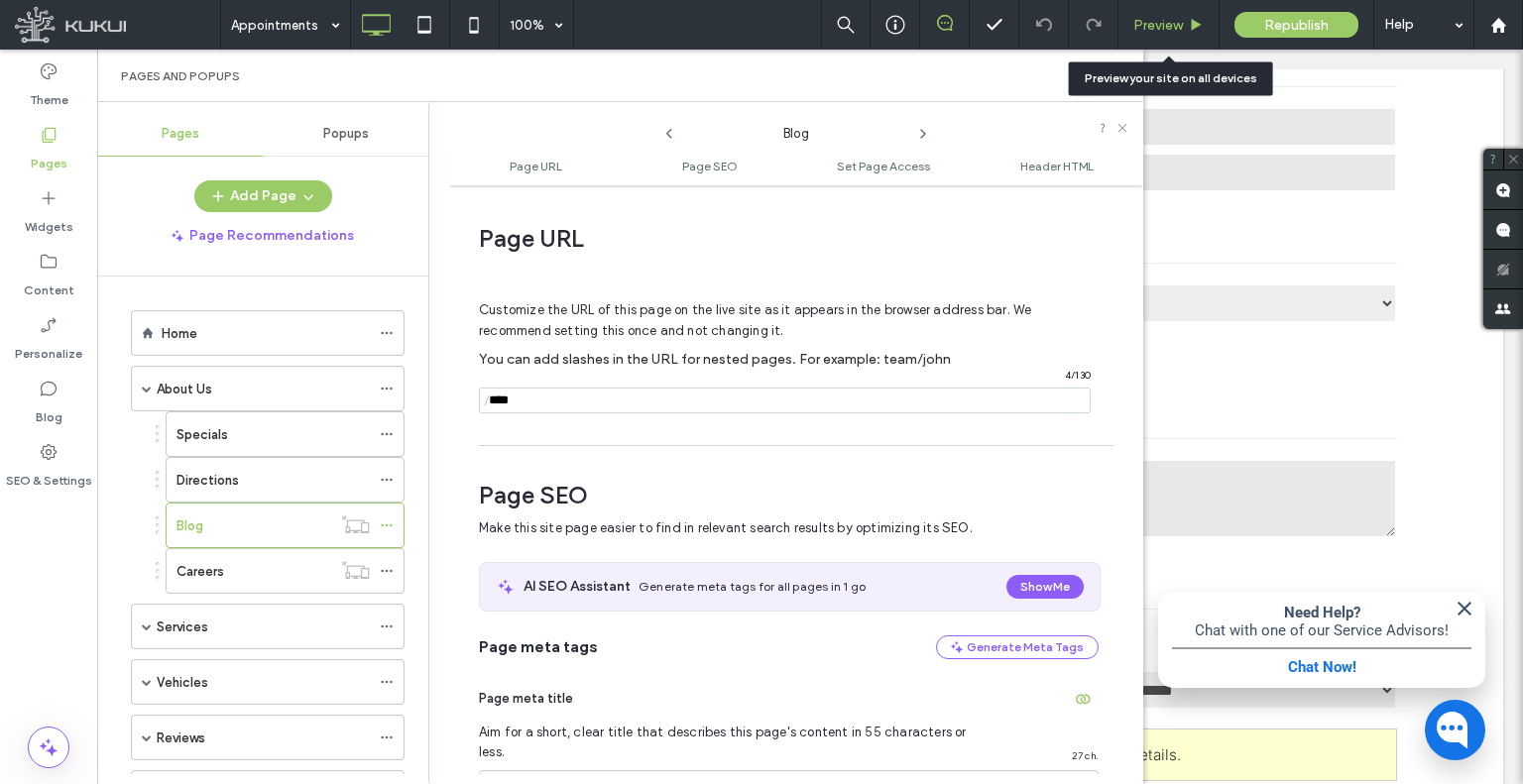 click on "Preview" at bounding box center (1158, 25) 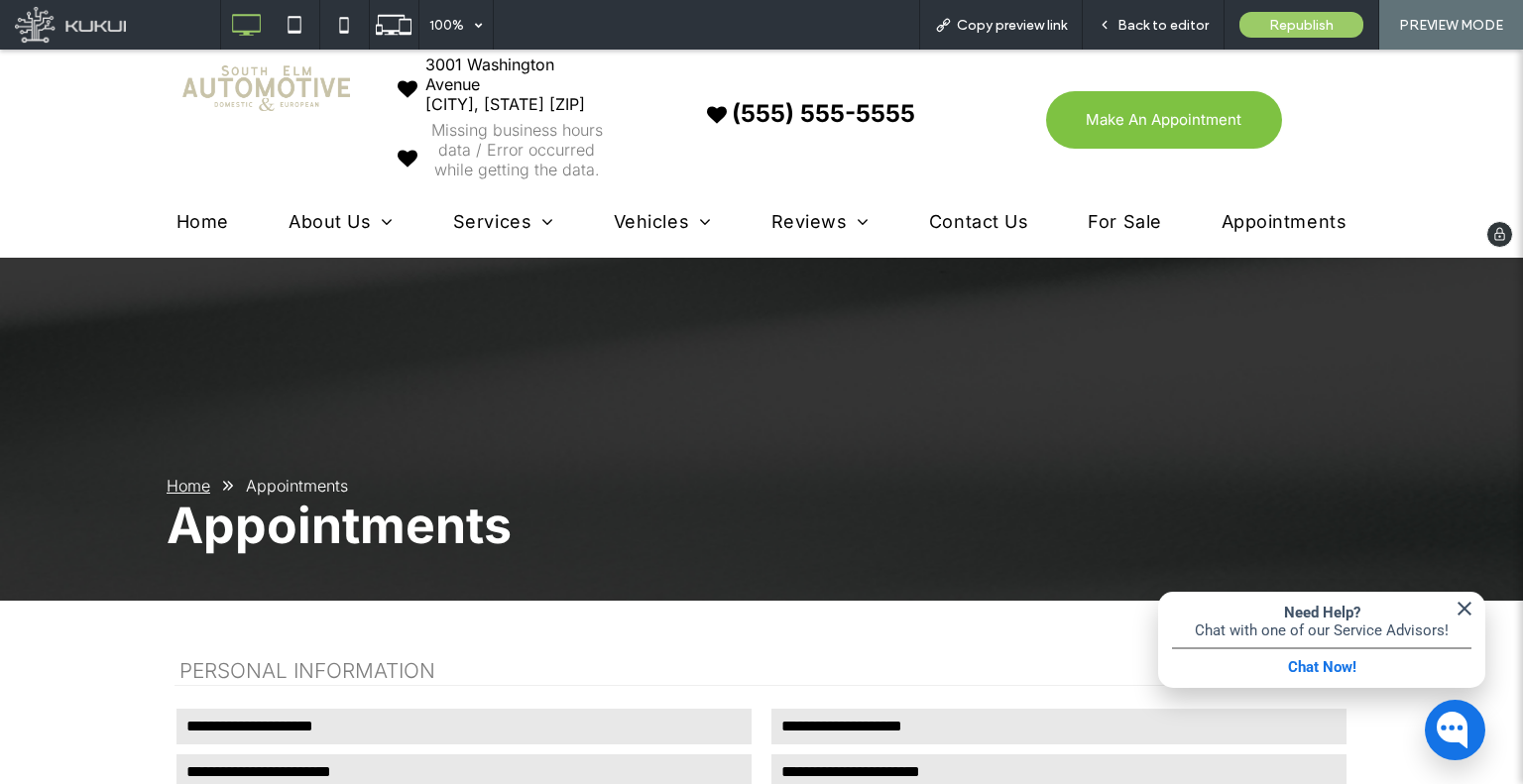 scroll, scrollTop: 0, scrollLeft: 0, axis: both 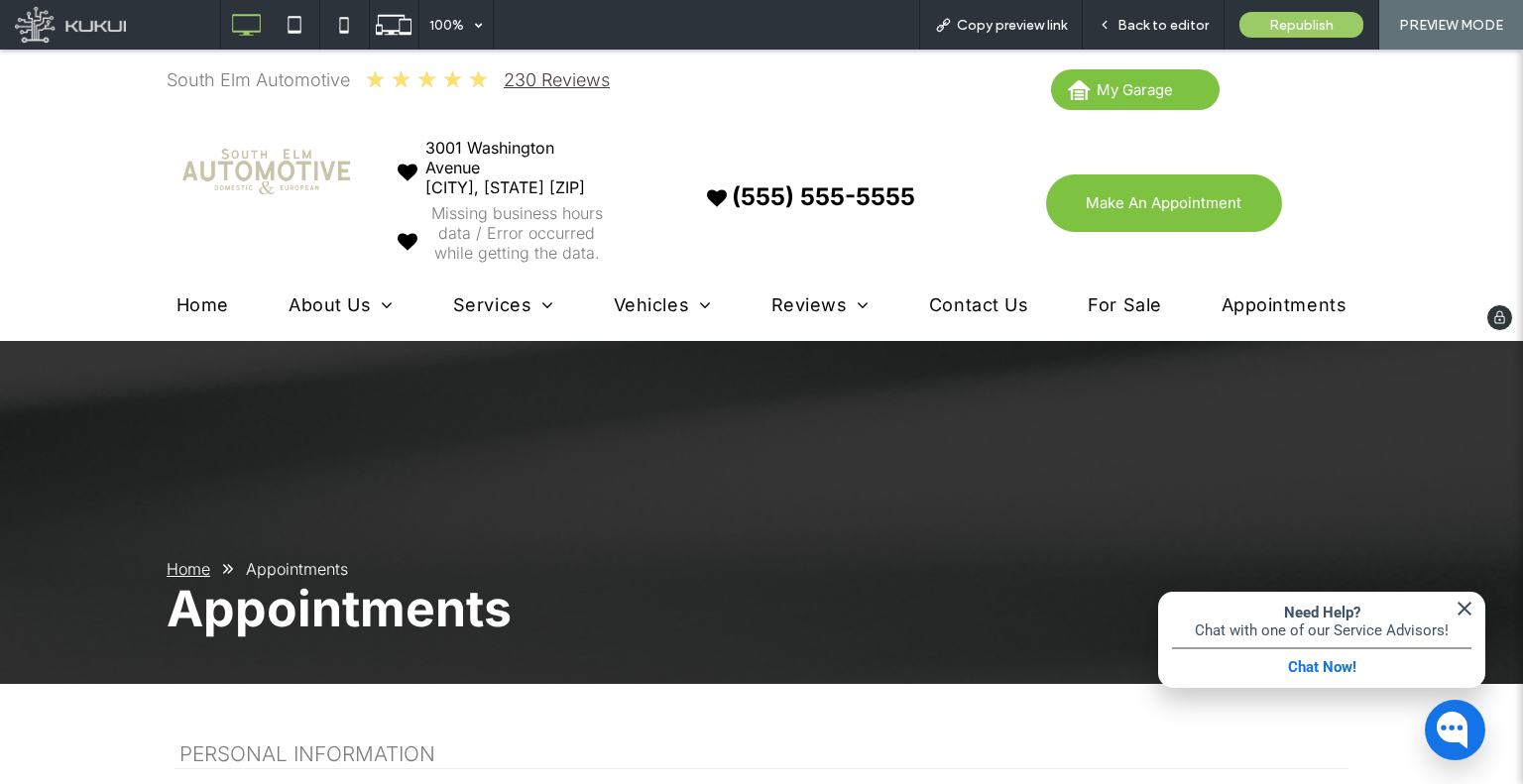 click on "For Sale" at bounding box center (1124, 304) 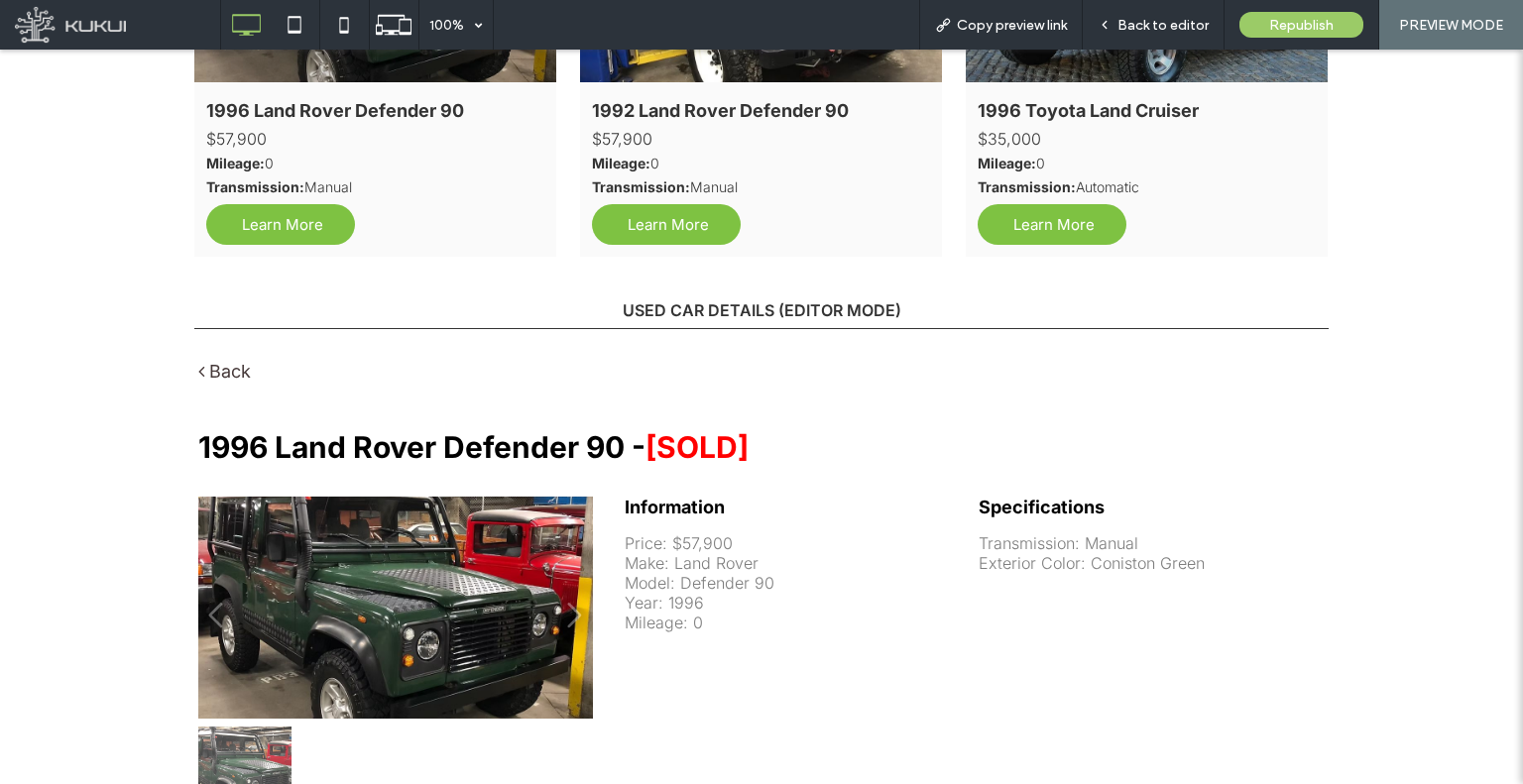 scroll, scrollTop: 991, scrollLeft: 0, axis: vertical 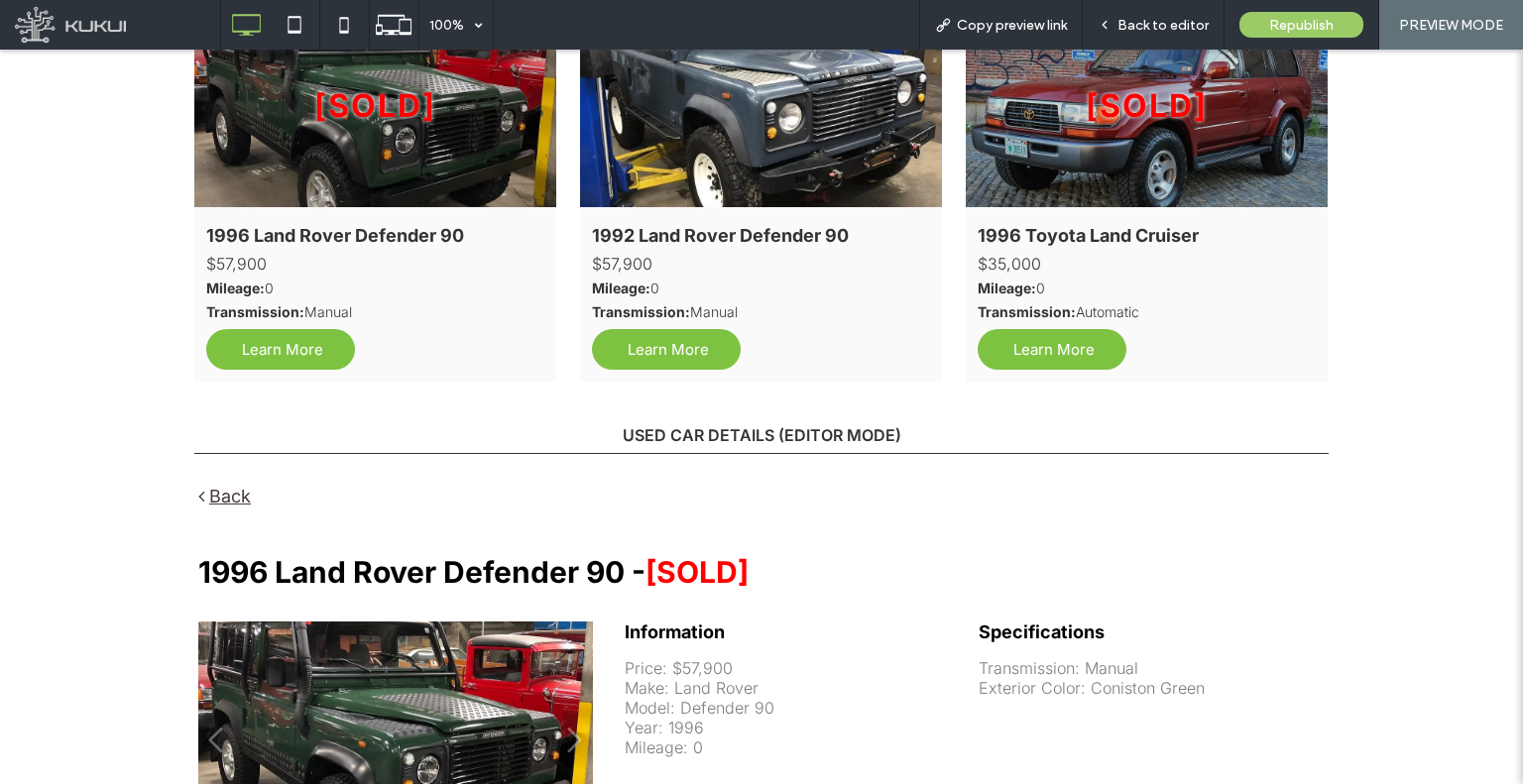 click on "Back" at bounding box center (230, 496) 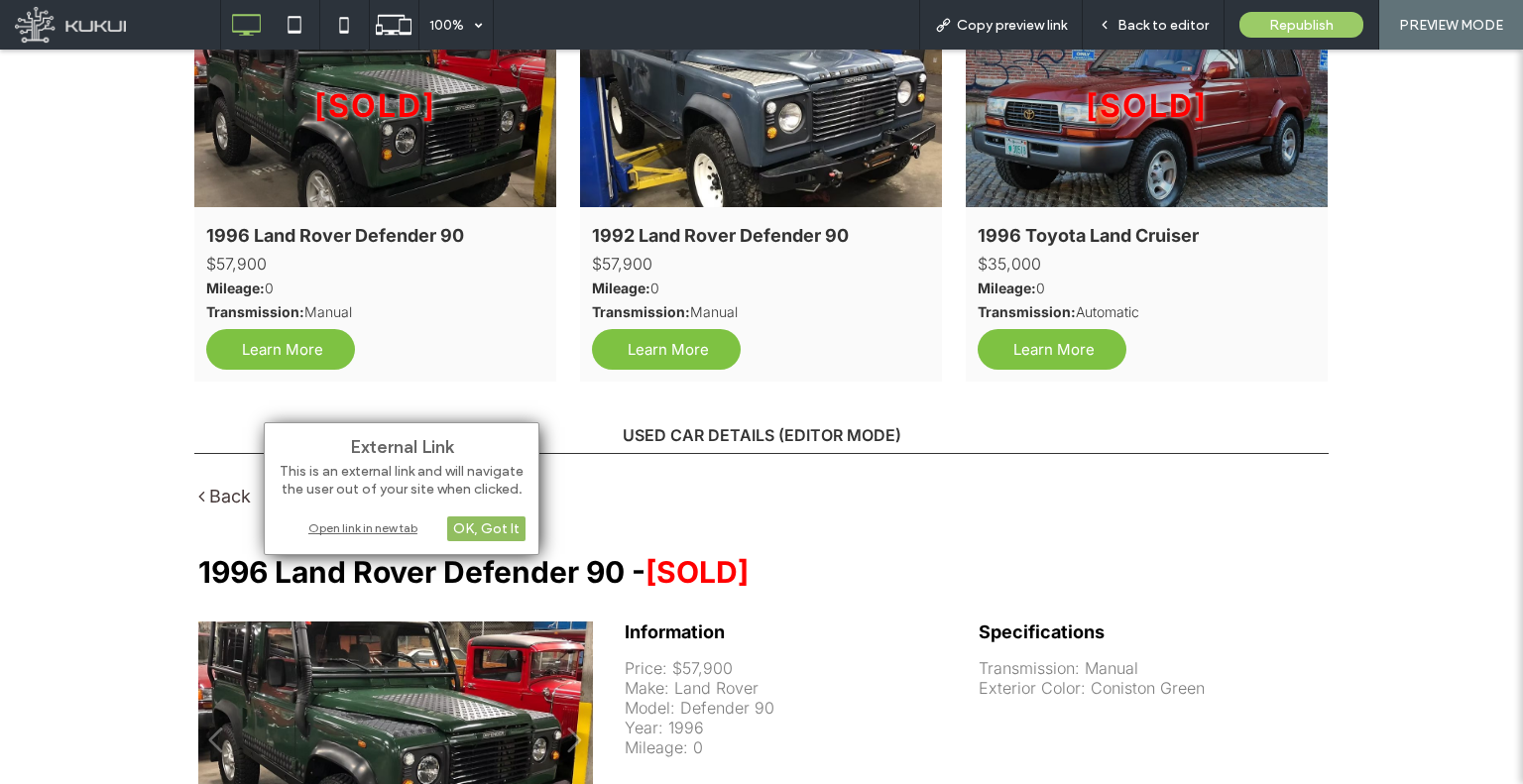 click on "OK, Got It" at bounding box center (486, 528) 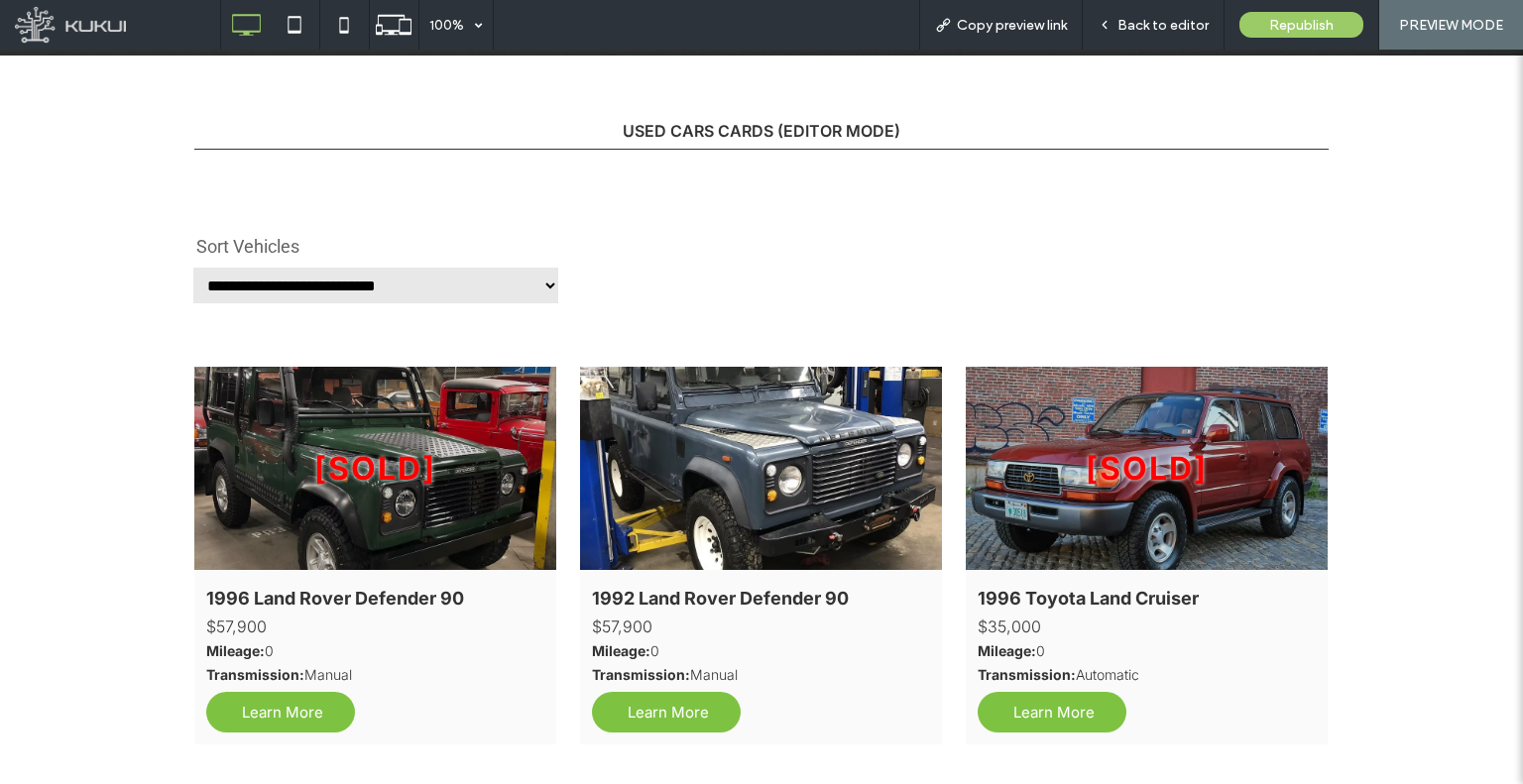 scroll, scrollTop: 595, scrollLeft: 0, axis: vertical 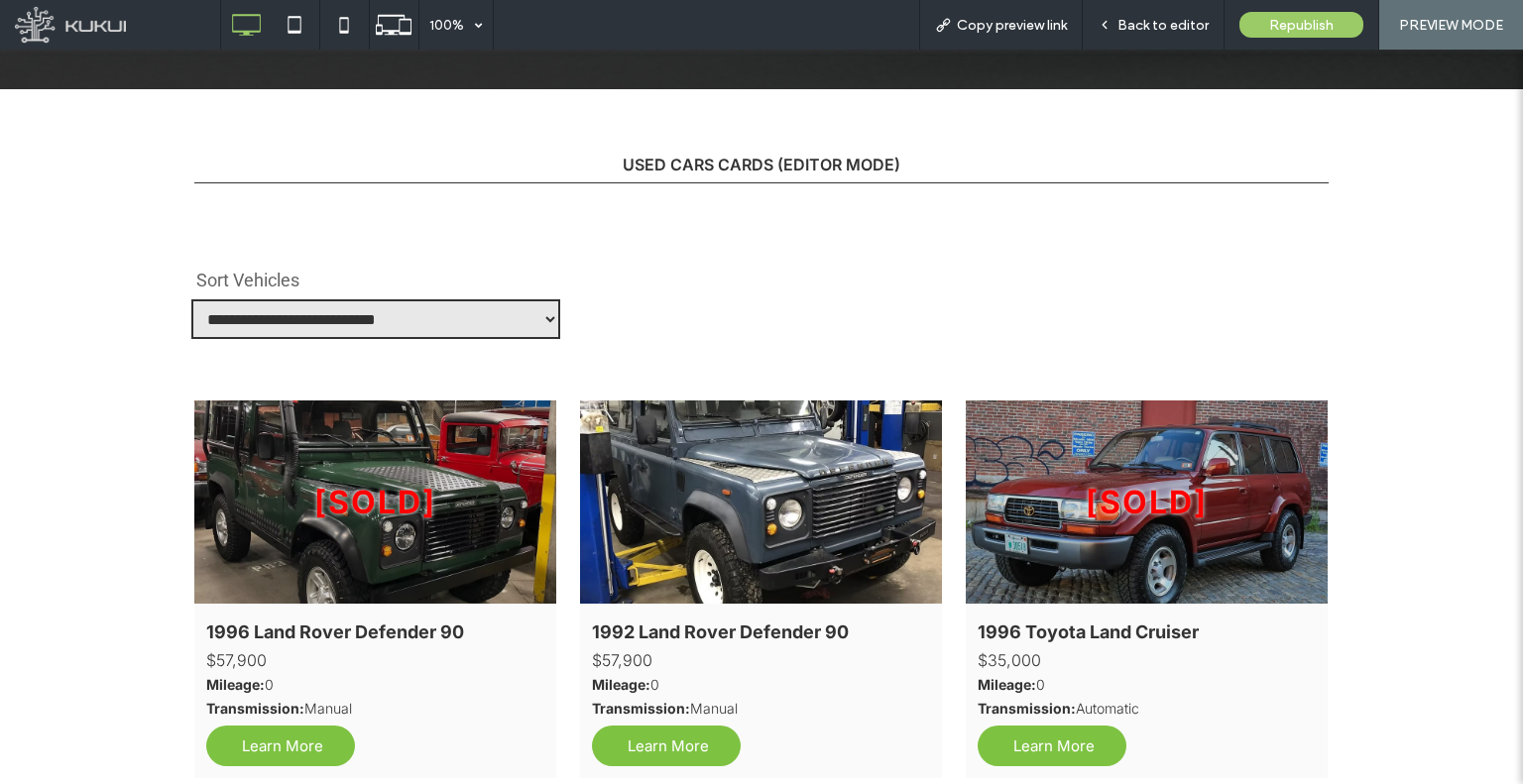 click on "**********" at bounding box center [376, 319] 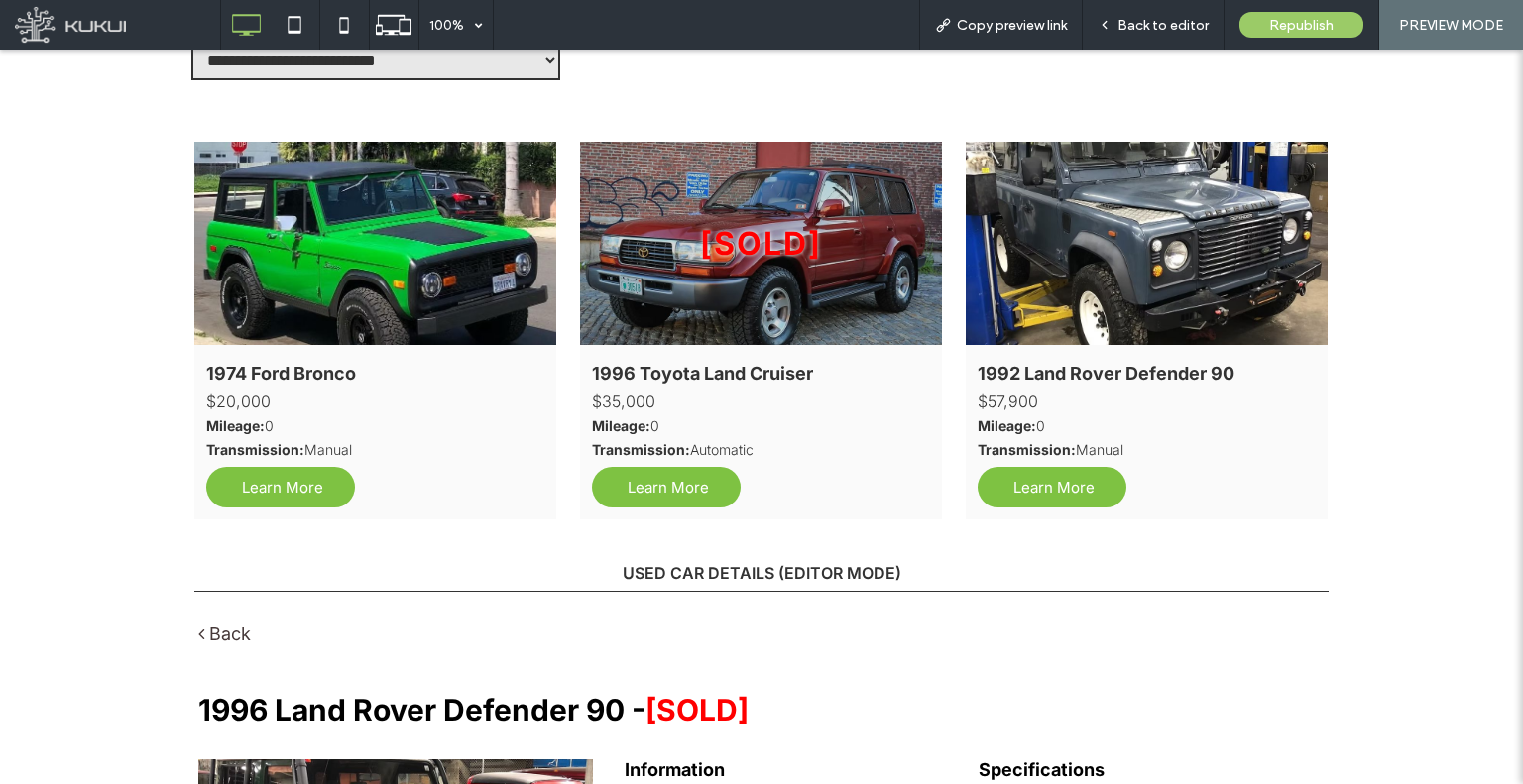 scroll, scrollTop: 694, scrollLeft: 0, axis: vertical 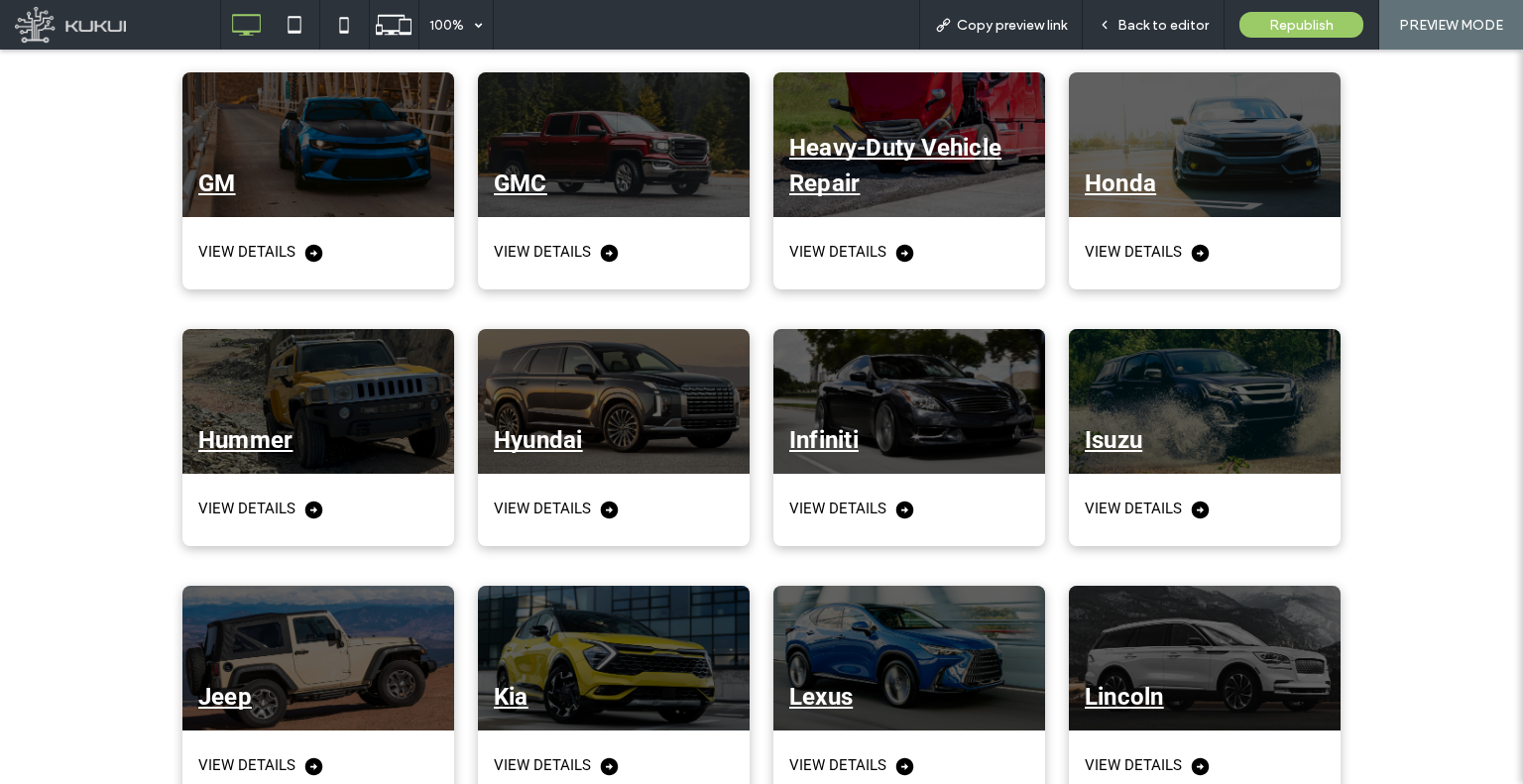 click at bounding box center (909, 401) 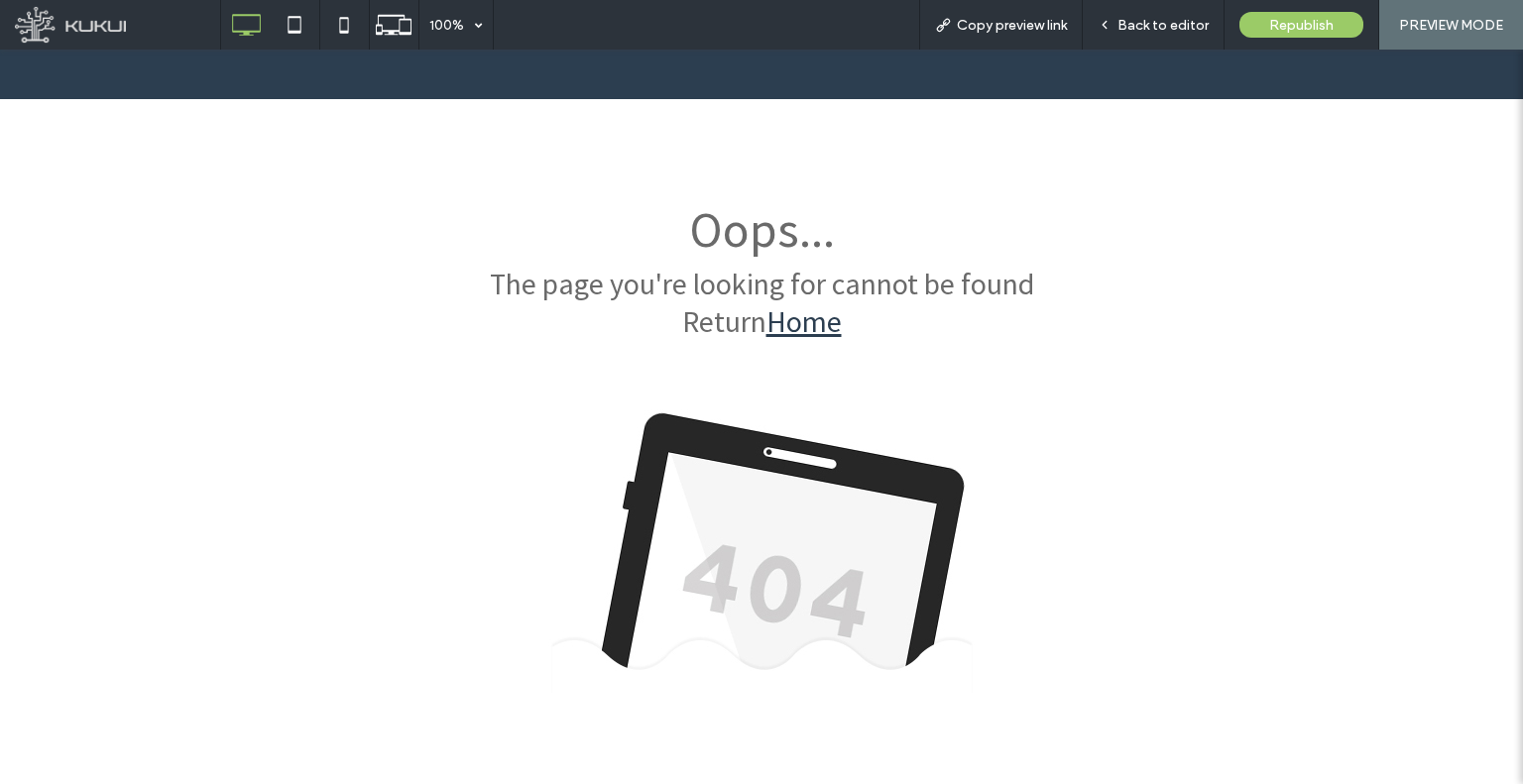 scroll, scrollTop: 0, scrollLeft: 0, axis: both 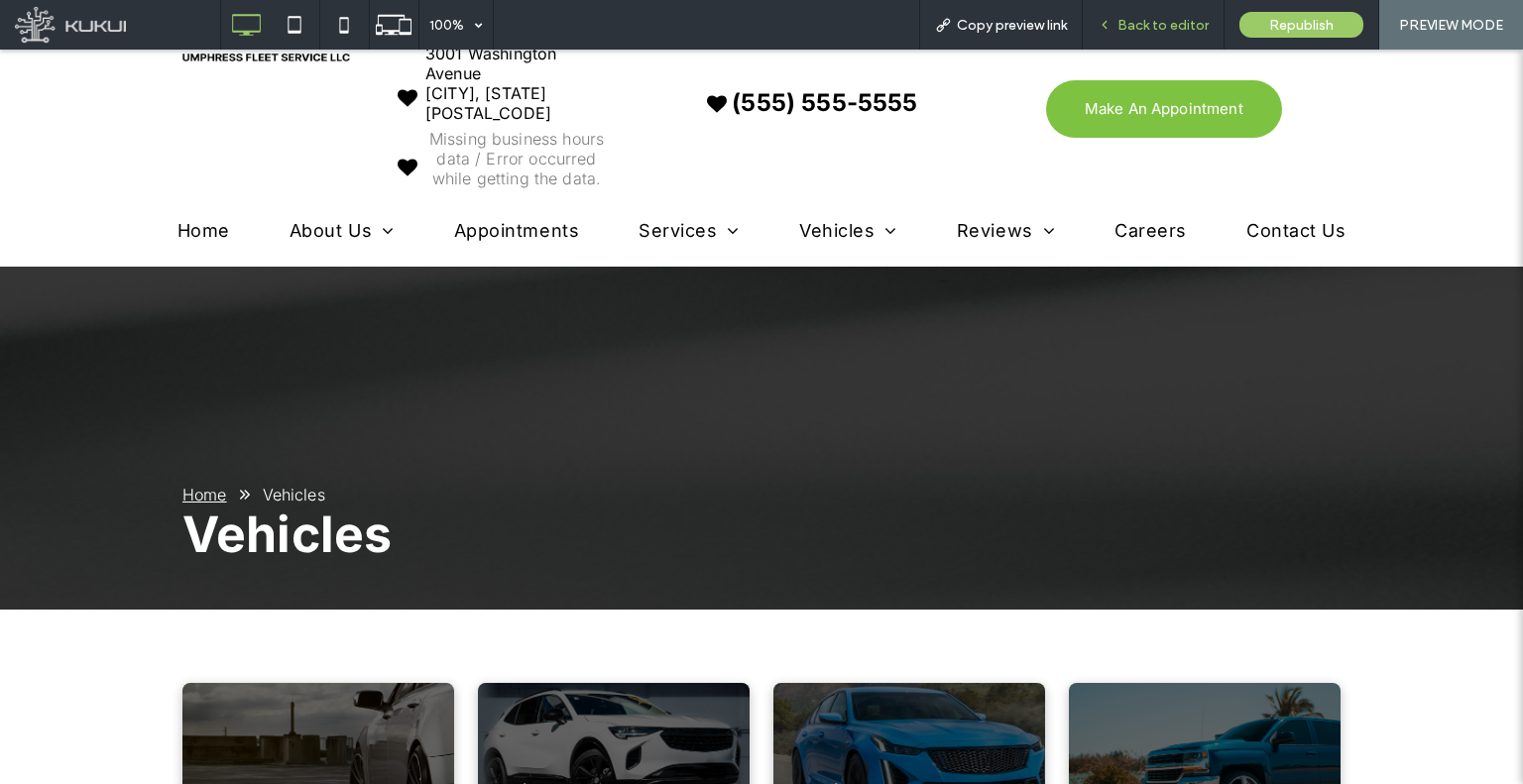 click on "Back to editor" at bounding box center (1153, 25) 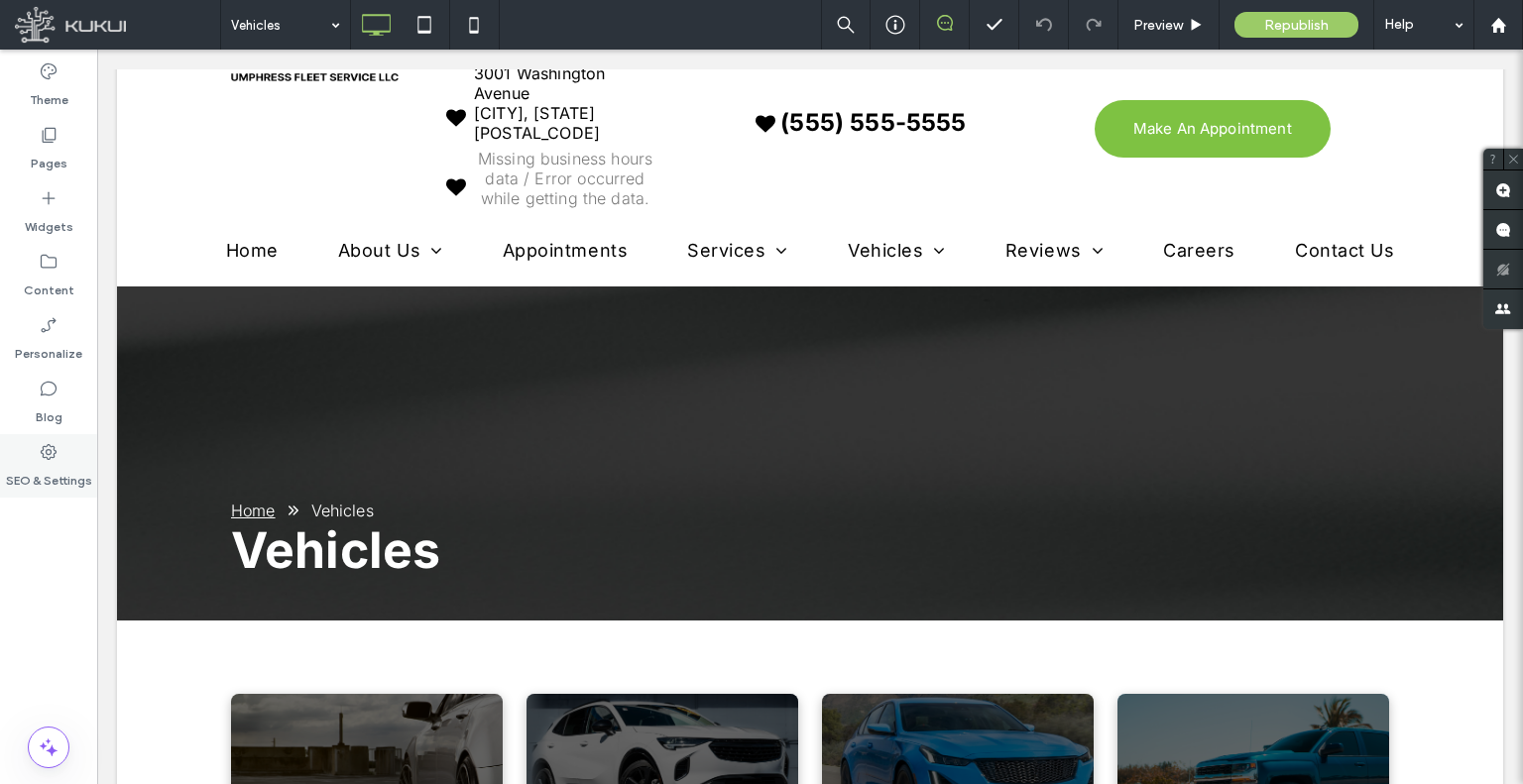 click on "SEO & Settings" at bounding box center [49, 476] 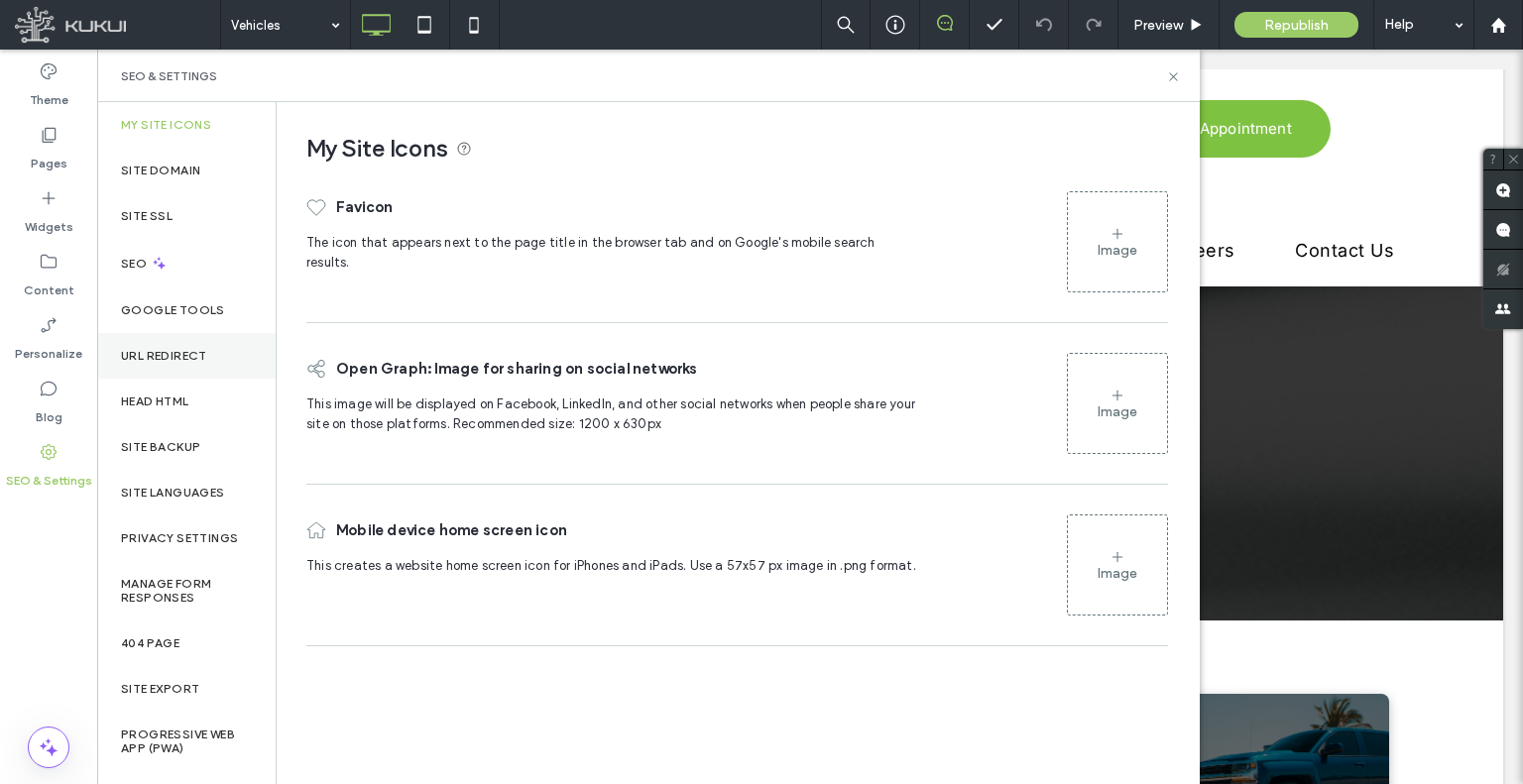 click on "URL Redirect" at bounding box center [164, 356] 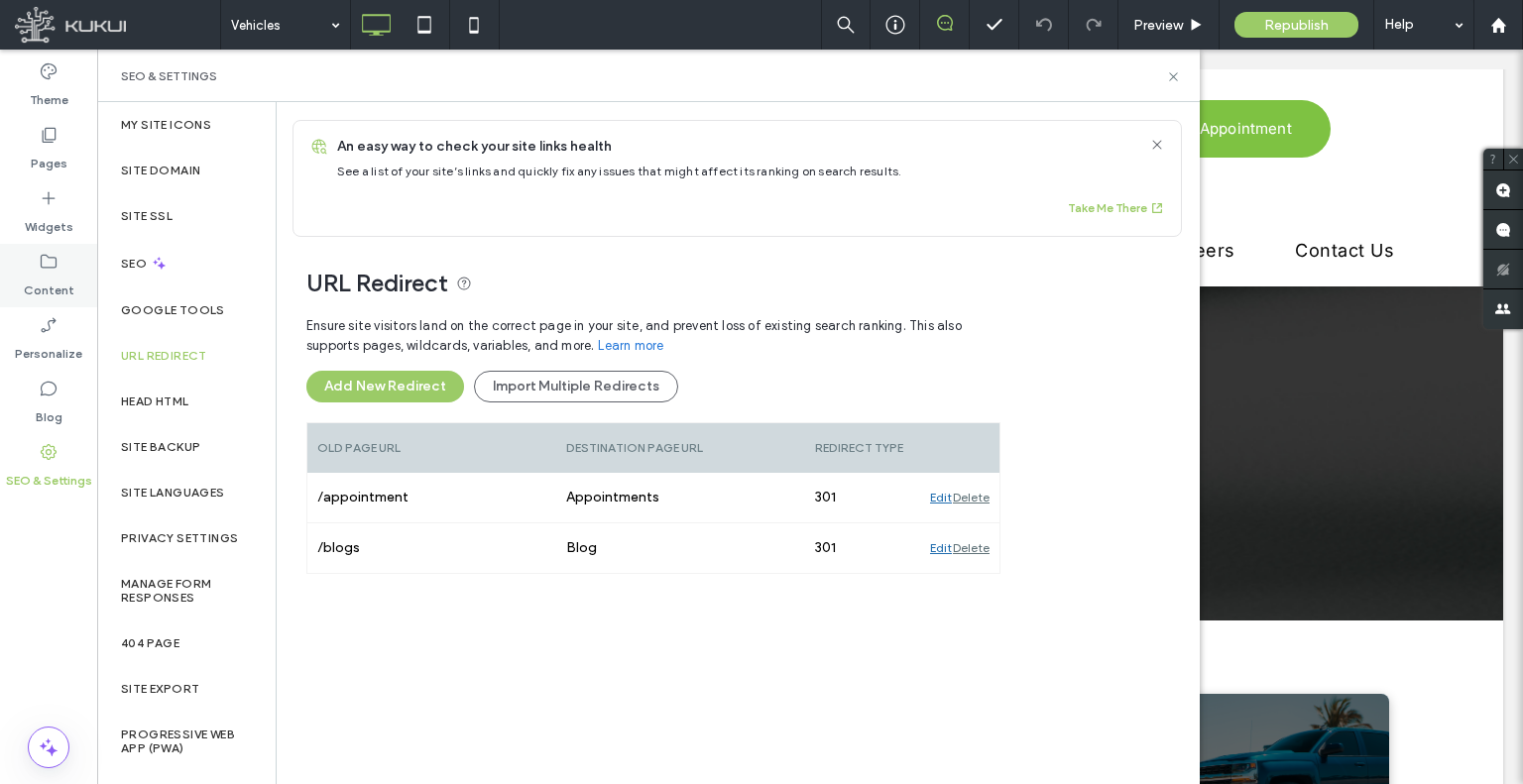 click on "Content" at bounding box center (49, 285) 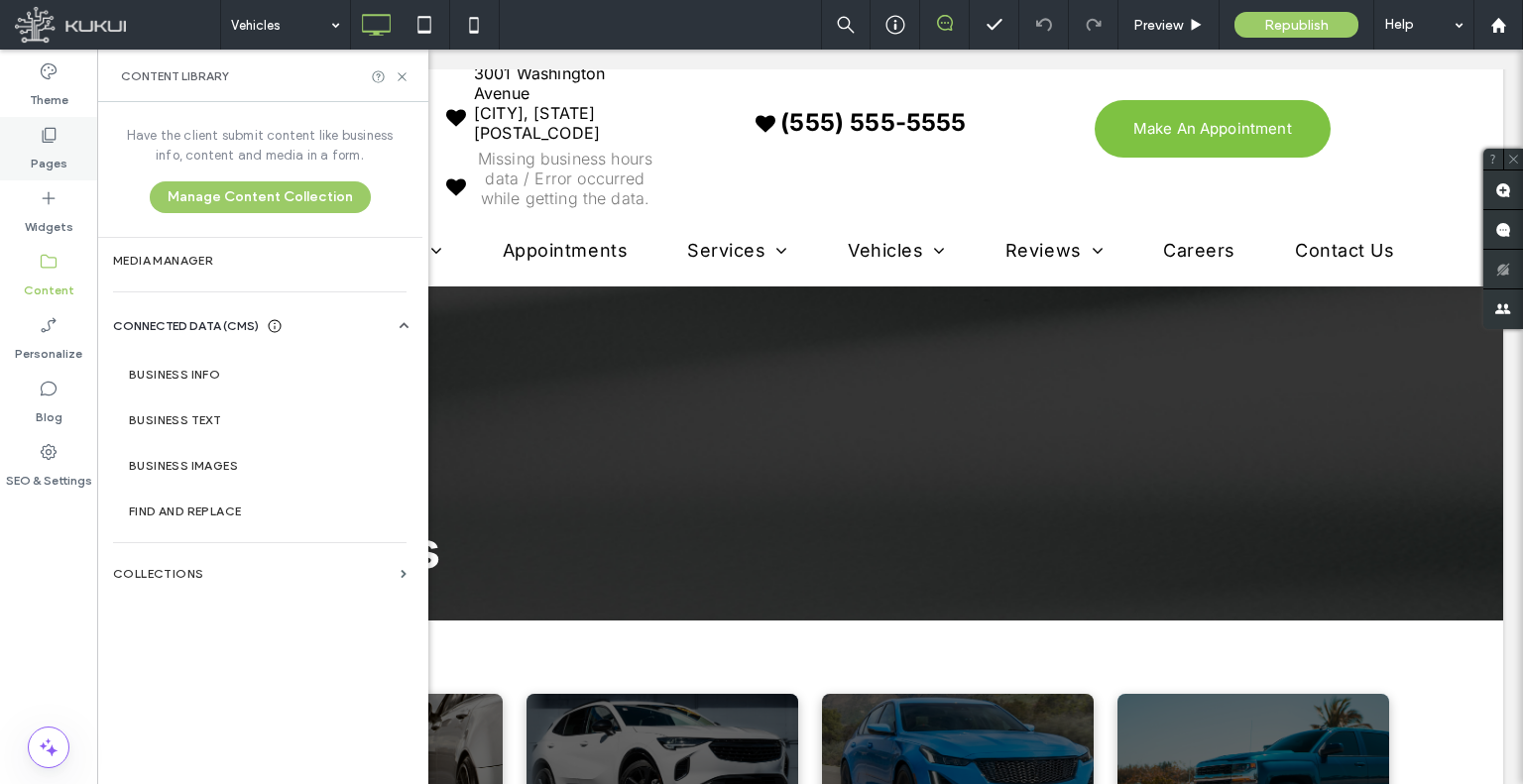 click on "Pages" at bounding box center [49, 149] 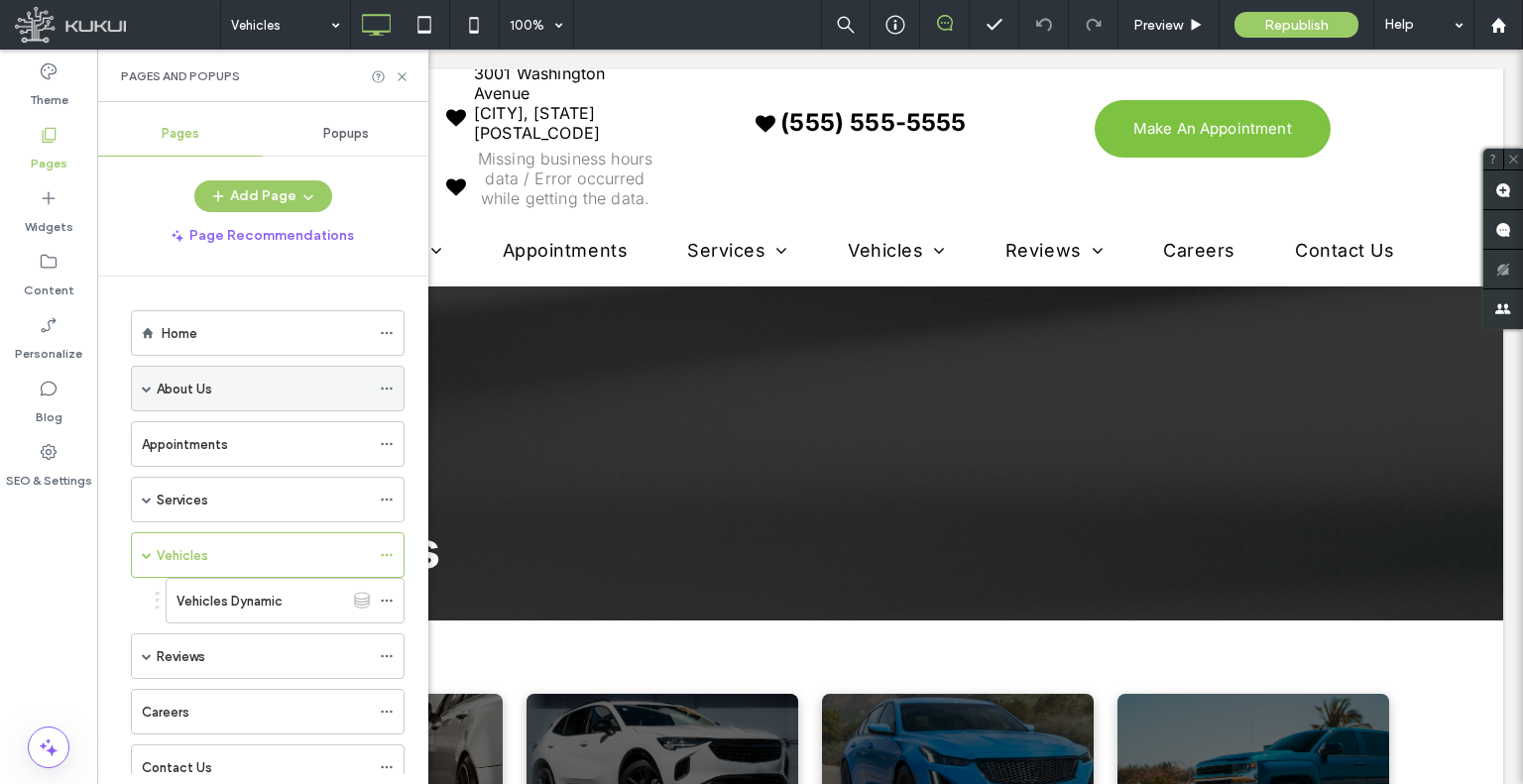 click 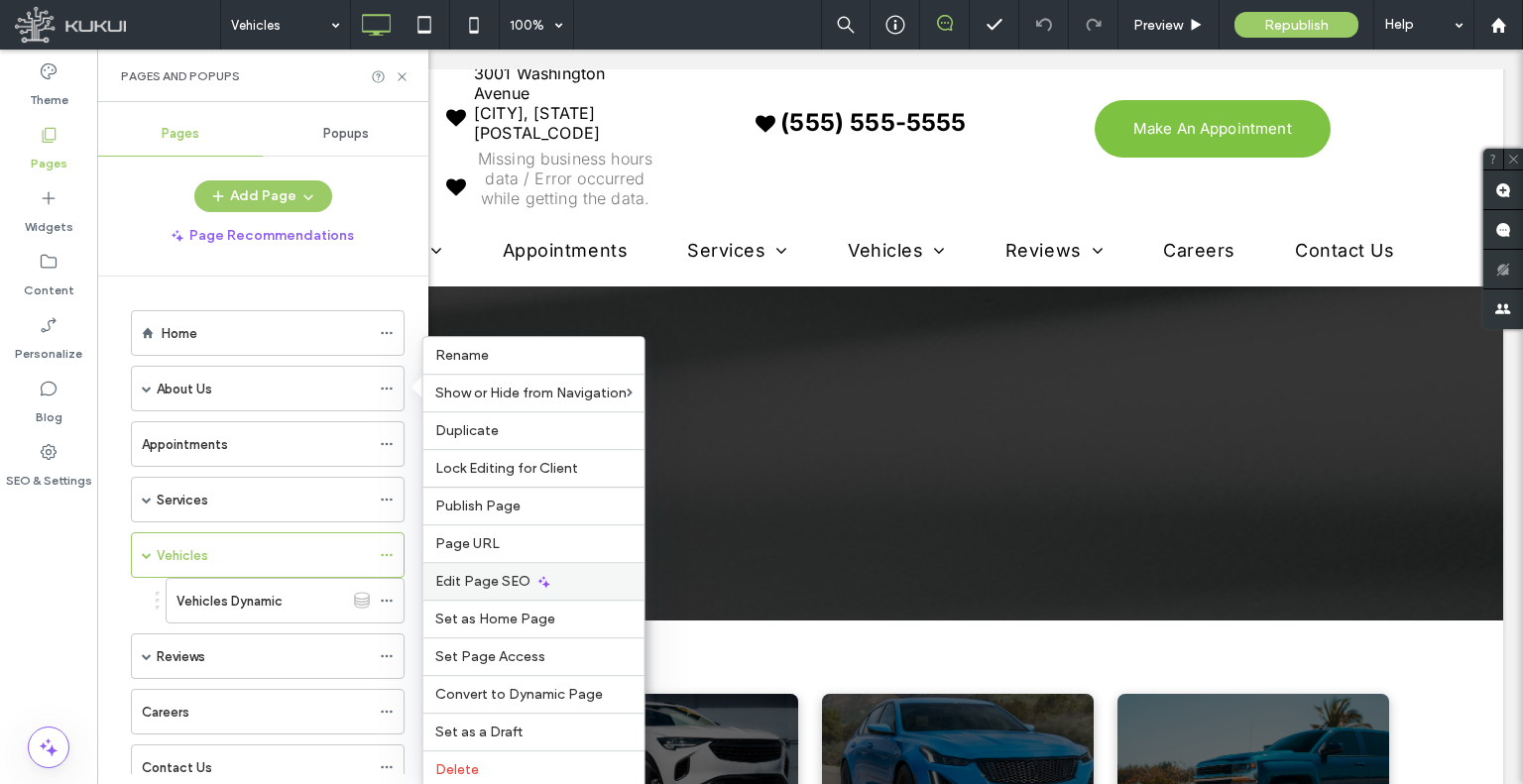 click on "Edit Page SEO" at bounding box center [483, 581] 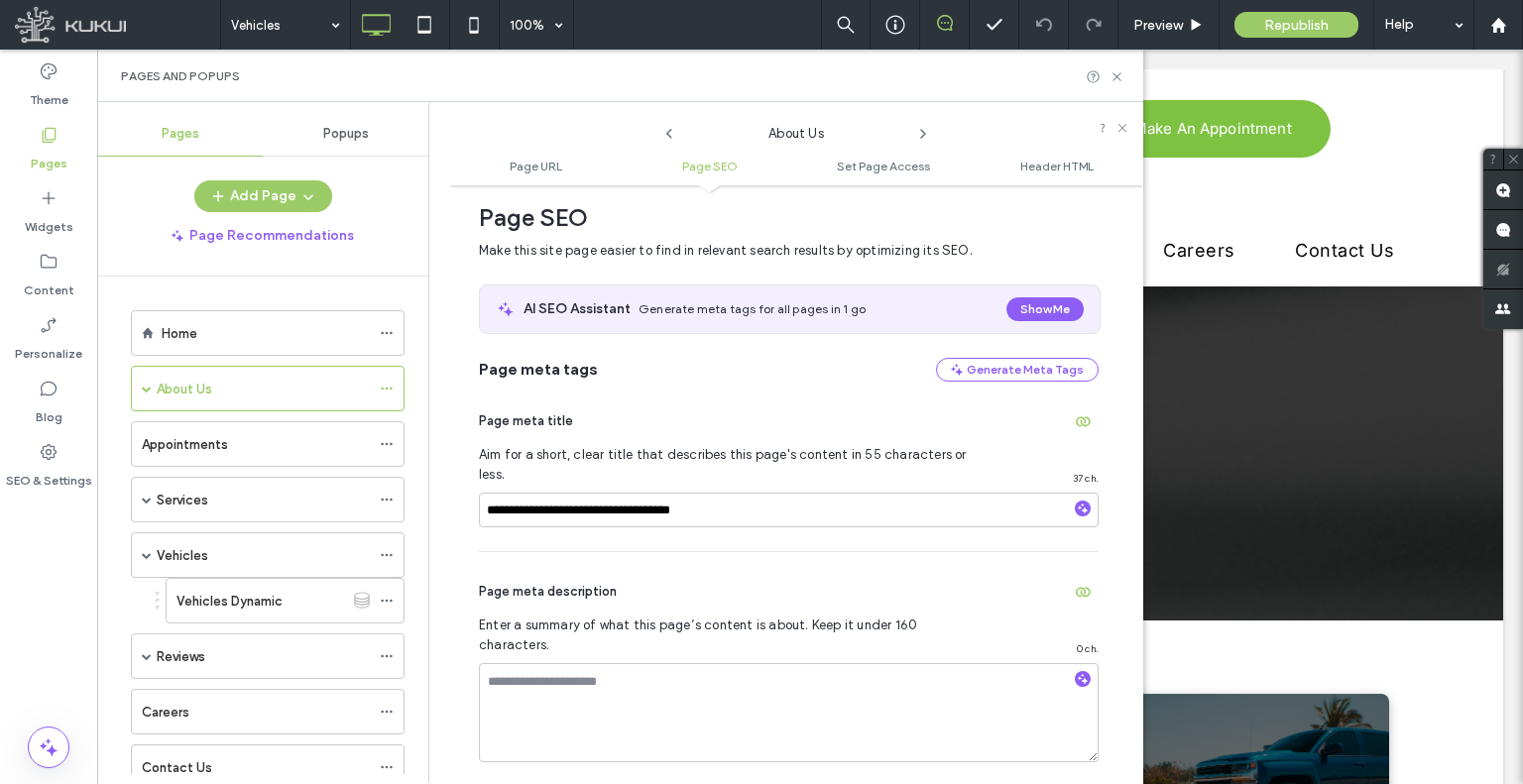 scroll, scrollTop: 272, scrollLeft: 0, axis: vertical 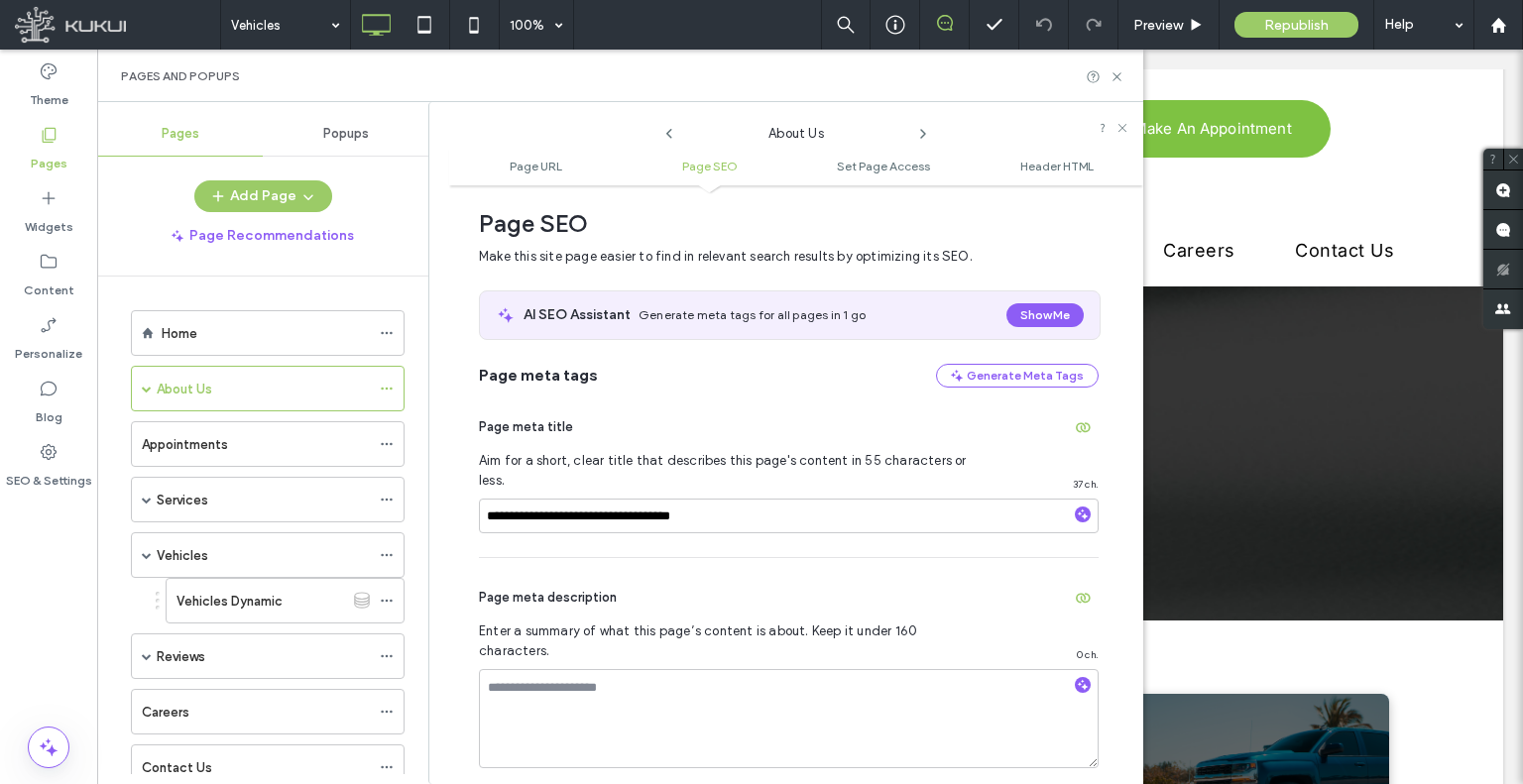 click 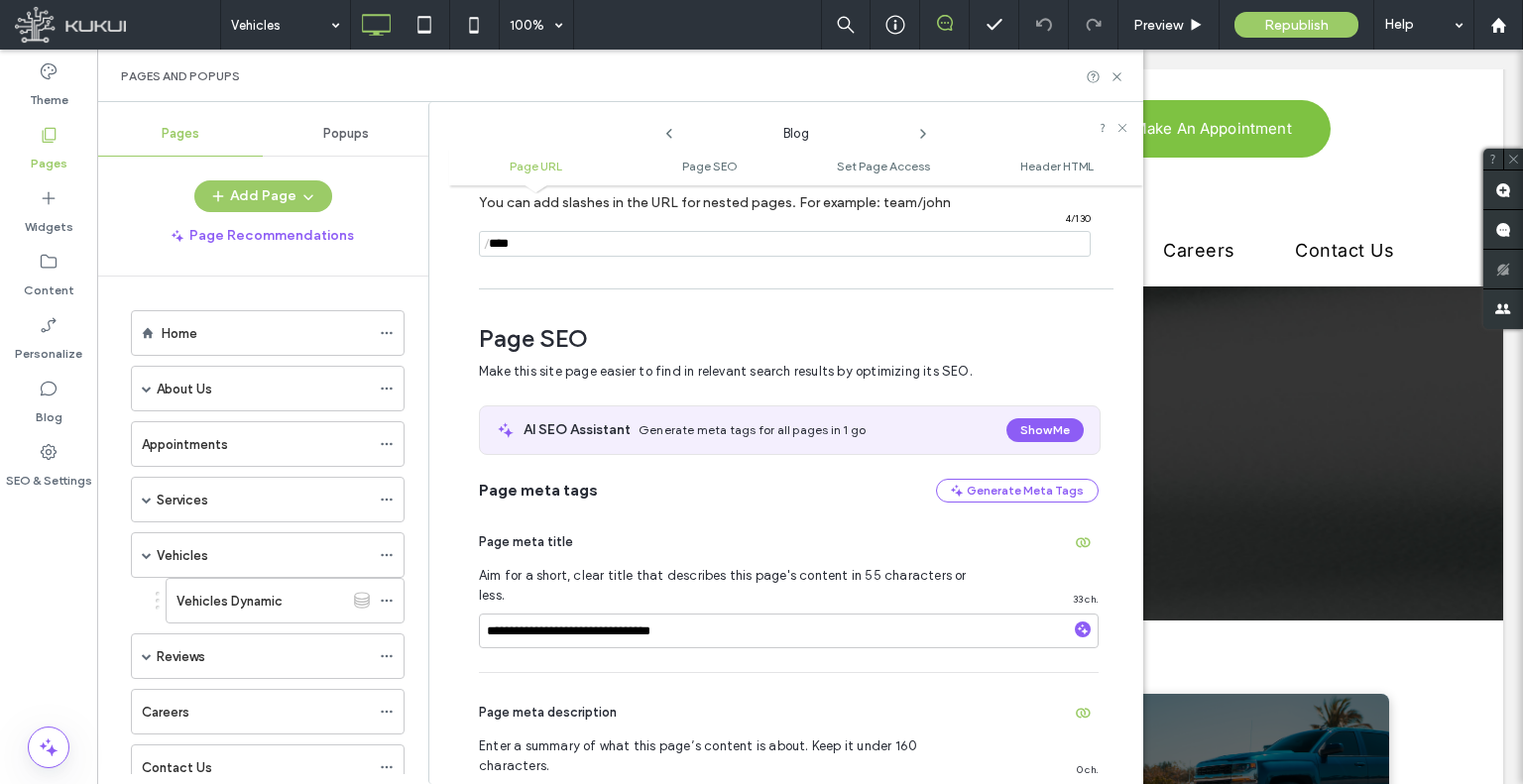 scroll, scrollTop: 73, scrollLeft: 0, axis: vertical 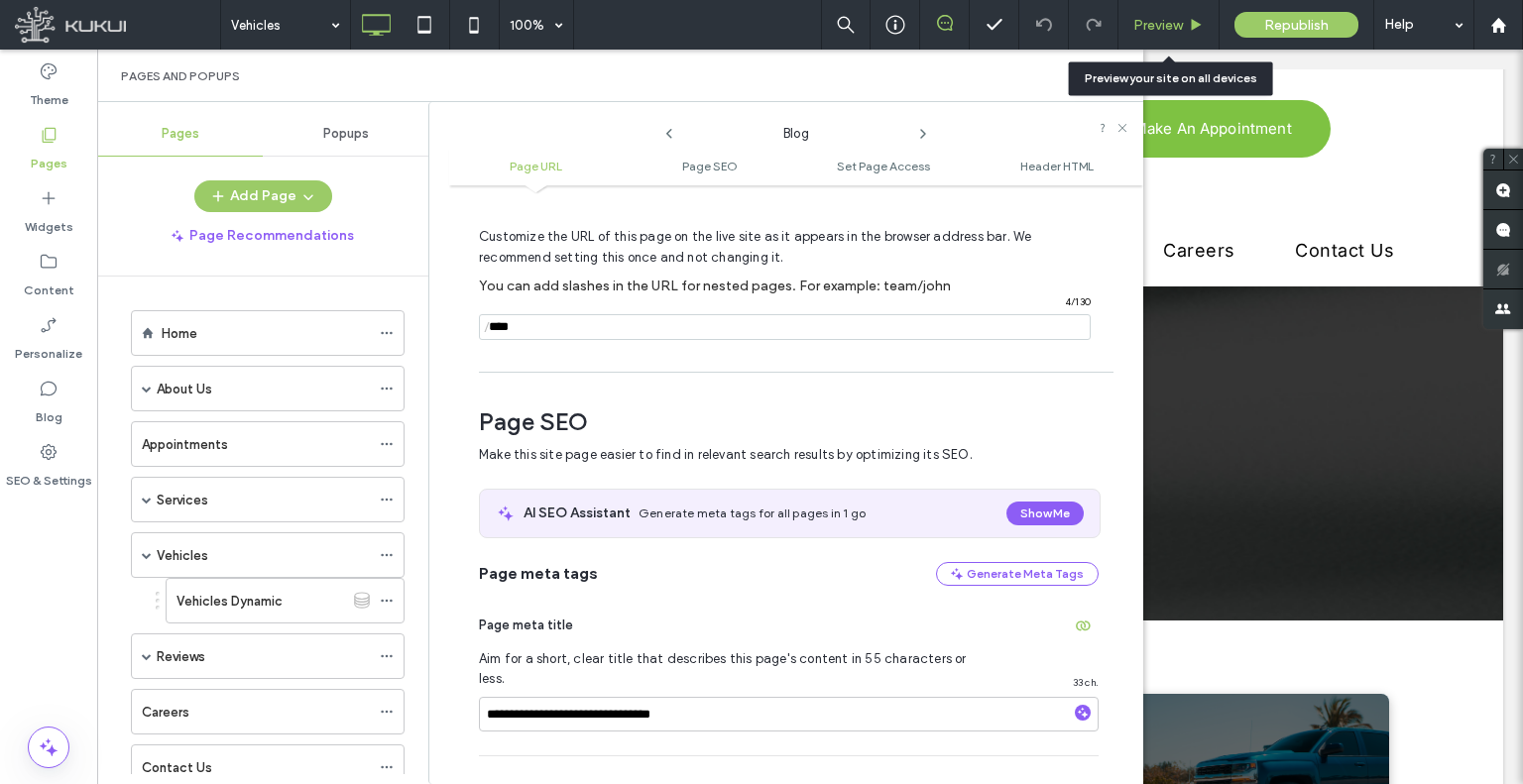 click on "Preview" at bounding box center [1158, 25] 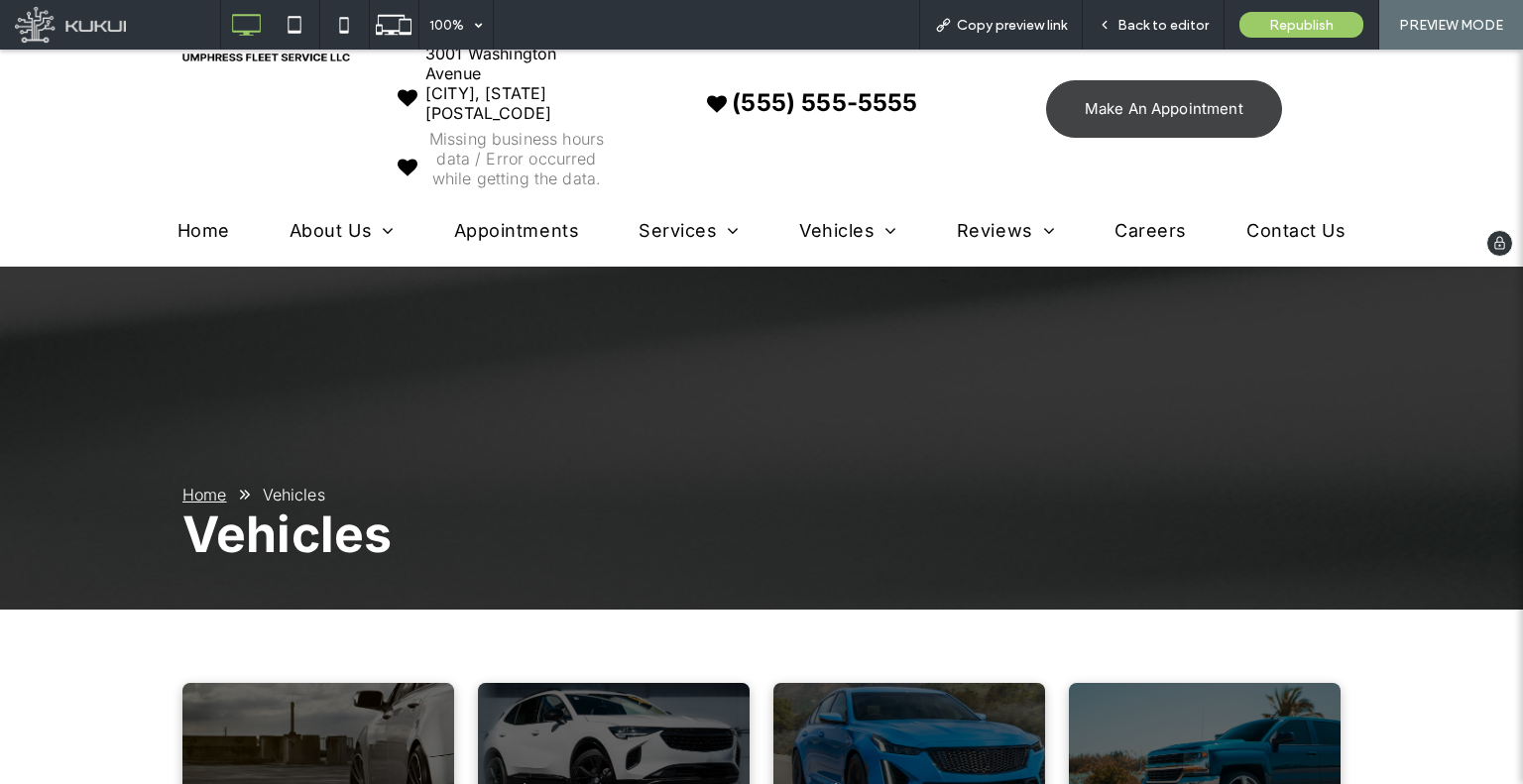 click on "Make An Appointment" at bounding box center [1164, 108] 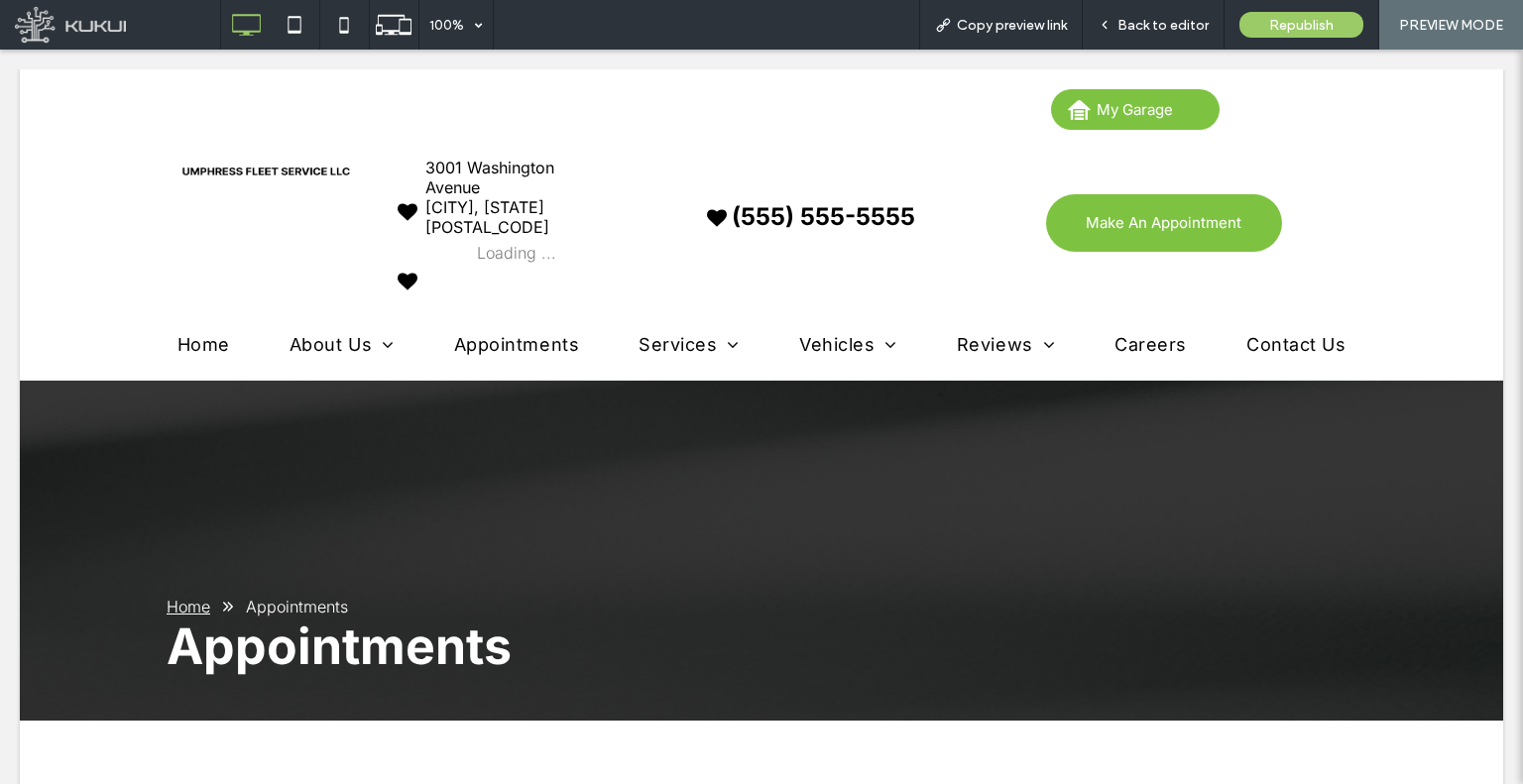scroll, scrollTop: 0, scrollLeft: 0, axis: both 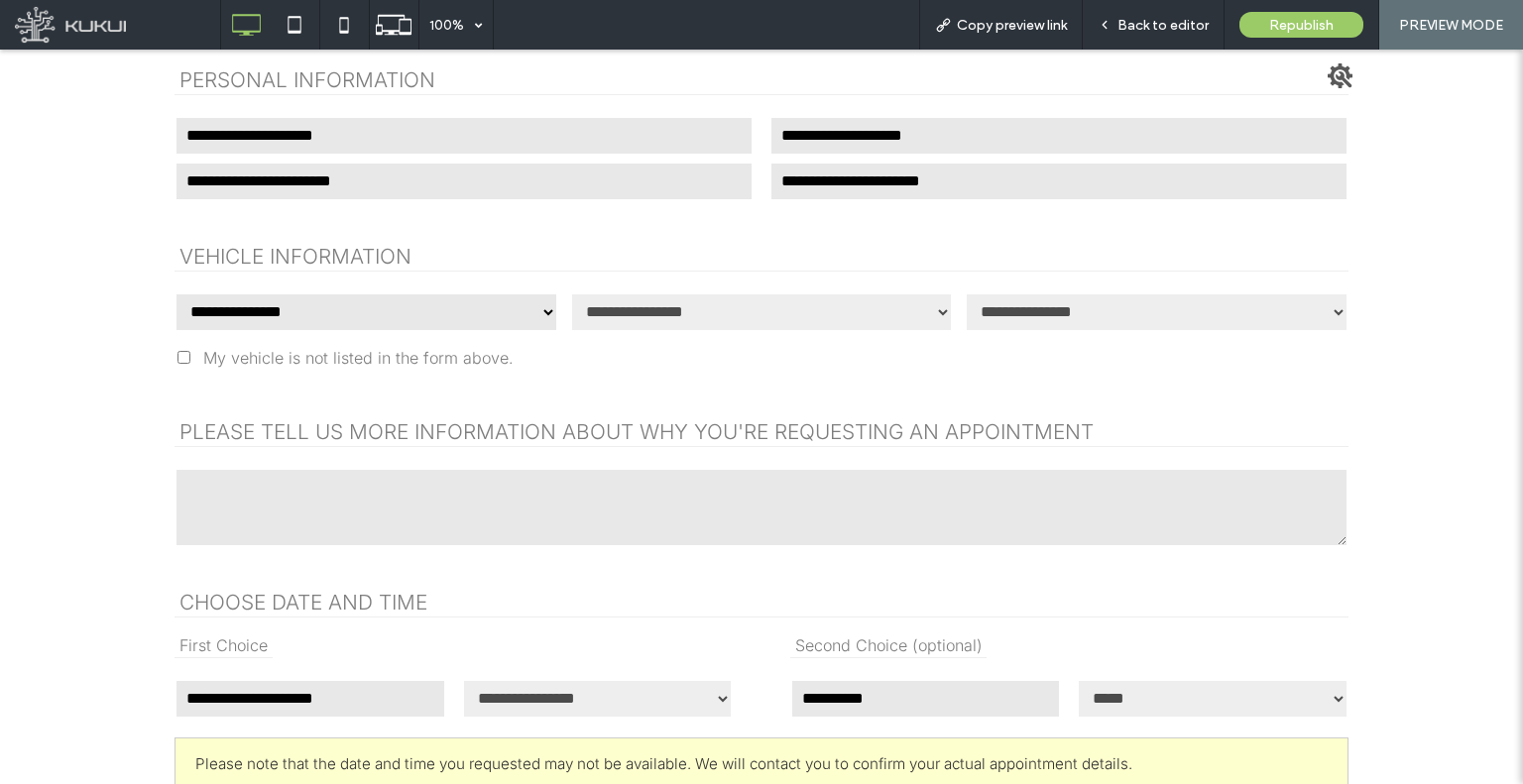 click on "[CREDIT_CARD]" at bounding box center (366, 312) 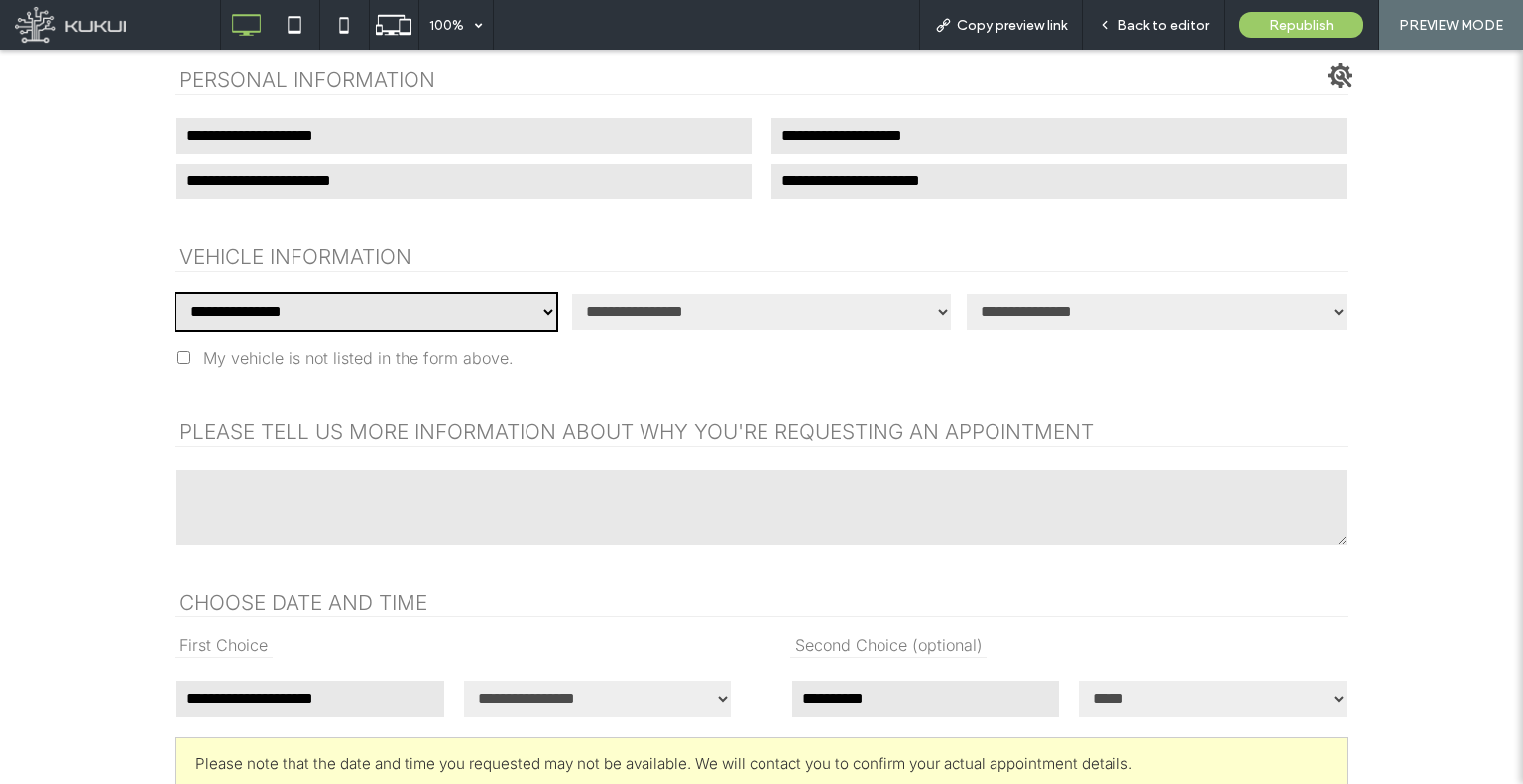 click on "[CREDIT_CARD]" at bounding box center (366, 312) 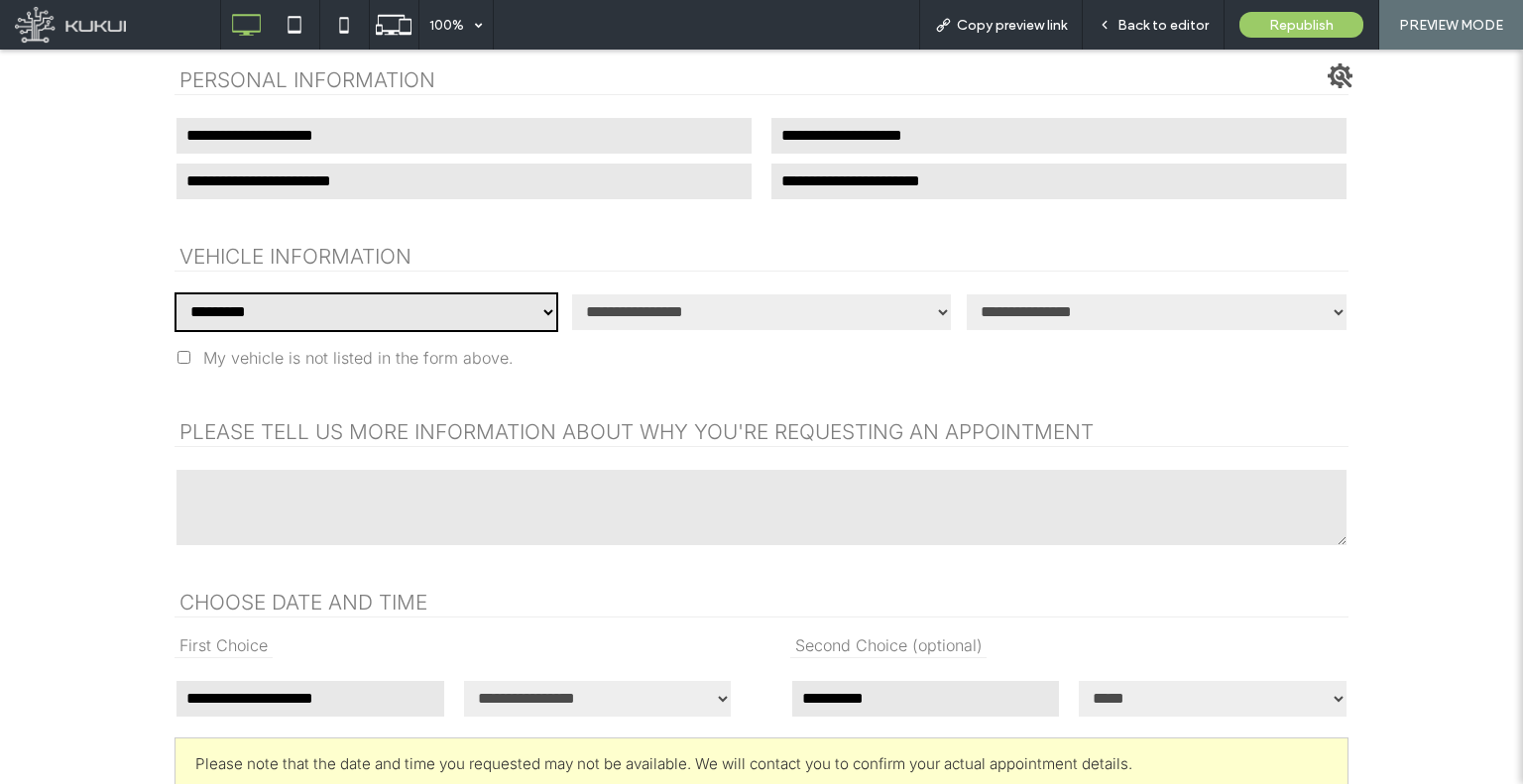 click on "[CREDIT_CARD]" at bounding box center [366, 312] 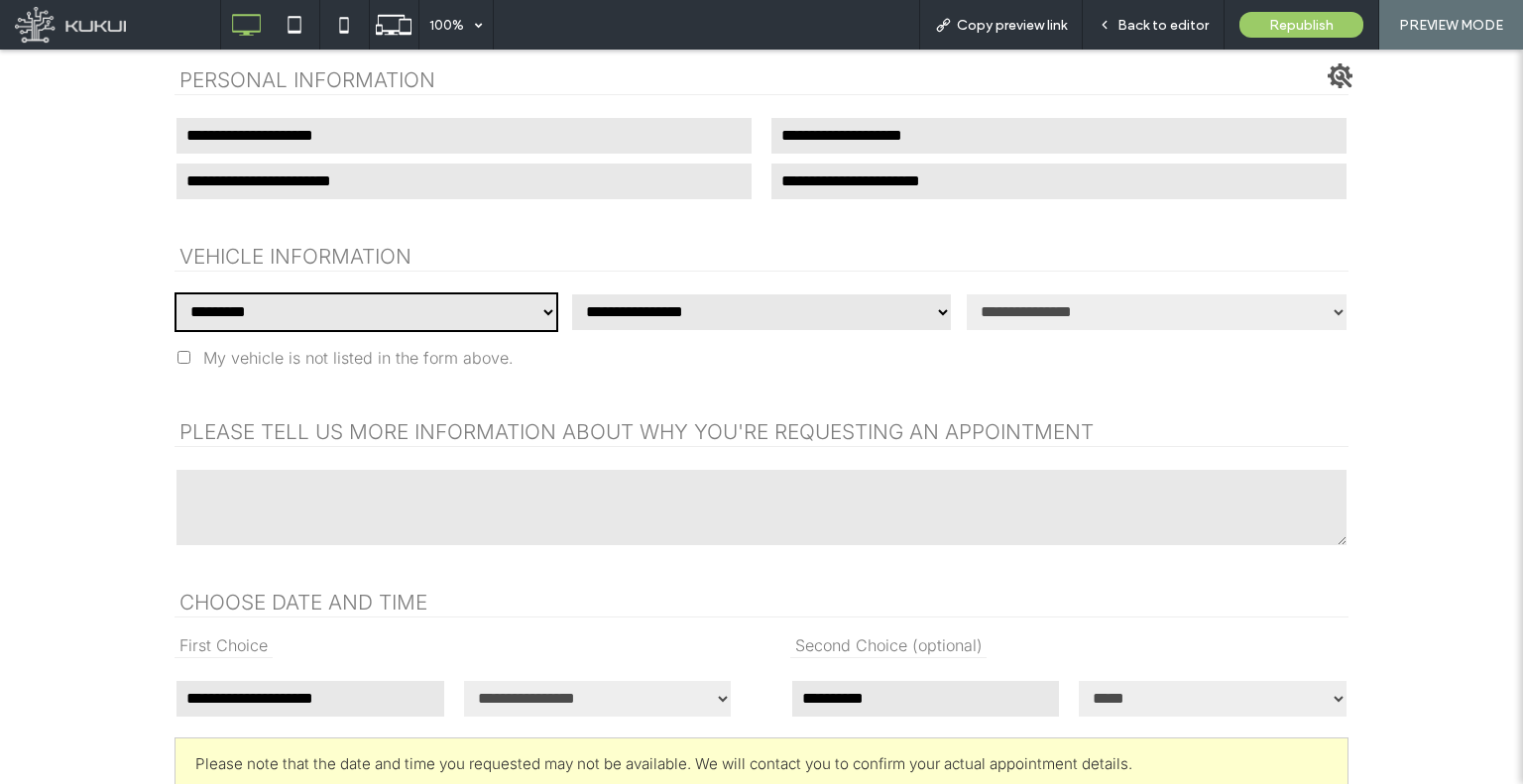 click on "**********" at bounding box center [762, 312] 